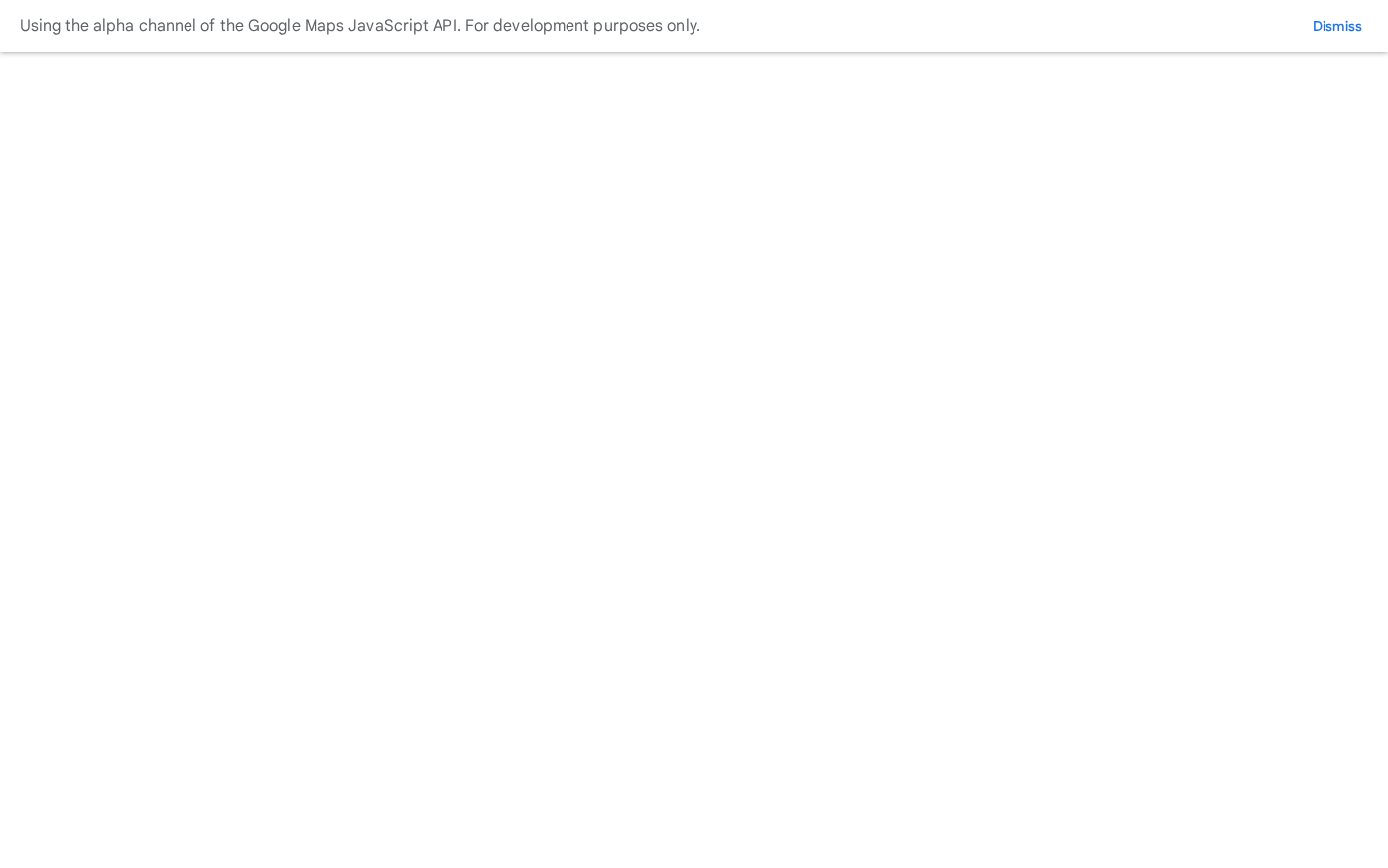 scroll, scrollTop: 0, scrollLeft: 0, axis: both 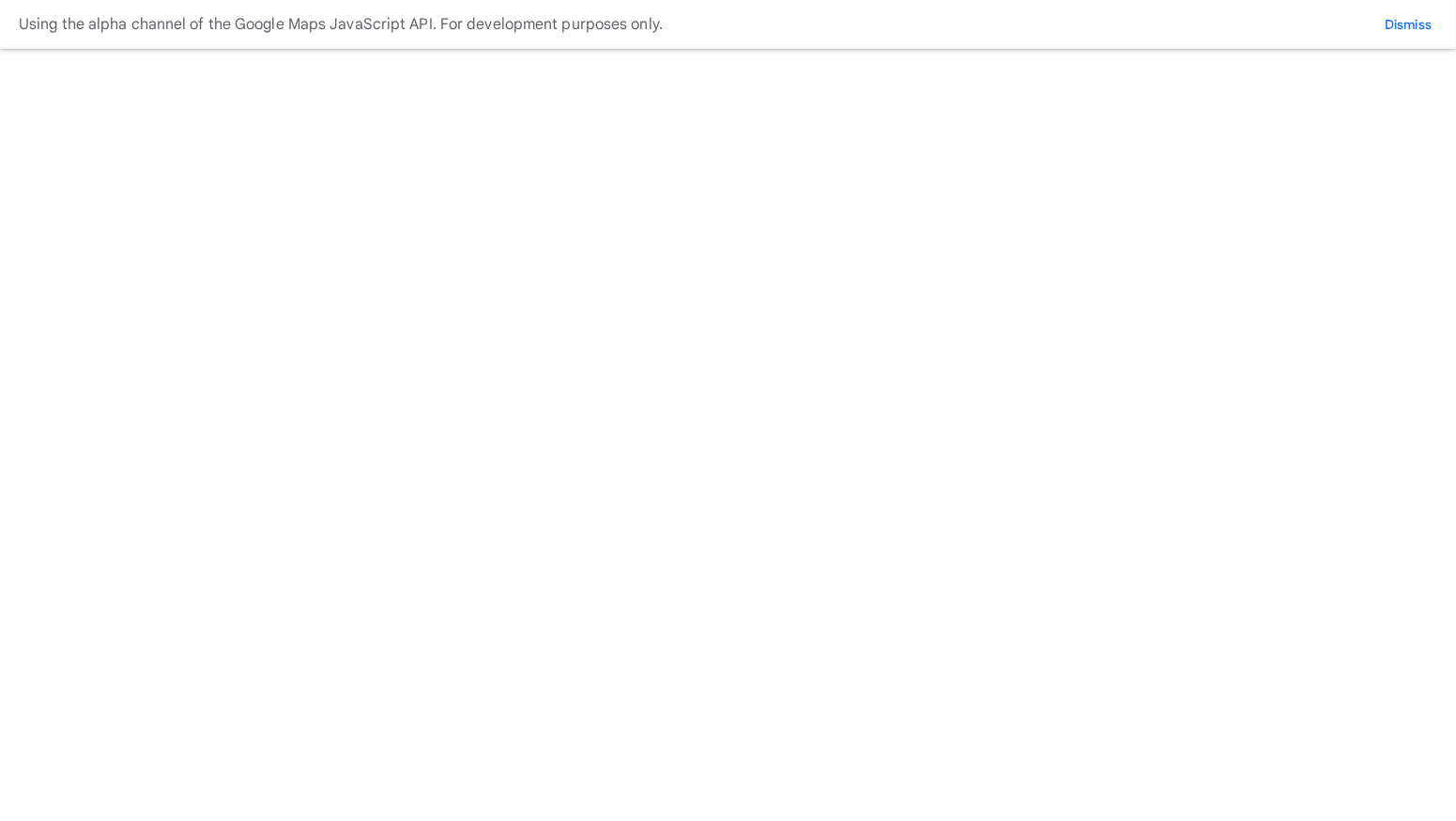 click on "Your Portfolio" at bounding box center [71, 6875] 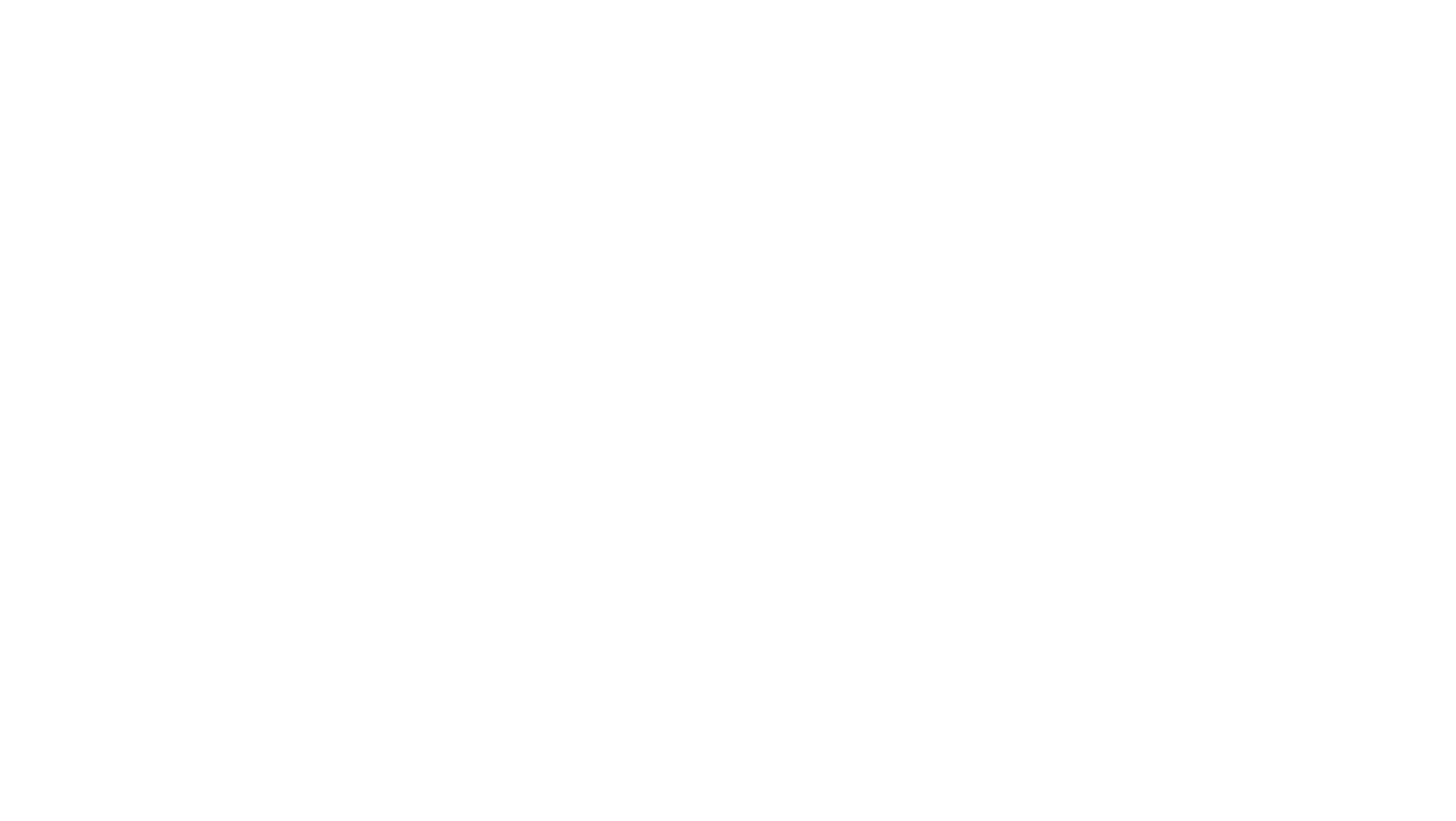 scroll, scrollTop: 0, scrollLeft: 0, axis: both 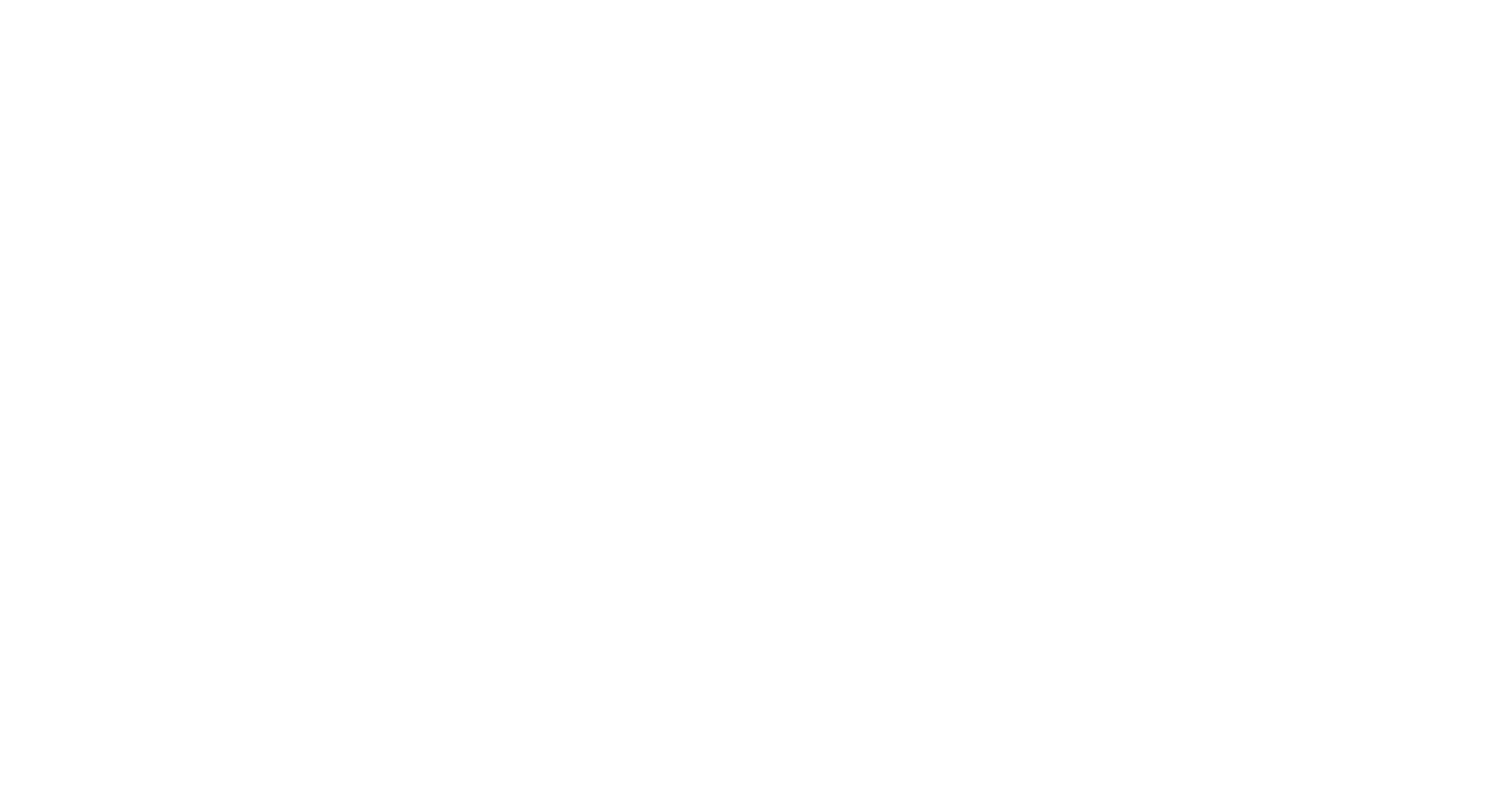 click on "Unidentified properties" at bounding box center (371, 1506) 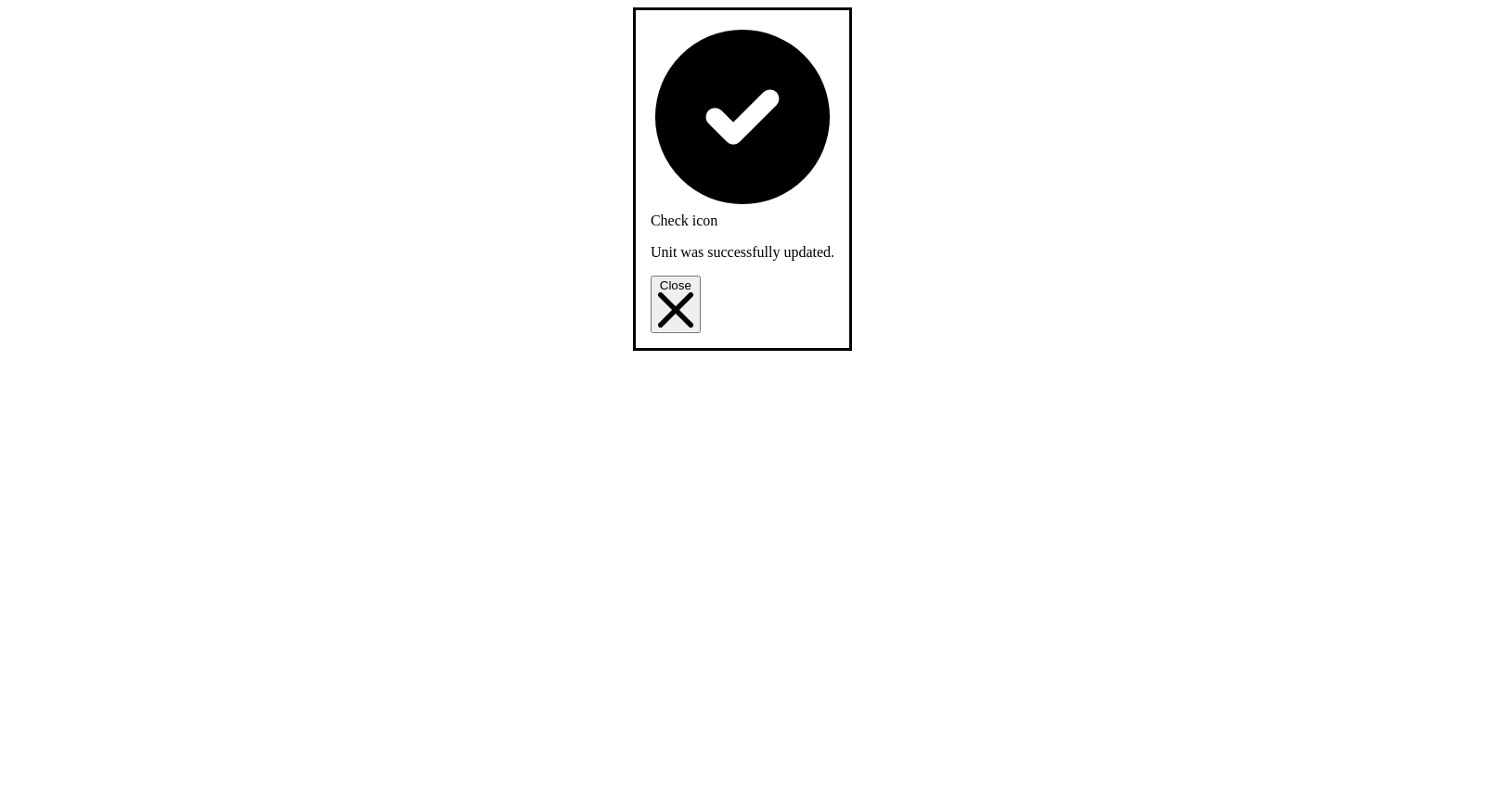 scroll, scrollTop: 0, scrollLeft: 0, axis: both 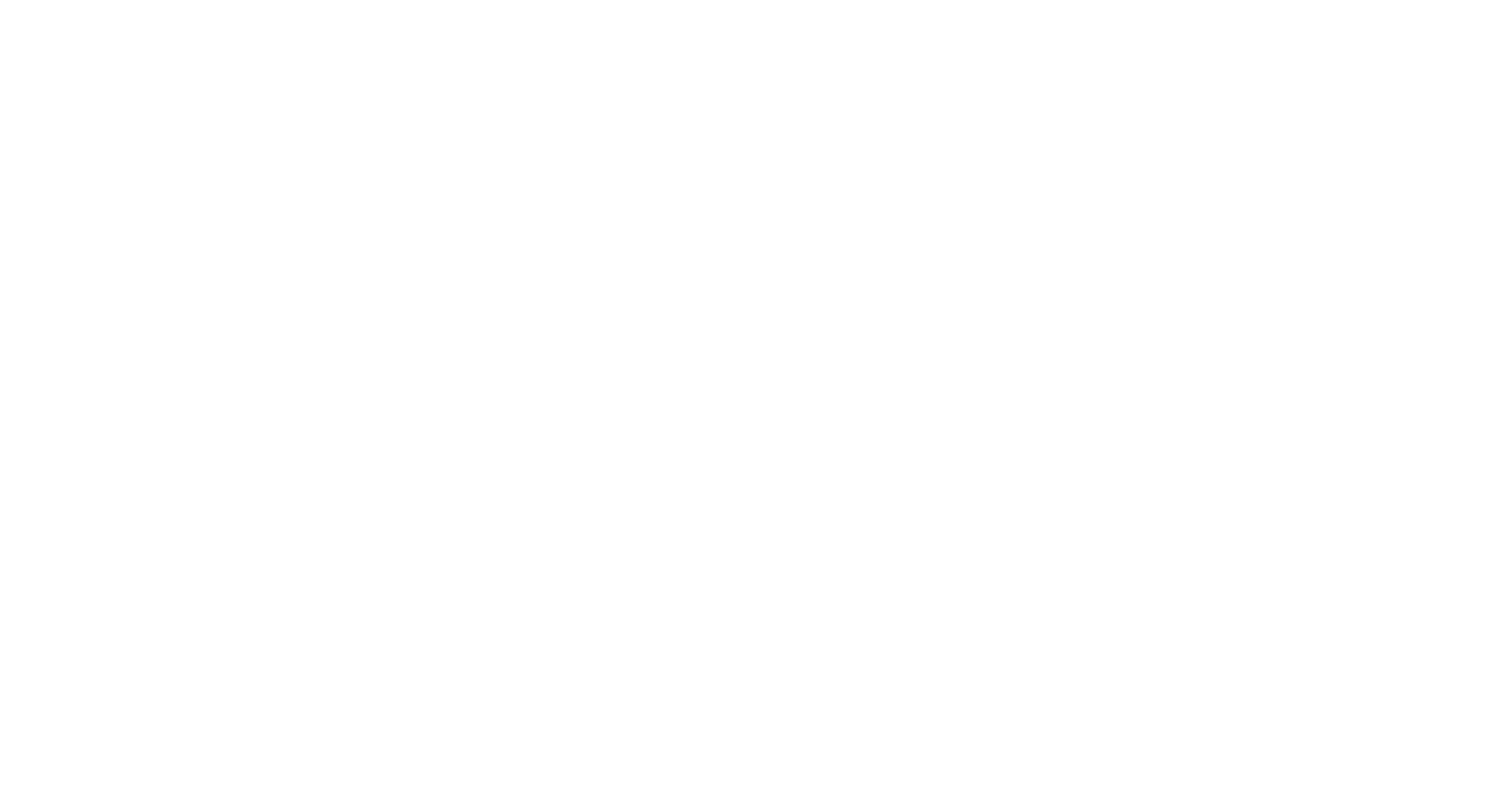 drag, startPoint x: 340, startPoint y: 393, endPoint x: 274, endPoint y: 367, distance: 70.9366 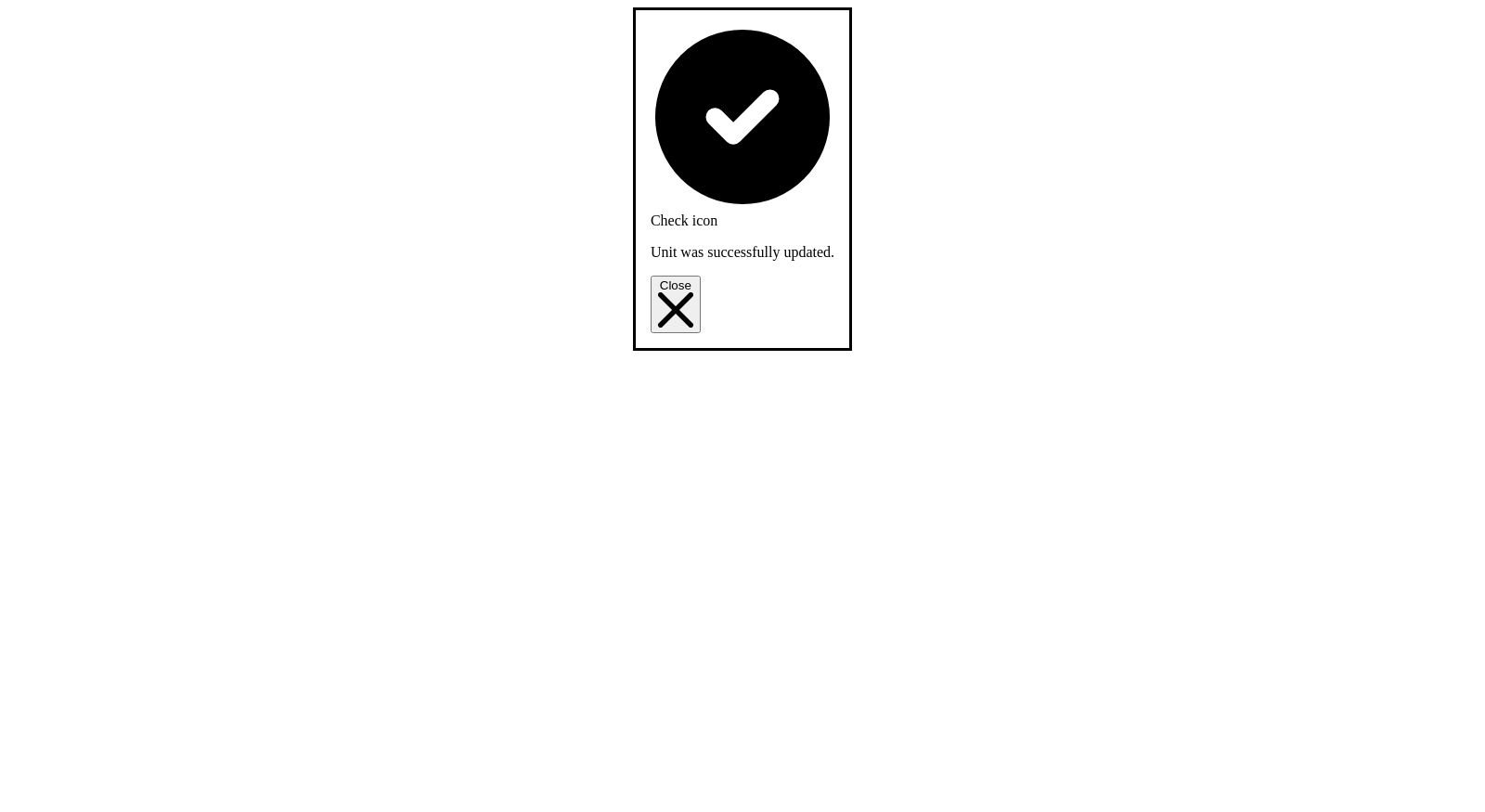 click on "Attributes stale
Energy certificate report is invalid: Type can't be blank, Last inspected at can't be blank, Expires at can't be blank, Asset rating can't be blank, Rebased asset rating can't be blank, Property type can't be blank, and Type is not included in the list" at bounding box center [742, 22477] 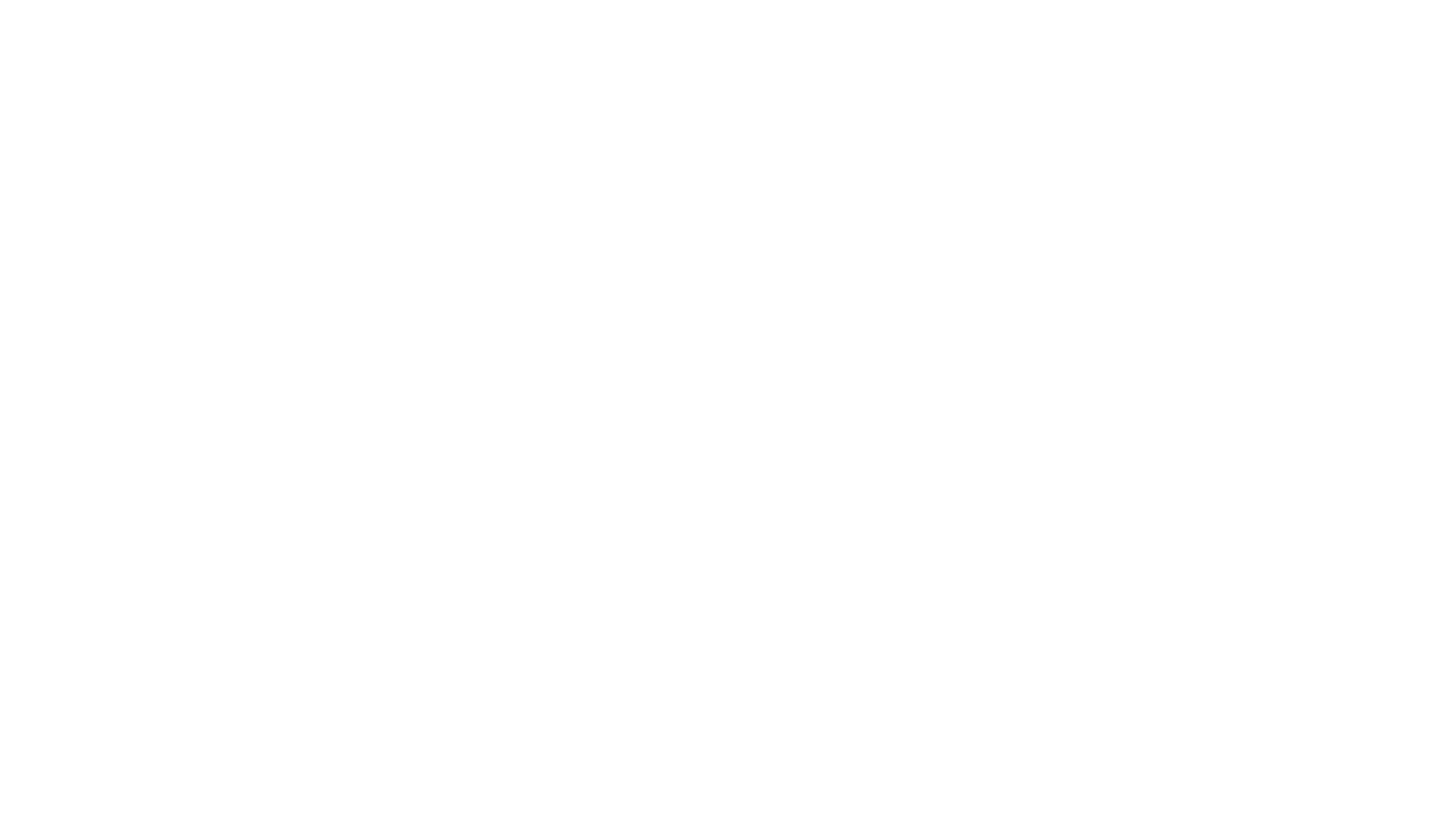 scroll, scrollTop: 0, scrollLeft: 0, axis: both 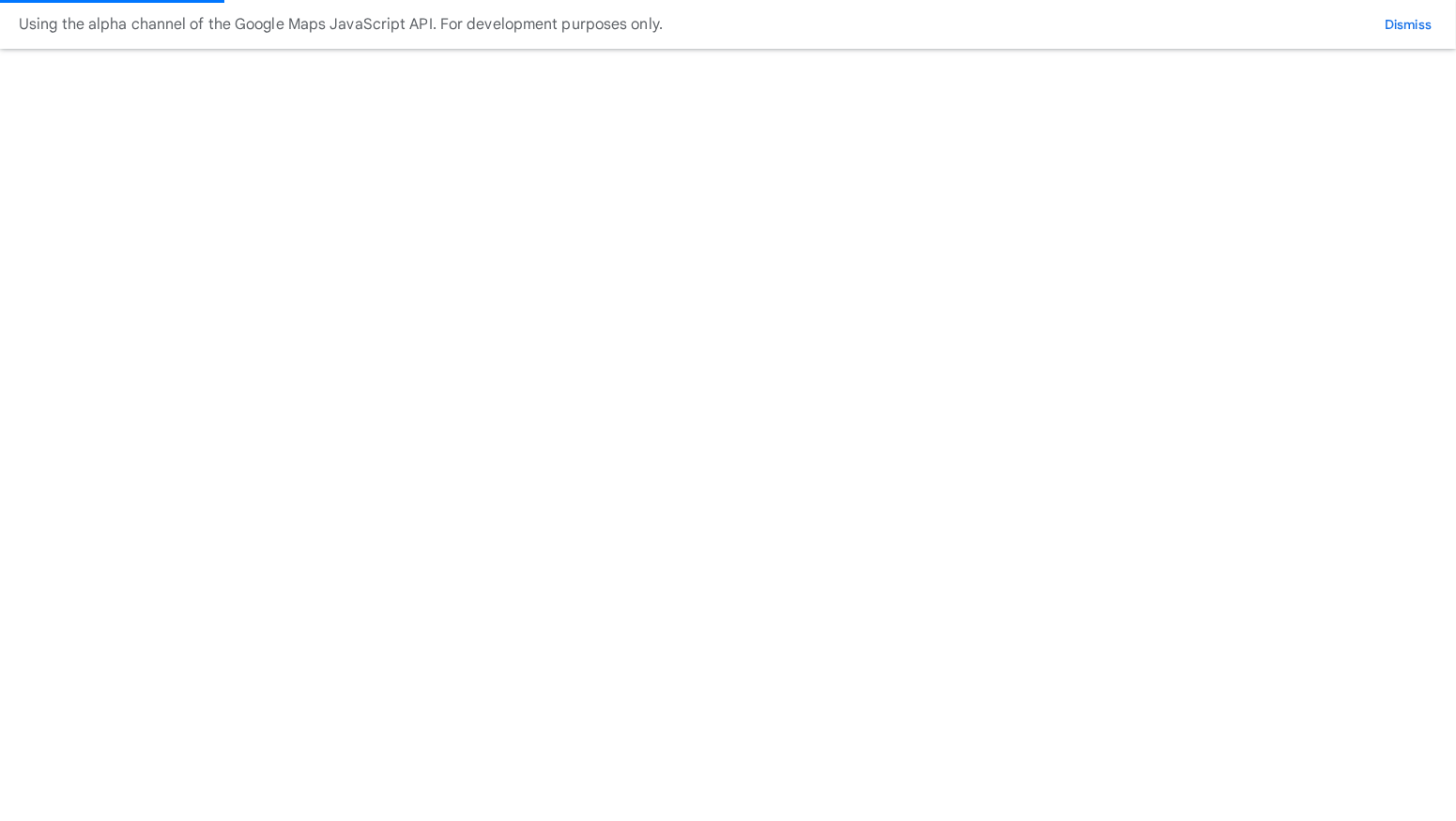 click on "New Portfolio" at bounding box center (728, 12658) 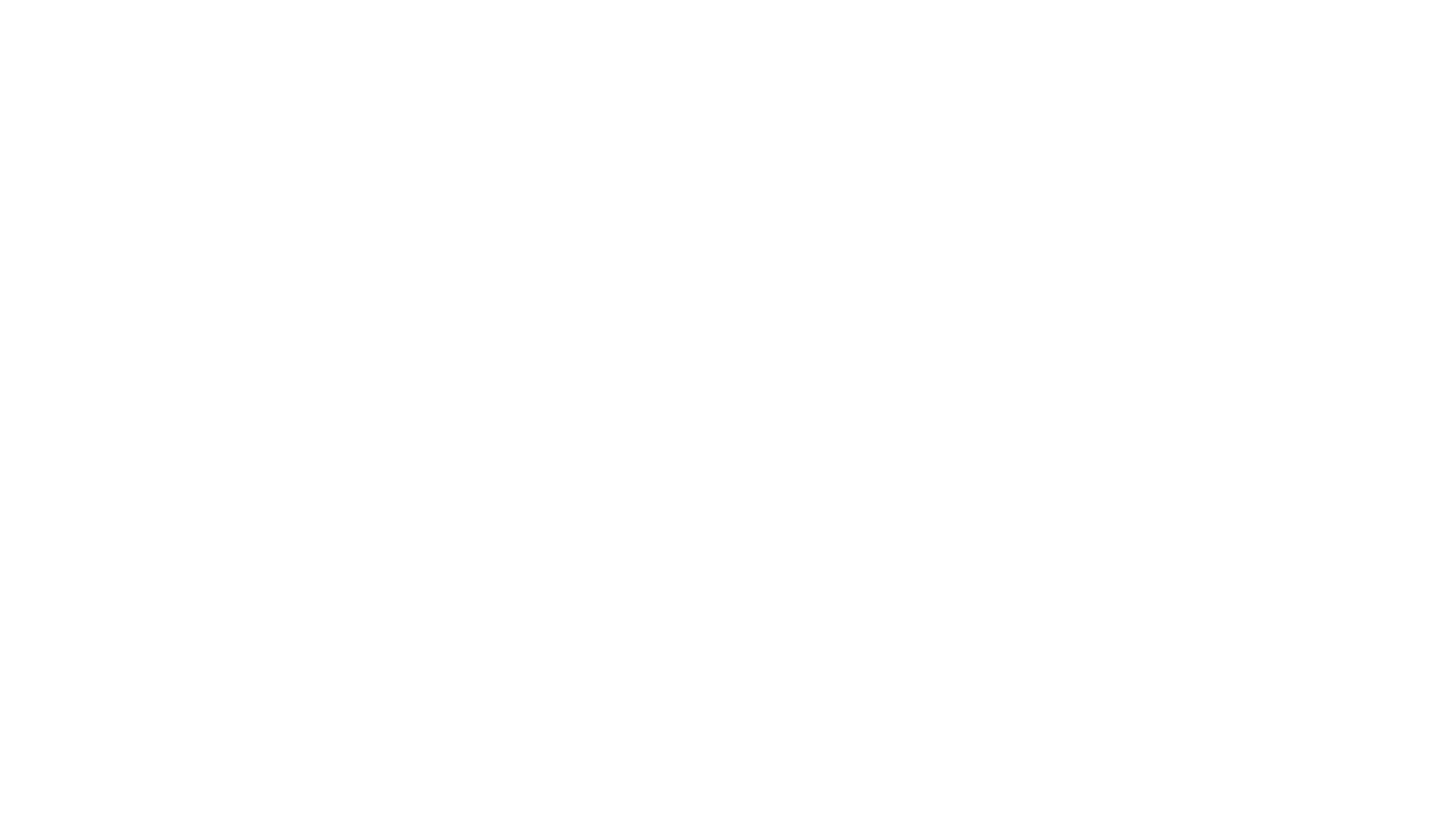 scroll, scrollTop: 0, scrollLeft: 0, axis: both 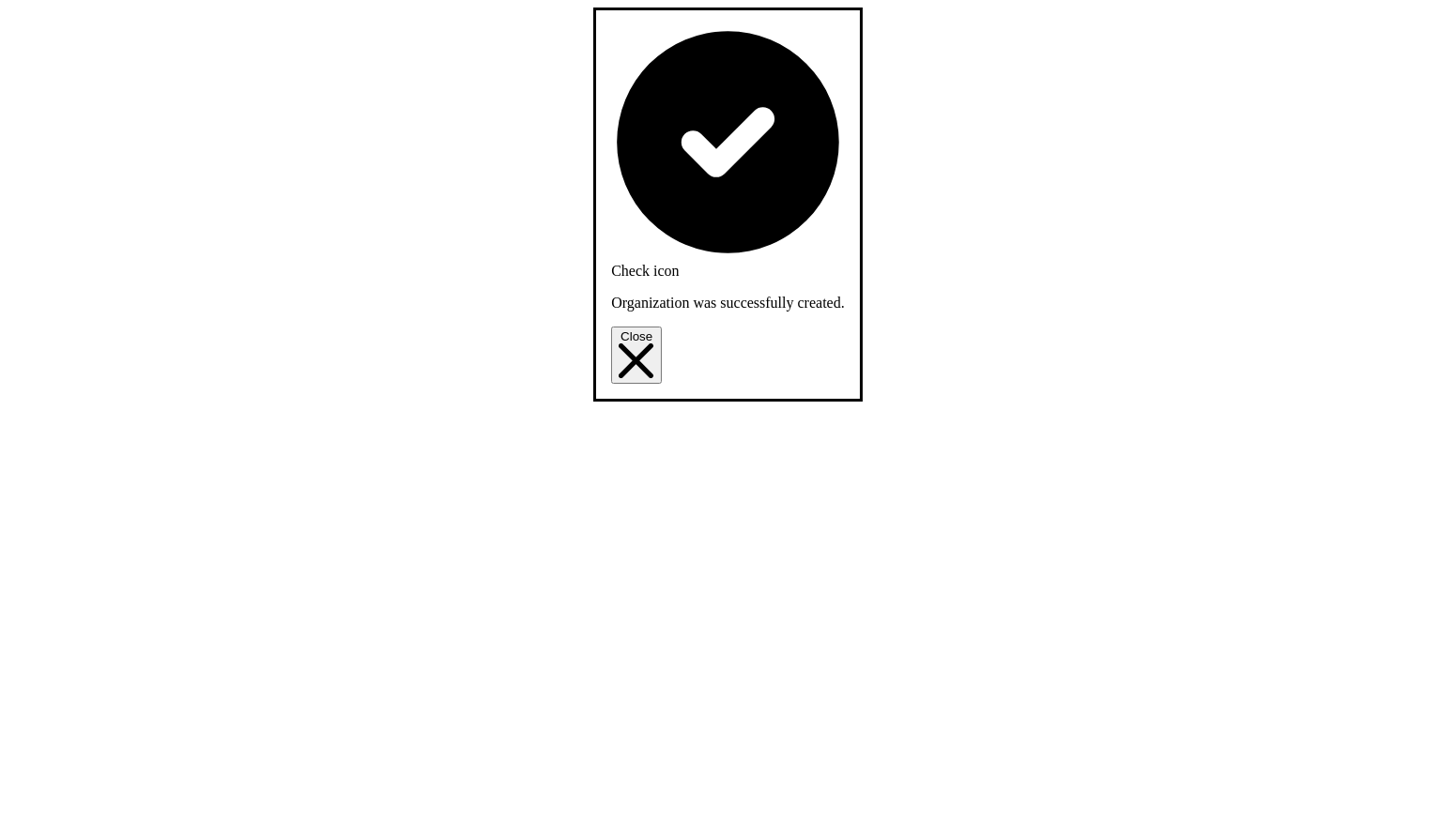click on "E.ON
Edit
Id
e773d2d0-b486-47b0-9e24-d7b5d0e6c5fd
Created at
2025-08-06 09:25:23 +0200
Updated at
2025-08-06 09:25:23 +0200" at bounding box center [728, 14505] 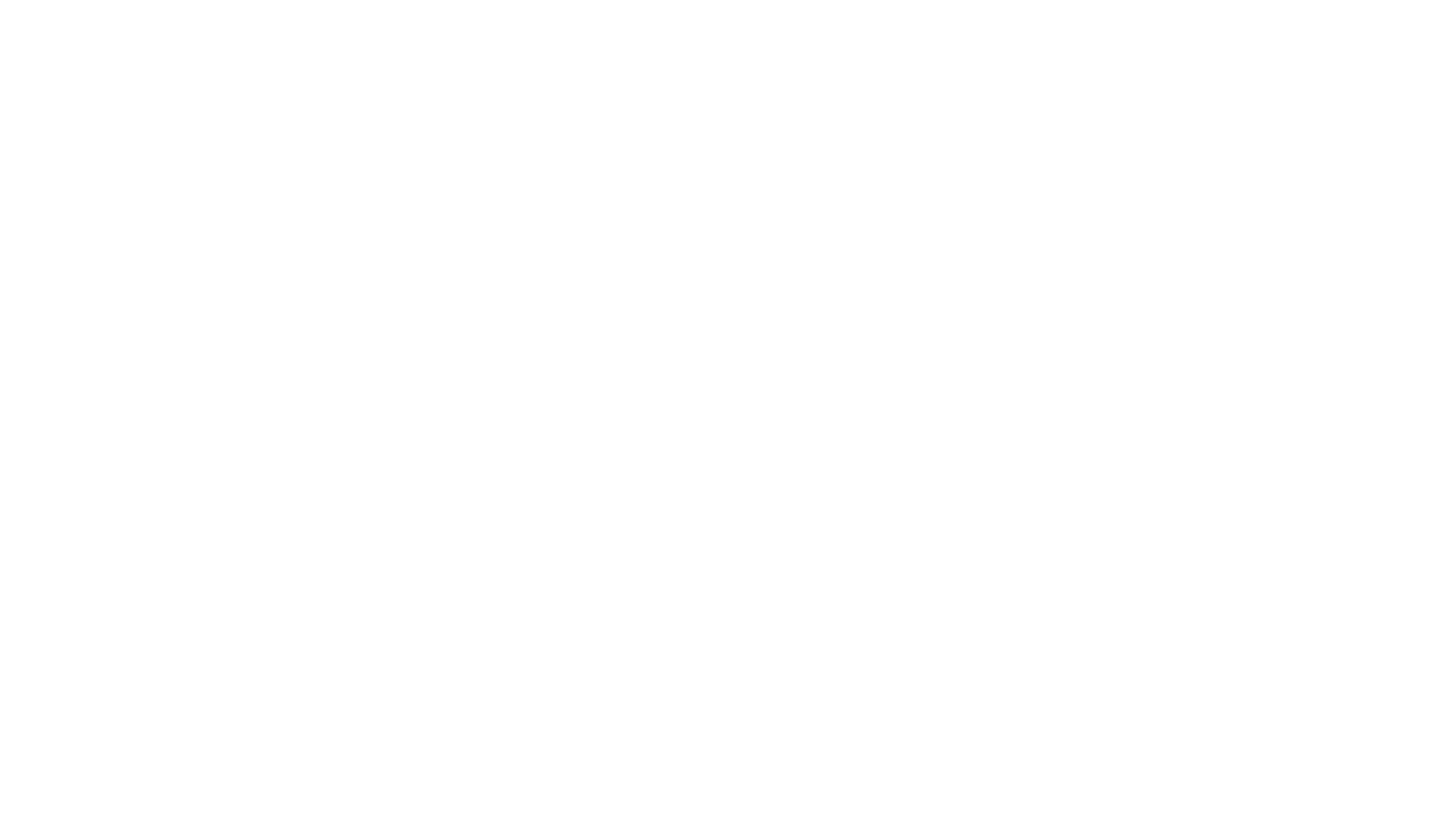 click on "Admin
Organizations
Portfolios
Unresolvable properties
Unidentified properties
Maintenance tasks
Switch portfolio
Crown Estate
GP surgeries
Westminster
UAL
King's Cross
BRE
Test" at bounding box center (728, 748) 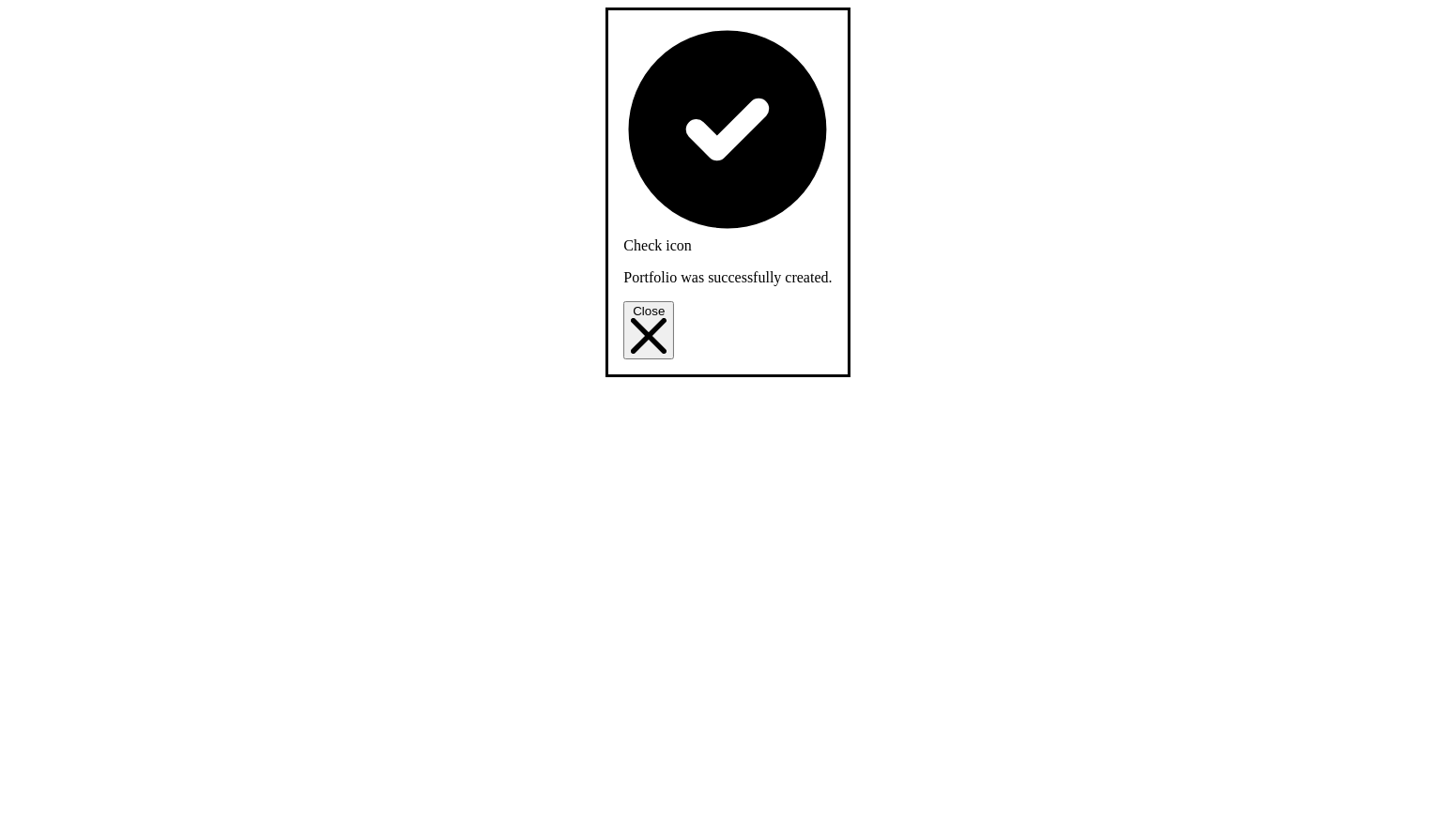 click on "Unidentified properties" at bounding box center (375, 1477) 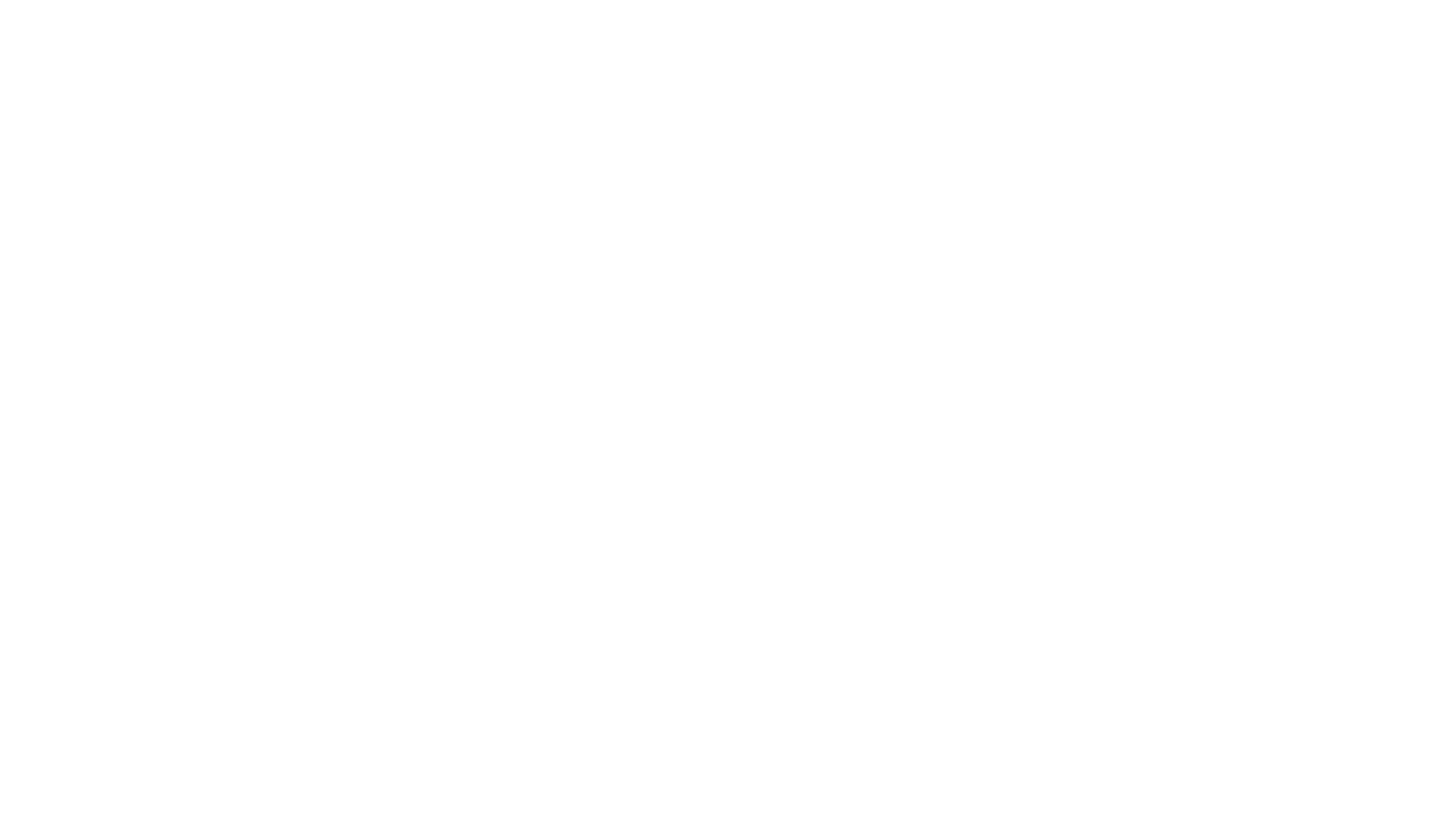click on "Maintenance tasks" at bounding box center [505, 1477] 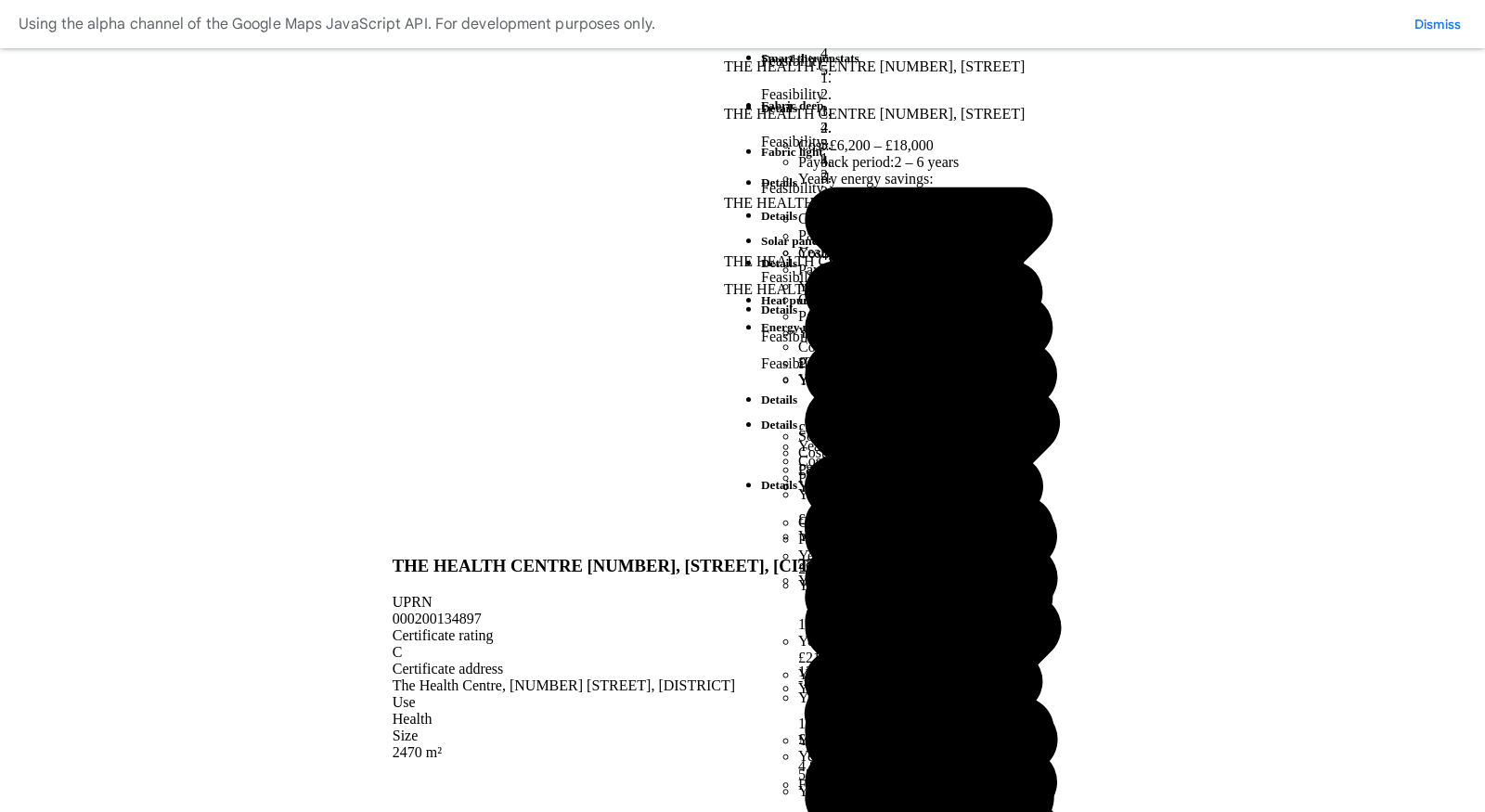 scroll, scrollTop: 0, scrollLeft: 0, axis: both 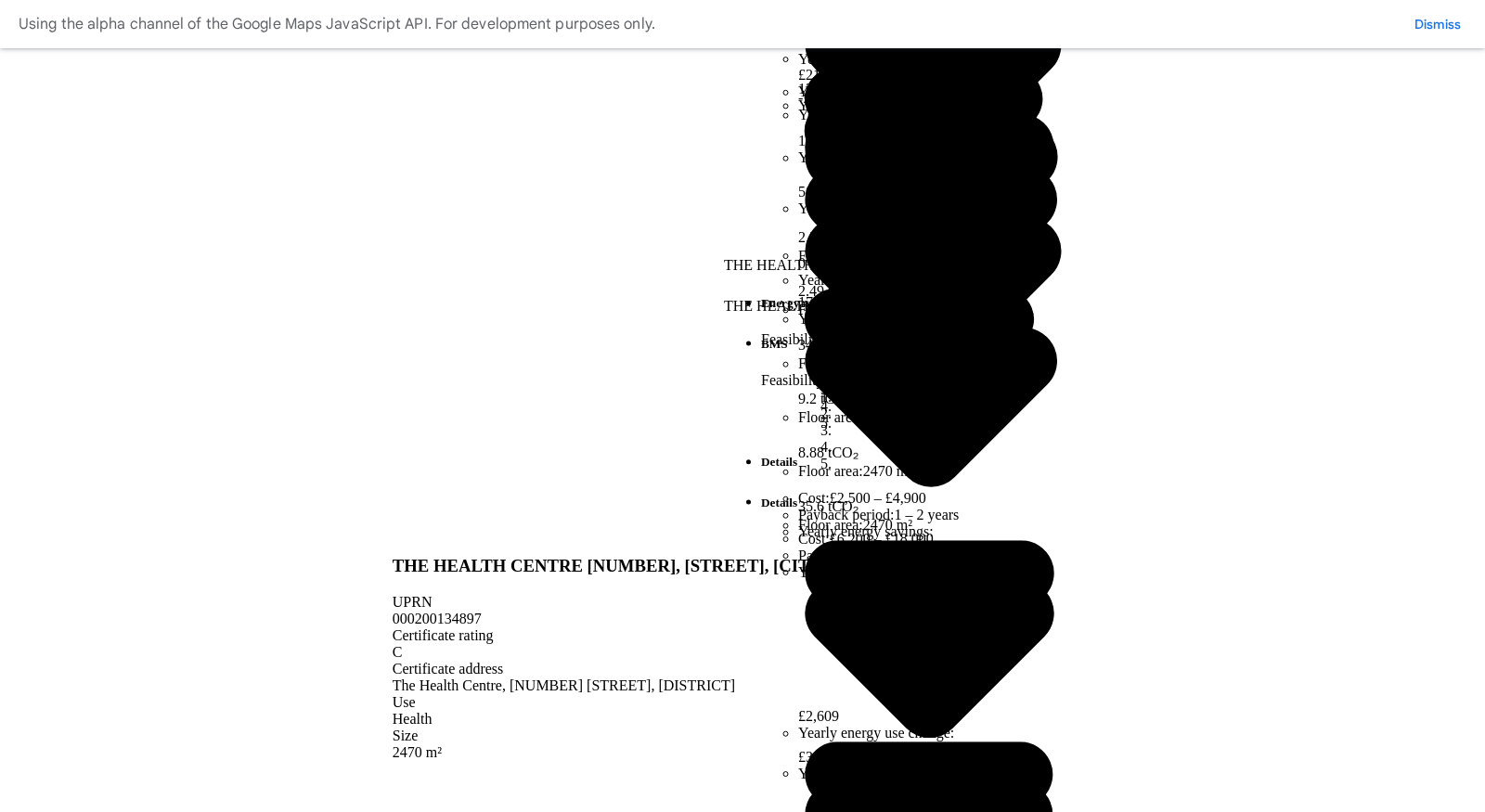 click on "Wibble" at bounding box center [33, 20426] 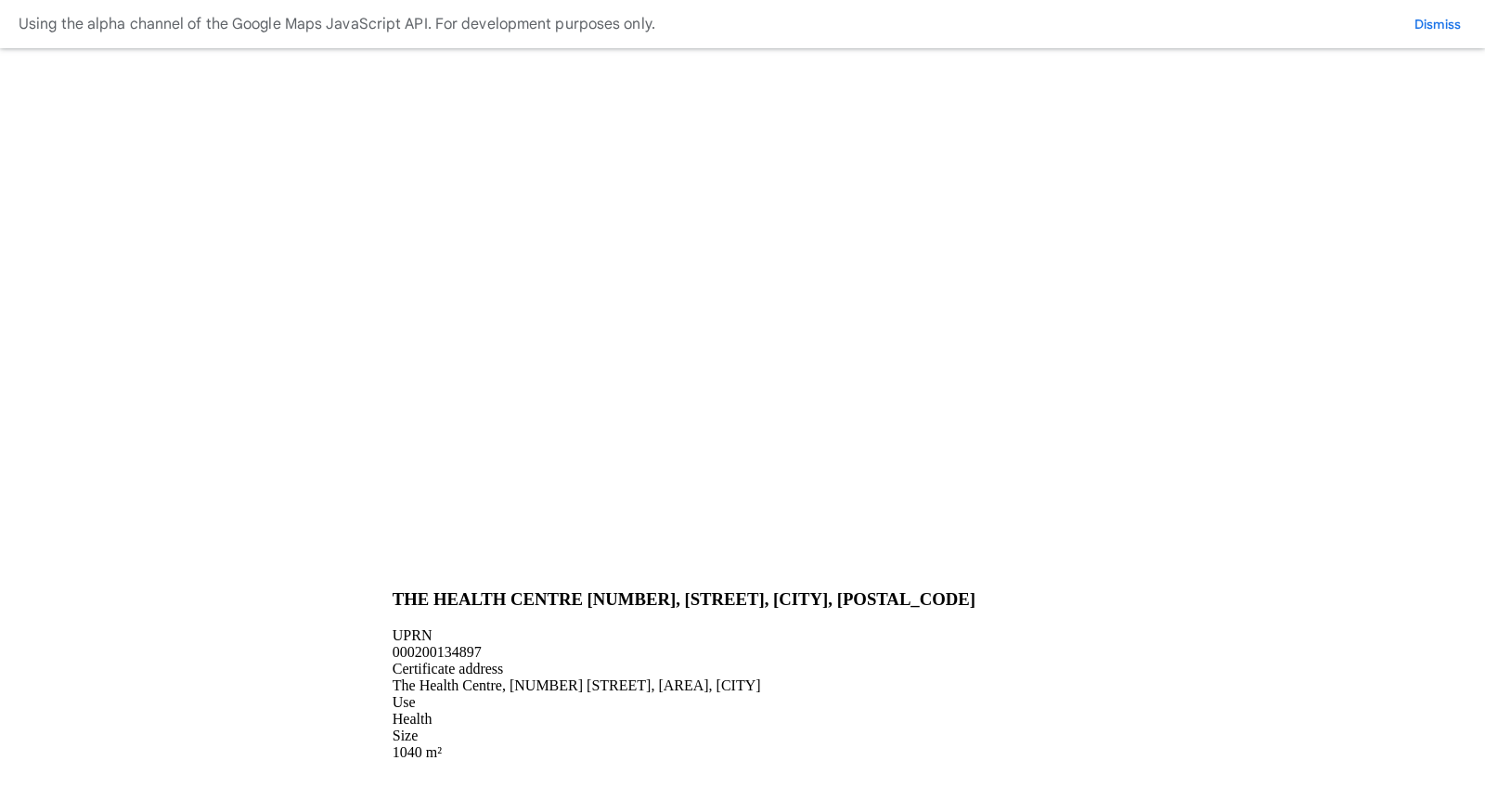 scroll, scrollTop: 0, scrollLeft: 0, axis: both 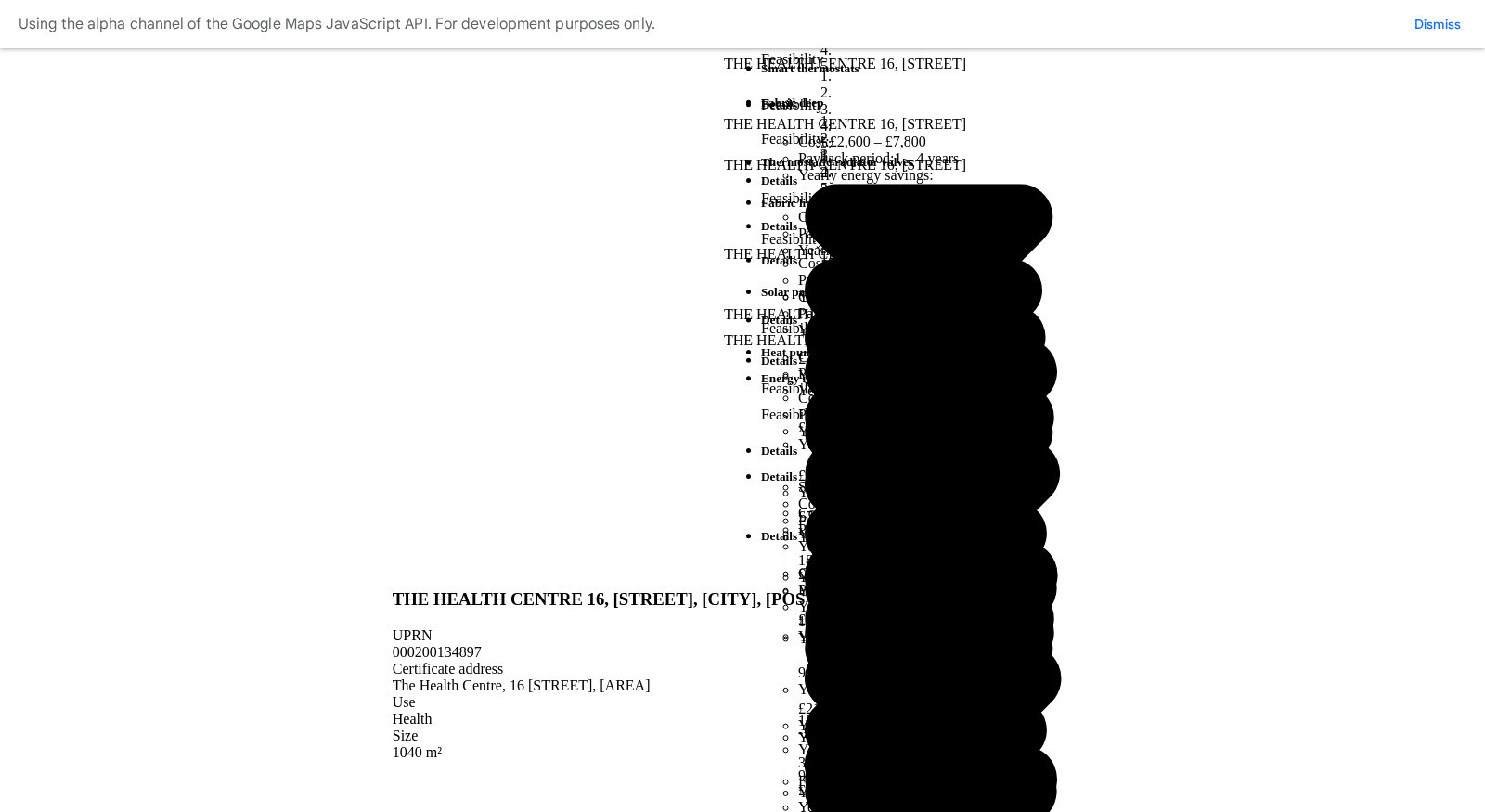 click on "Building Atlas
Building Atlas: GP surgeries
OK
Log out" at bounding box center (742, 1589) 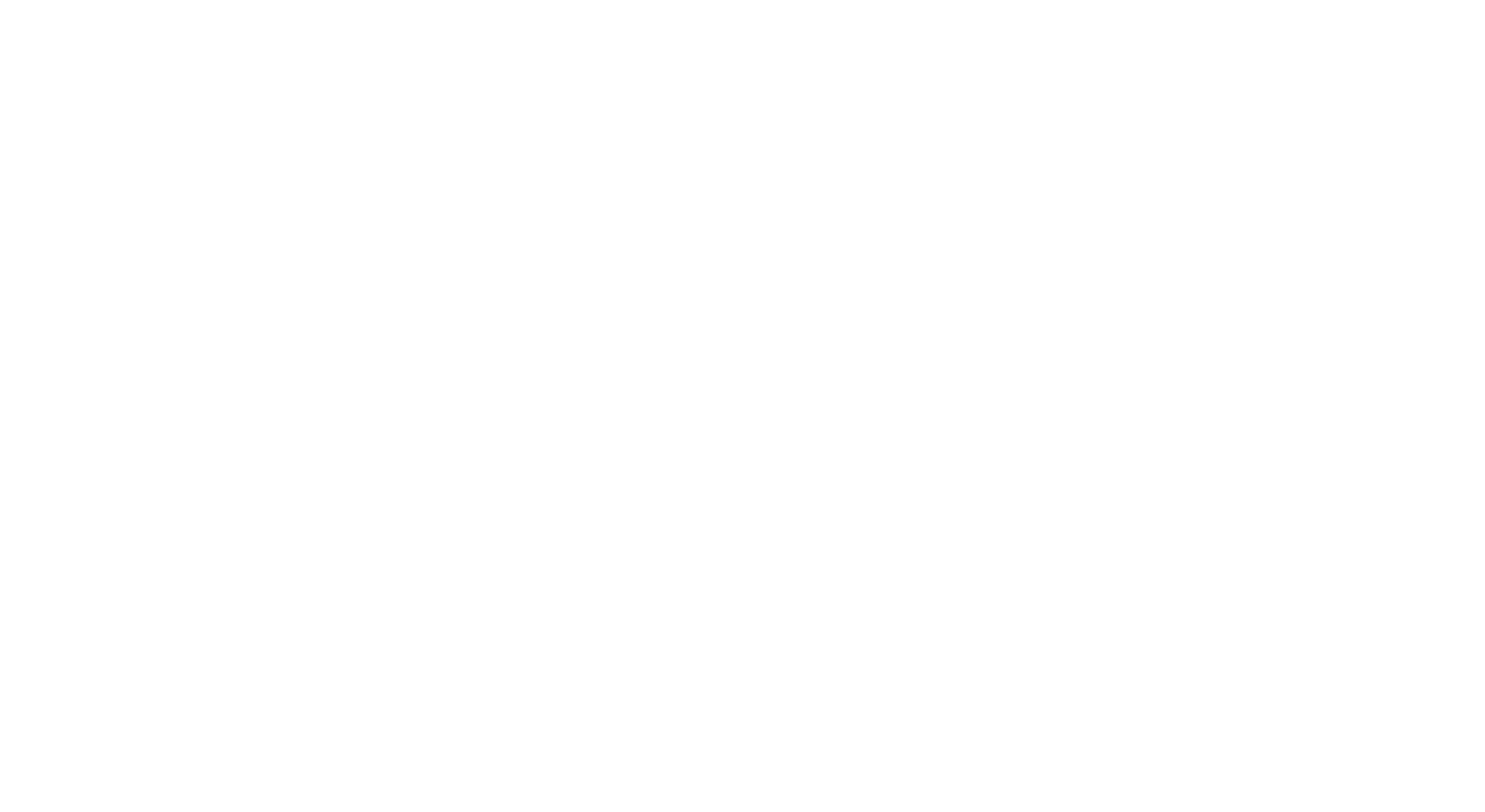 scroll, scrollTop: 0, scrollLeft: 0, axis: both 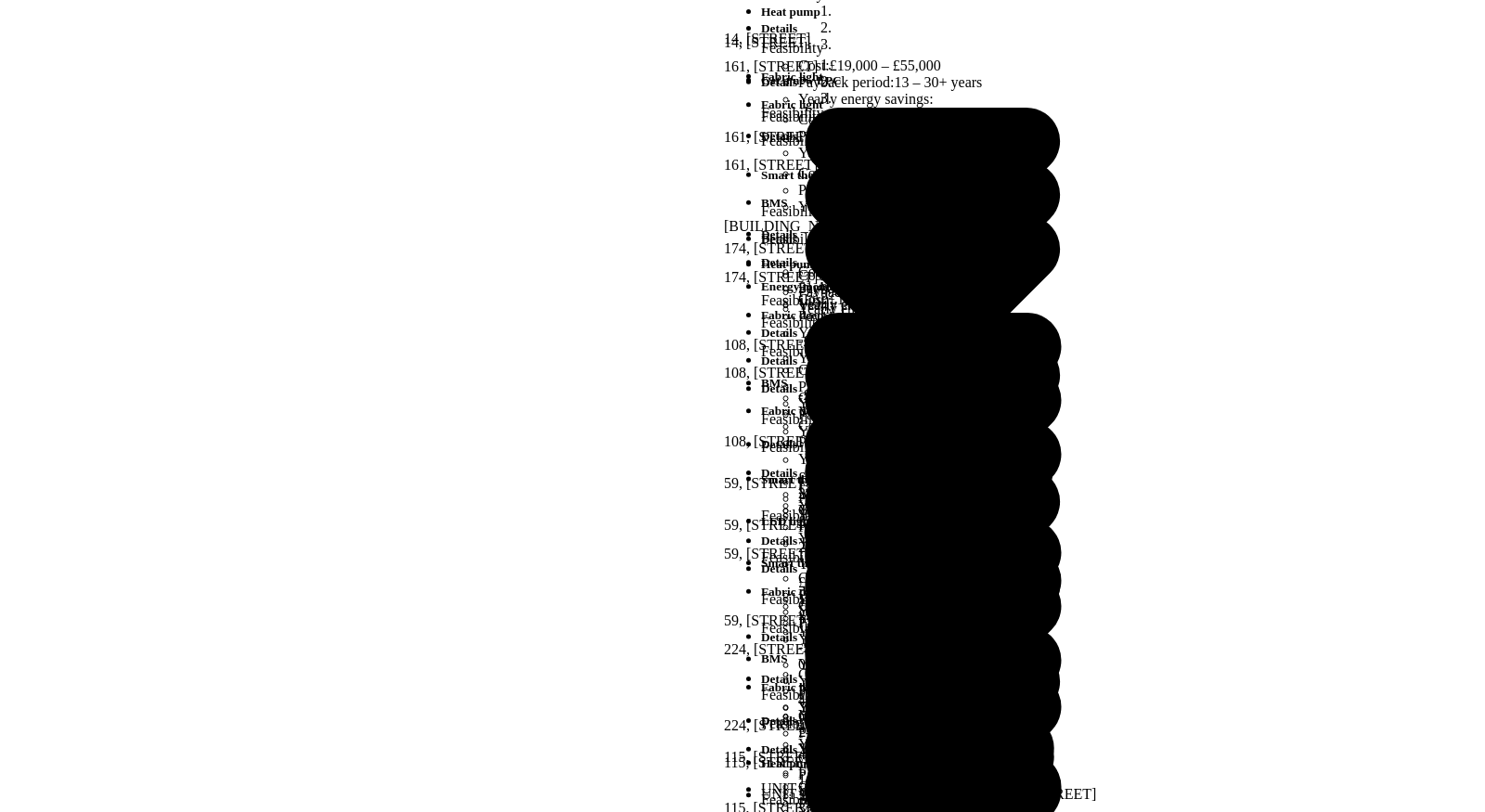 click on "Energy use intensity" at bounding box center [742, 23086] 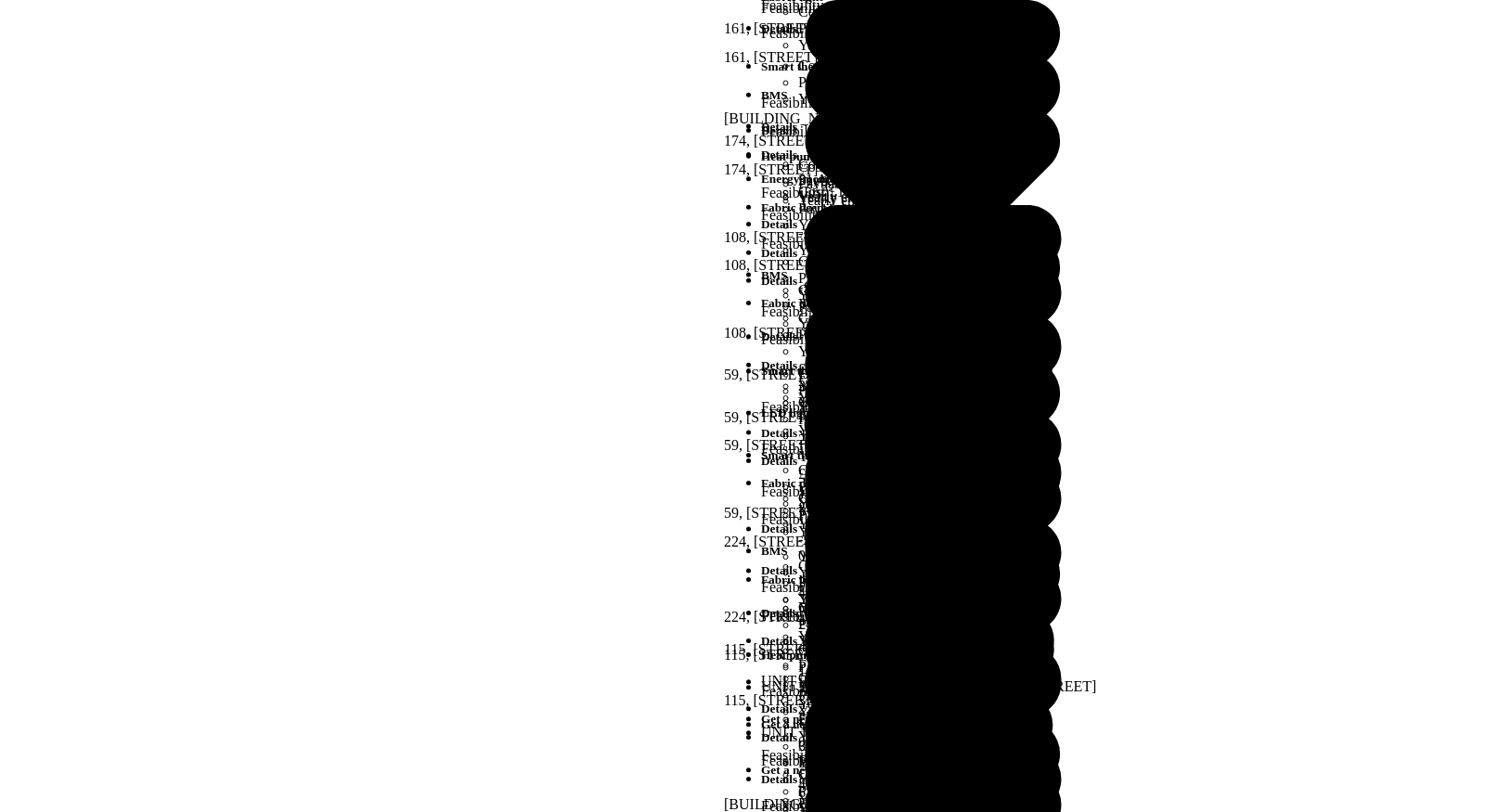 click on "Ratings" at bounding box center (742, 23230) 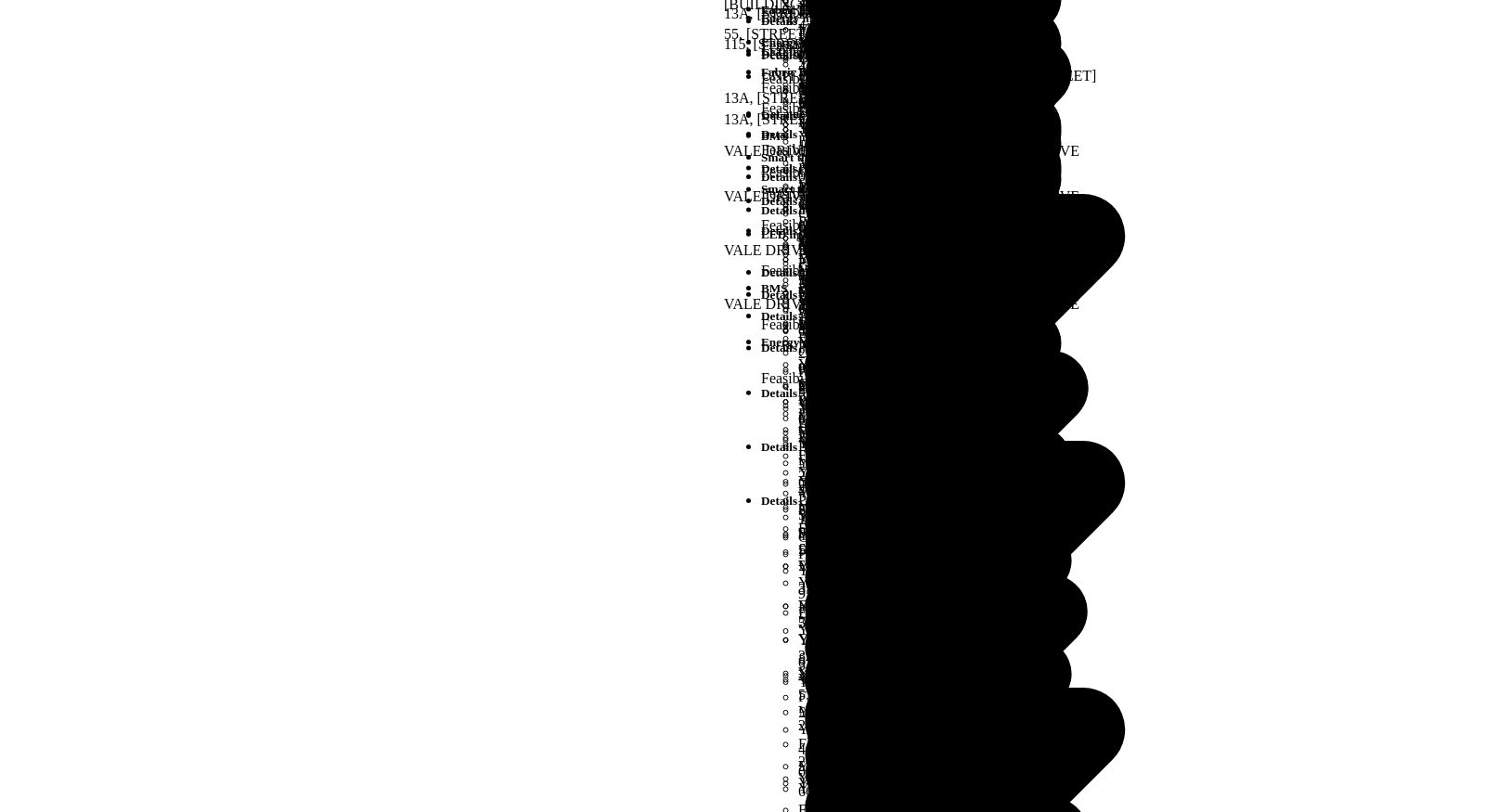 scroll, scrollTop: 2105, scrollLeft: 0, axis: vertical 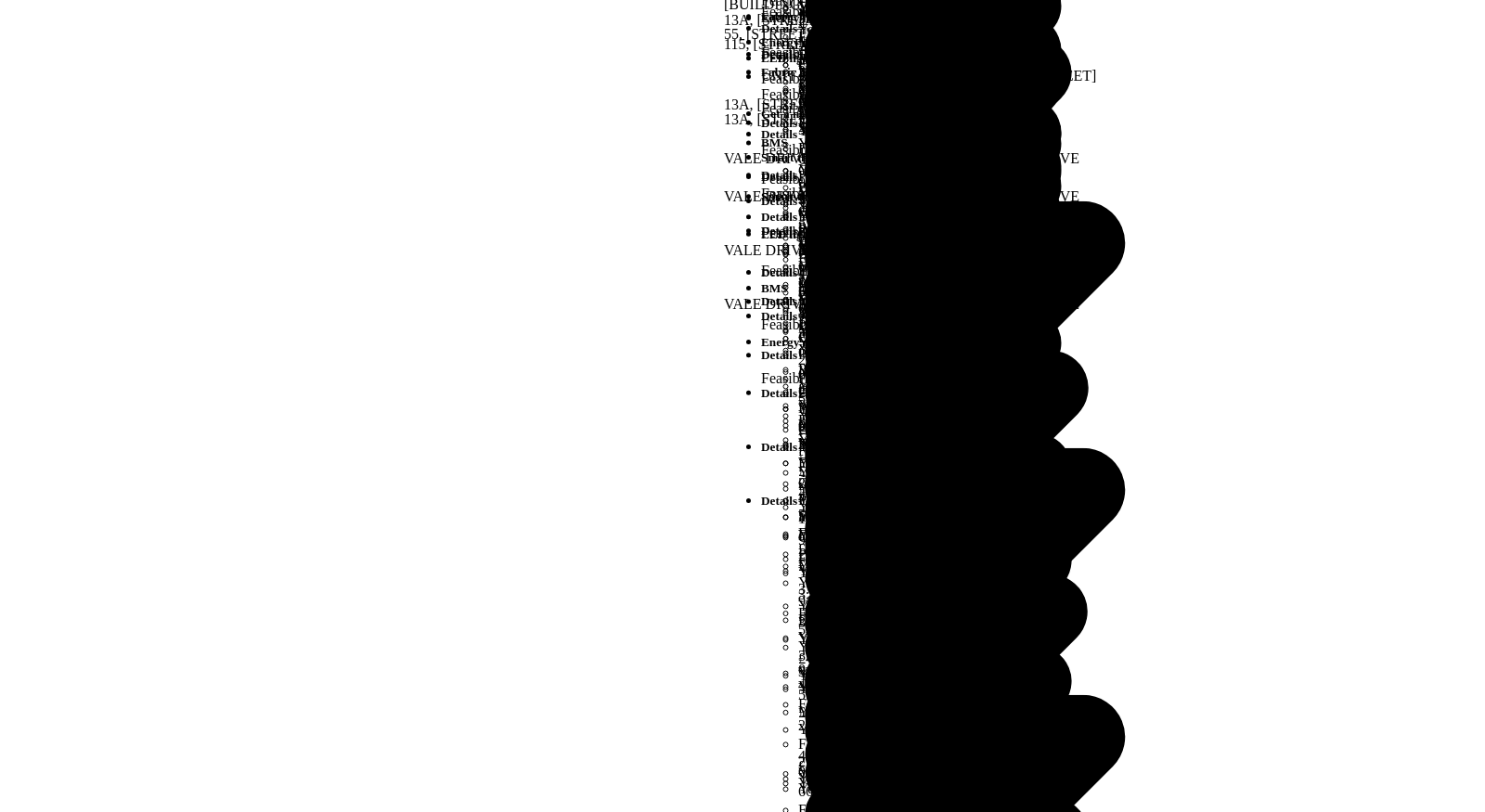 click on "[NUMBER], [STREET]" at bounding box center [56, 110231] 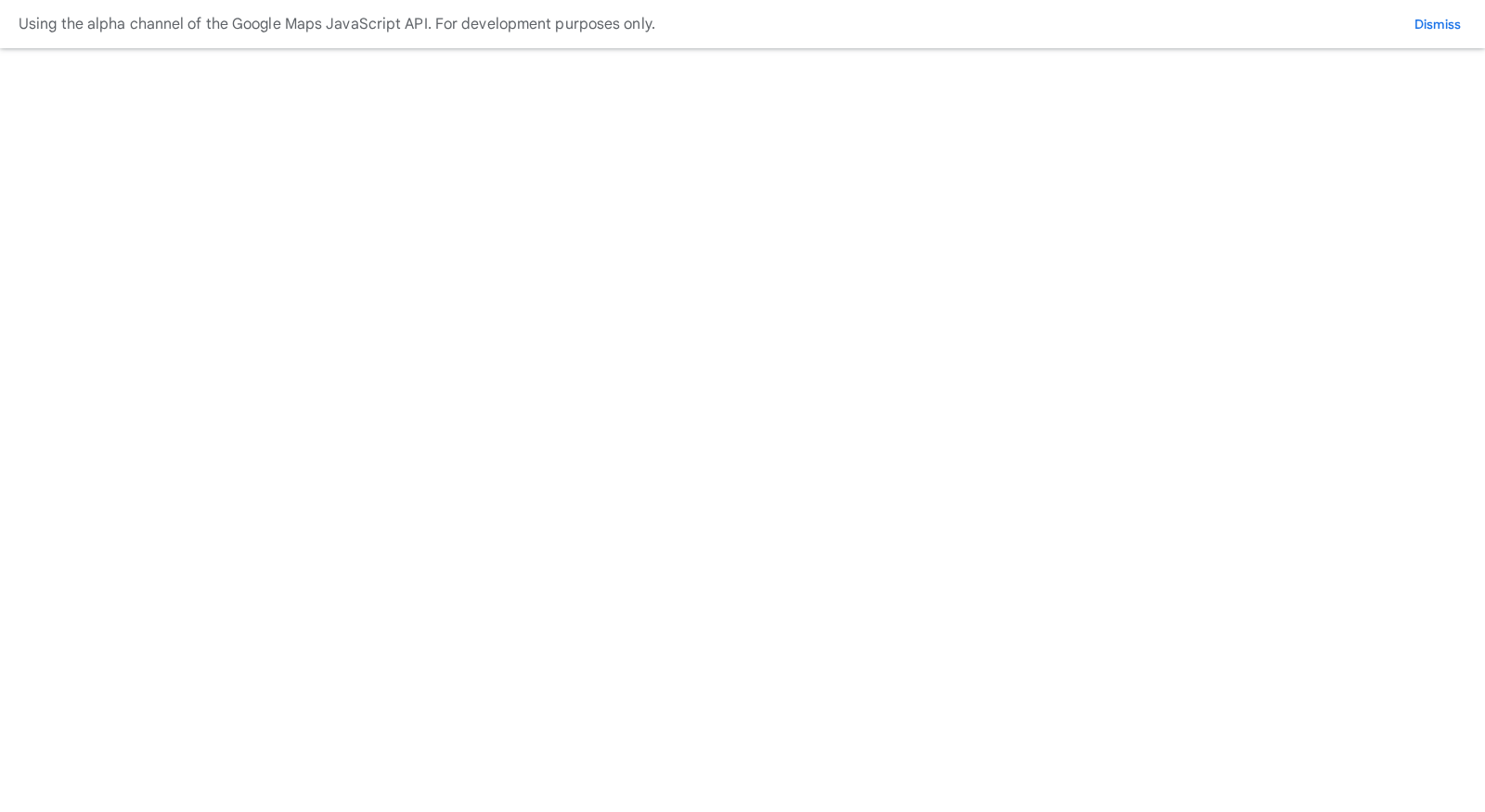 scroll, scrollTop: 0, scrollLeft: 0, axis: both 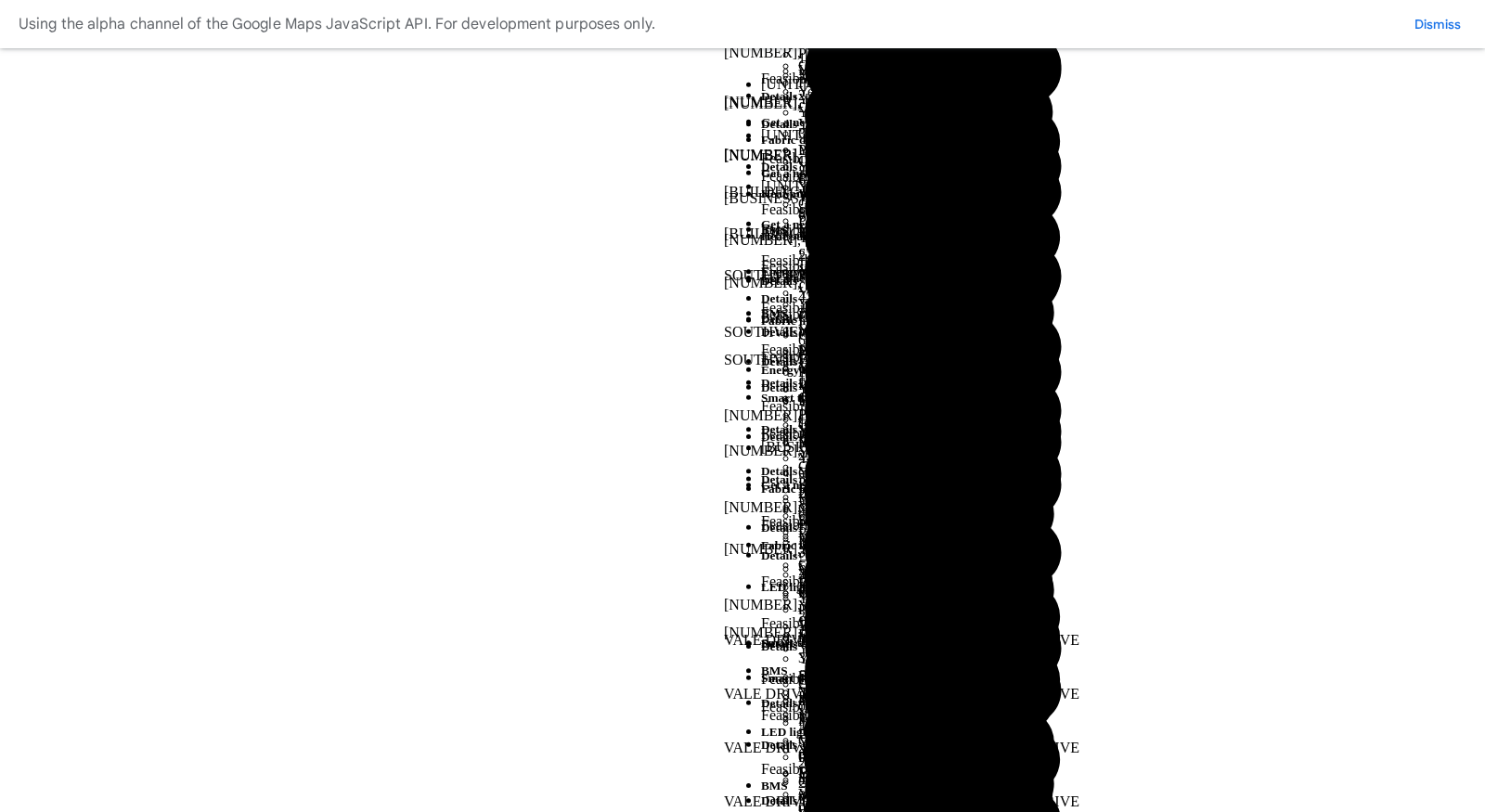 click on "[NUMBER], [STREET]" at bounding box center (80, 42976) 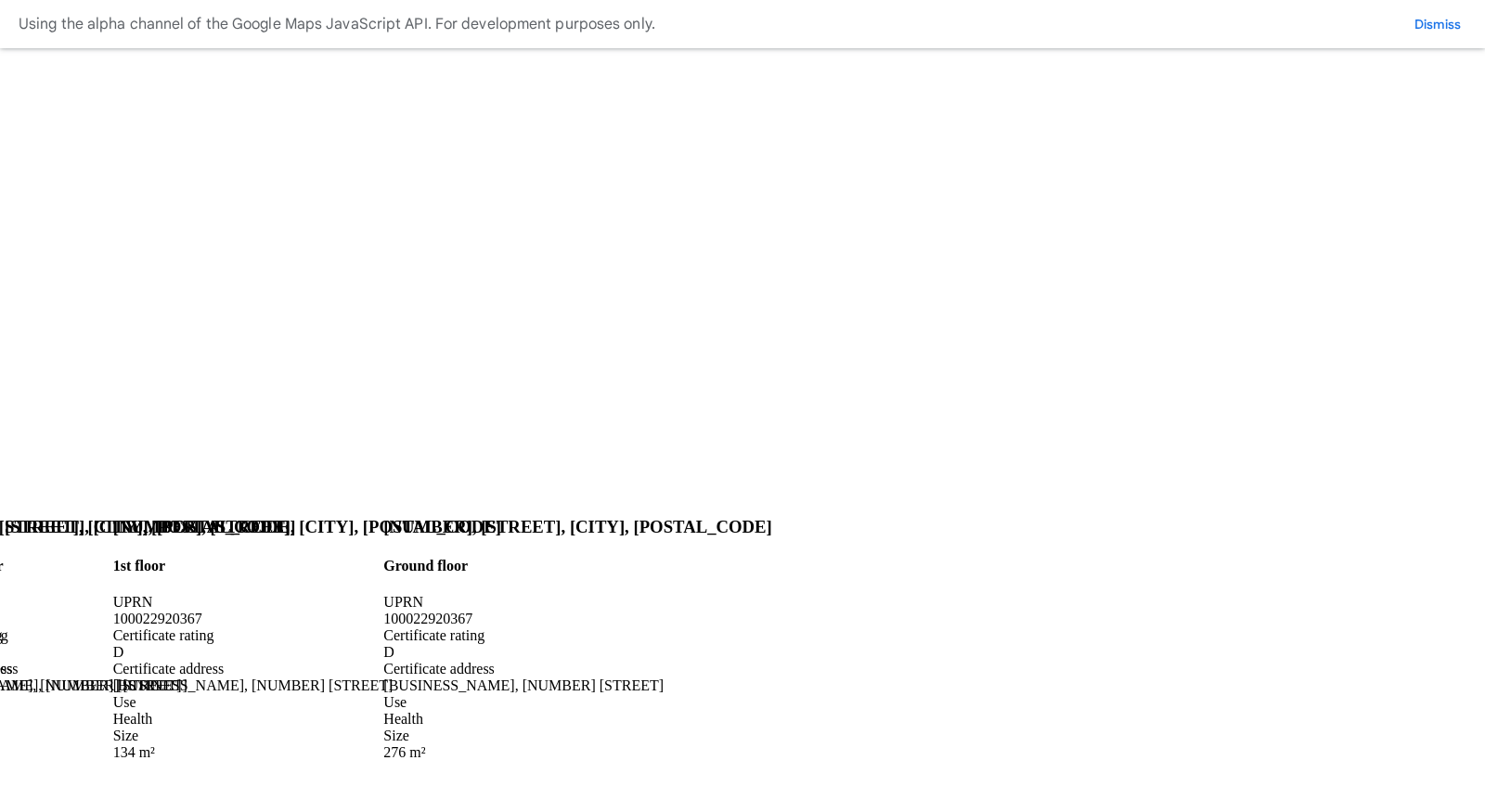 scroll, scrollTop: 0, scrollLeft: 0, axis: both 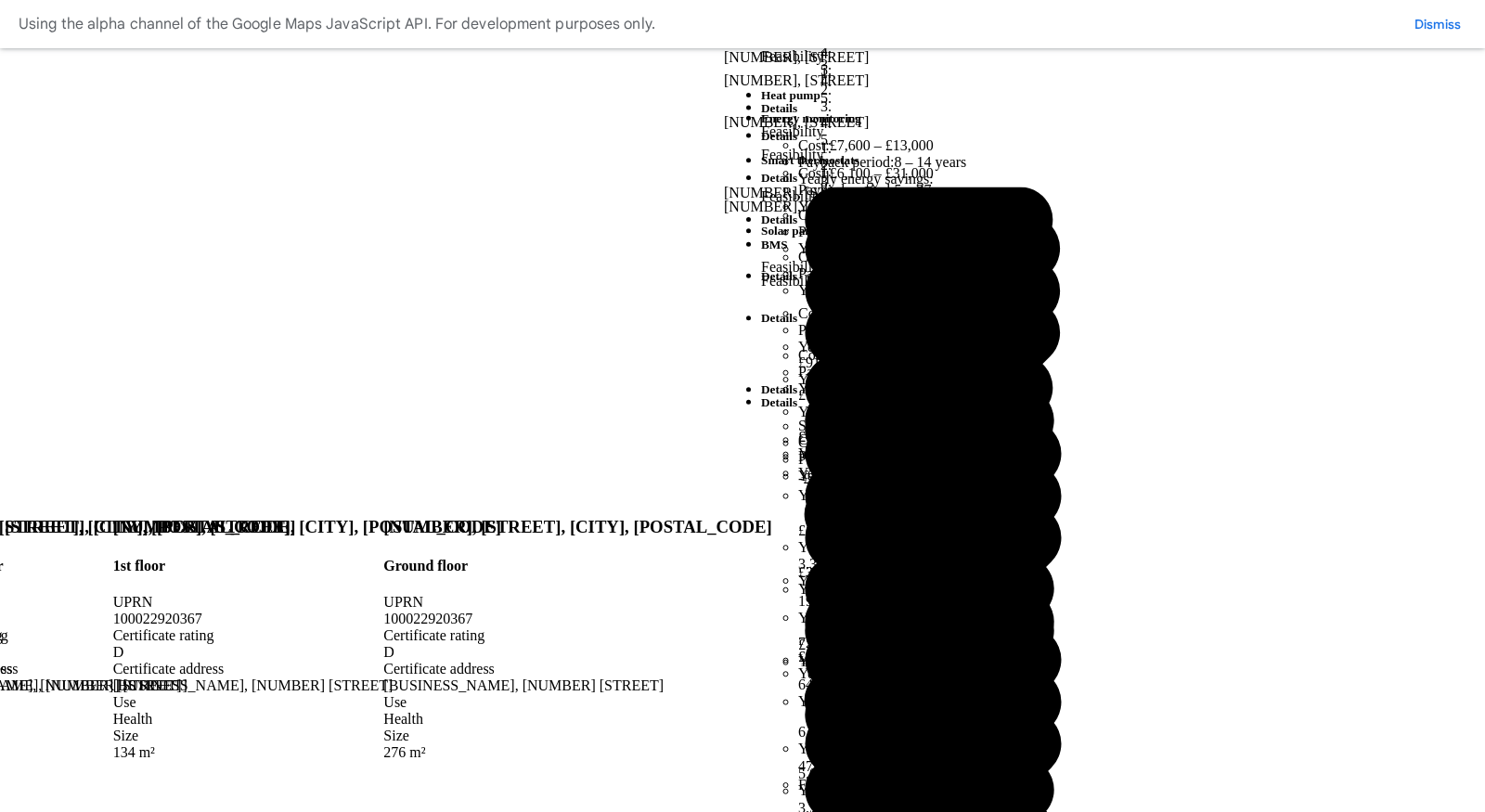 drag, startPoint x: 515, startPoint y: 195, endPoint x: 515, endPoint y: 294, distance: 99 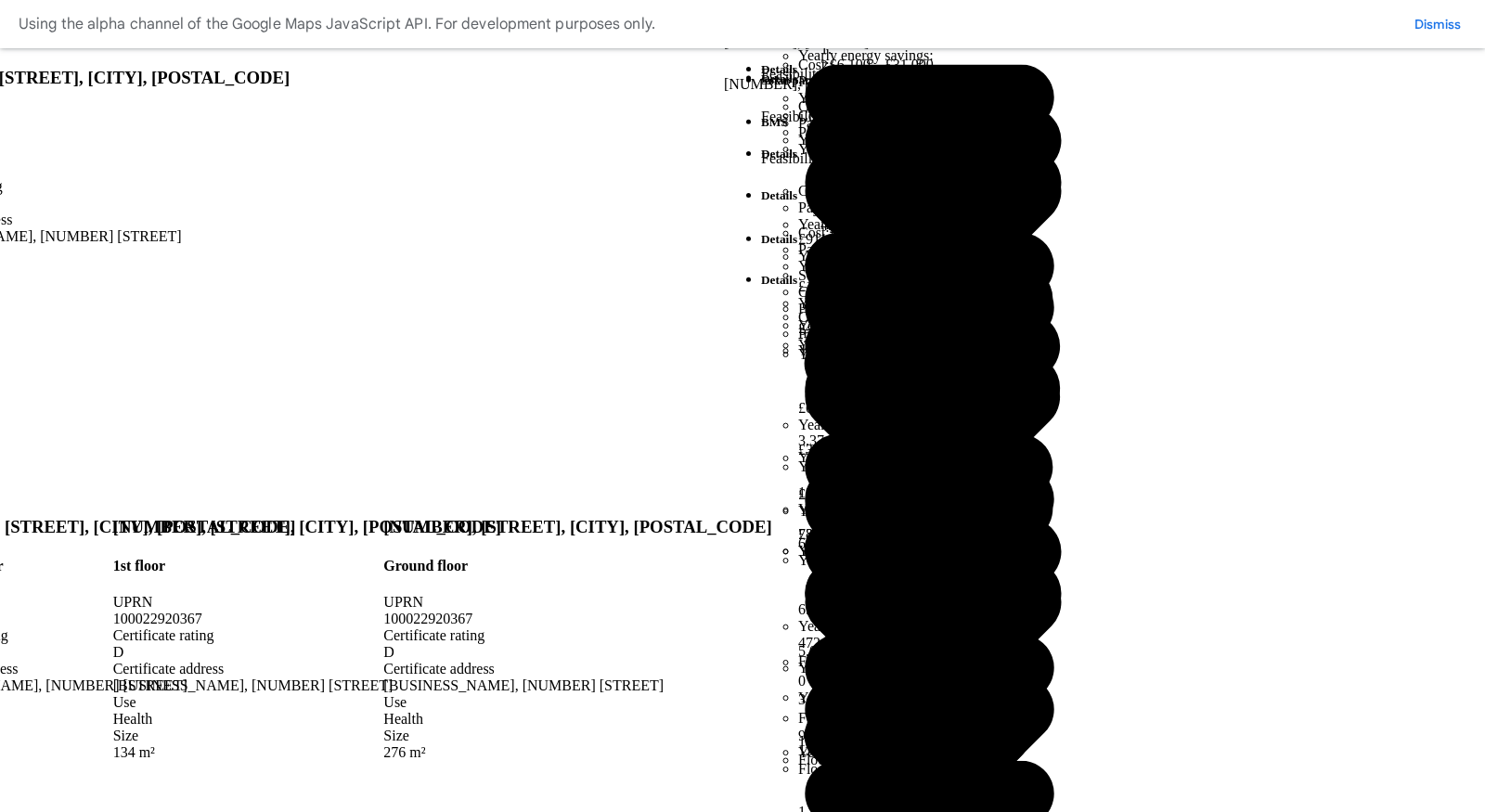 scroll, scrollTop: 1102, scrollLeft: 0, axis: vertical 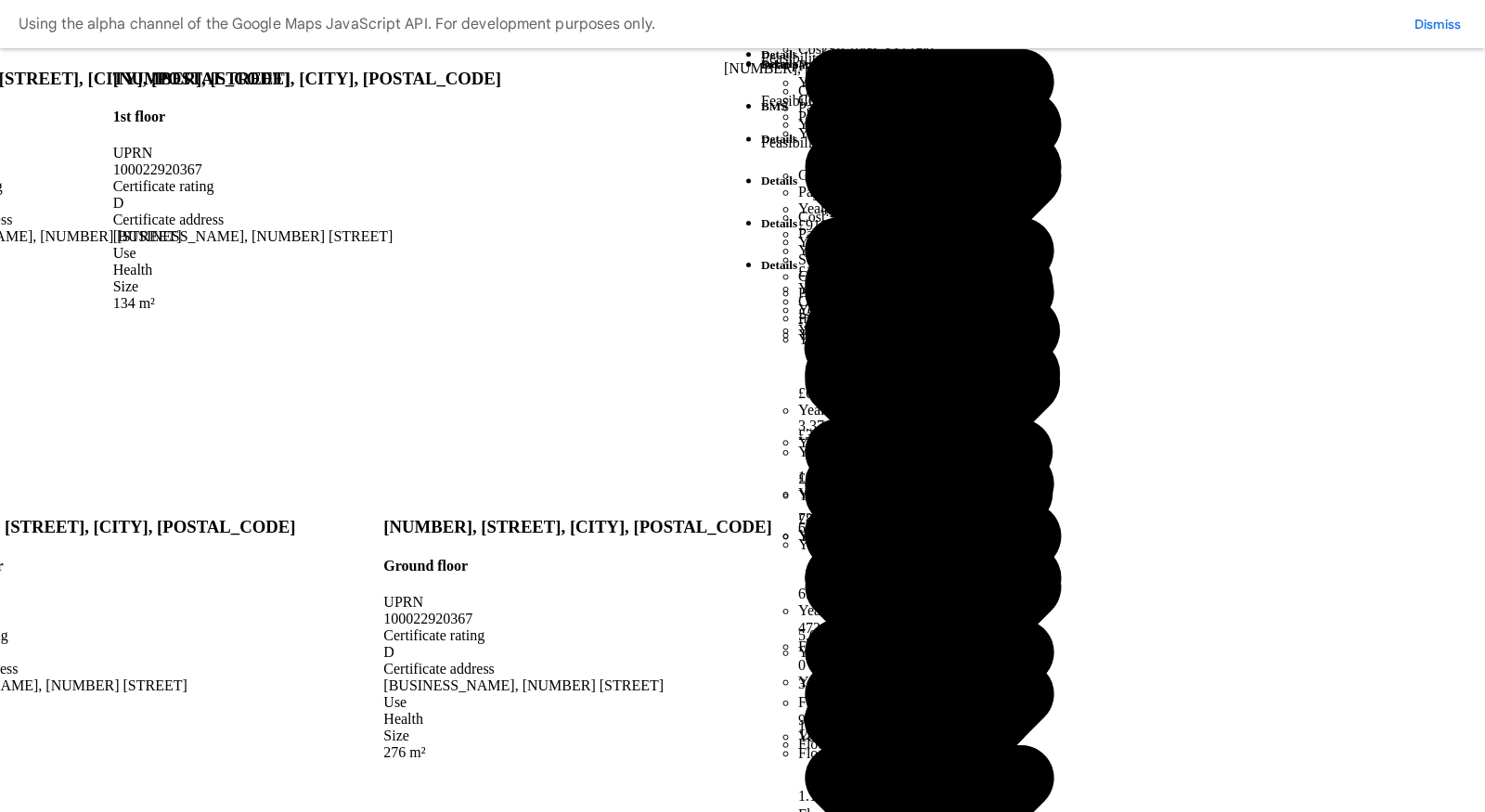 click on "Your Scenarios" at bounding box center [72, 7025] 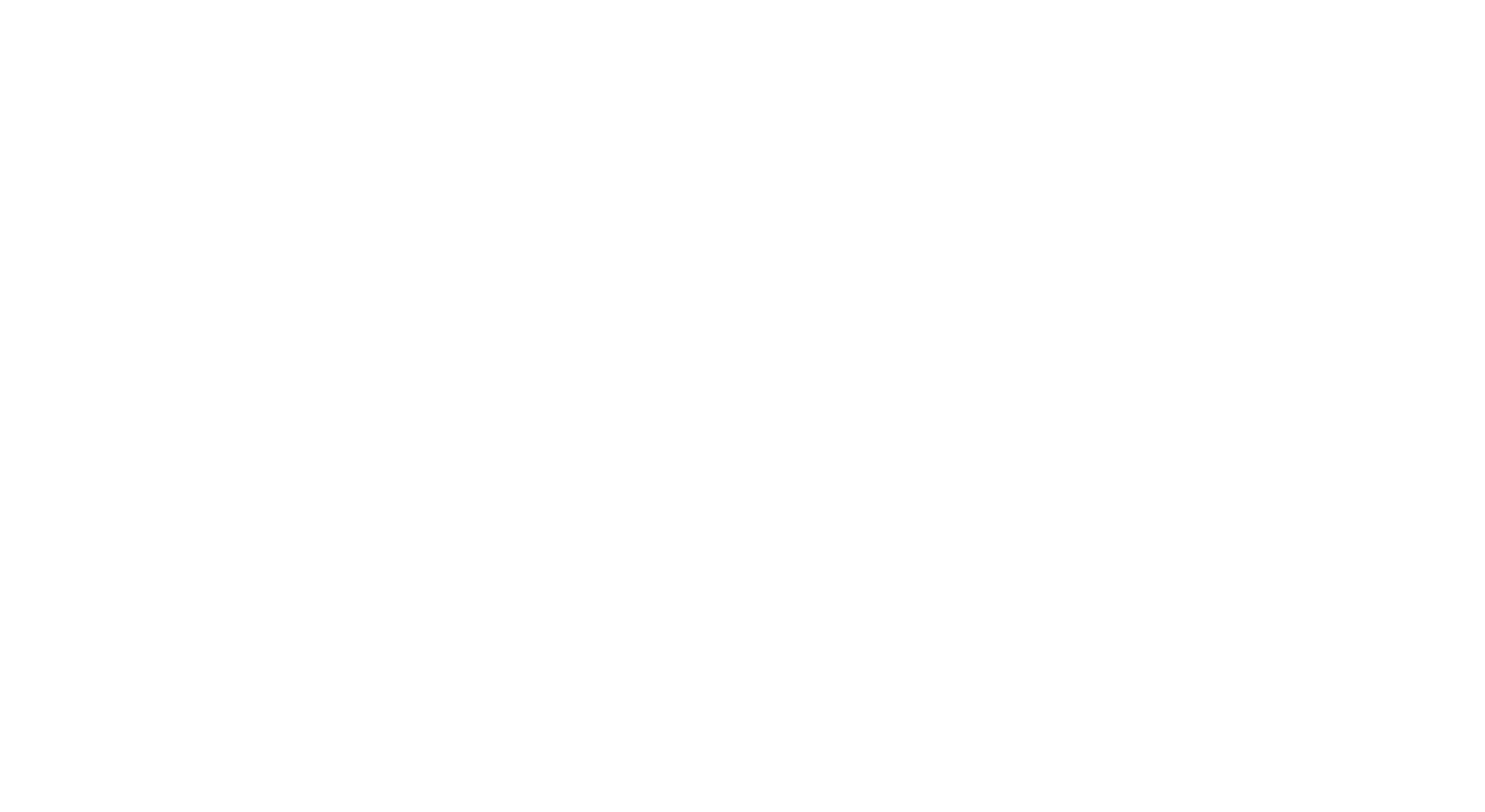 scroll, scrollTop: 464, scrollLeft: 0, axis: vertical 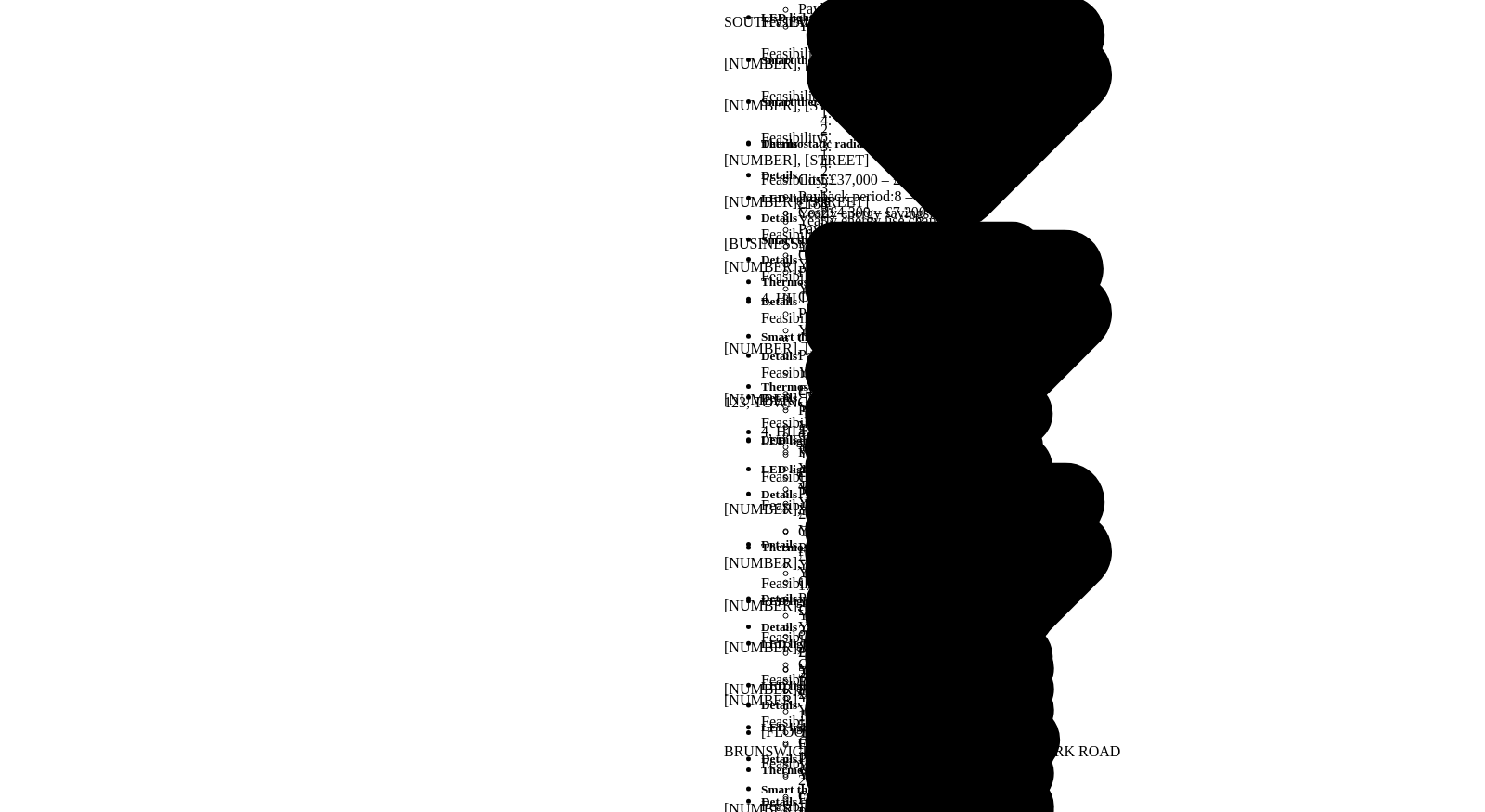 click on "Emissions" at bounding box center (742, 20211) 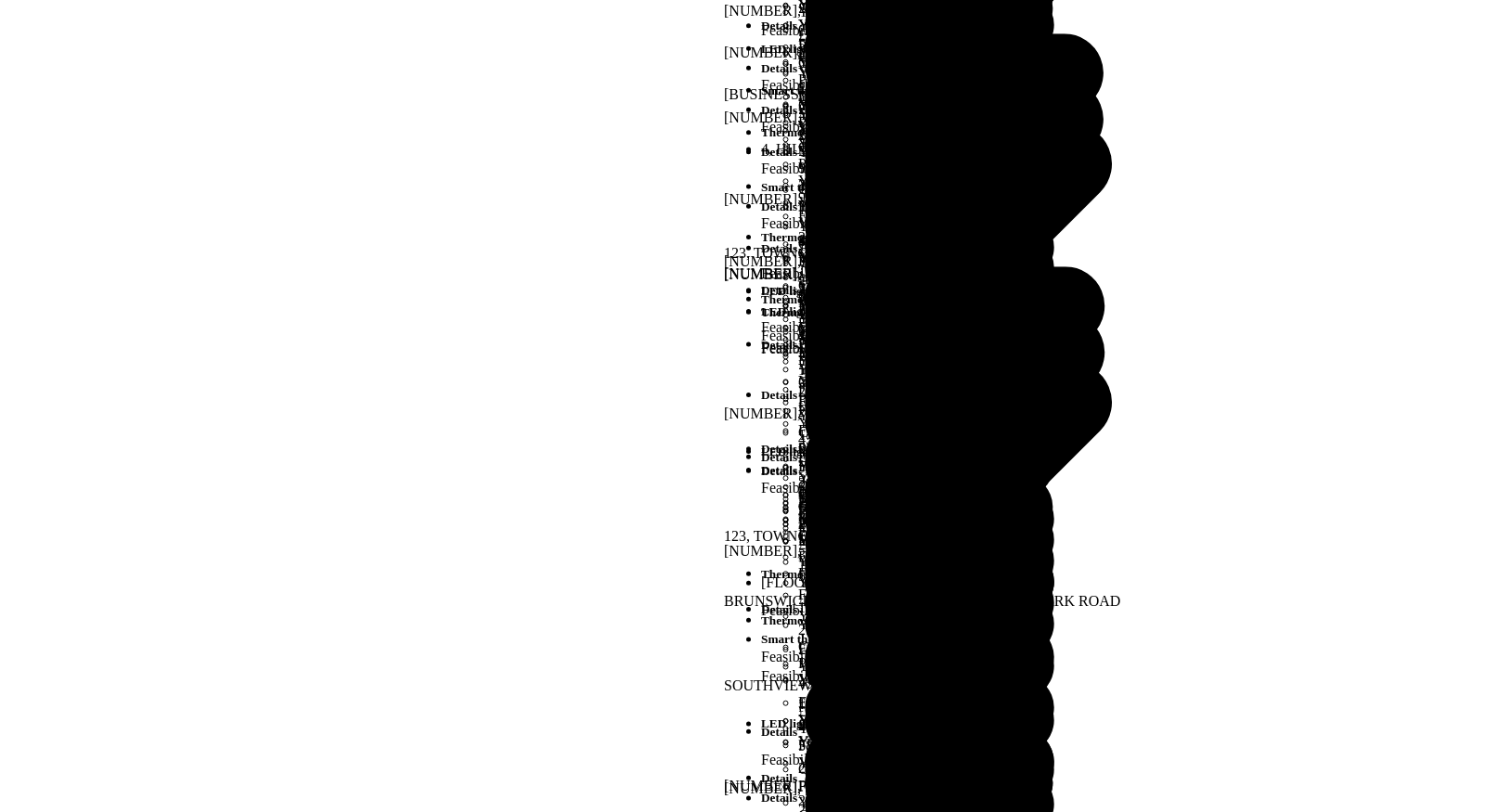 scroll, scrollTop: 0, scrollLeft: 0, axis: both 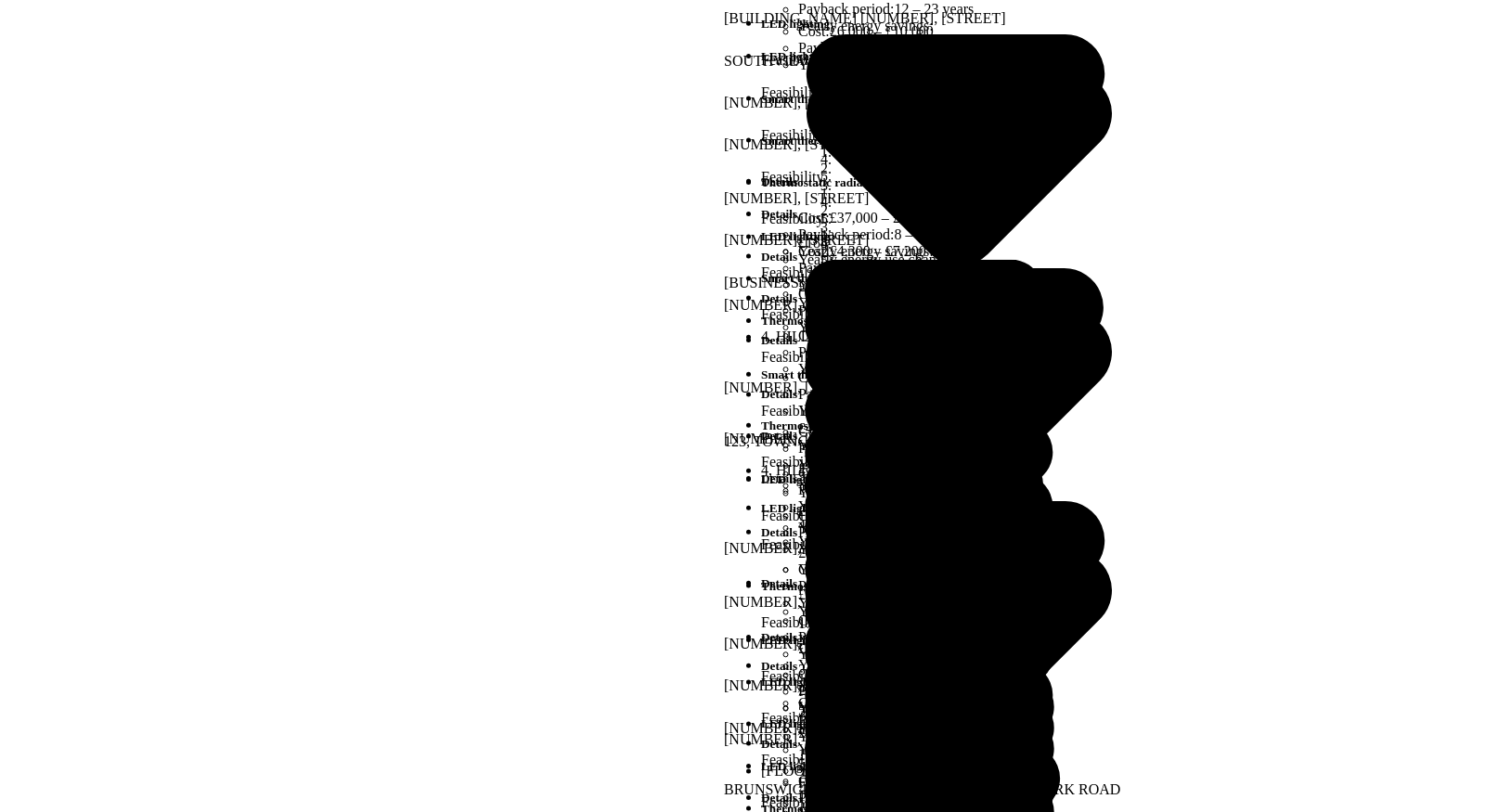 click on "Decide
Your Scenarios
LED + energy management" at bounding box center (742, 10647) 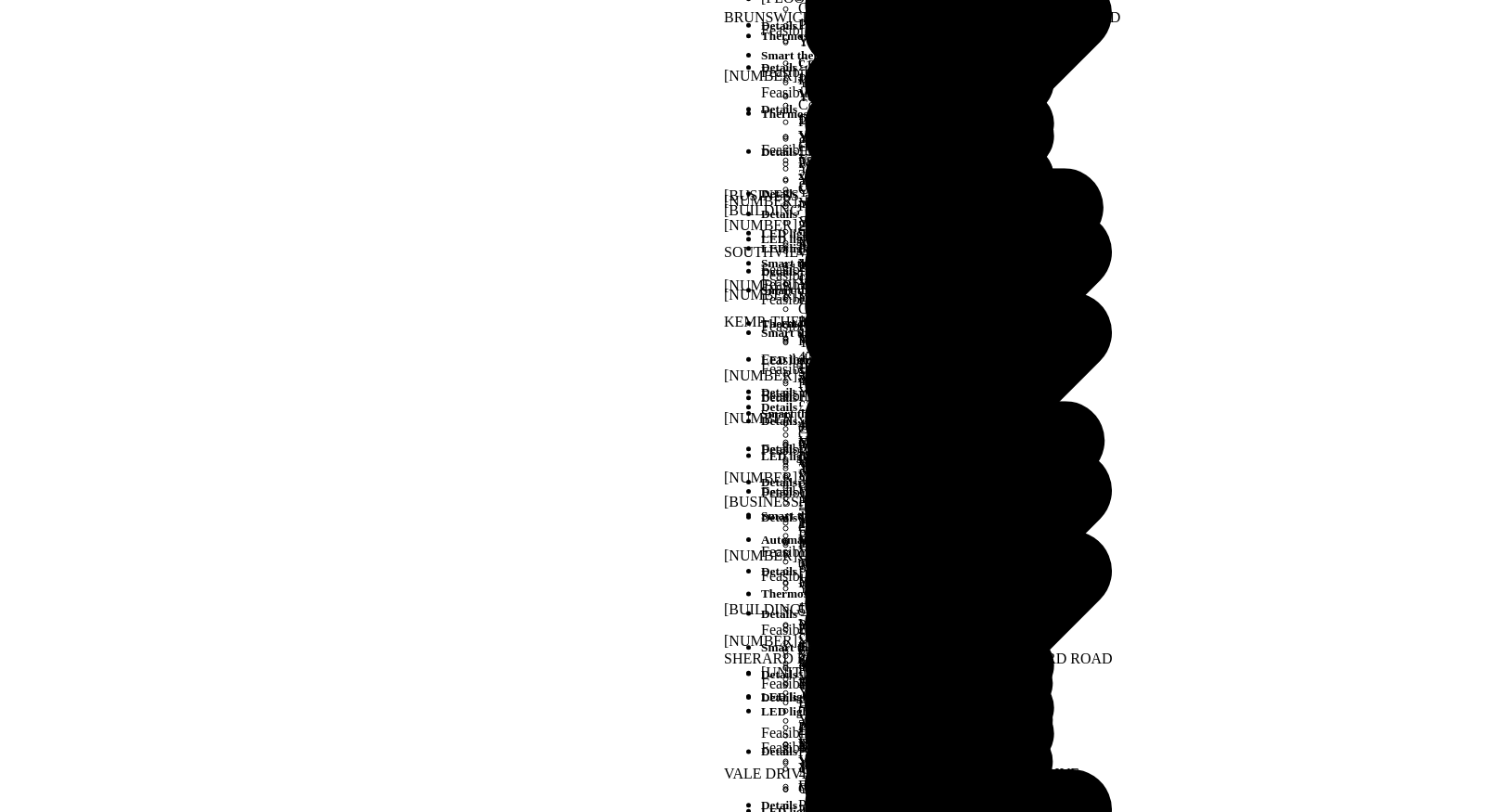 scroll, scrollTop: 772, scrollLeft: 0, axis: vertical 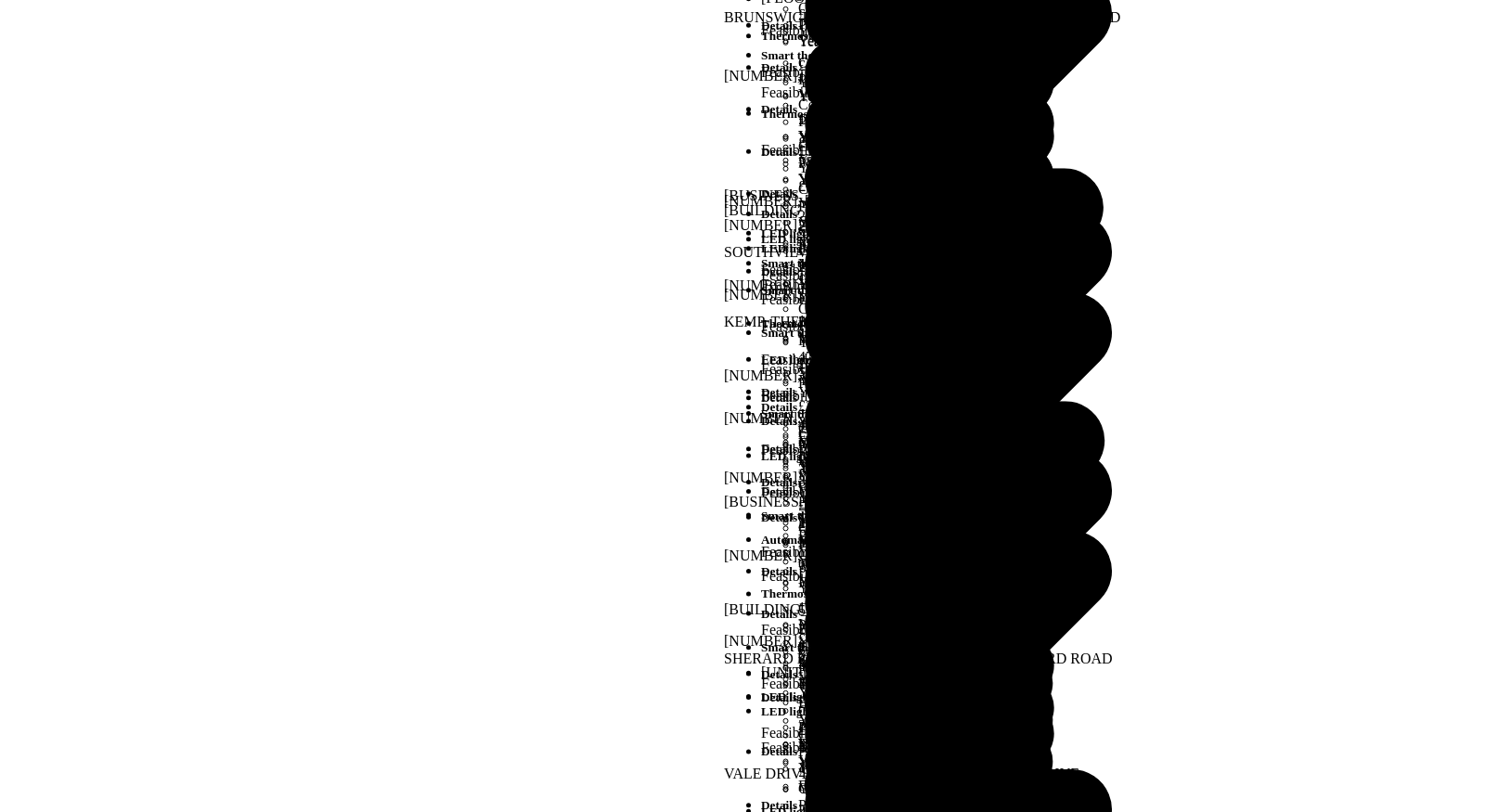 click 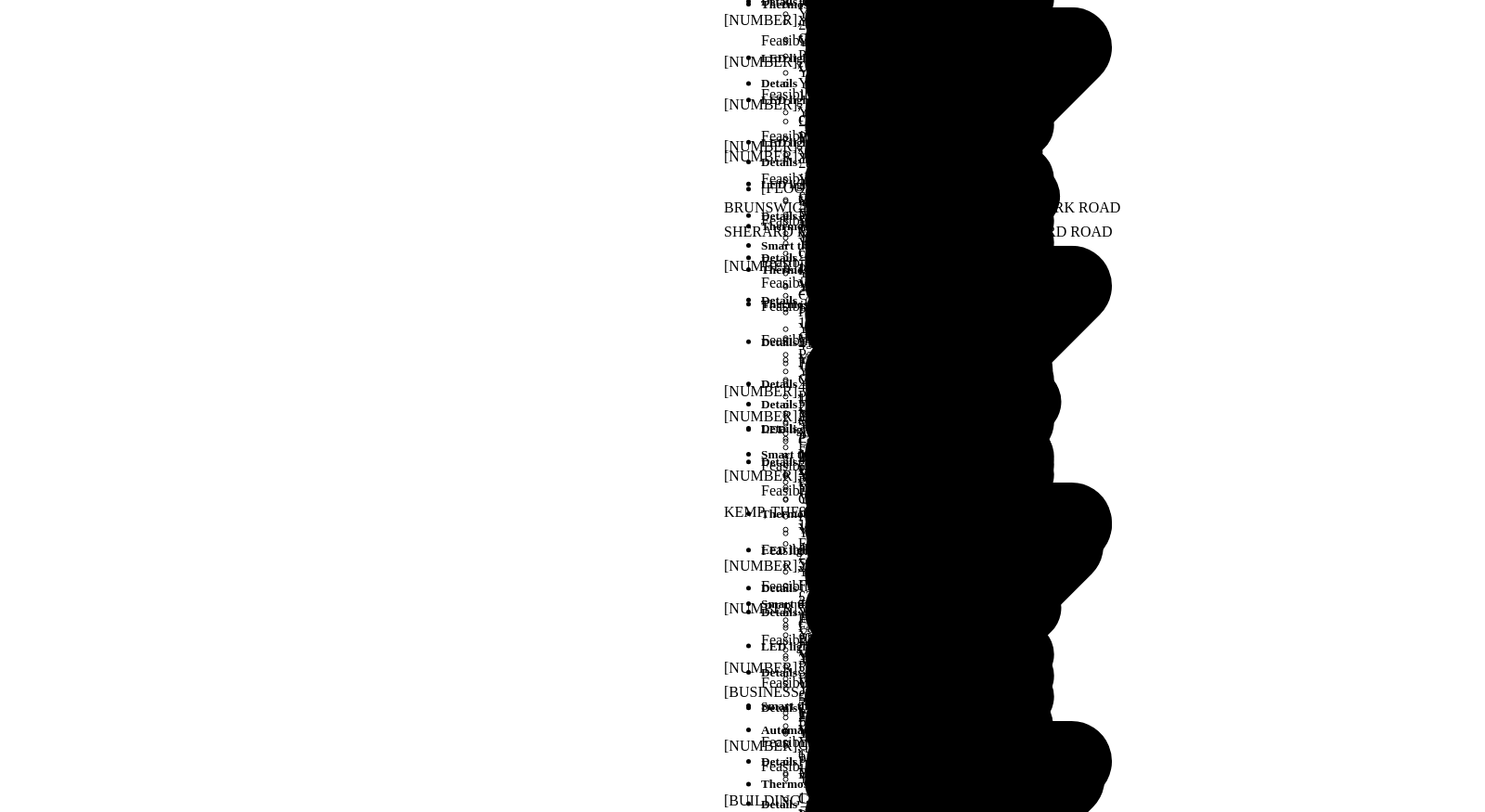 scroll, scrollTop: 197, scrollLeft: 0, axis: vertical 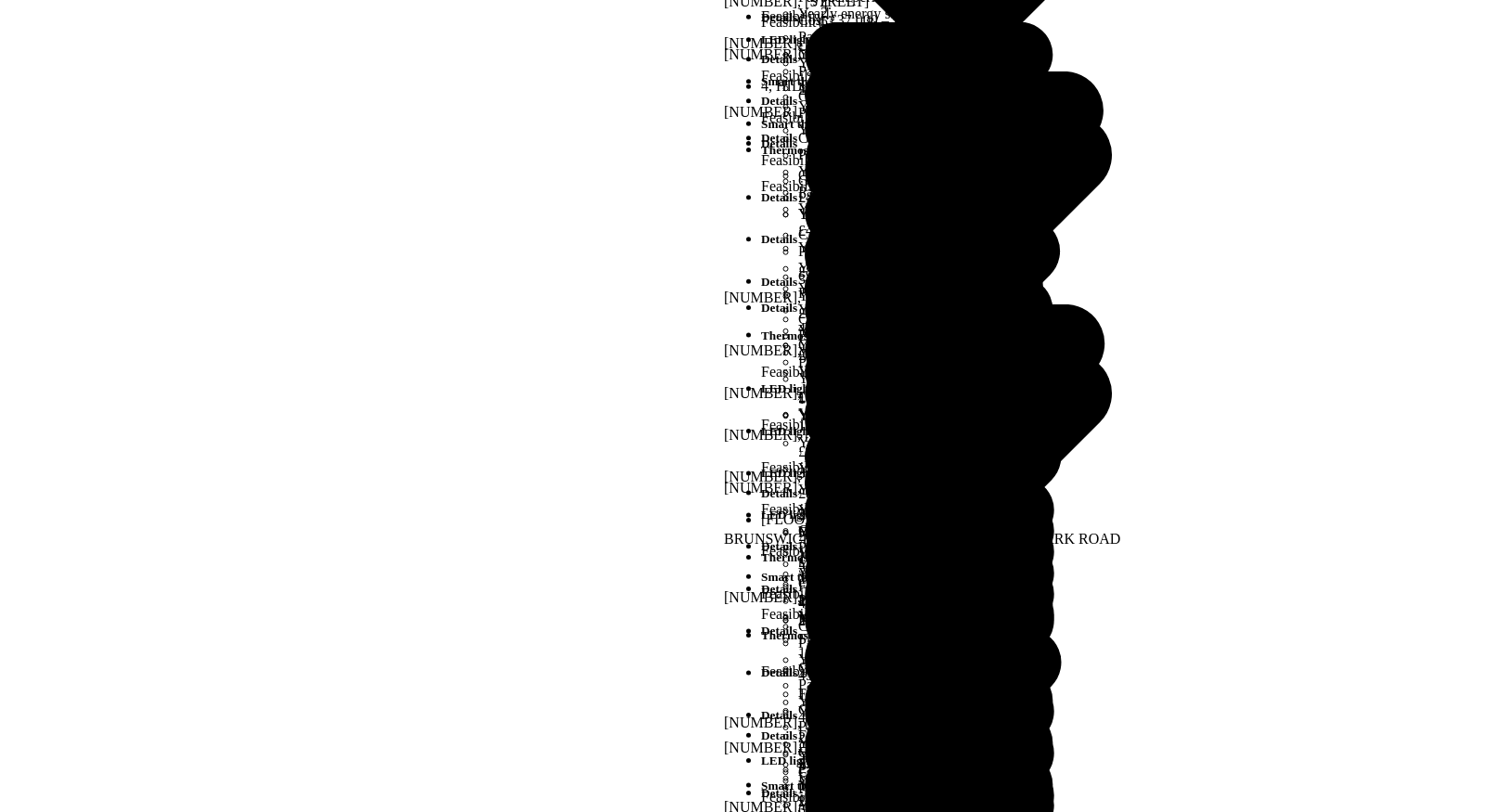 click on "Yearly GHG change,  kgCO₂" at bounding box center [742, 21093] 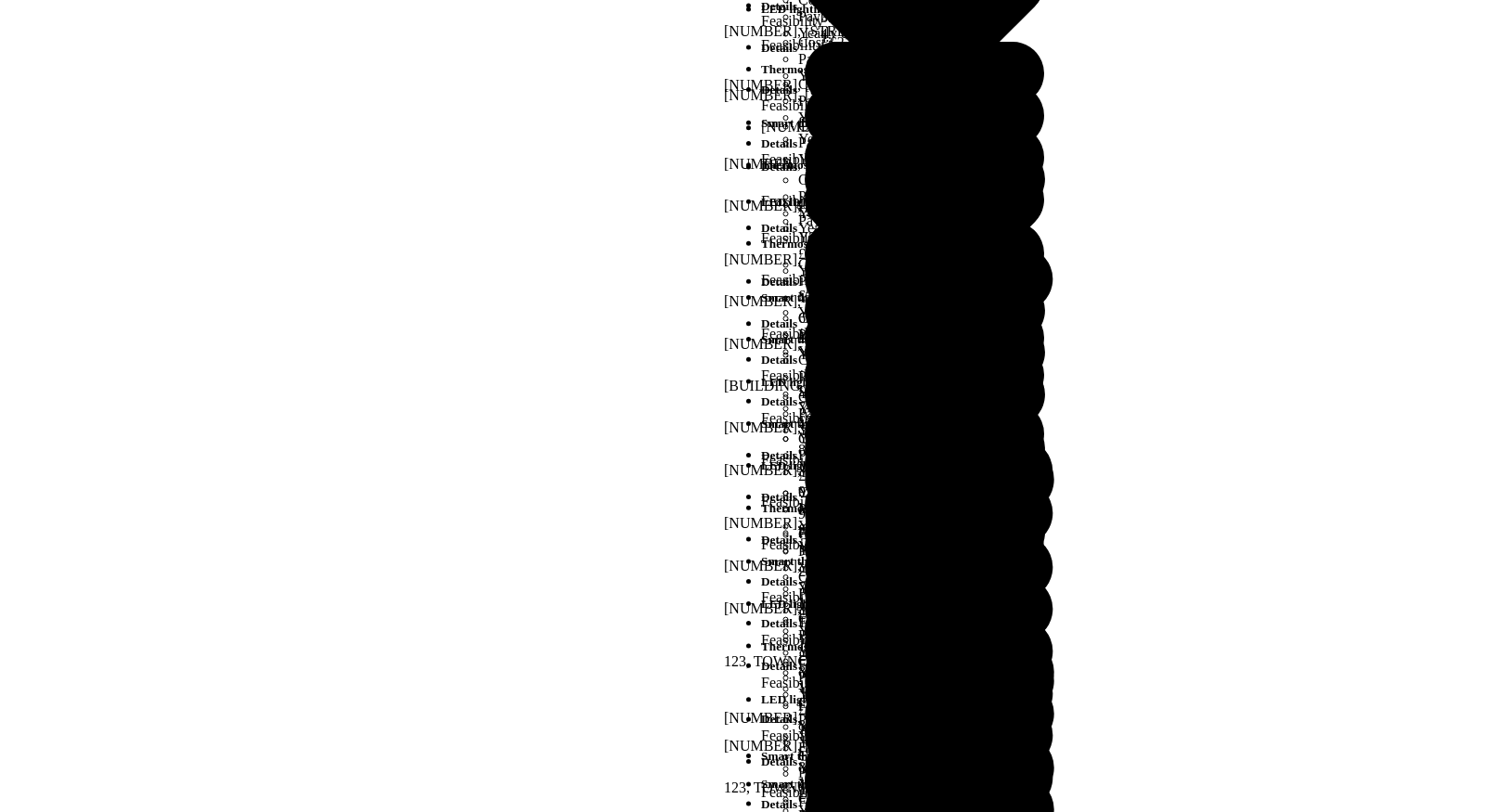 click 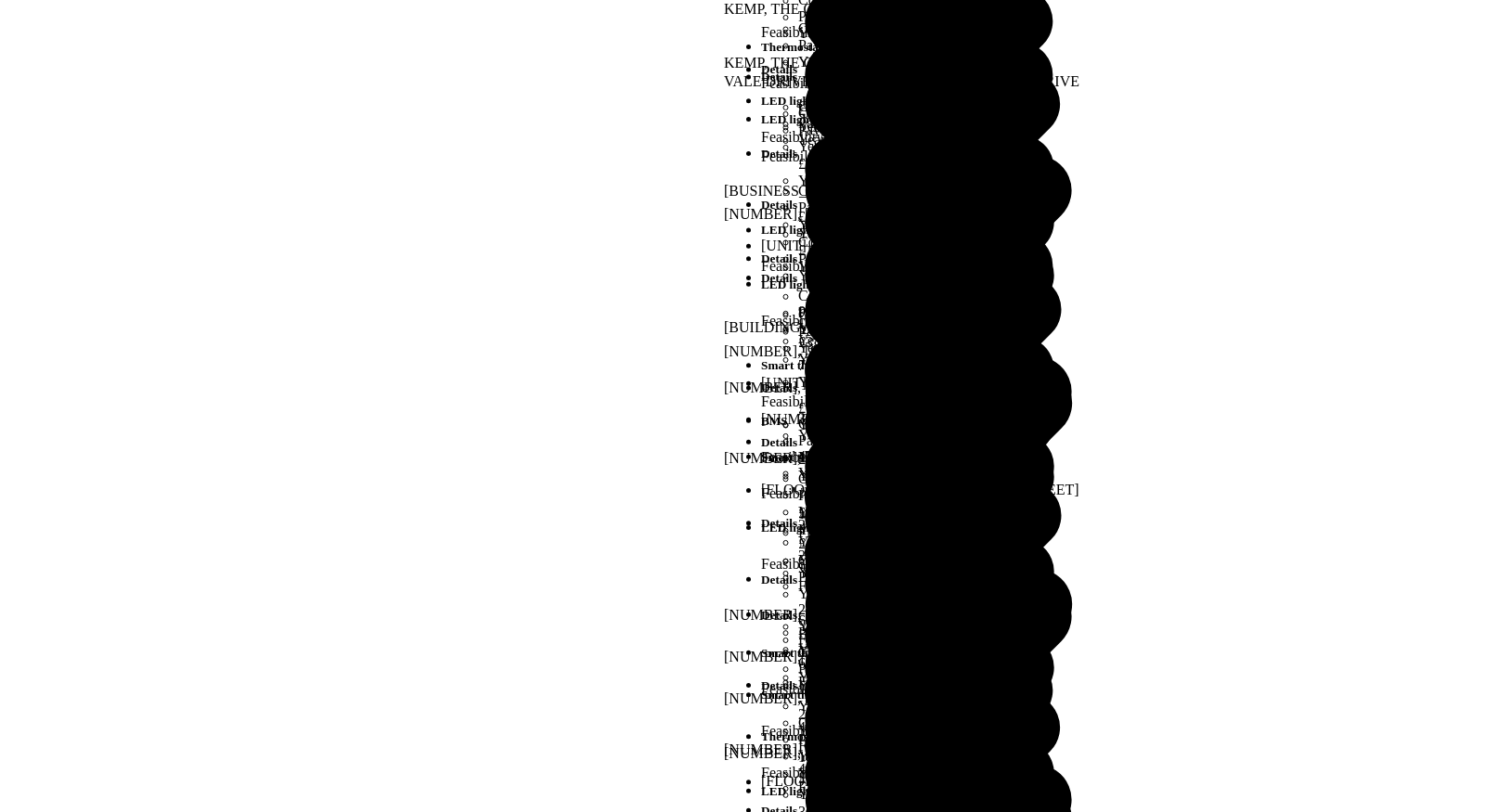 click 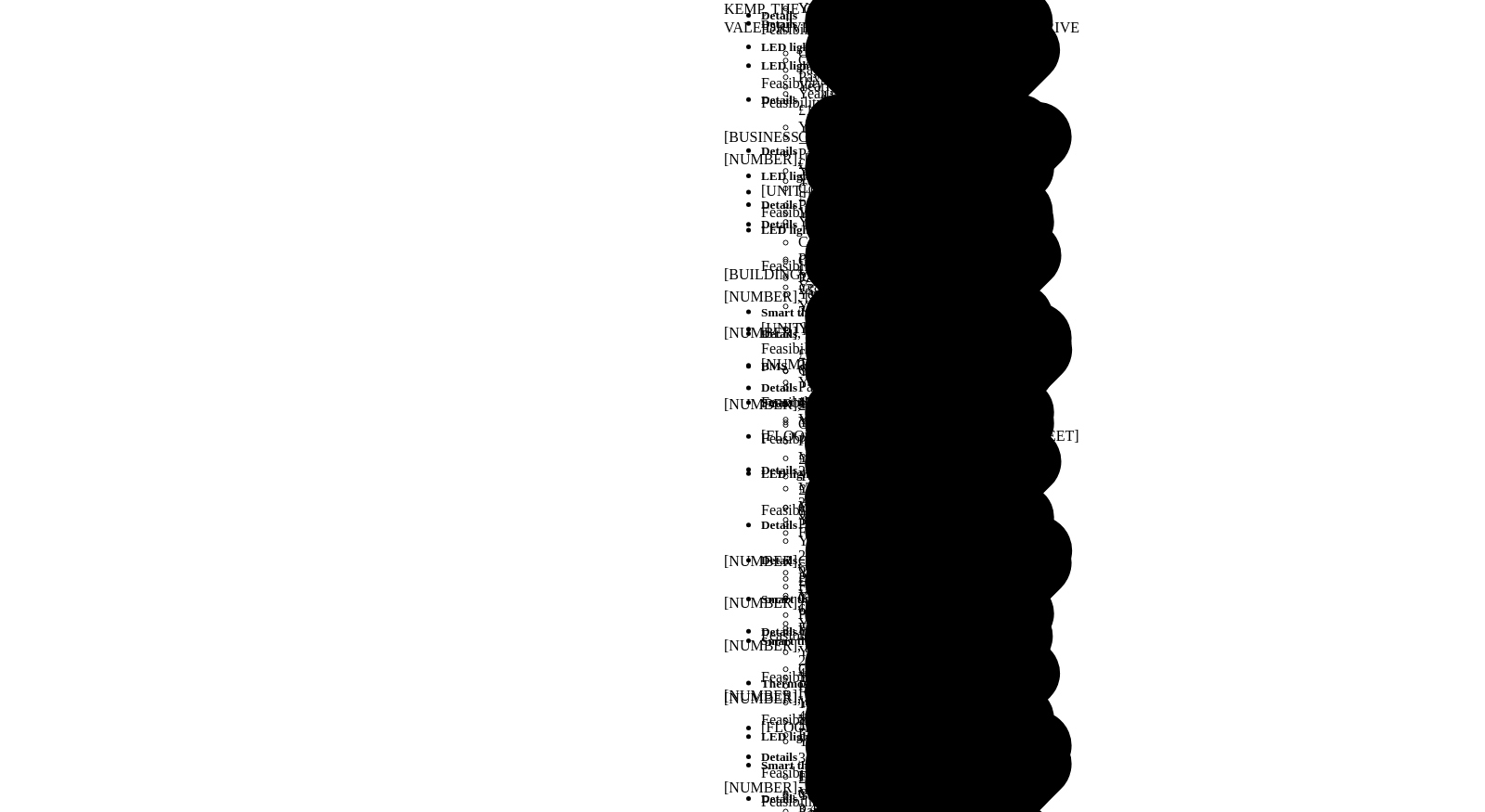click 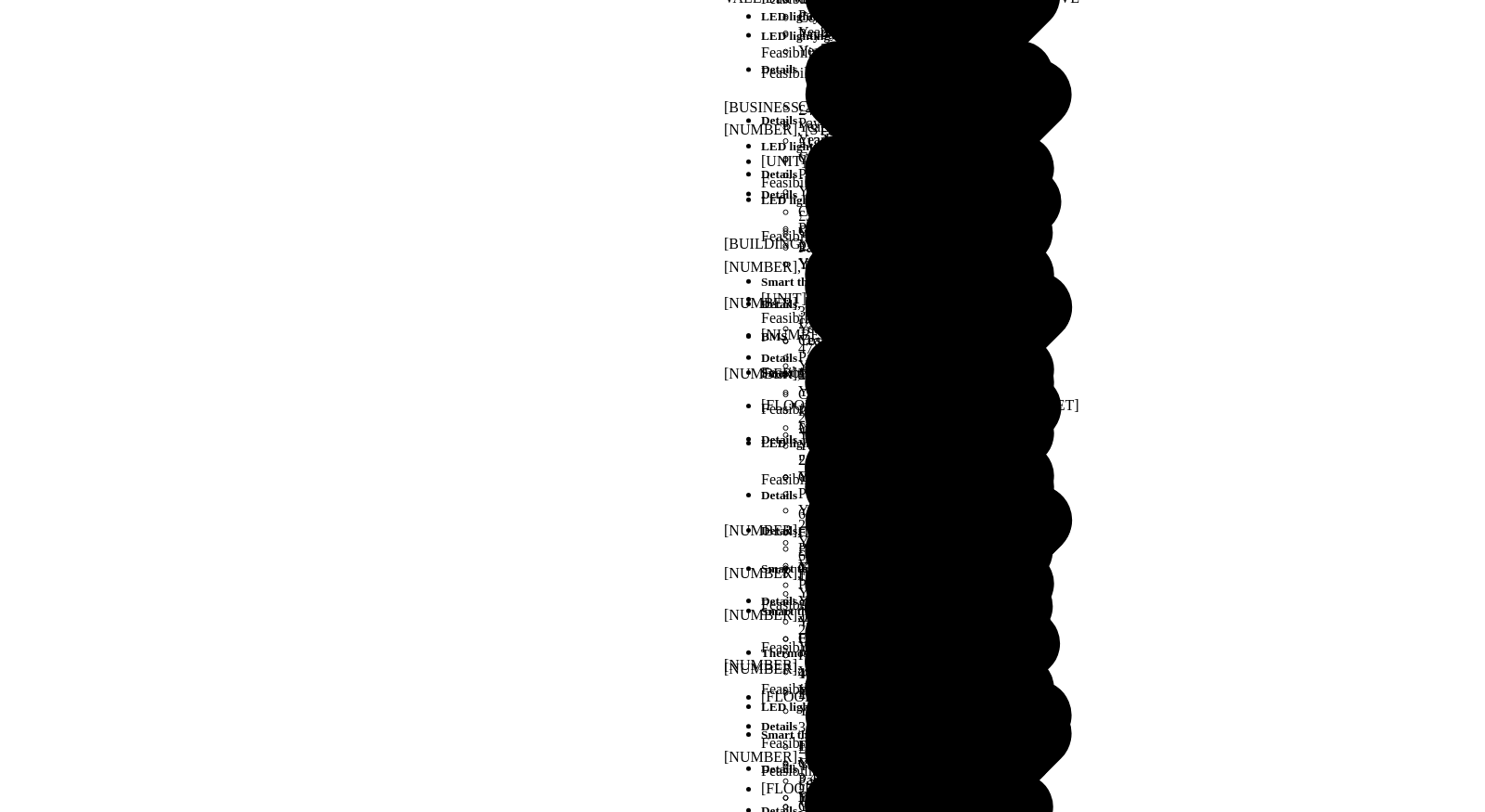click on "KEMP, THE CONCOURSE
BMS
Feasibility
Details
Cost:
£5,500 – £16,000
Payback period:
1 – 4 years
Yearly energy savings:
£4,310
Yearly energy use change:
39.4 MWh, 7.1%
Yearly GHG change:" at bounding box center [742, 21201] 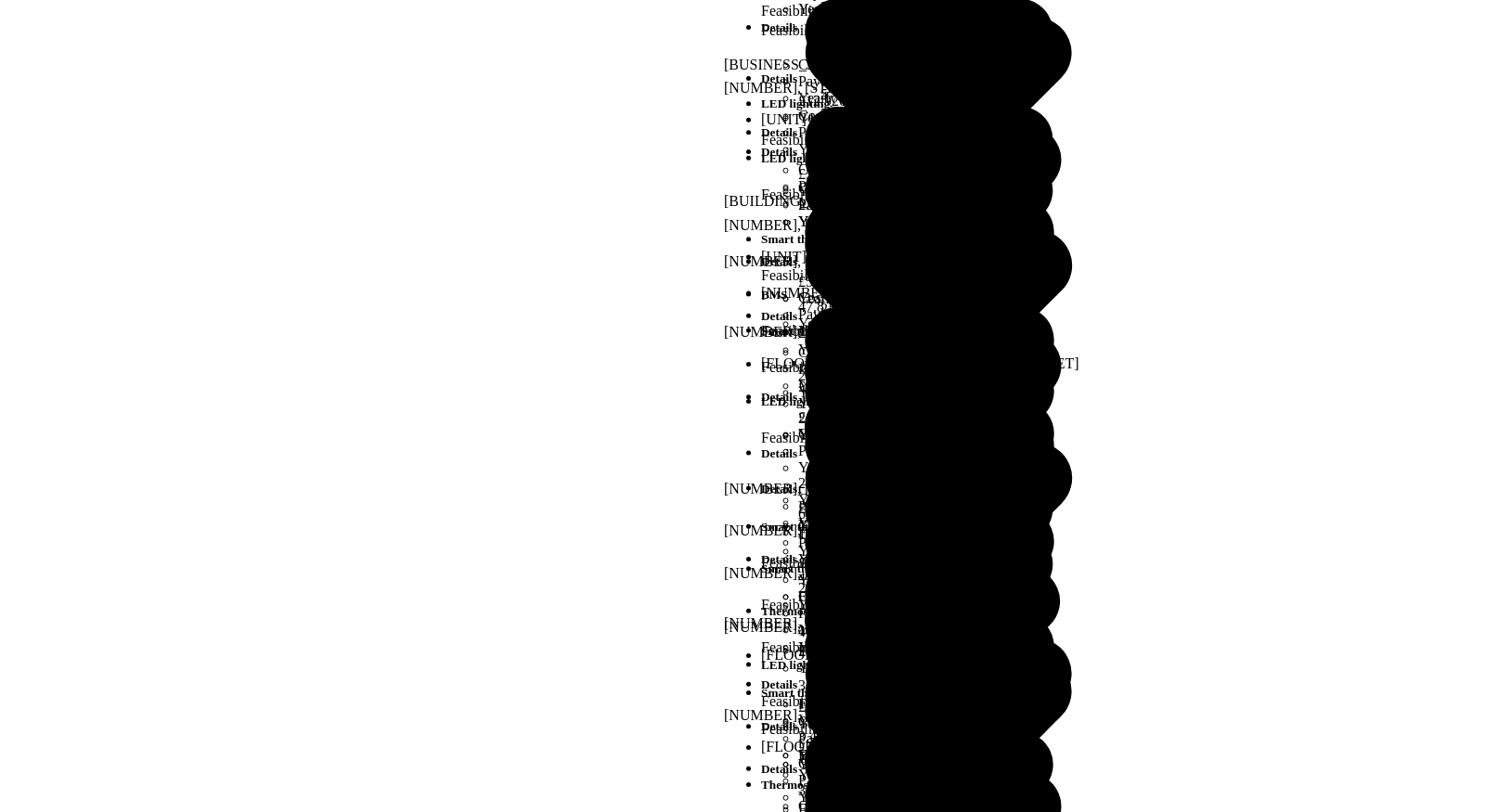 click on "8, HILLSIDE
4, HILLSIDE
LED lighting
Feasibility
Details
Cost:
£38,500 – £64,400
Payback period:
3 – 5 years
Yearly energy savings:
£12,920
Yearly energy use change:
47.8 MWh, 14.6%" at bounding box center (742, 21201) 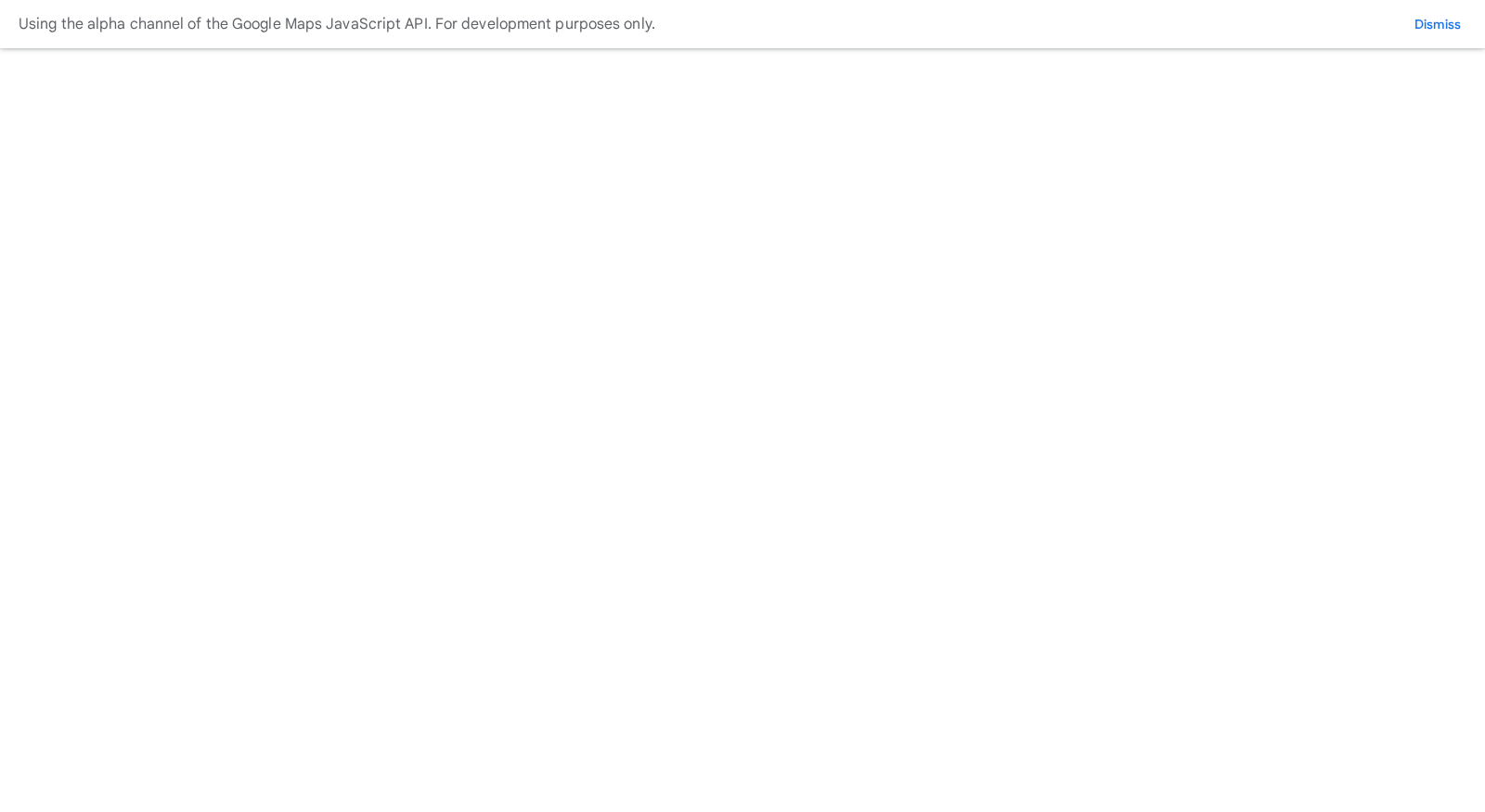 scroll, scrollTop: 0, scrollLeft: 0, axis: both 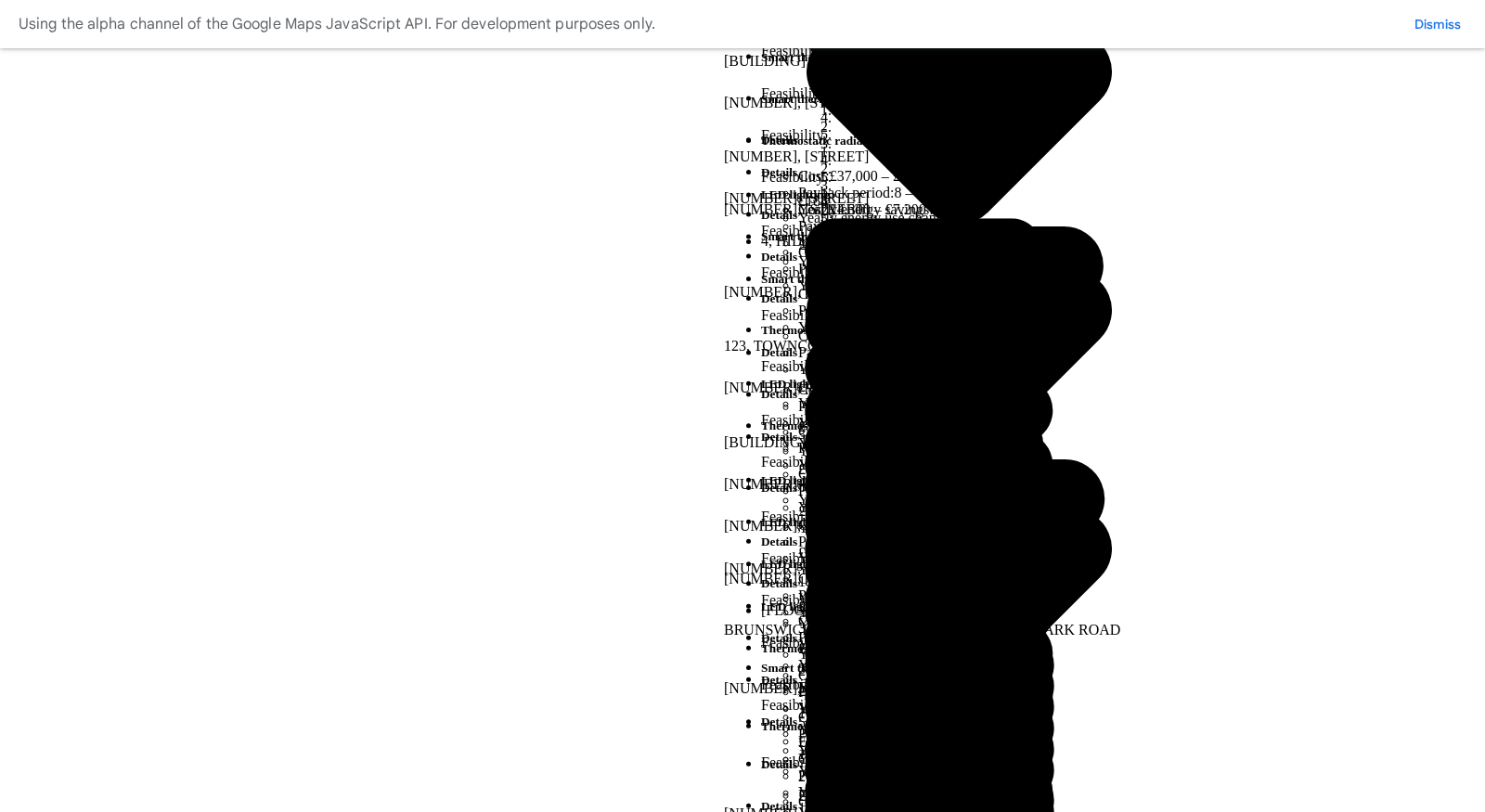 click at bounding box center [742, 20310] 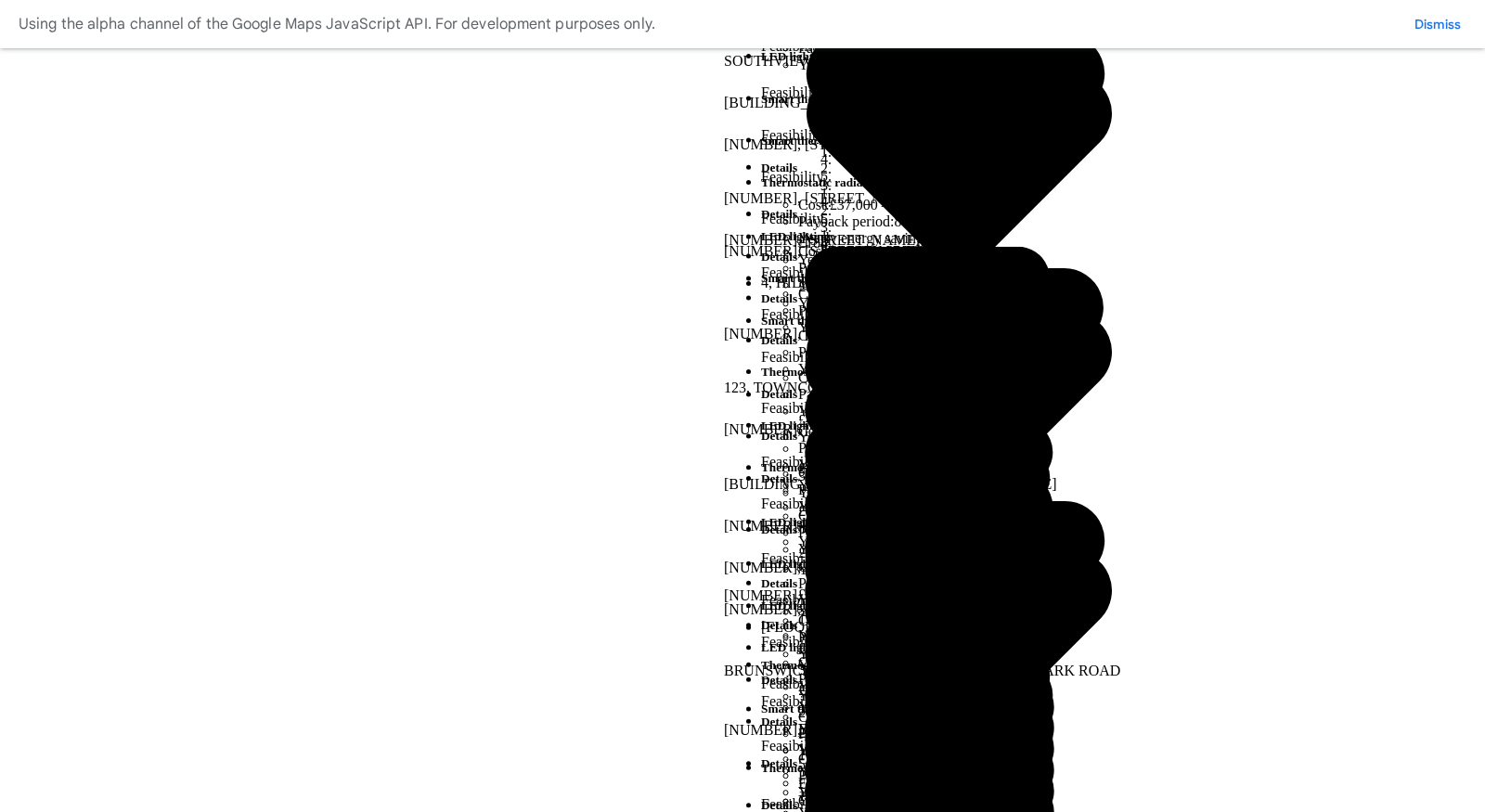 scroll, scrollTop: 0, scrollLeft: 0, axis: both 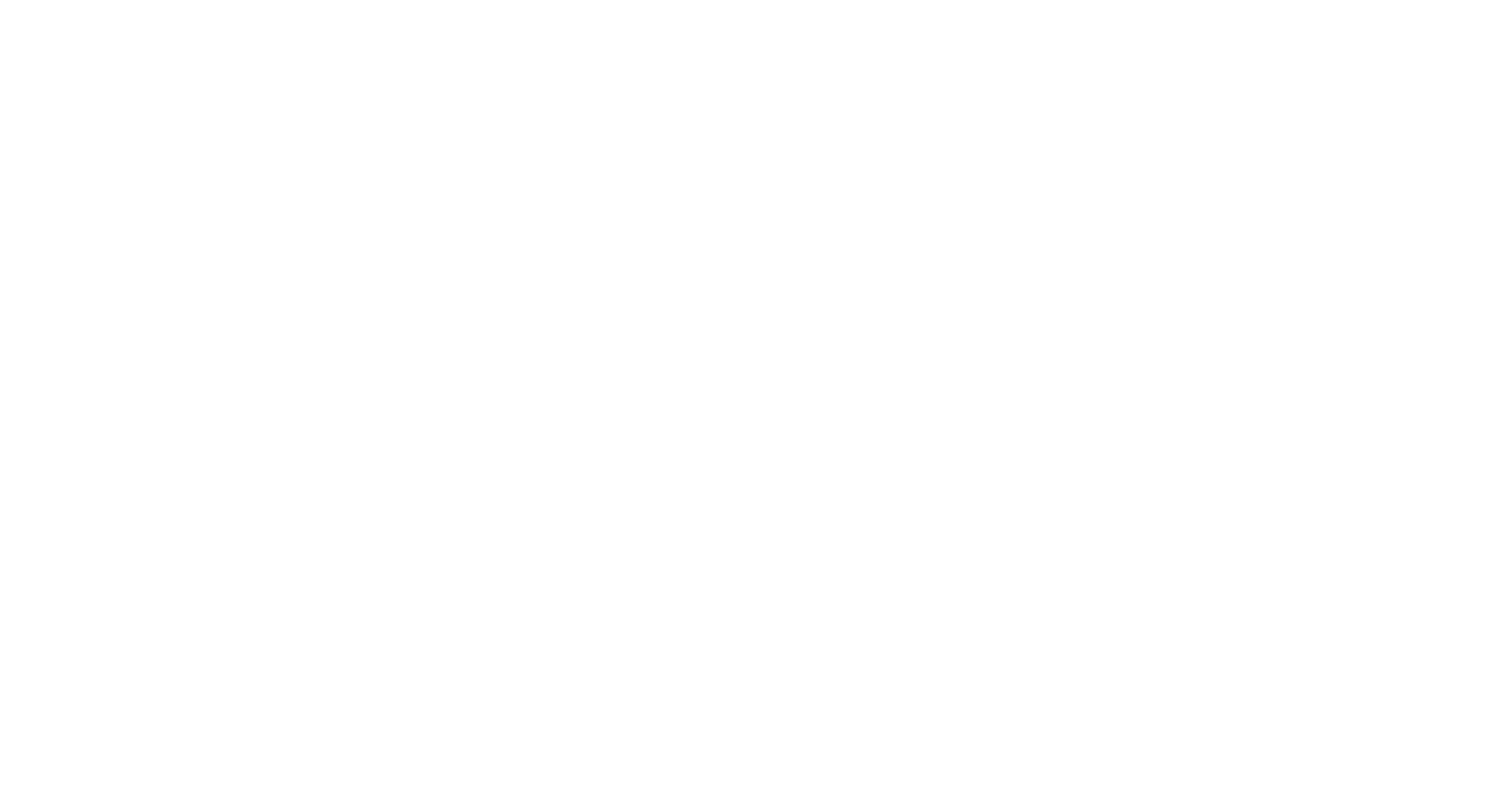 click on "Your Portfolio" at bounding box center (71, 7008) 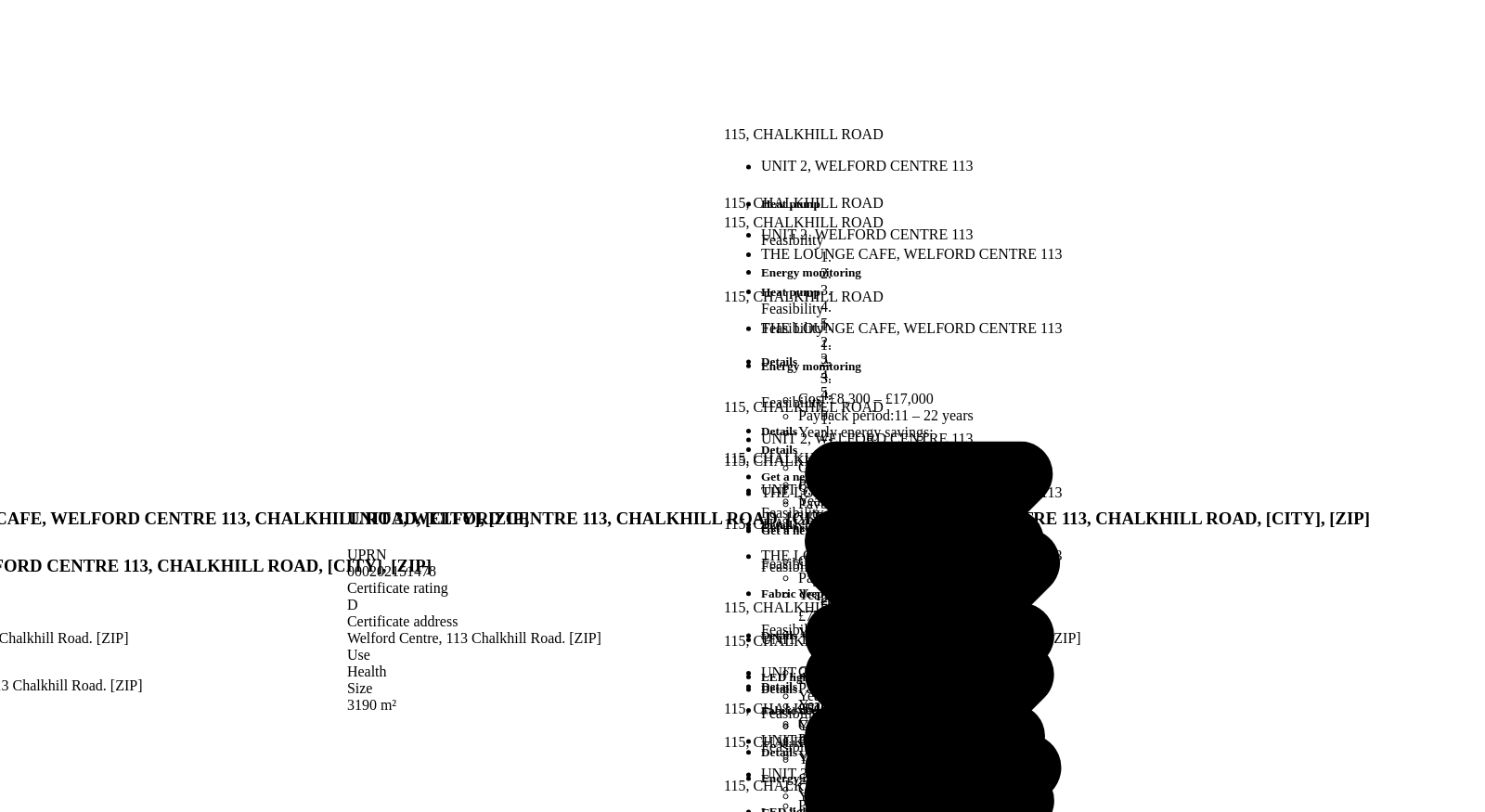 drag, startPoint x: 392, startPoint y: 569, endPoint x: 257, endPoint y: 539, distance: 138.29317 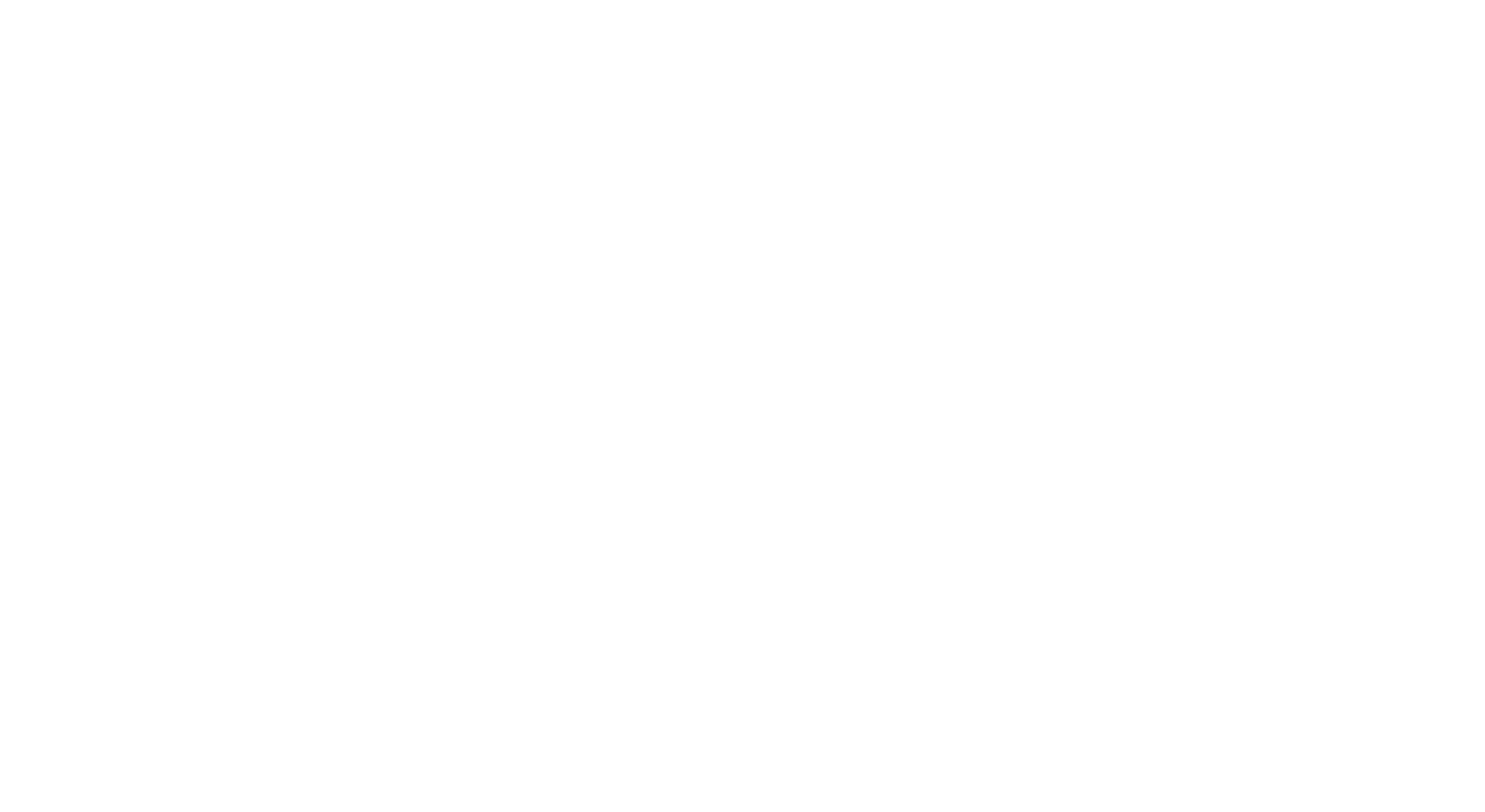 scroll, scrollTop: 0, scrollLeft: 0, axis: both 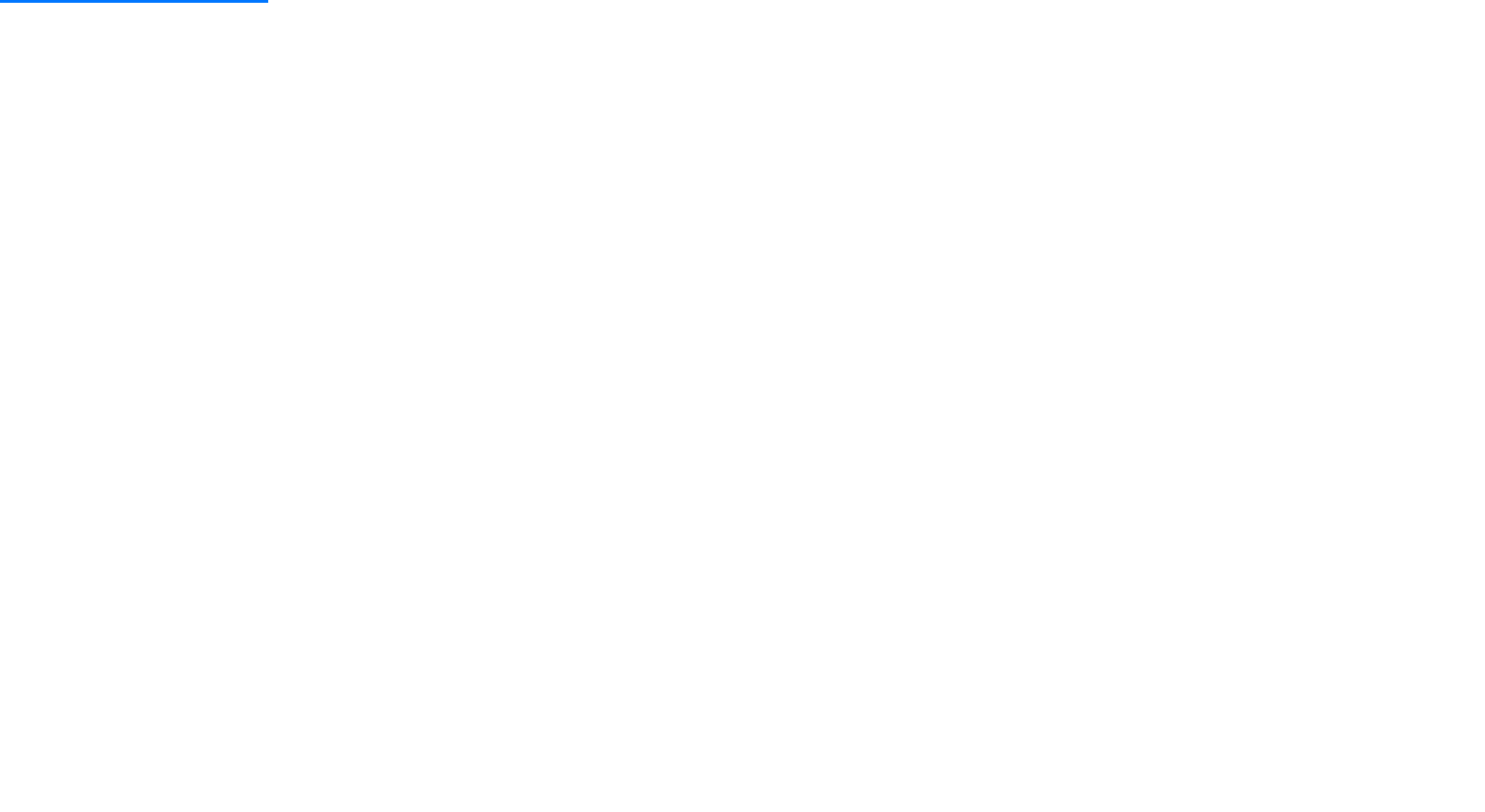 type 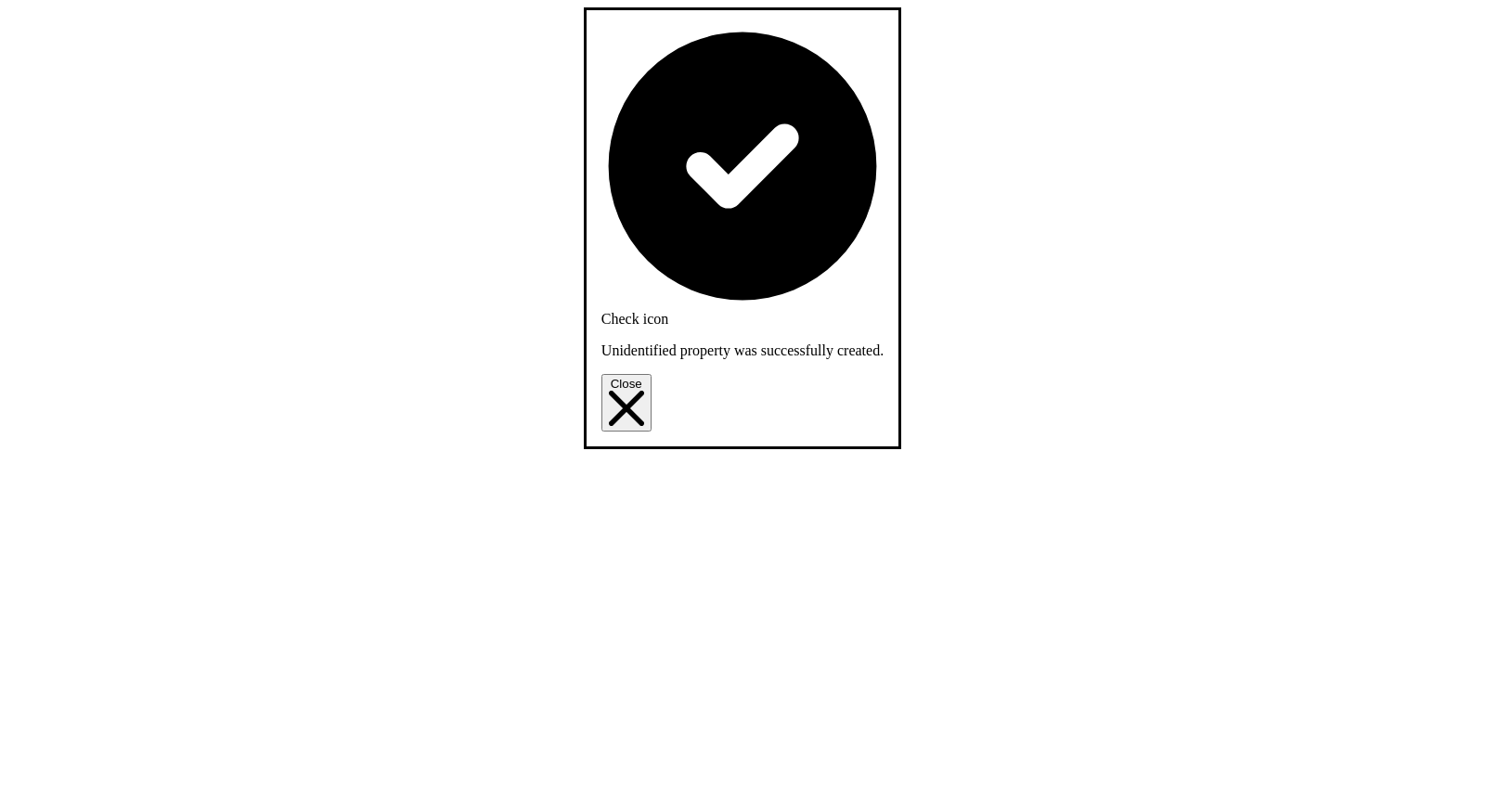 click on "Unidentified properties" at bounding box center [742, 8755] 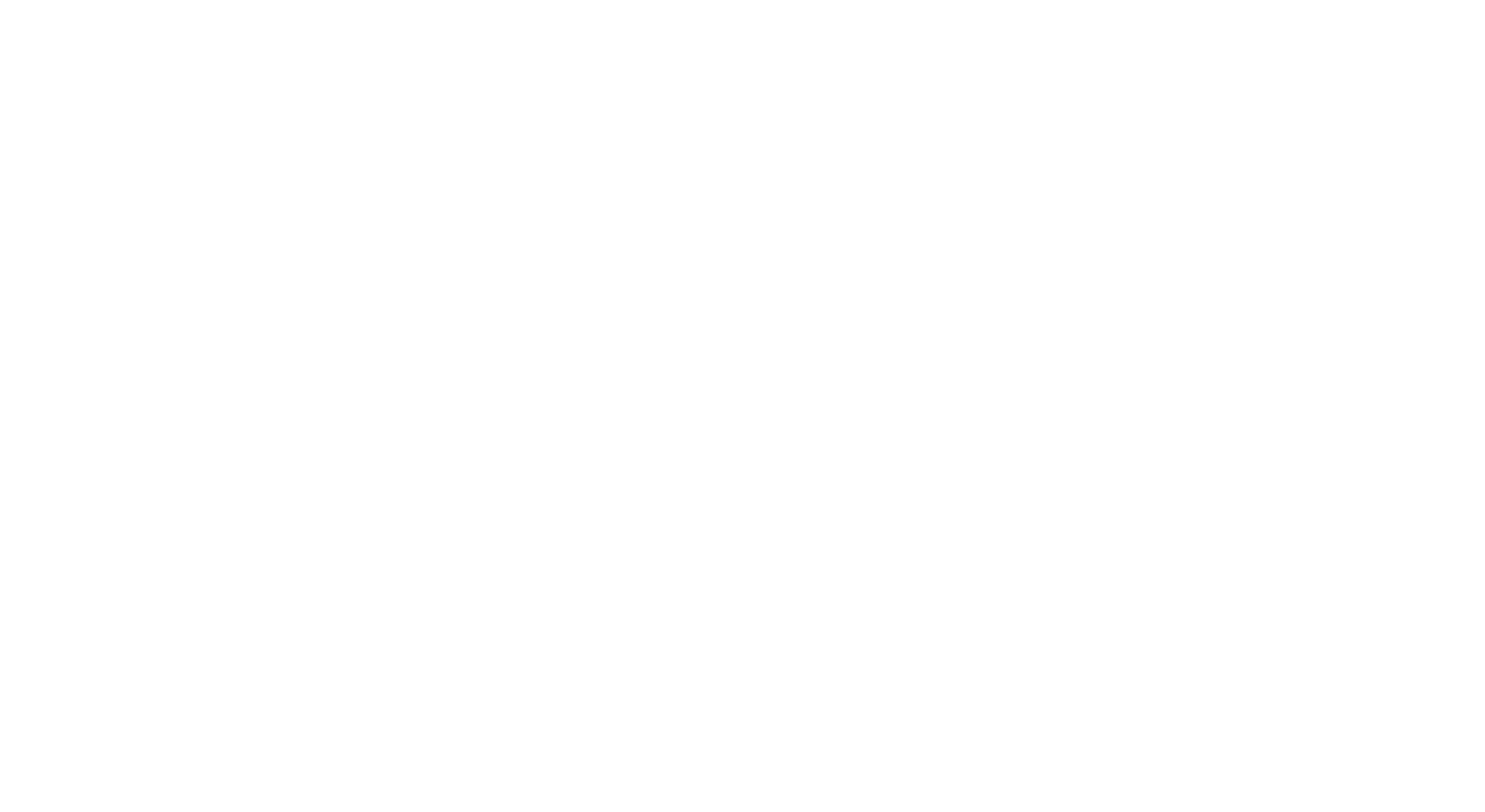 click on "Show
buildings
or
units
Advanced search
Reset filters
Floor area, m²
to
Update
Energy use intensity, kWh/m²/year
Under 50
50 – 100
101 – 150" at bounding box center [742, 15208] 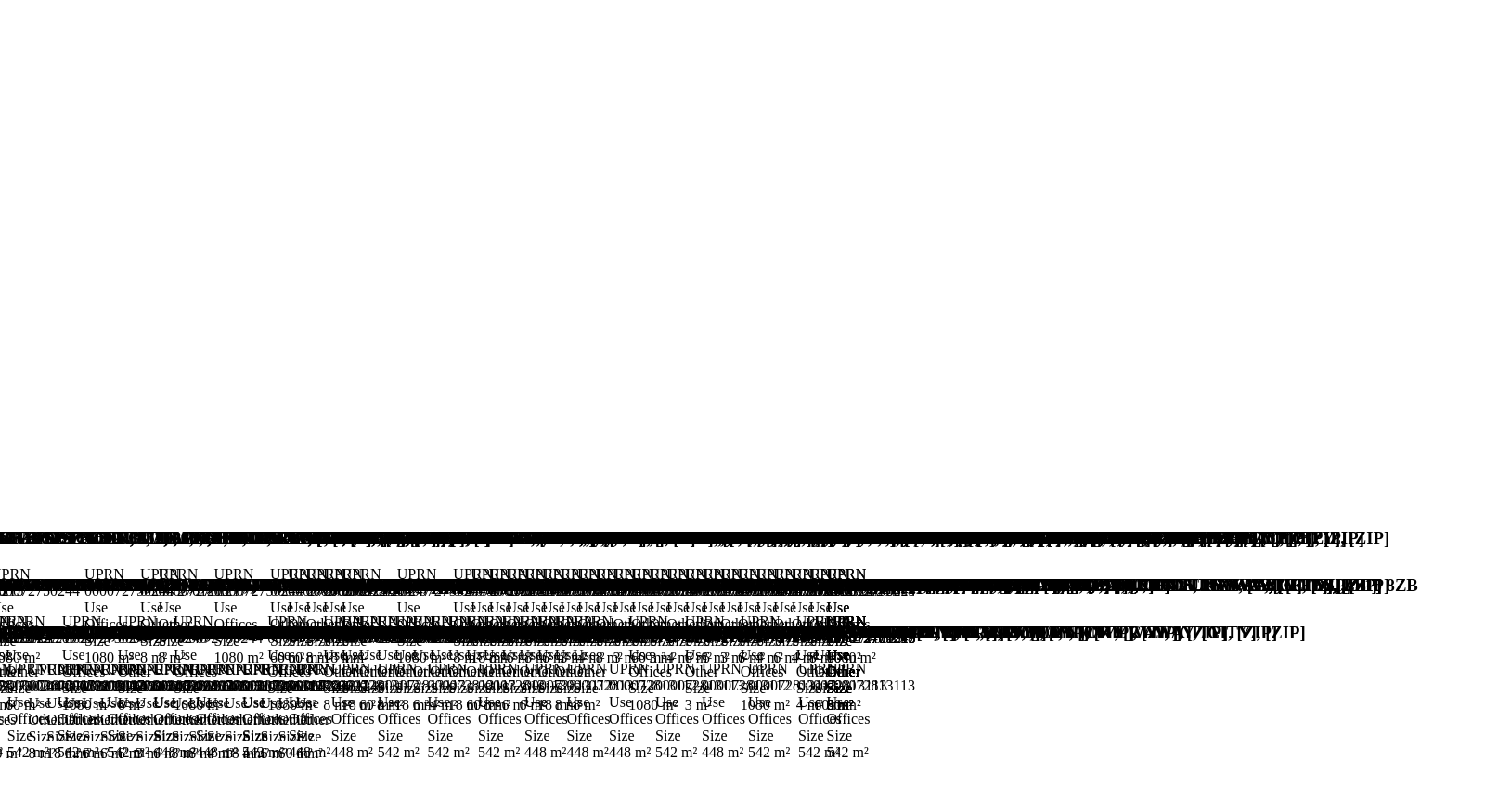 drag, startPoint x: 373, startPoint y: 565, endPoint x: 260, endPoint y: 541, distance: 115.52056 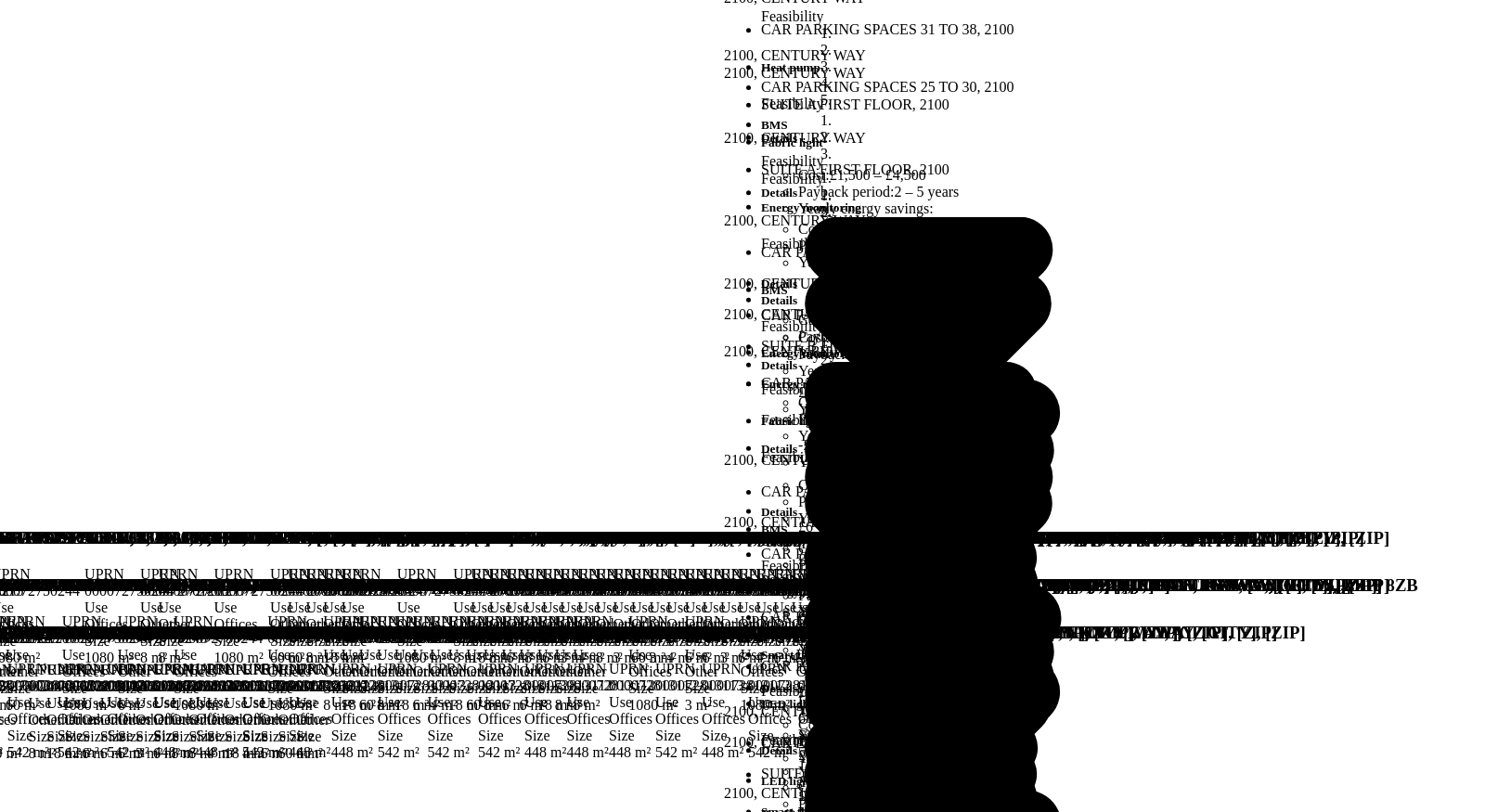 click on "Portfolios" at bounding box center [123, 1506] 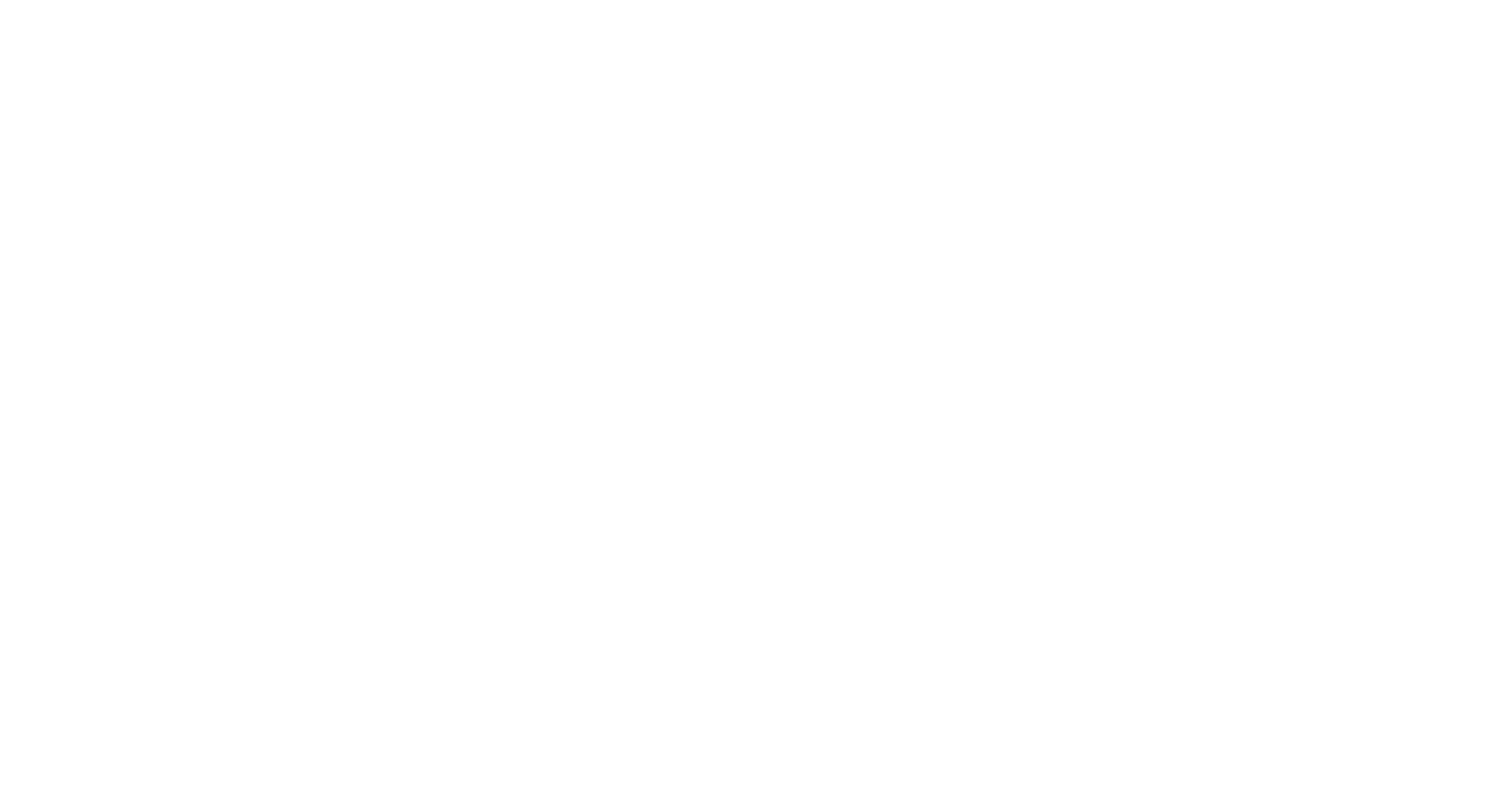 scroll, scrollTop: 118, scrollLeft: 0, axis: vertical 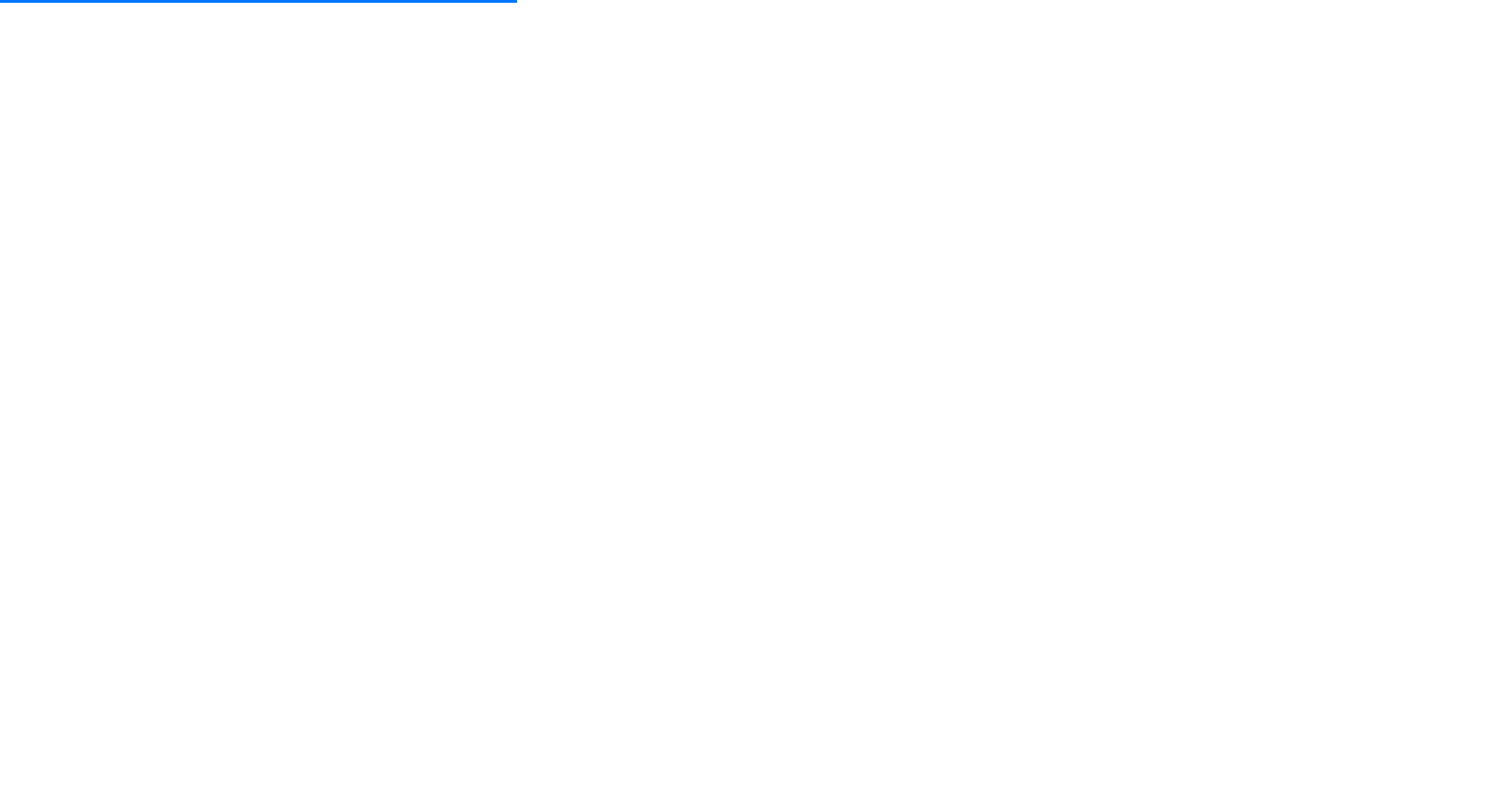 click on "Your Portfolio" at bounding box center [71, 7008] 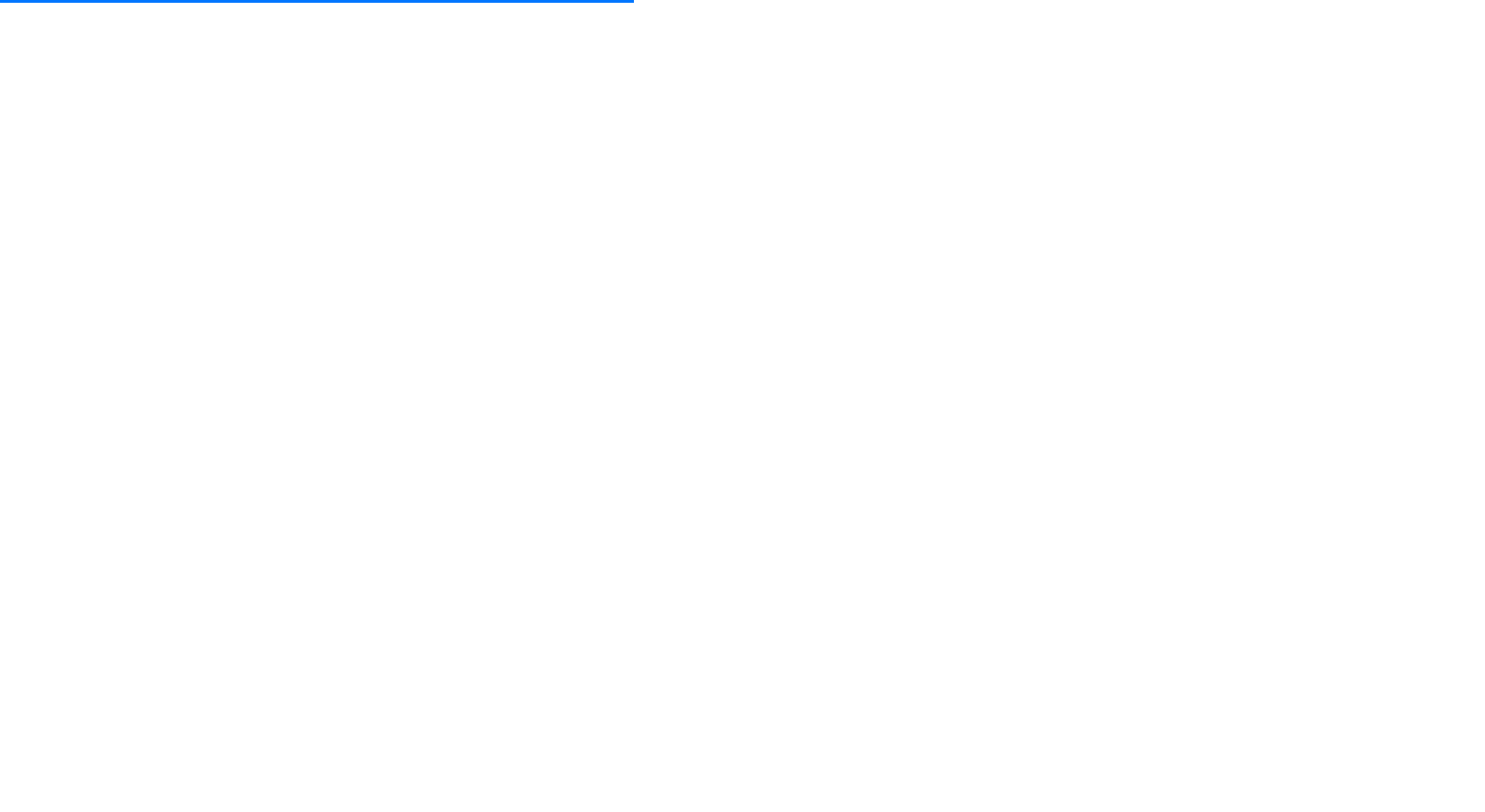 scroll, scrollTop: 0, scrollLeft: 0, axis: both 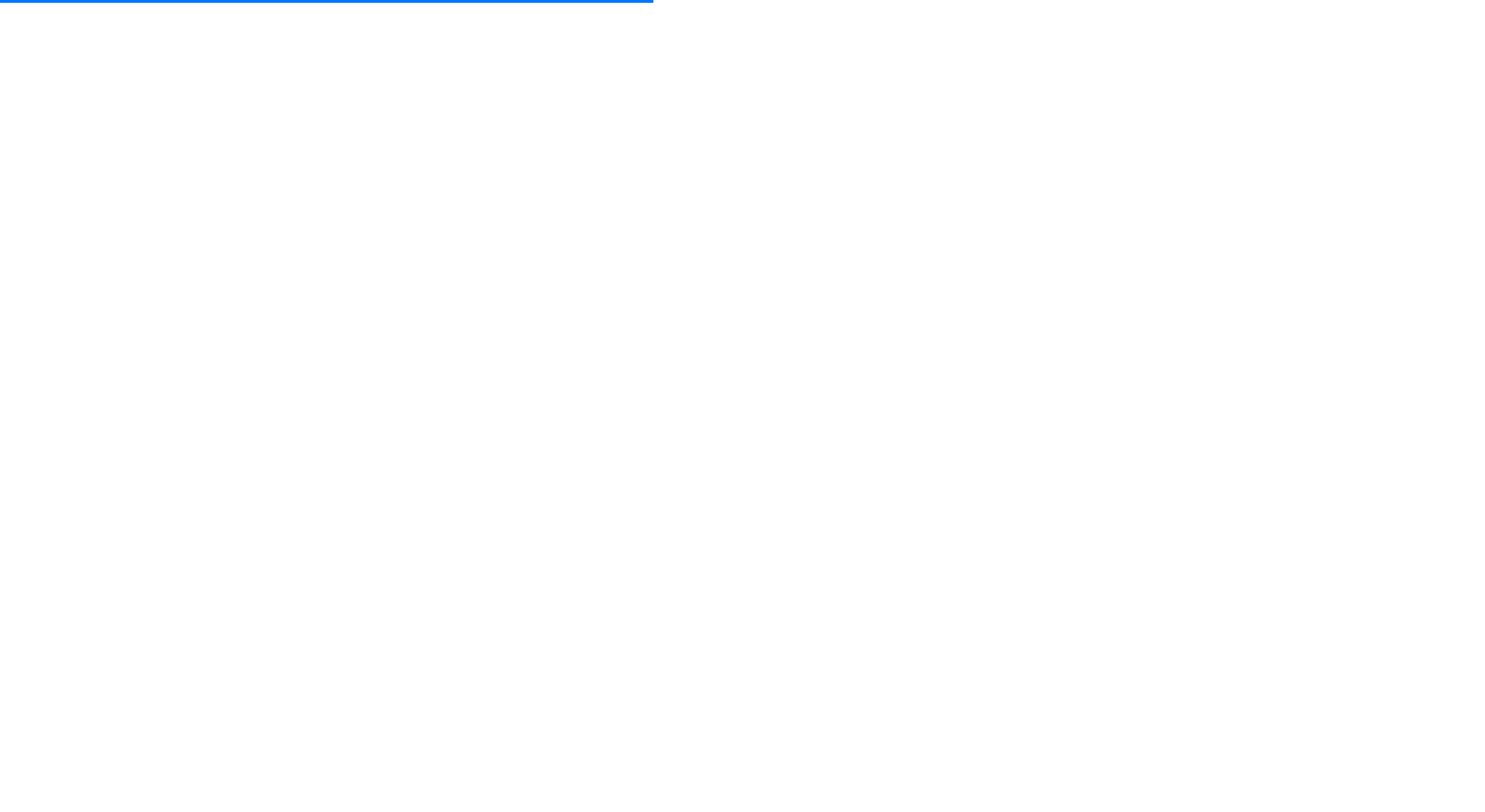 click on "Your Portfolio" at bounding box center (71, 7008) 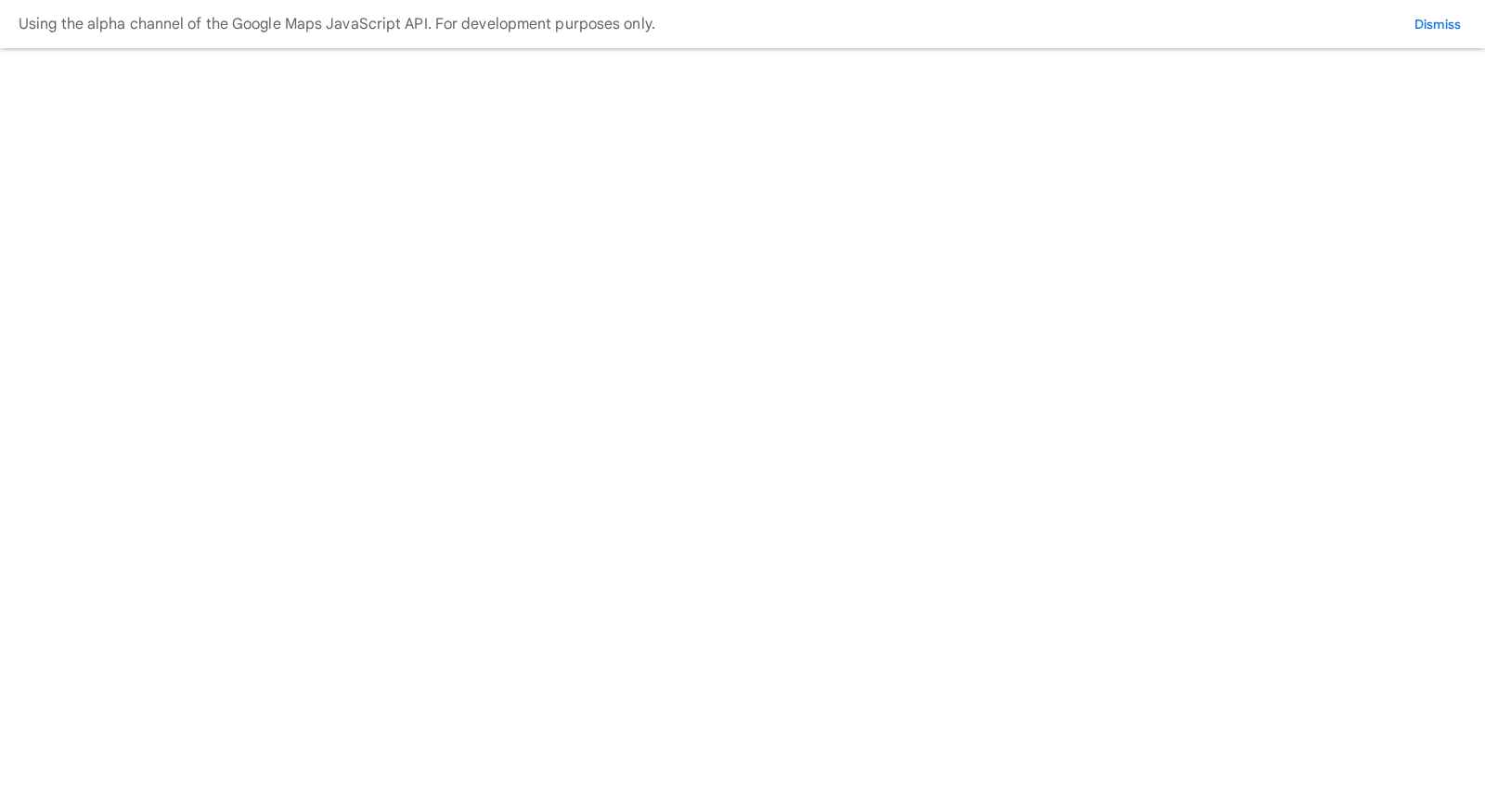scroll, scrollTop: 0, scrollLeft: 0, axis: both 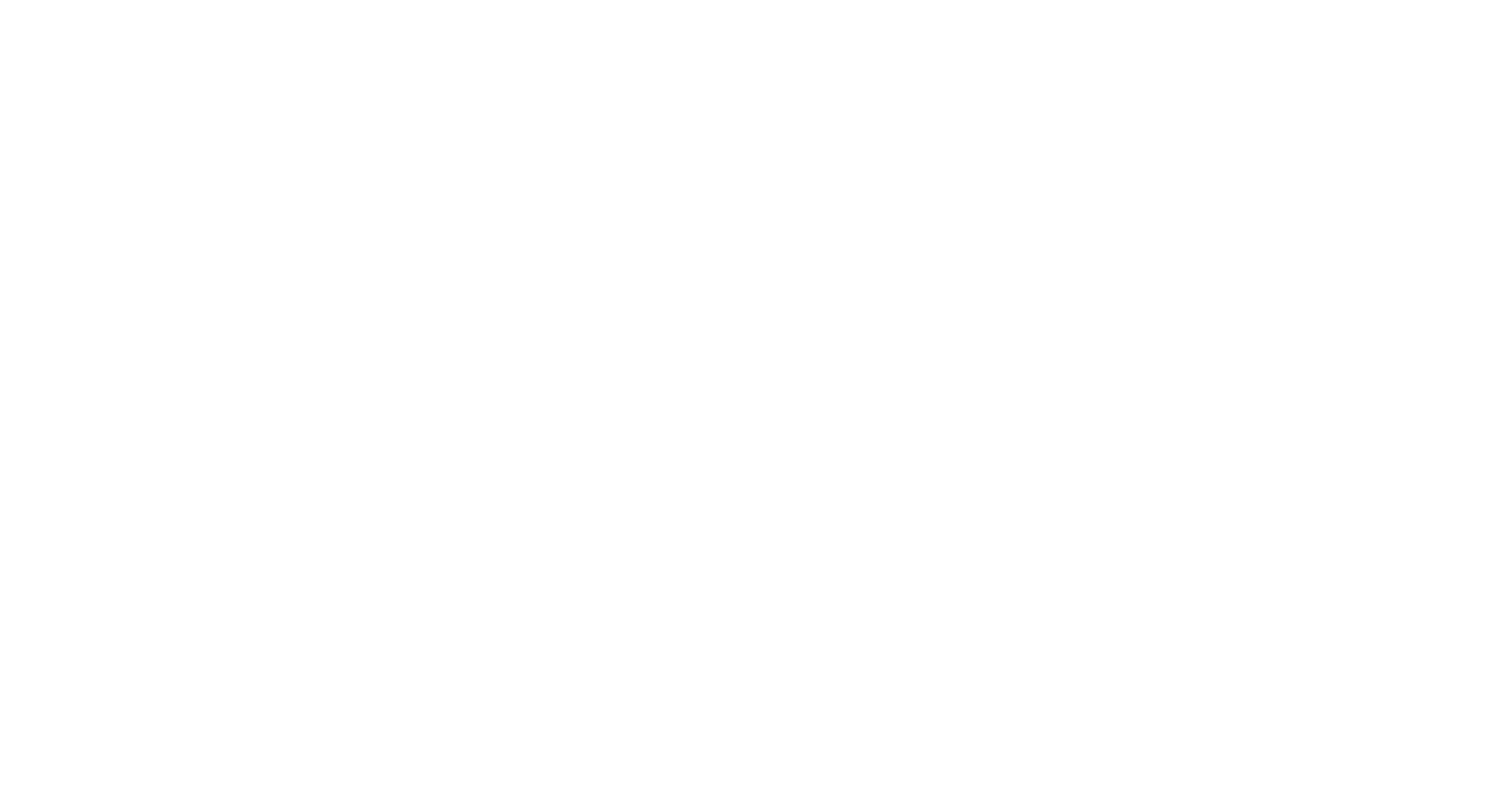 click on "Olga's playground" at bounding box center (61, 14433) 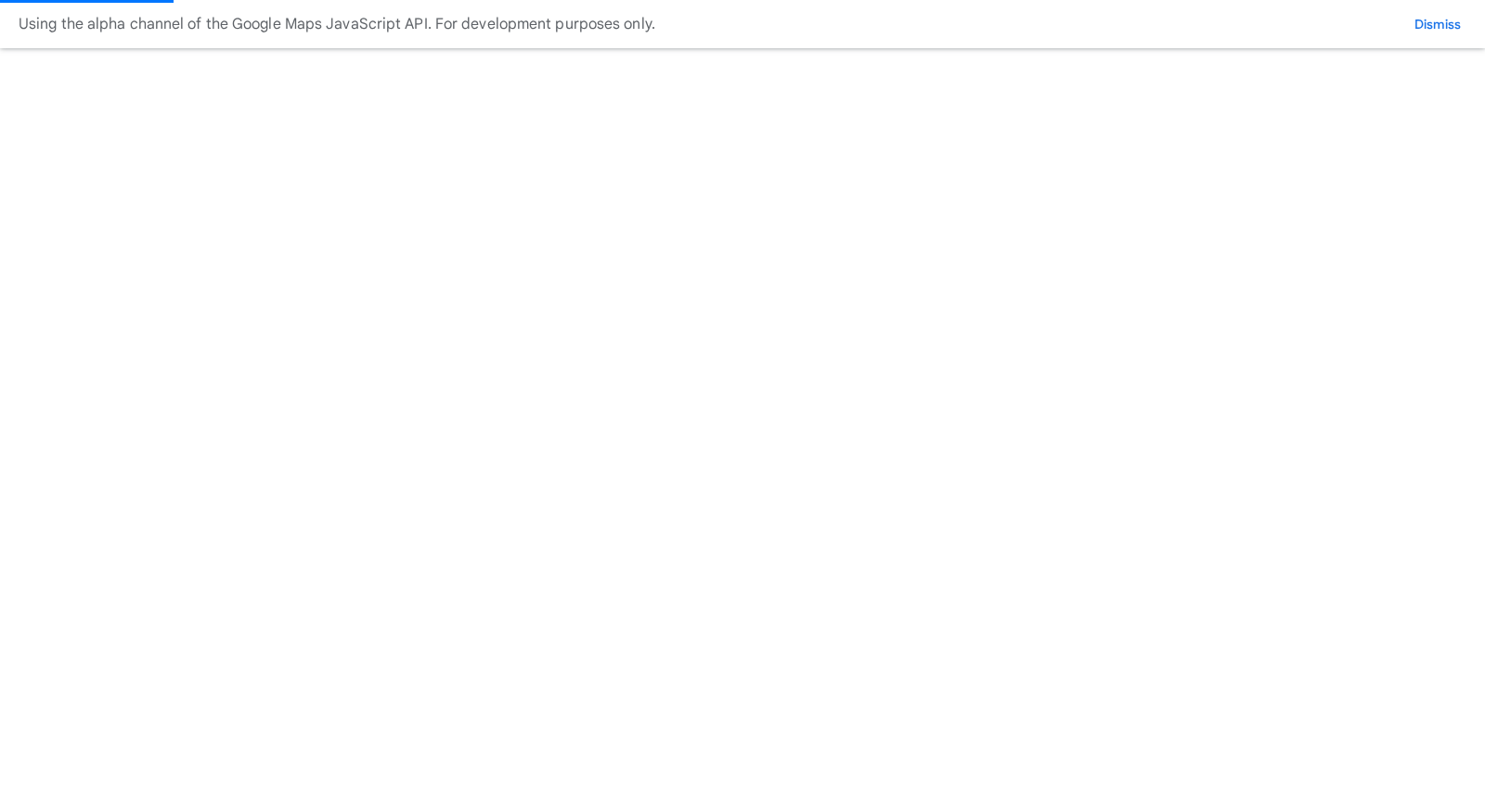 click on "Show
buildings
or
units
Advanced search
Reset filters
Floor area, m²
to
Update
Energy use intensity, kWh/m²/year
Under 50
50 – 100
101 – 150" at bounding box center (742, 15208) 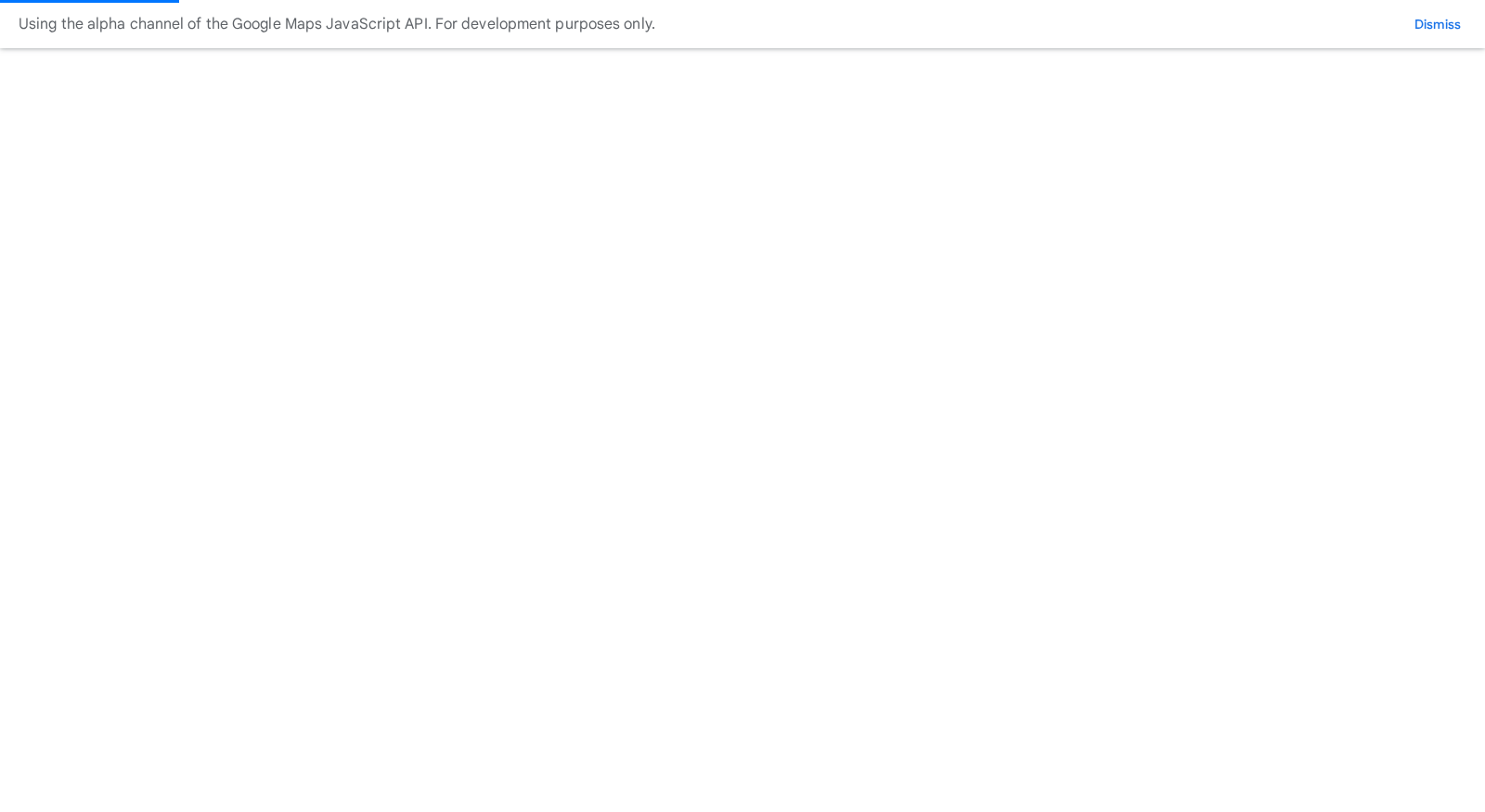 scroll, scrollTop: 0, scrollLeft: 0, axis: both 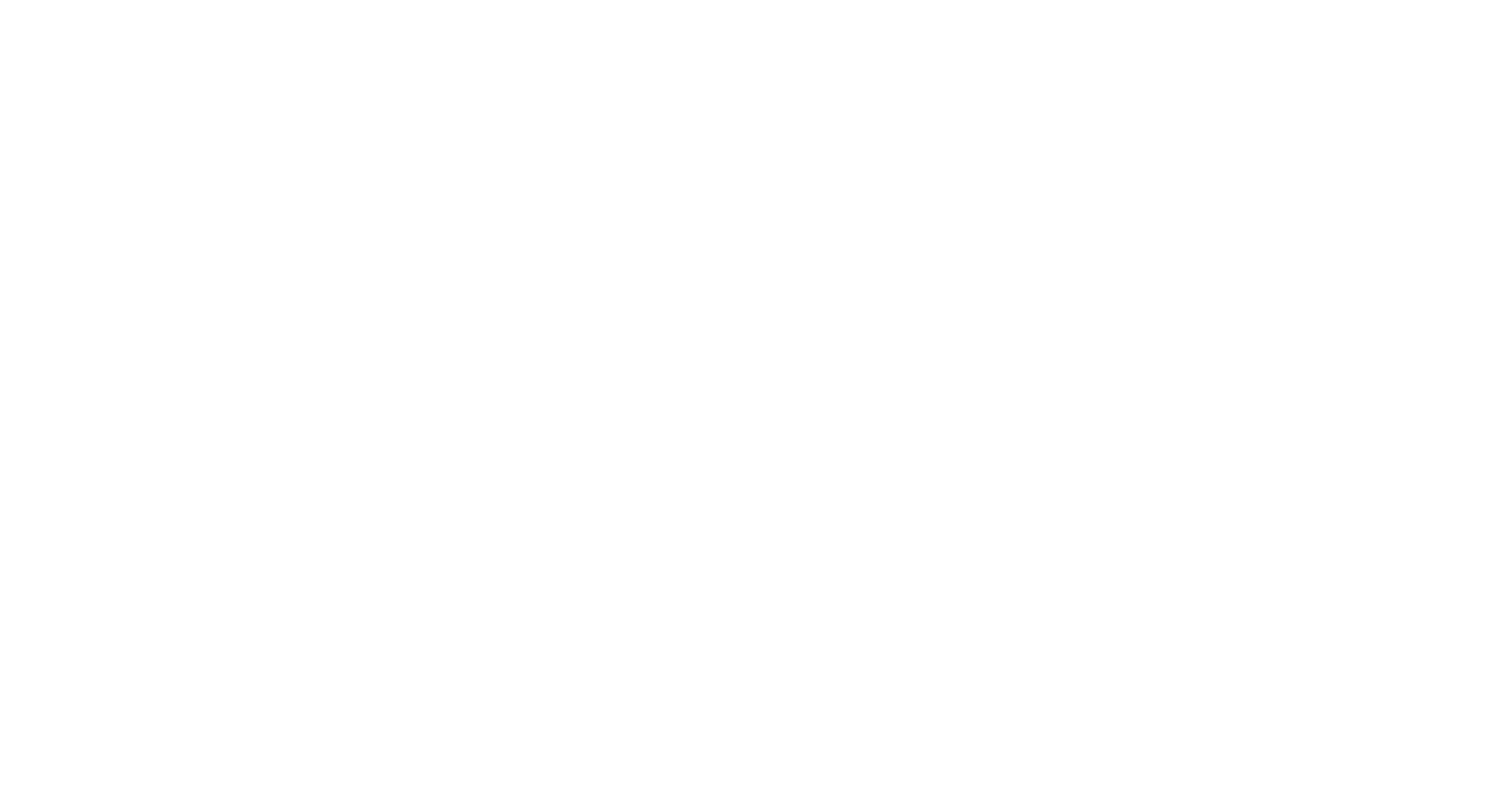 click on "Your Portfolio" at bounding box center [71, 7008] 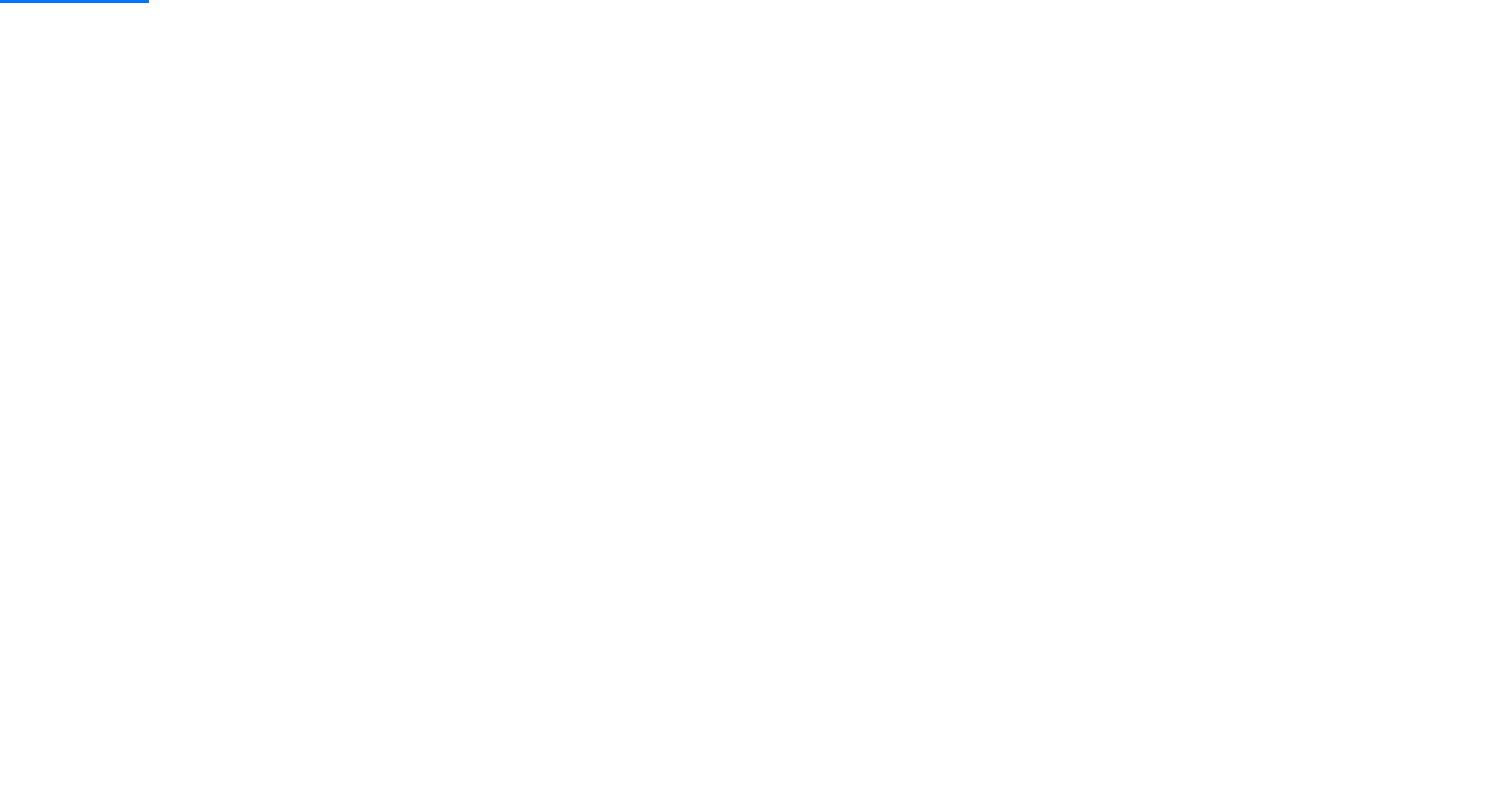 scroll, scrollTop: 421, scrollLeft: 0, axis: vertical 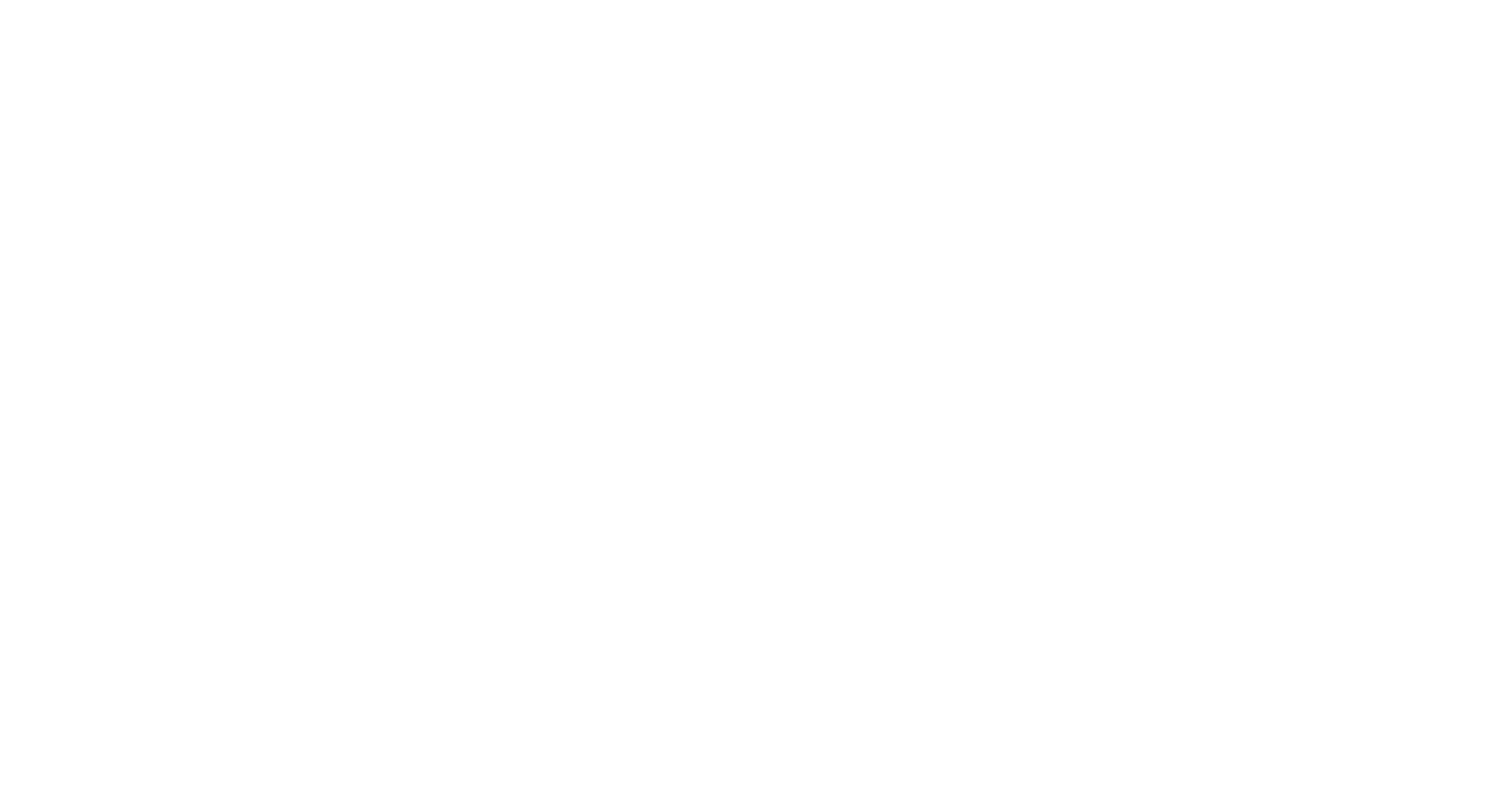 click on "*******" at bounding box center (73, 16169) 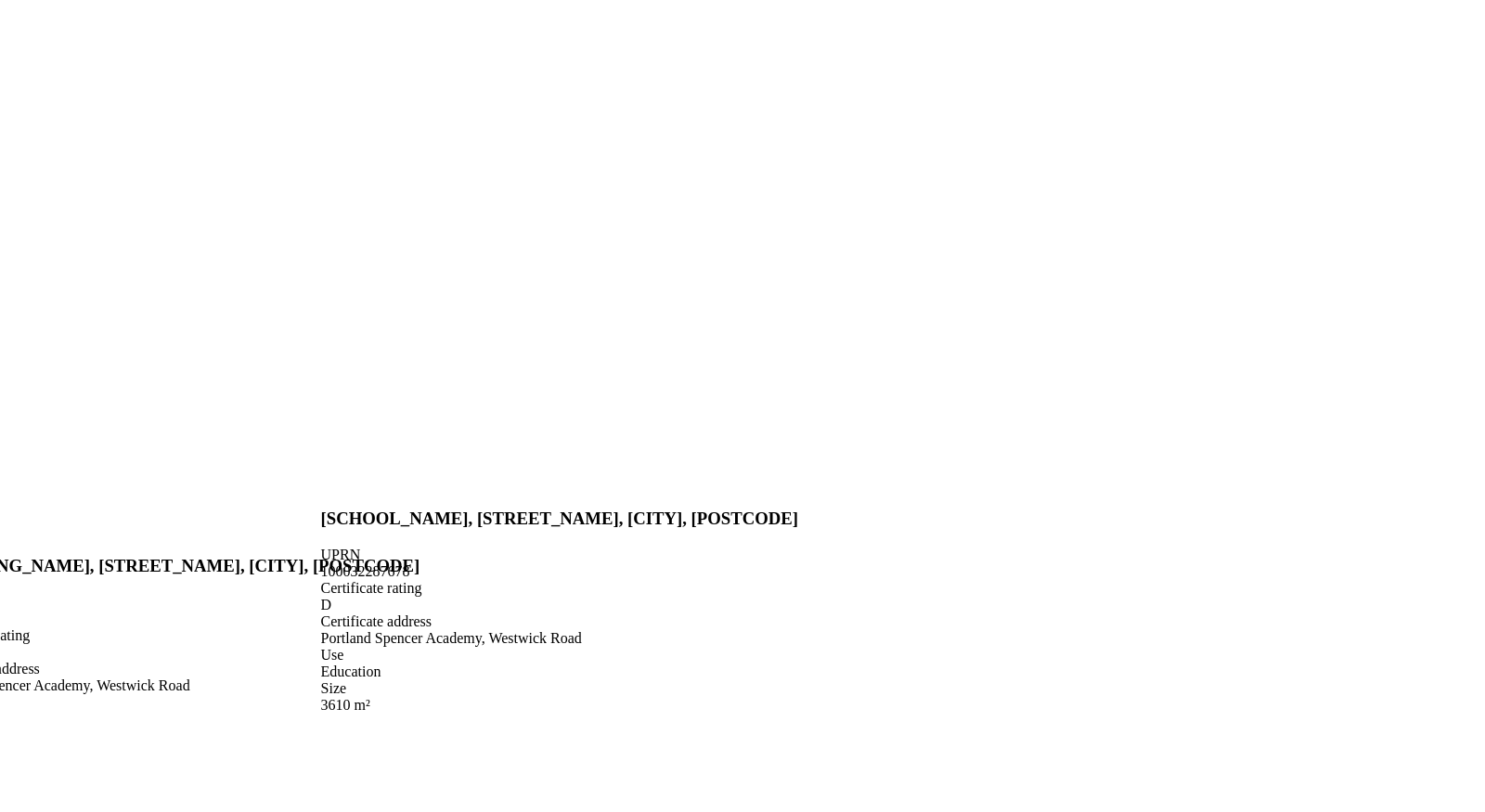 click on "[SCHOOL_NAME], [STREET_NAME] [CITY] [POSTCODE]
Provided address: [SCHOOL_NAME], [STREET_NAME], [POSTCODE]
D
Last energy certificate issued  [DATE]
In conservation area
Education and Other
2 commercial units
ca. [NUMBER] m² commercial area
£[NUMBER] rateable value
Unavailable retrofit projects
0
Unavailable retrofit projects
0" at bounding box center [742, 21222] 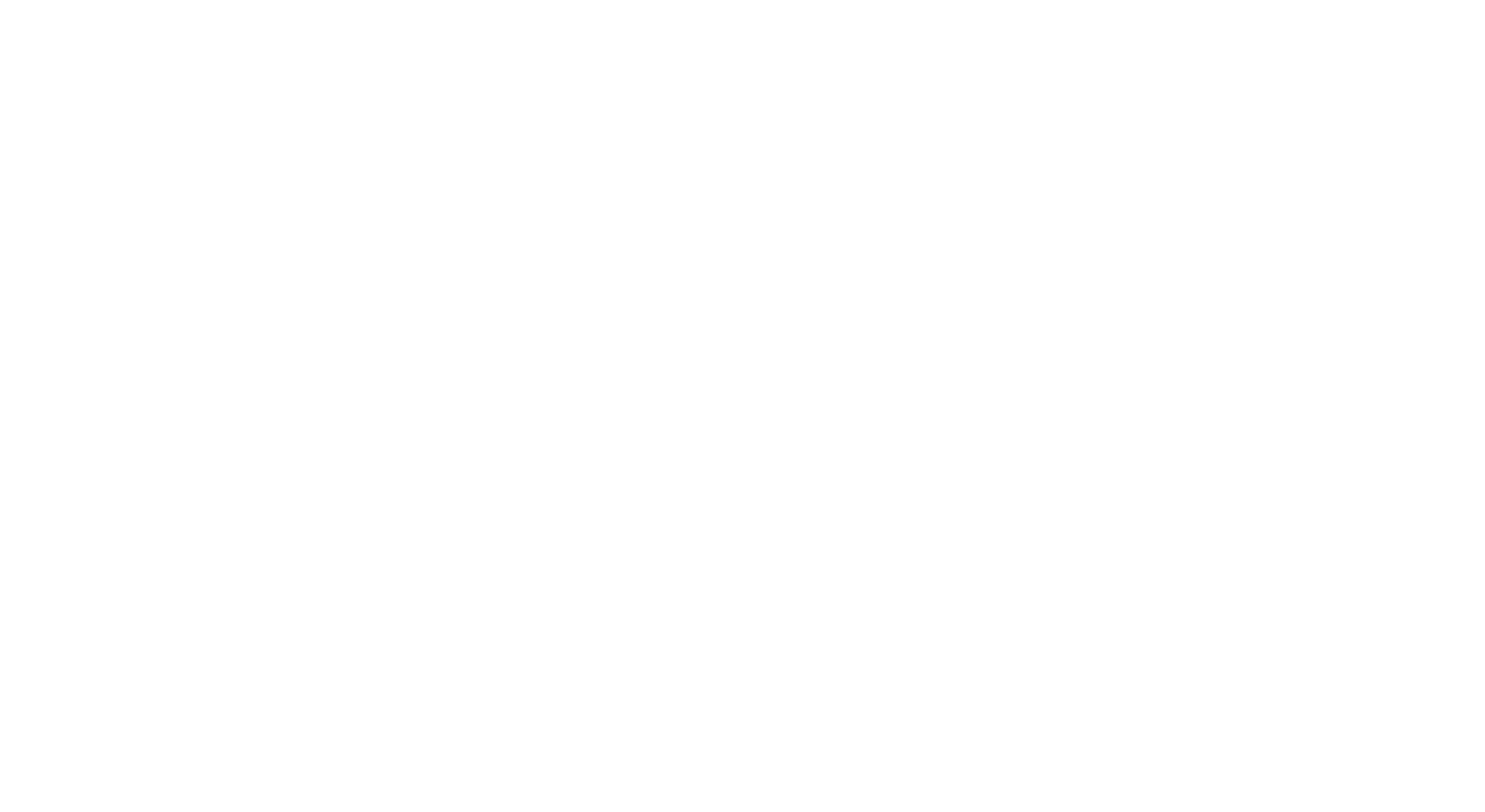 click on "Show
buildings
or
units
Advanced search
Reset filters
Floor area, m²
to
Update
Energy use intensity, kWh/m²/year
Under 50
50 – 100
101 – 150" at bounding box center (742, 20096) 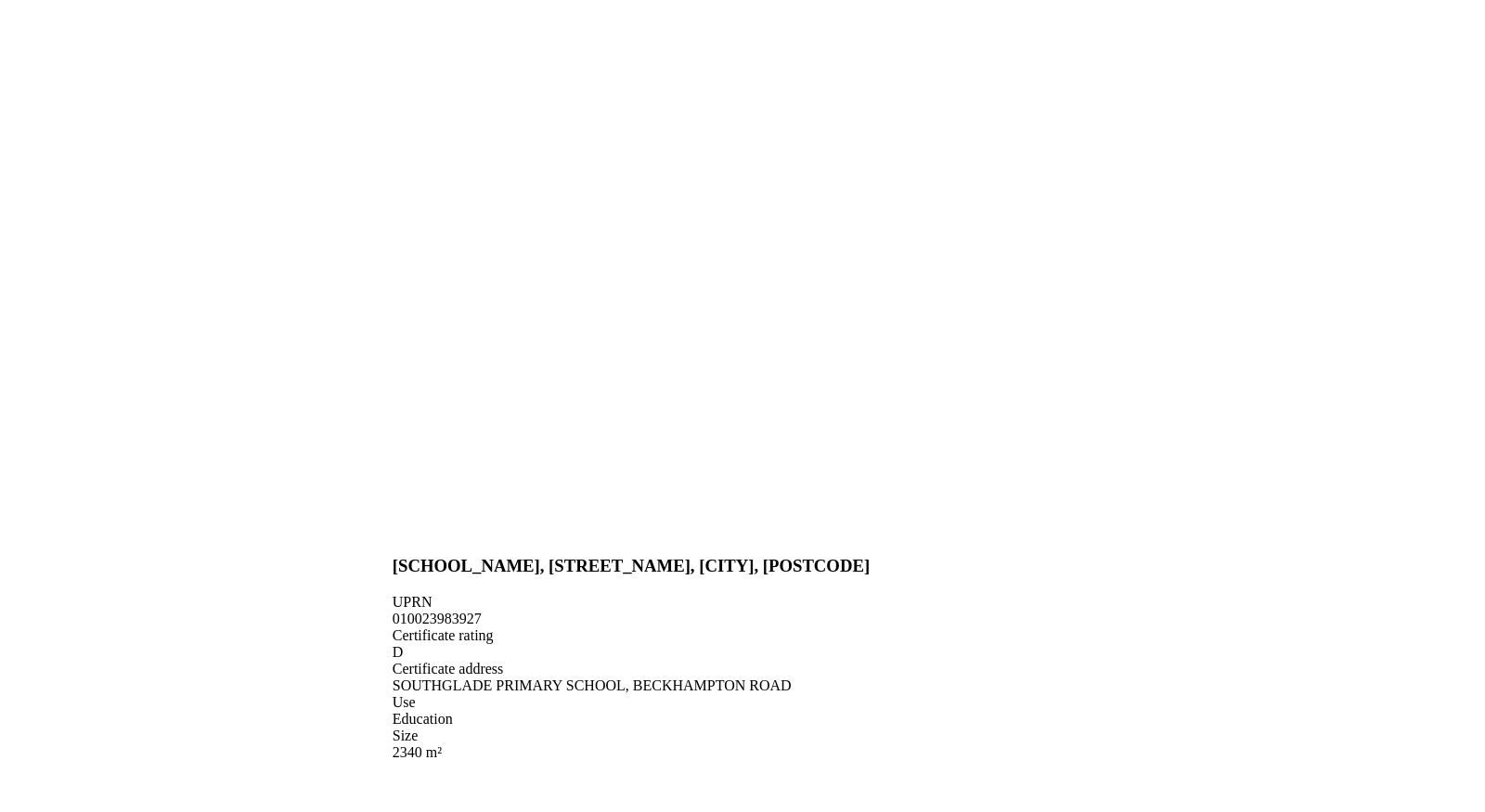 click on "[SCHOOL_NAME], [STREET_NAME]
[CITY]
[POSTCODE]
D
Last energy certificate issued  [DATE]
In conservation area
Education
1 commercial unit
ca. [NUMBER] m² commercial area
£[NUMBER] rateable value
Available retrofit projects
Loading
Unavailable retrofit projects
2
Unavailable retrofit projects
2" at bounding box center [742, 21940] 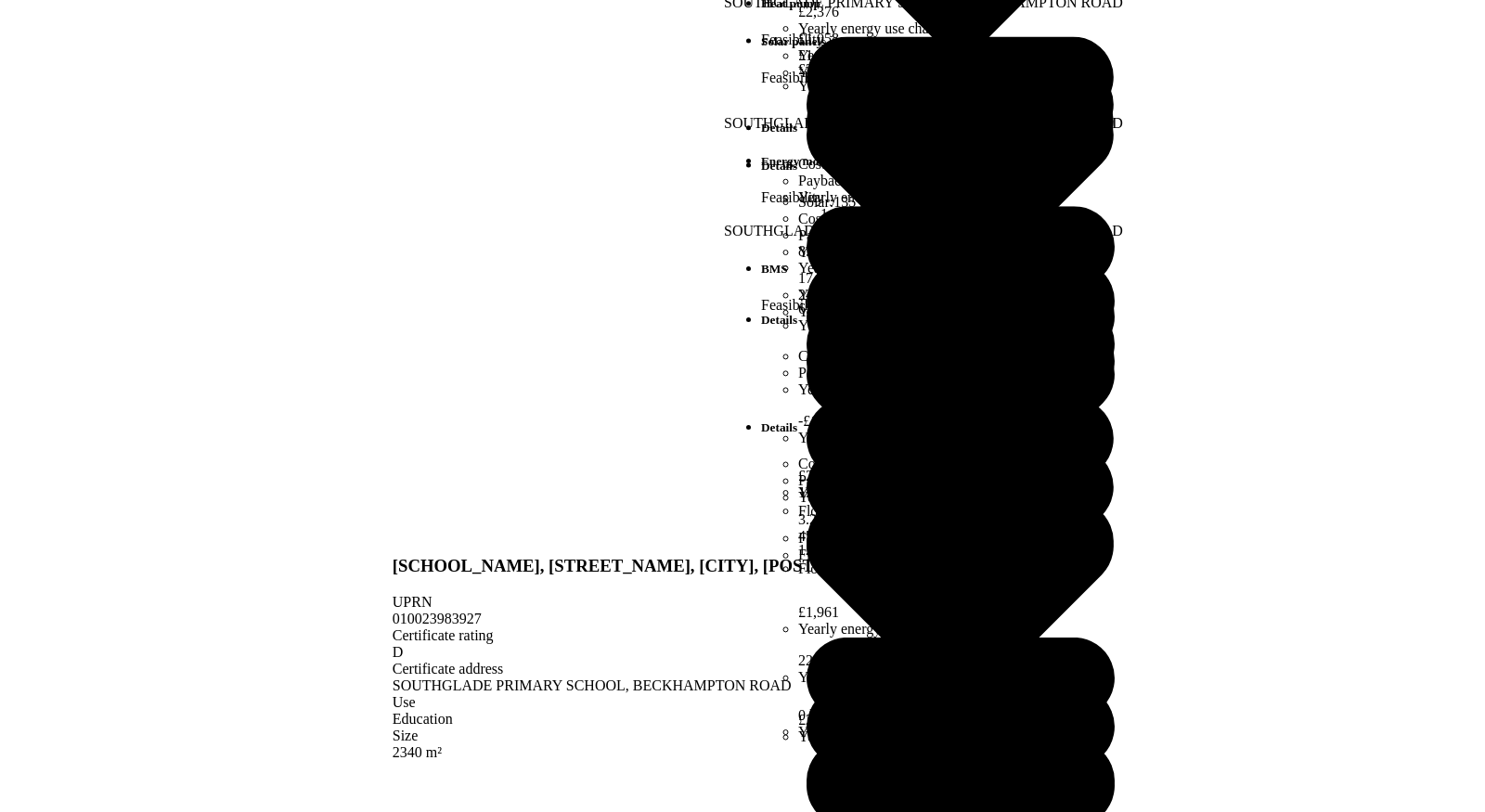 scroll, scrollTop: 0, scrollLeft: 0, axis: both 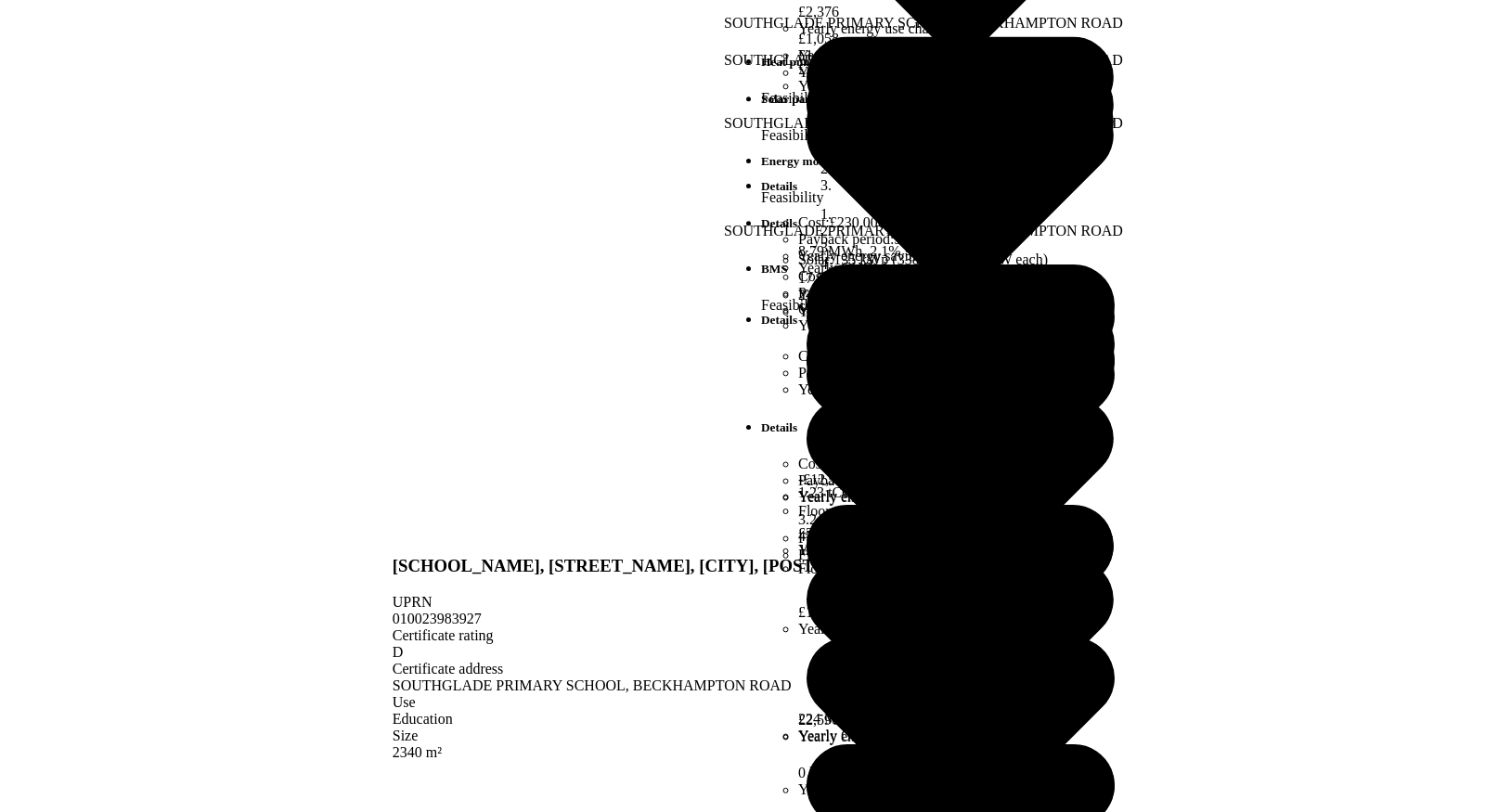drag, startPoint x: 583, startPoint y: 223, endPoint x: 542, endPoint y: 470, distance: 250.37971 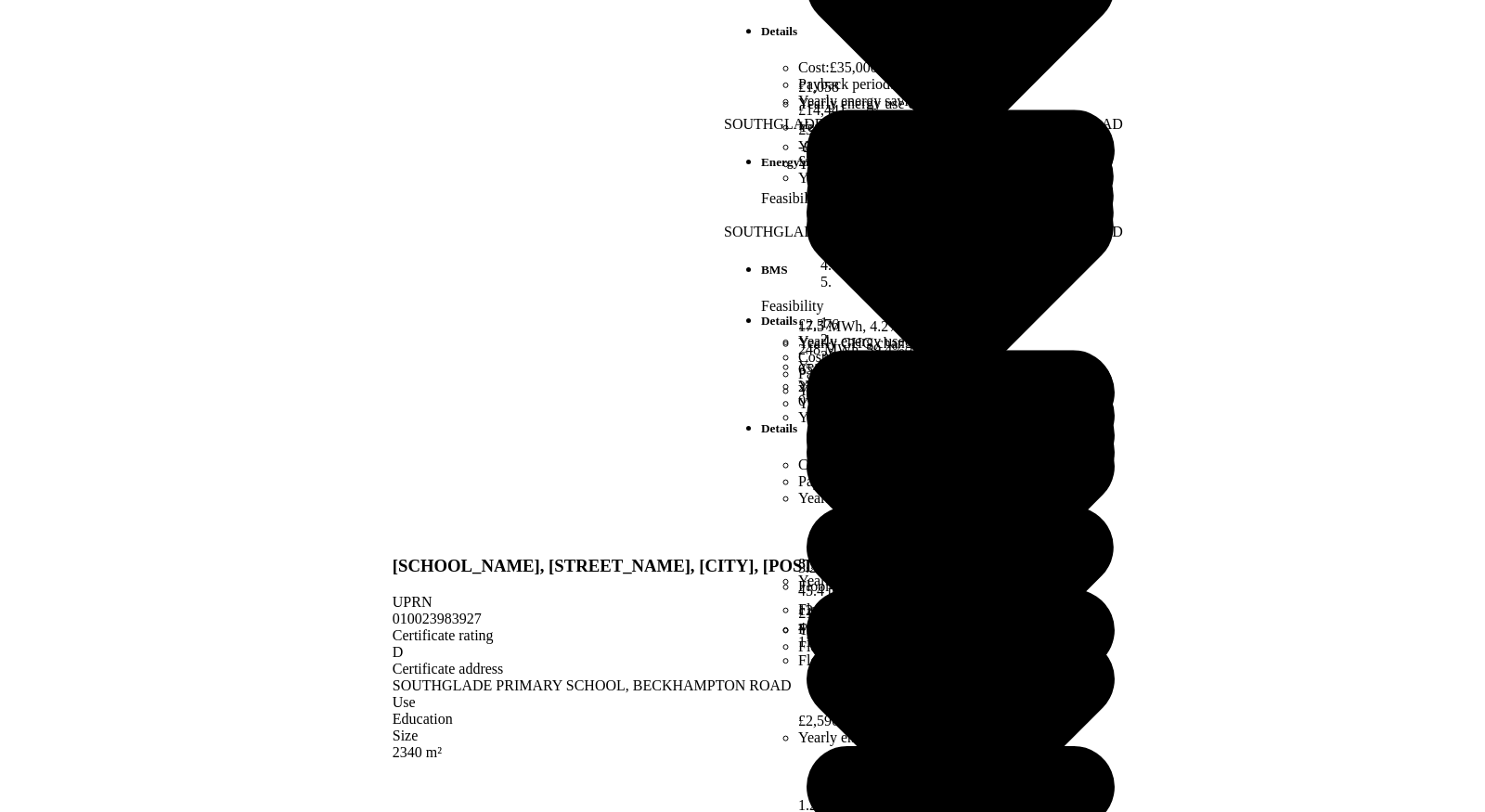 scroll, scrollTop: 0, scrollLeft: 0, axis: both 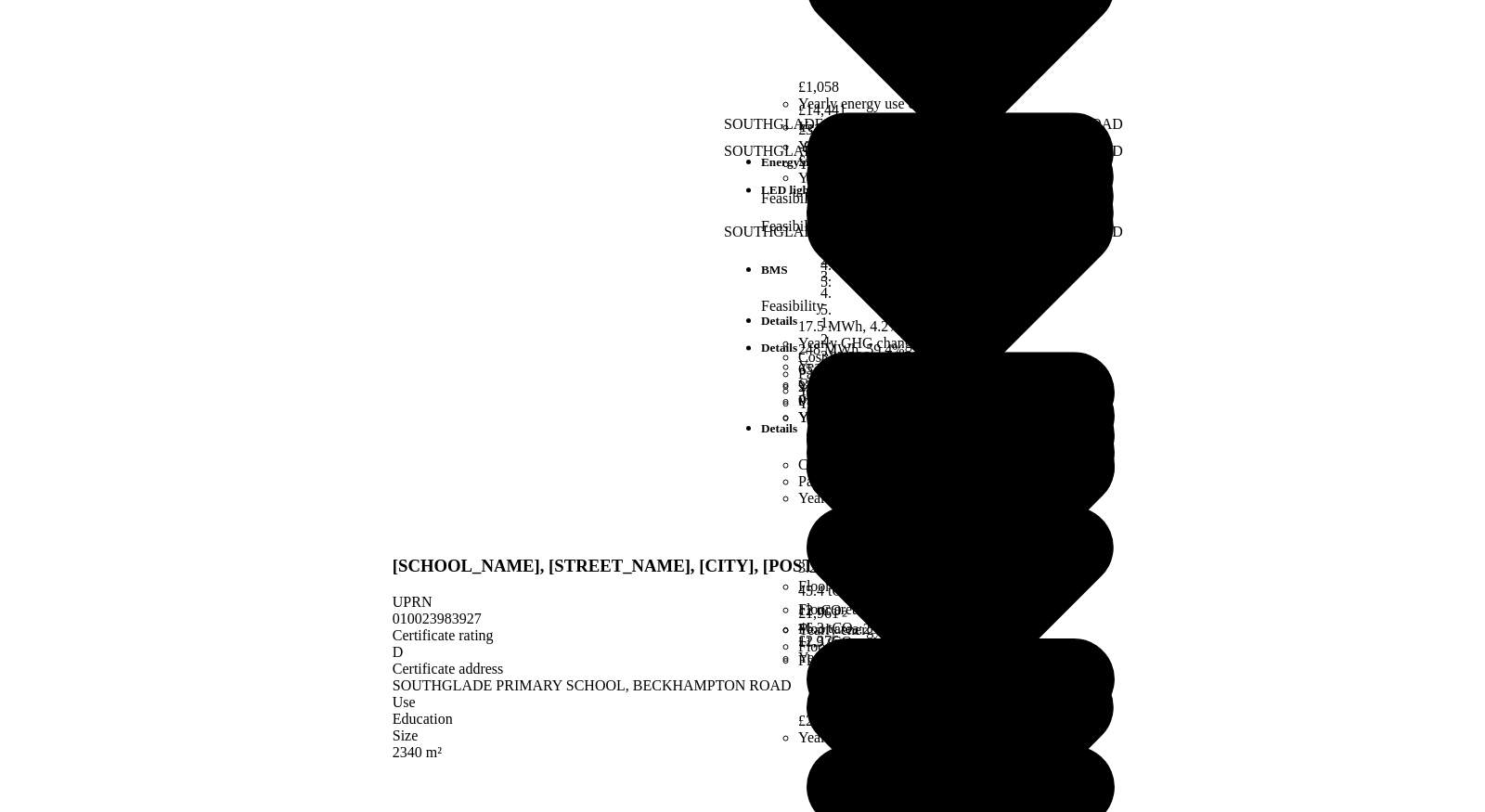 click on "Your Portfolio" at bounding box center [71, 7008] 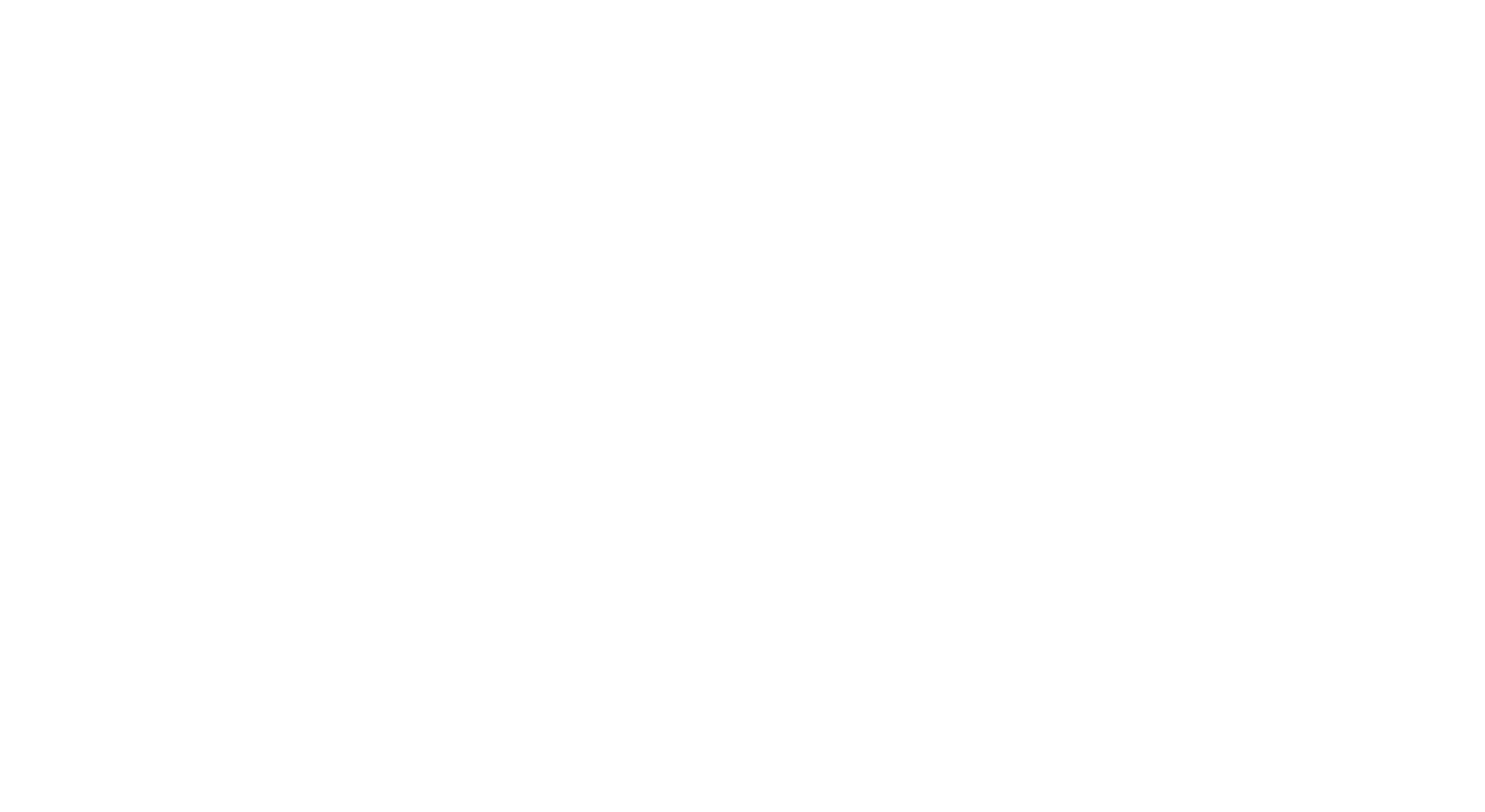 click on "Map" at bounding box center [742, 14213] 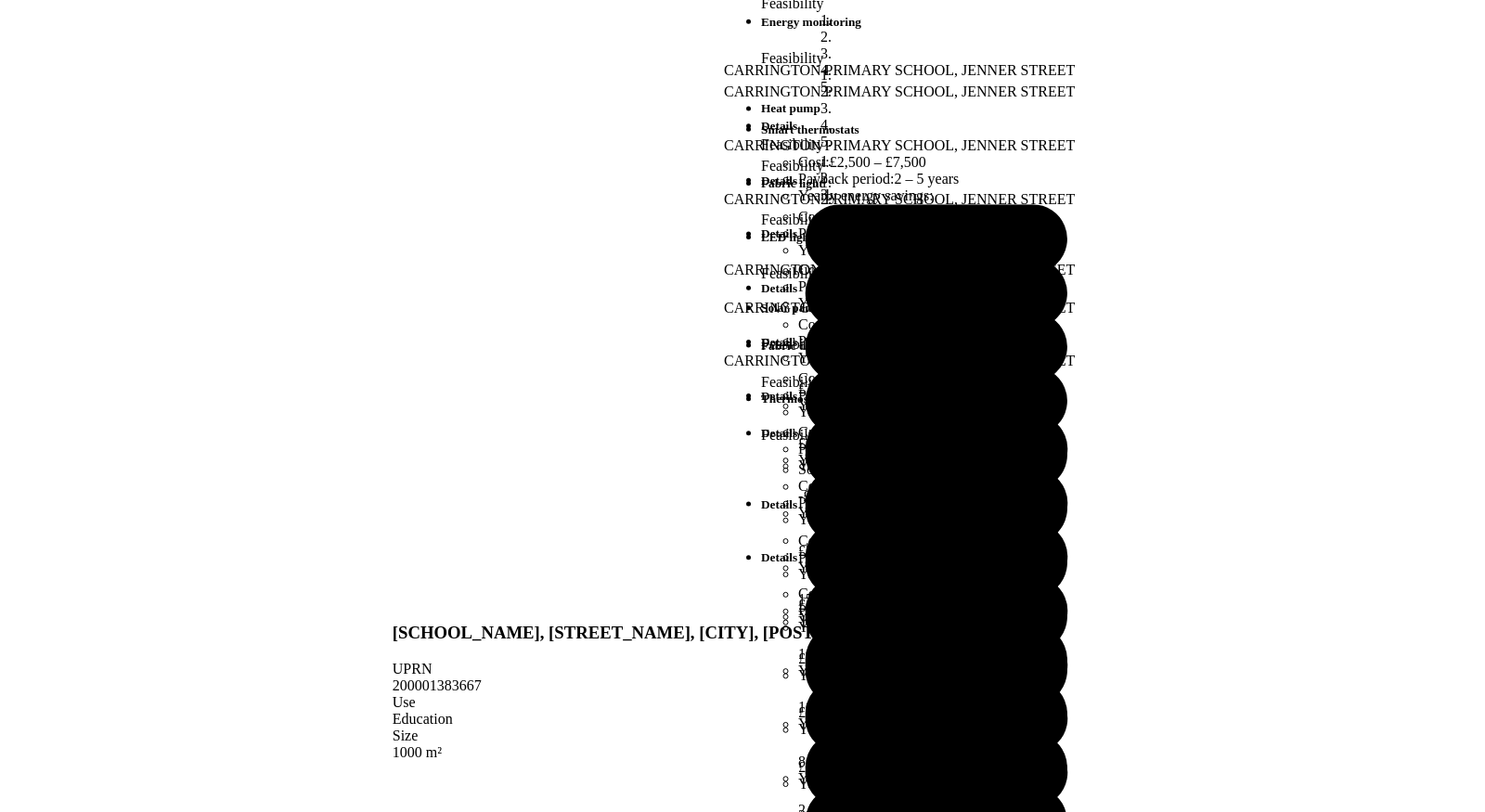 click on "[SCHOOL_NAME], [STREET_NAME]
[CITY]
[POSTCODE]
Provided address: [SCHOOL_NAME], [STREET_NAME], [POSTCODE]
In conservation area
Education
1 commercial unit
ca. [NUMBER] m² commercial area
£[NUMBER] rateable value
Available Retrofit Projects
([NUMBER])
Loading
Adding projects to" at bounding box center (742, 31947) 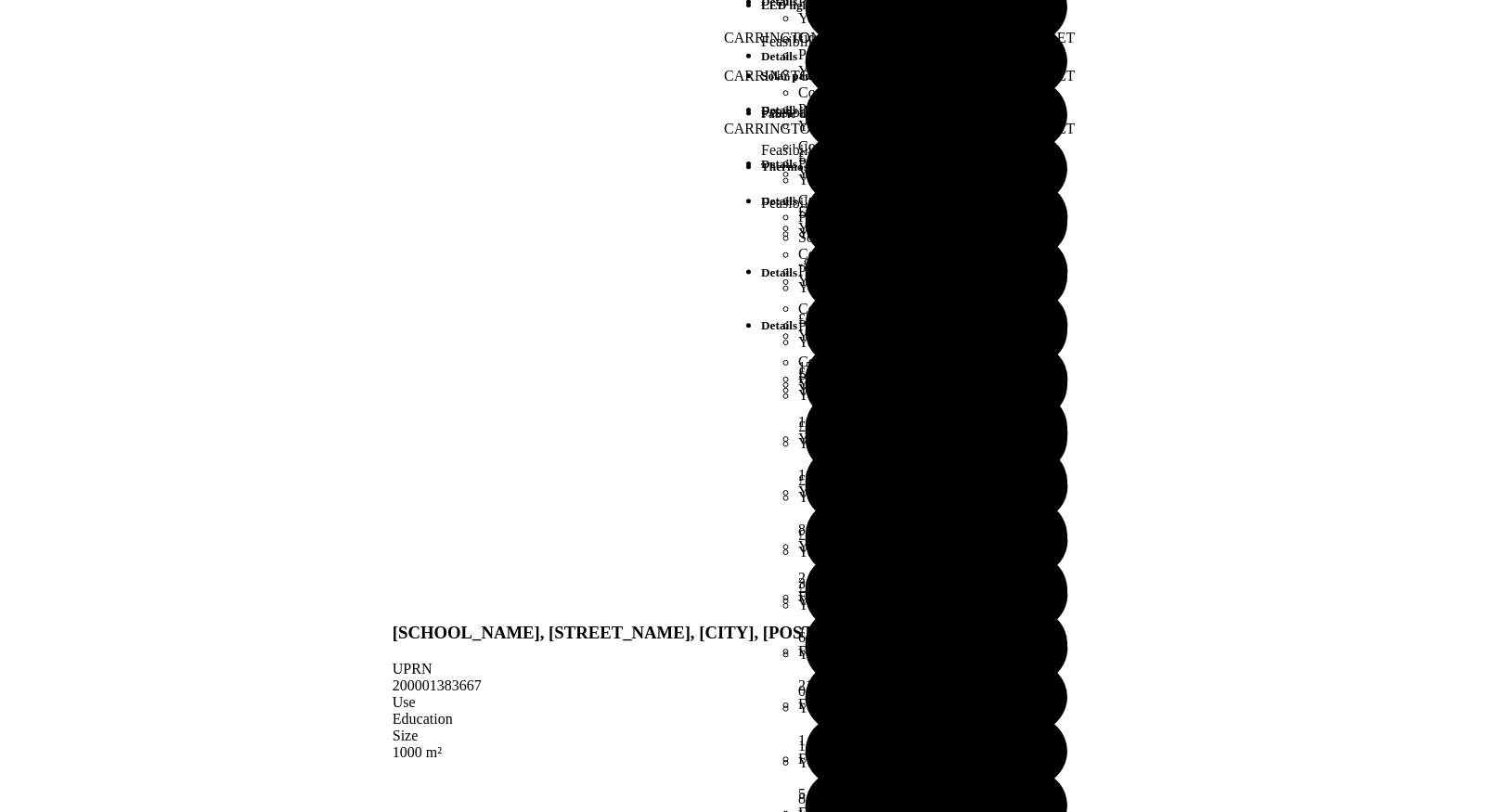 scroll, scrollTop: 258, scrollLeft: 0, axis: vertical 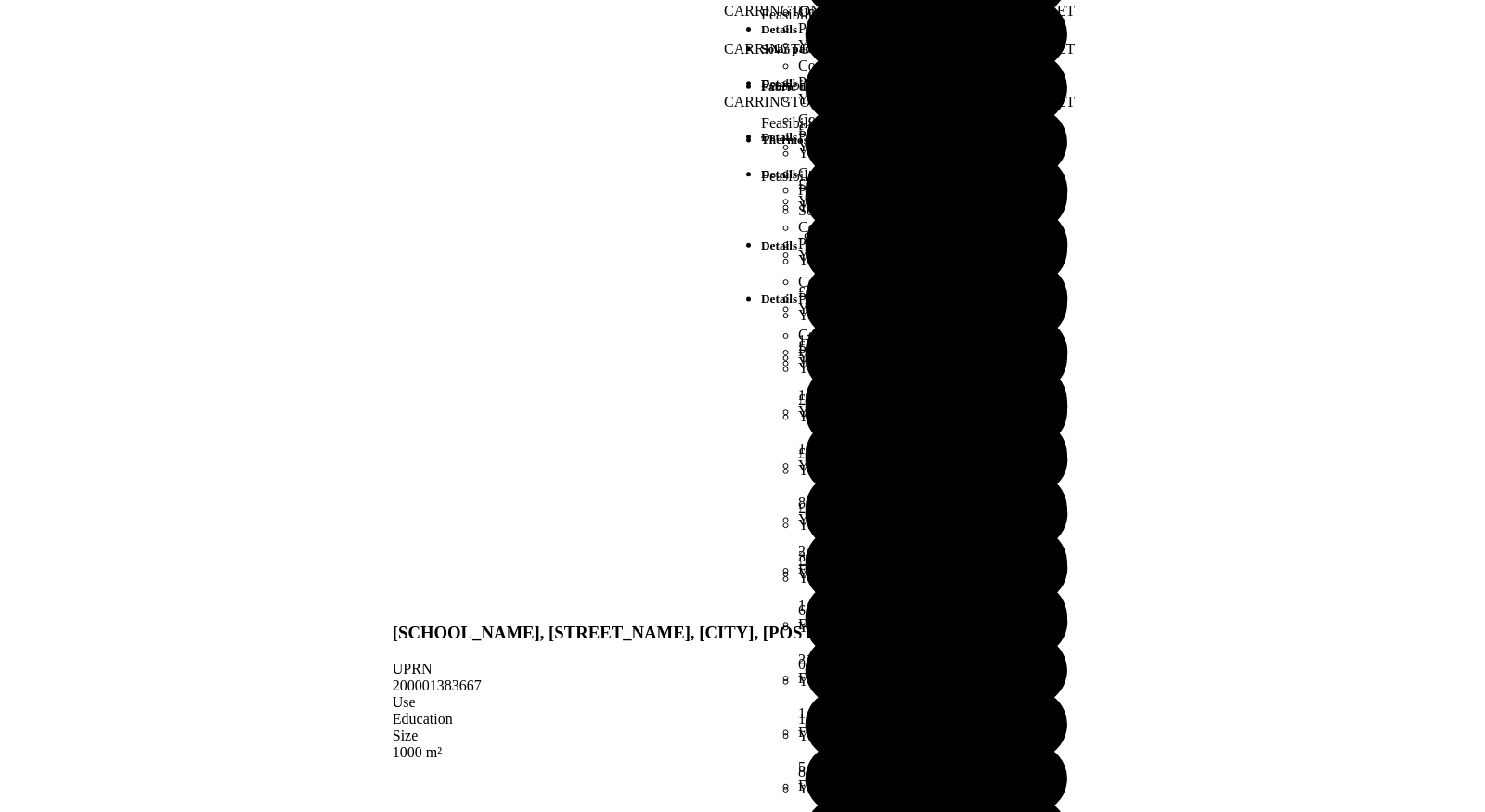 drag, startPoint x: 626, startPoint y: 319, endPoint x: 575, endPoint y: 321, distance: 51.039201 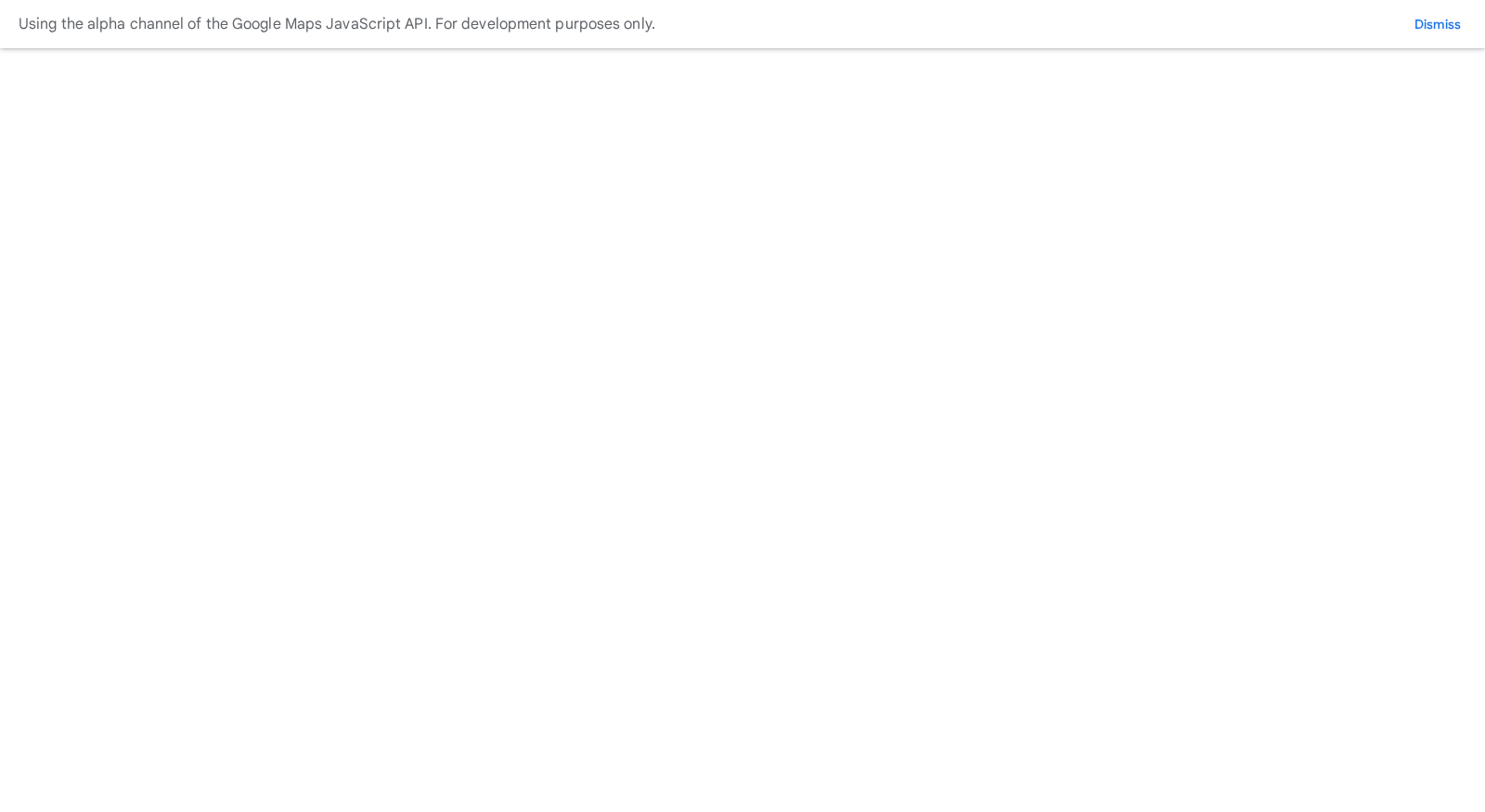 scroll, scrollTop: 0, scrollLeft: 0, axis: both 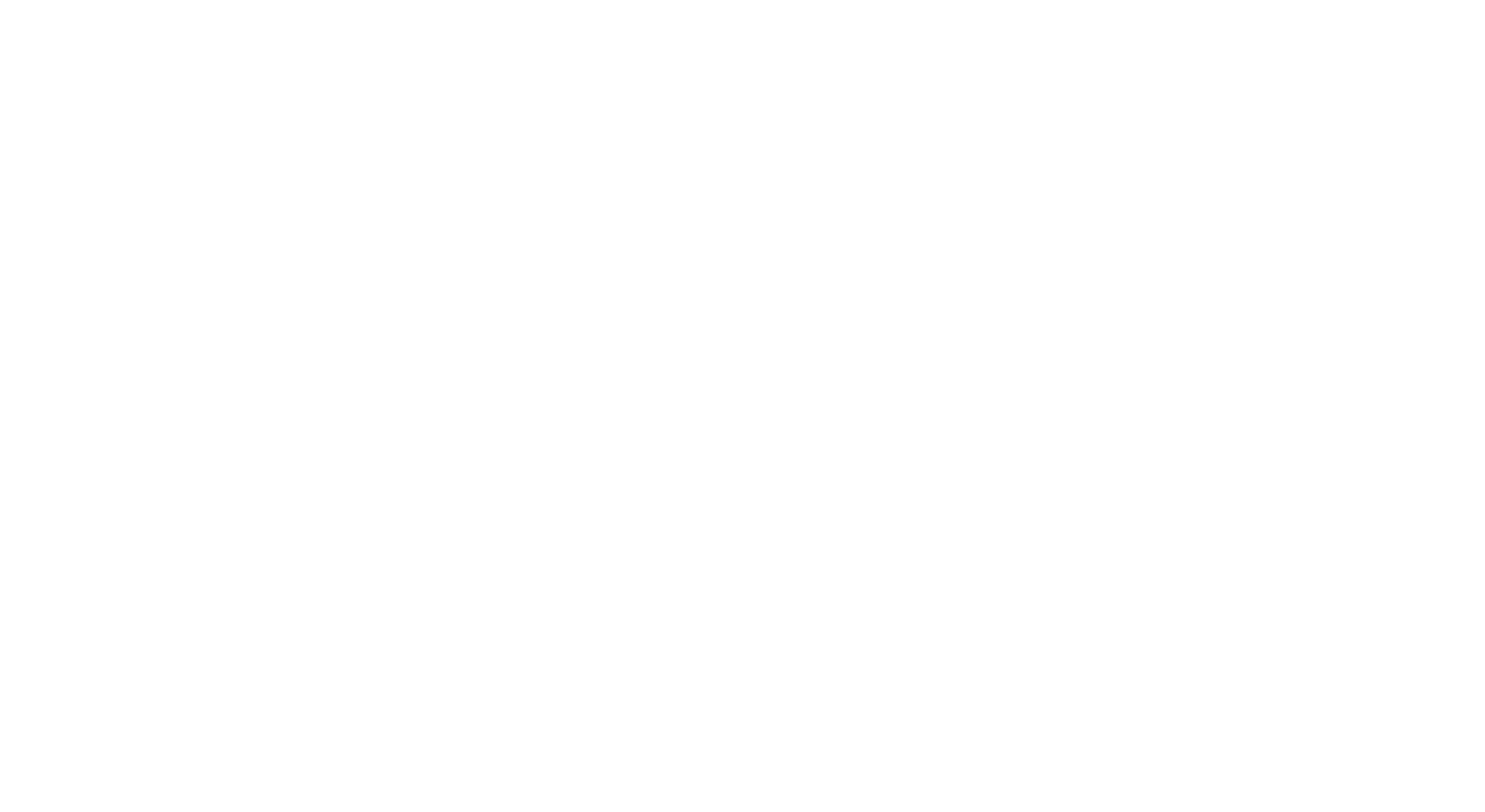 click at bounding box center (73, 8890) 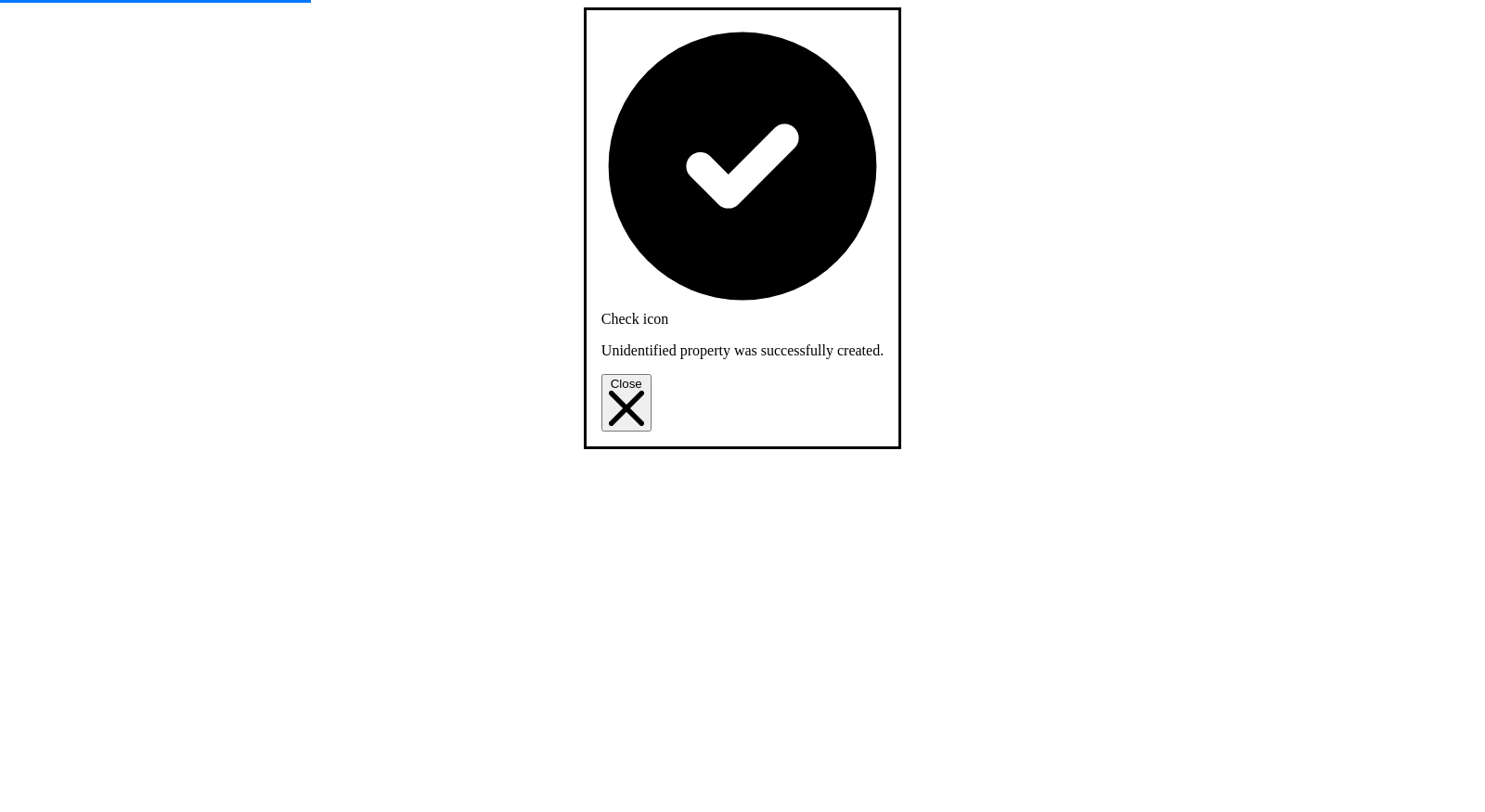click on "Update" at bounding box center [34, 9019] 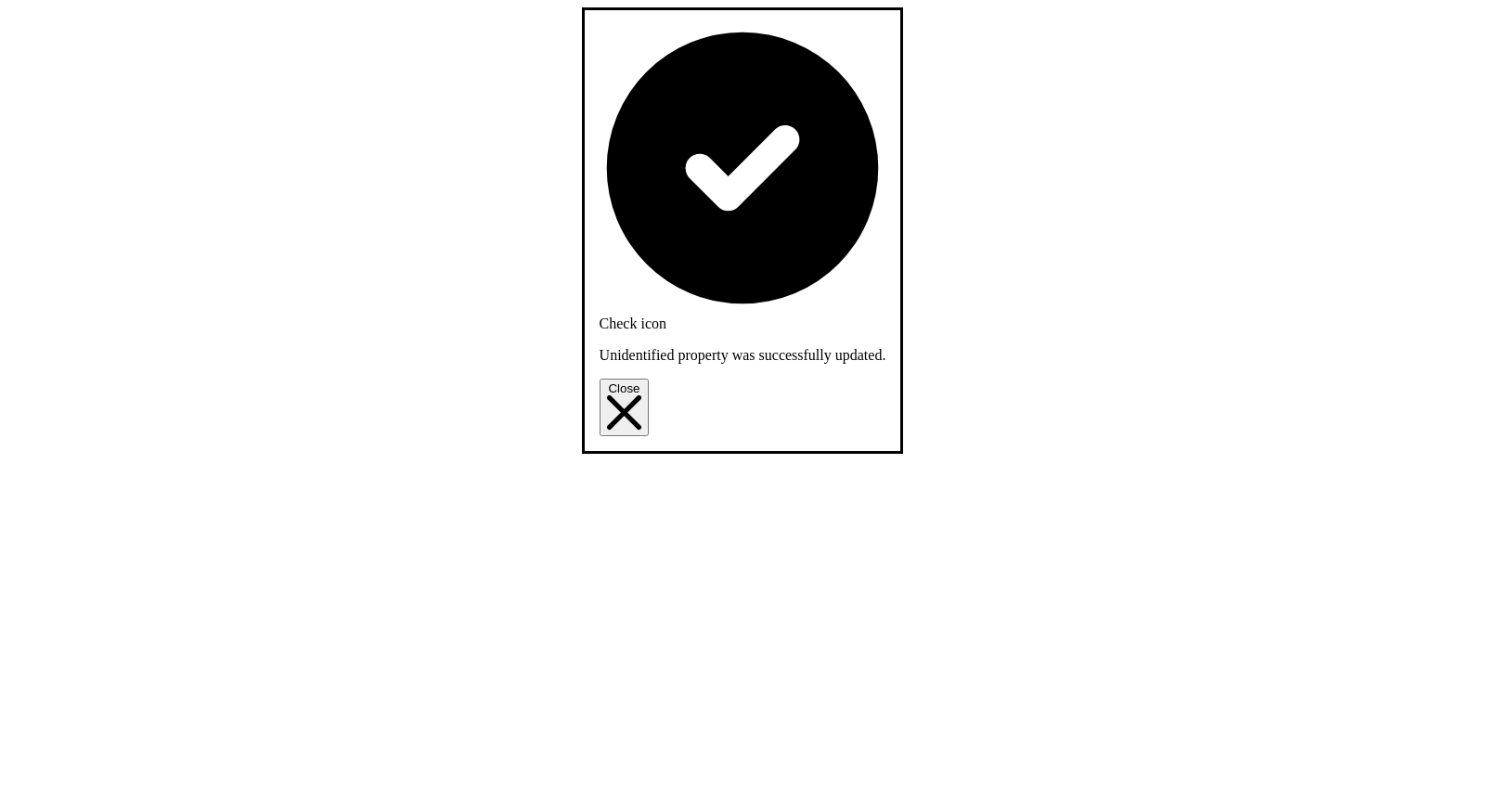 click on "Close" at bounding box center [625, 407] 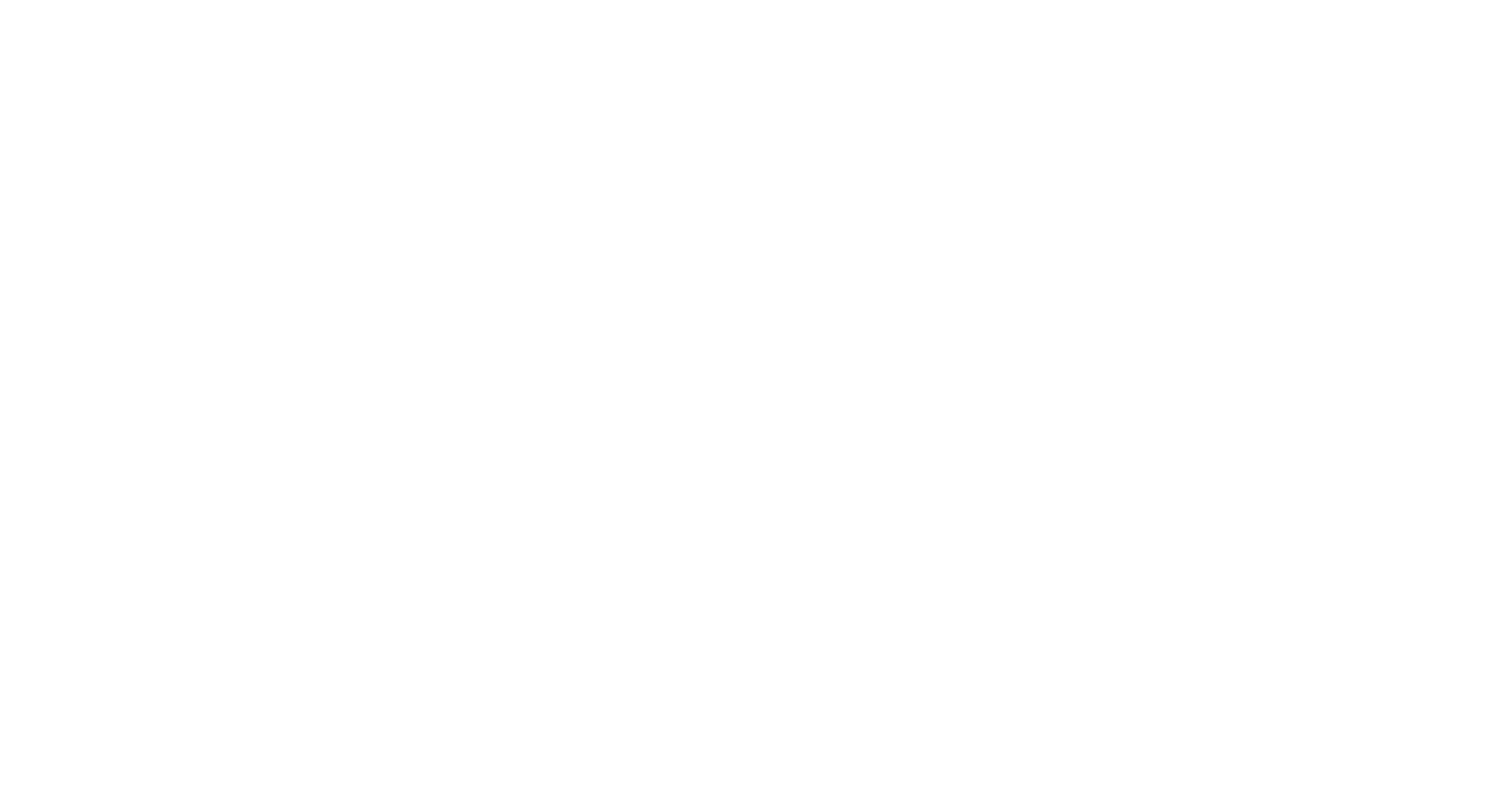 click on "Portfolios" at bounding box center (123, 1506) 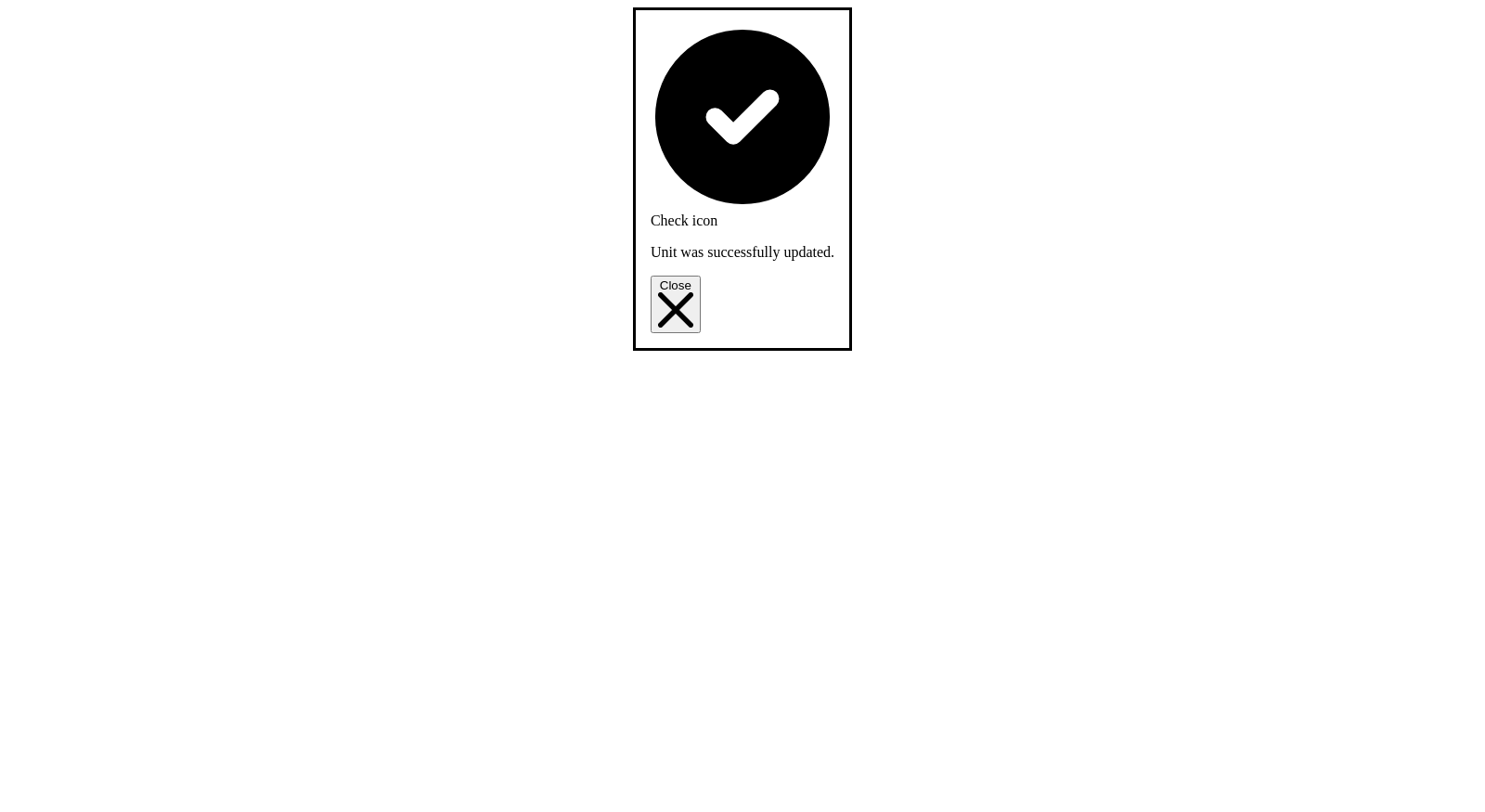 click on "Close" at bounding box center [676, 304] 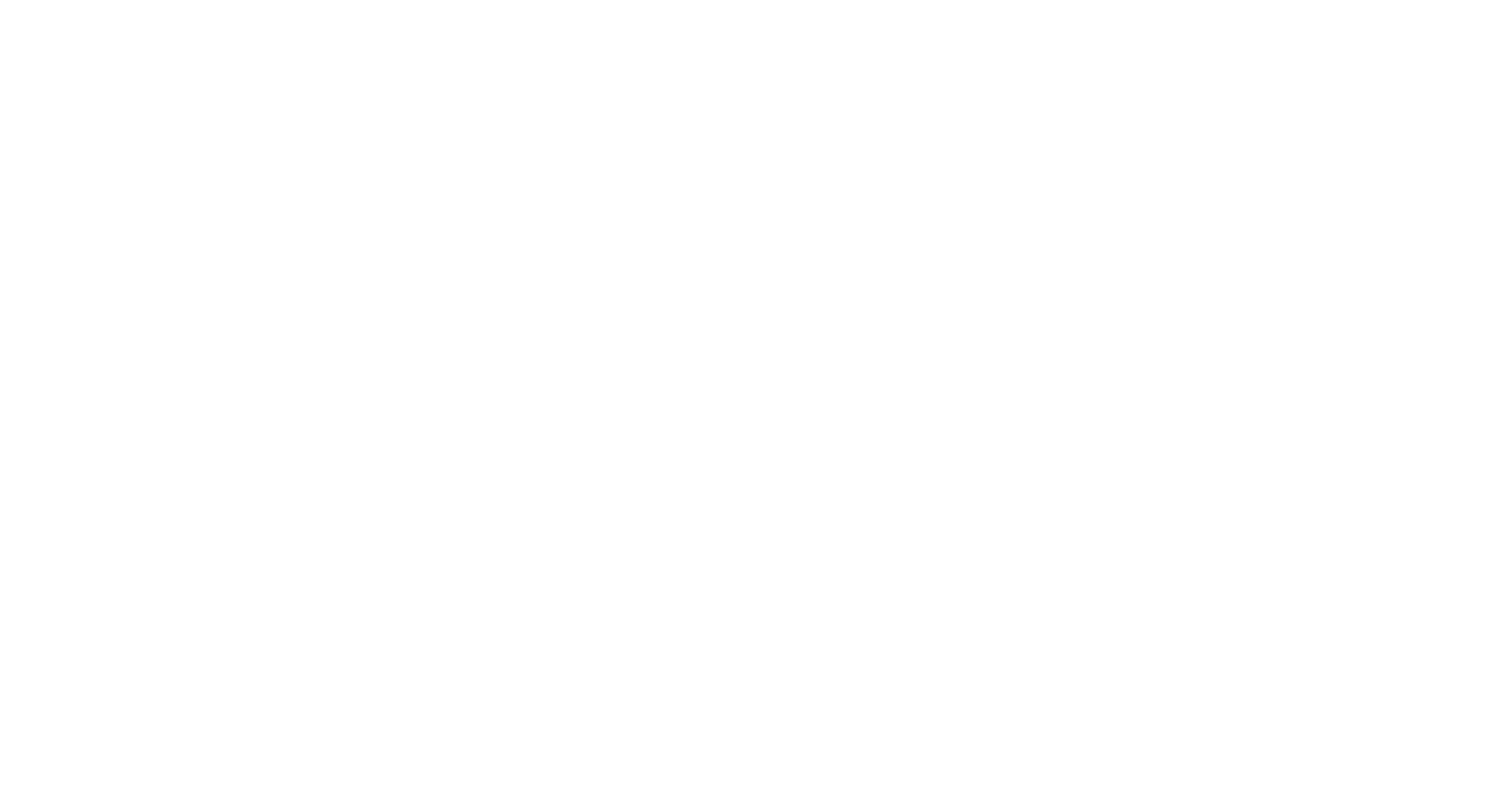 scroll, scrollTop: 0, scrollLeft: 0, axis: both 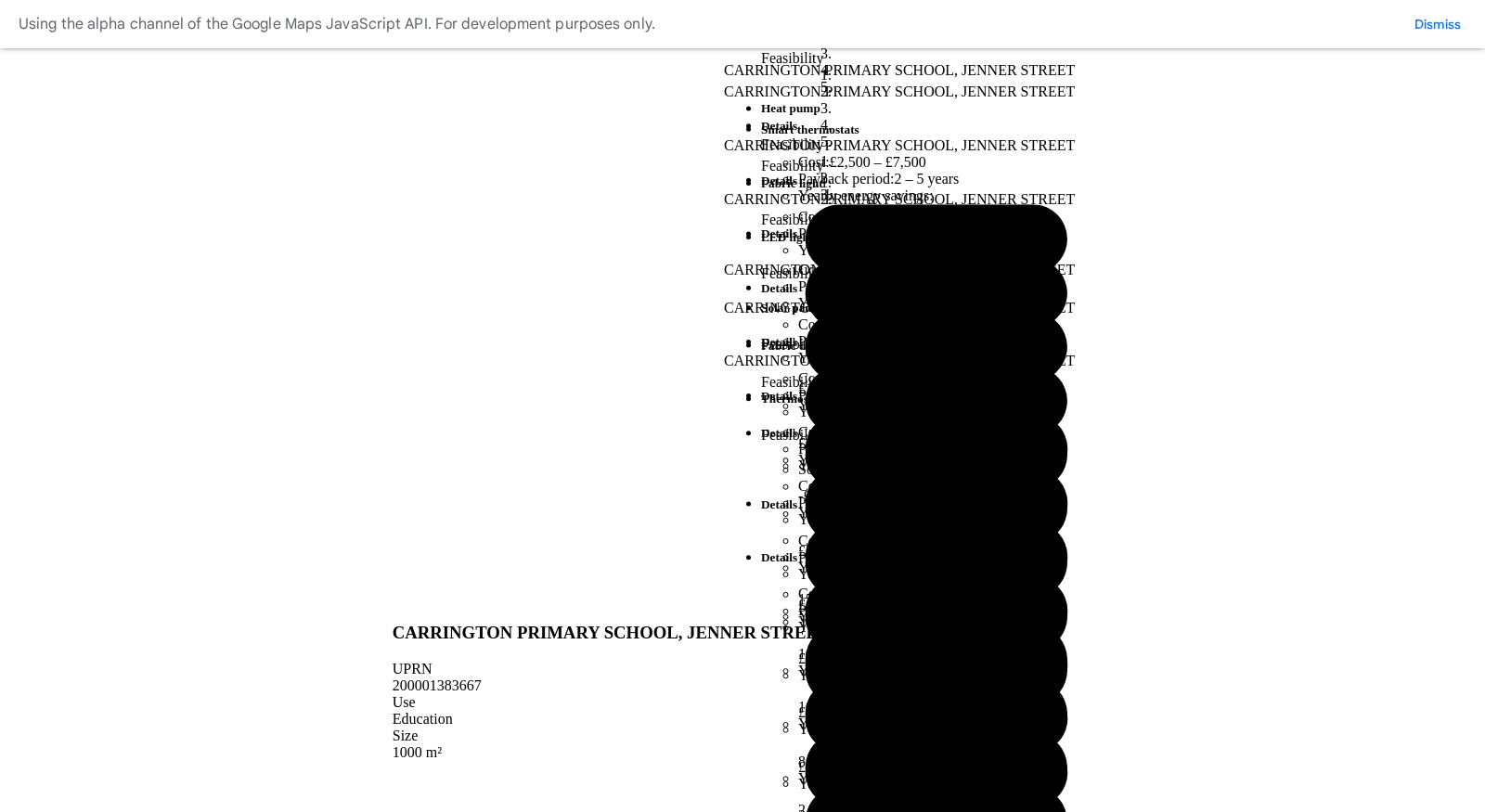 click on "CARRINGTON PRIMARY SCHOOL, JENNER STREET
[CITY]
[POSTAL_CODE]
Provided address: Carrington Primary School, JENNER STREET, [POSTAL_CODE]
In conservation area
Education
1 commercial unit
ca. 1000 m² commercial area
£32,500 rateable value
Available Retrofit Projects
(9)
Loading
Adding projects to" at bounding box center (742, 31947) 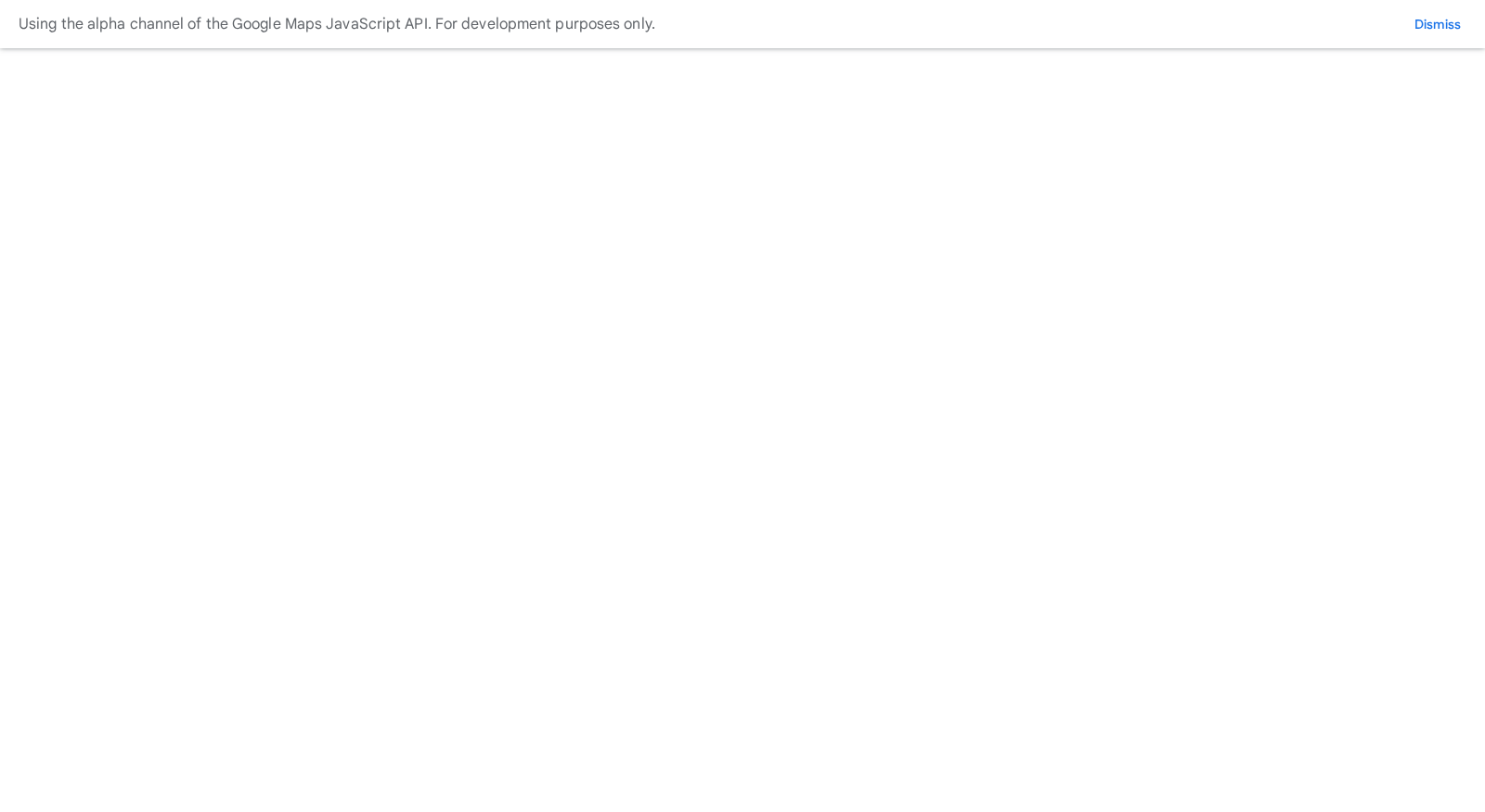 scroll, scrollTop: 0, scrollLeft: 0, axis: both 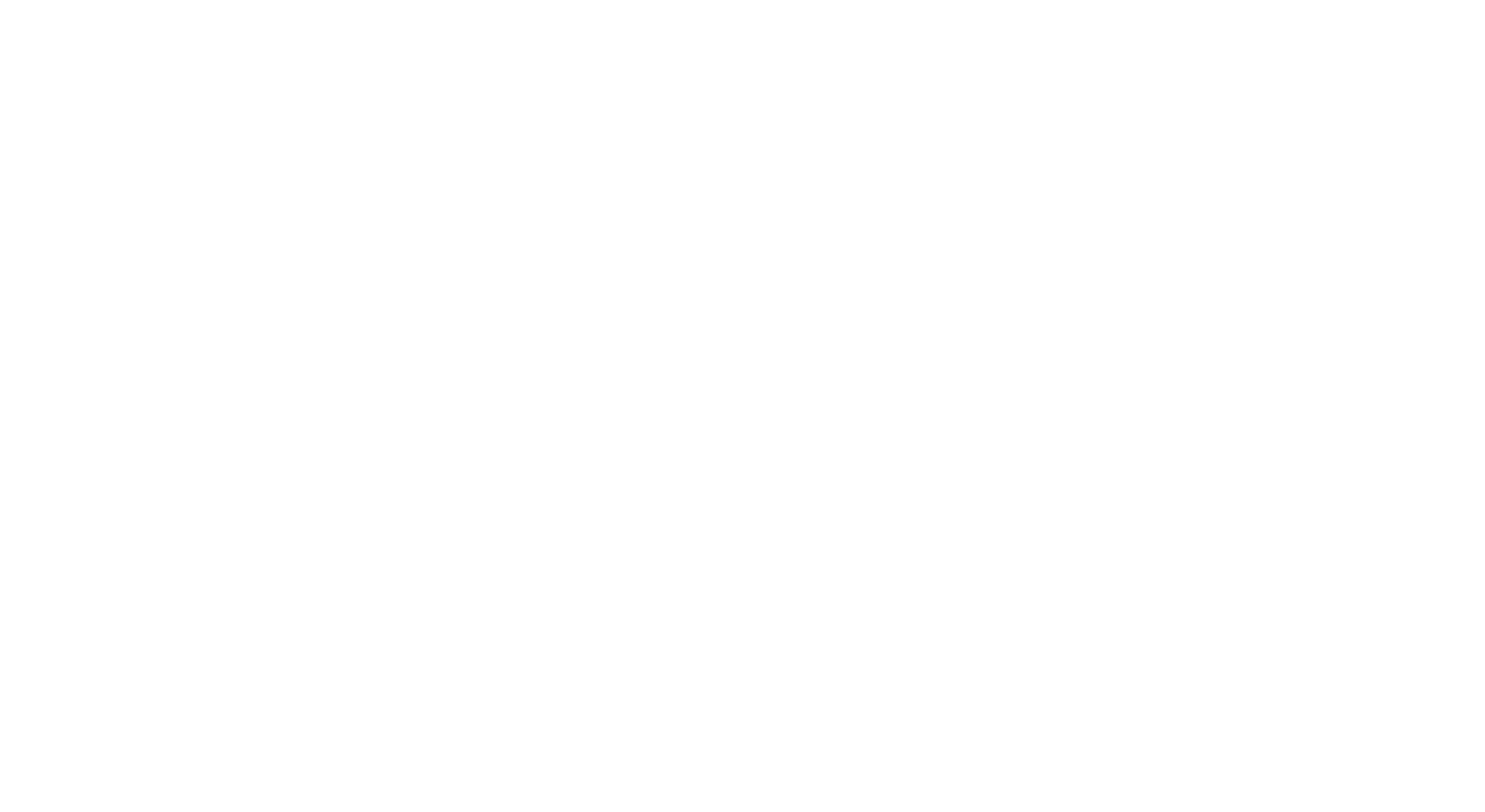click on "Unresolvable properties" at bounding box center (227, 1506) 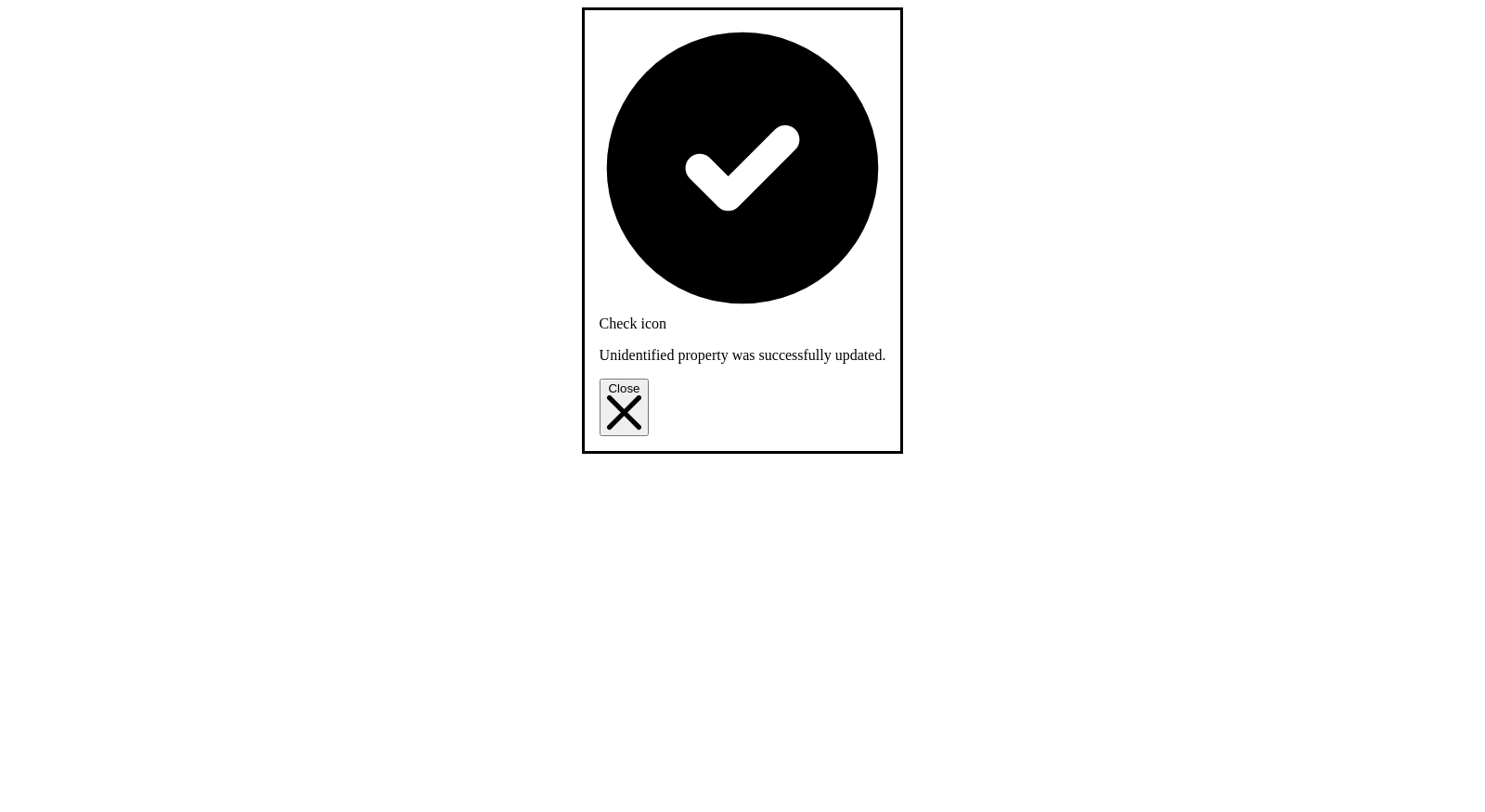 scroll, scrollTop: 2347, scrollLeft: 0, axis: vertical 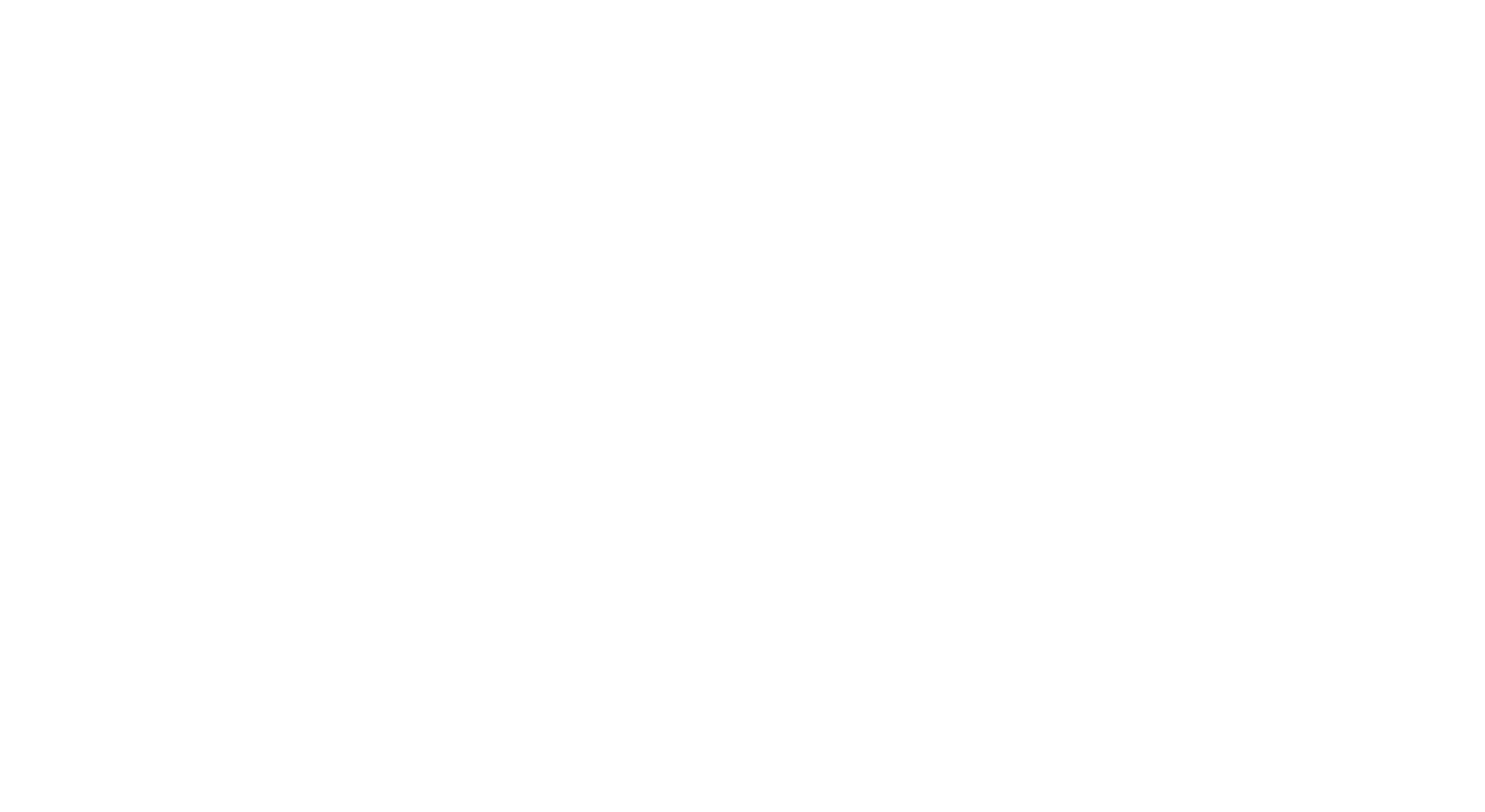 click on "**********" at bounding box center [233, 15311] 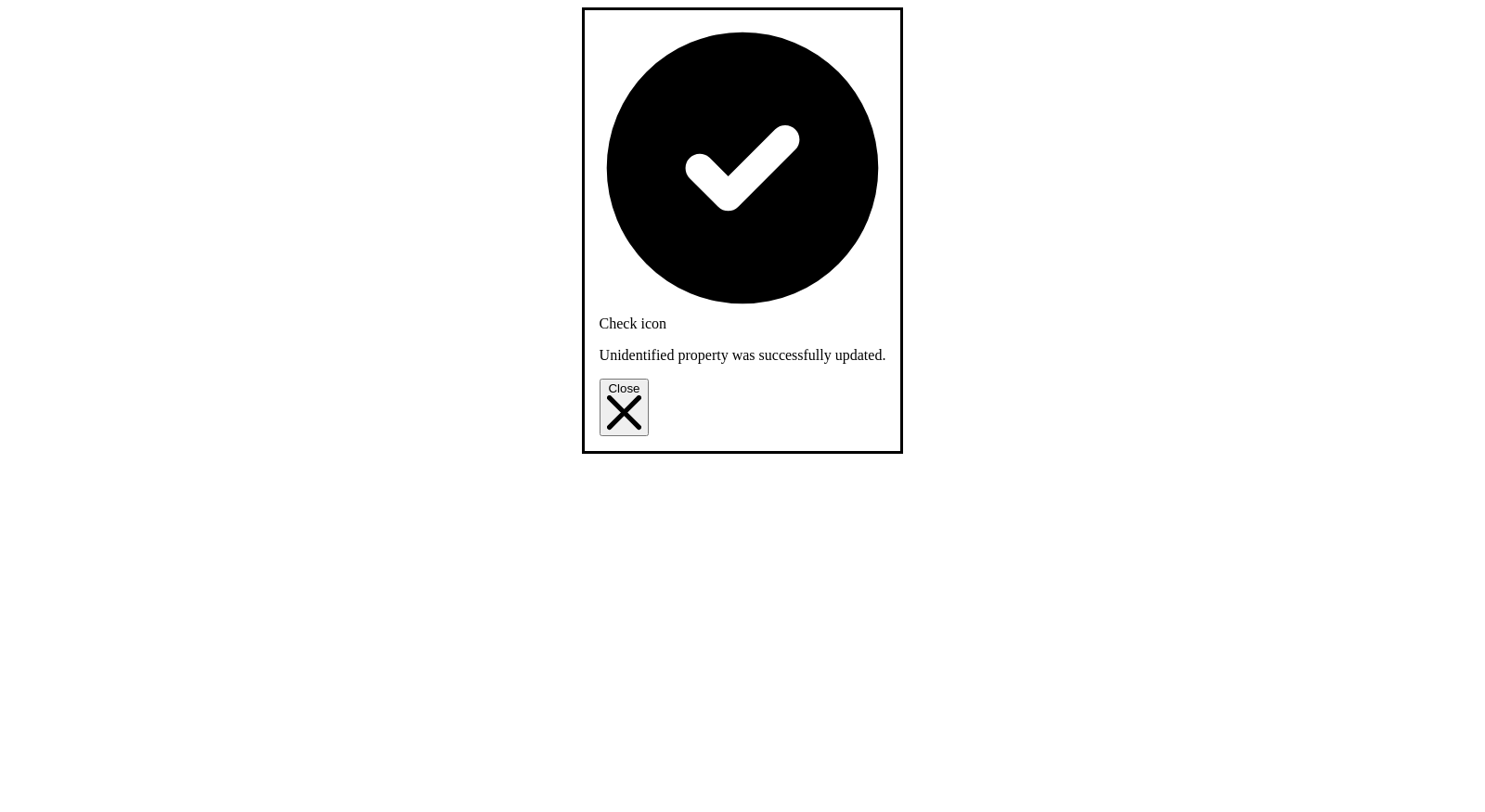 scroll, scrollTop: 1897, scrollLeft: 0, axis: vertical 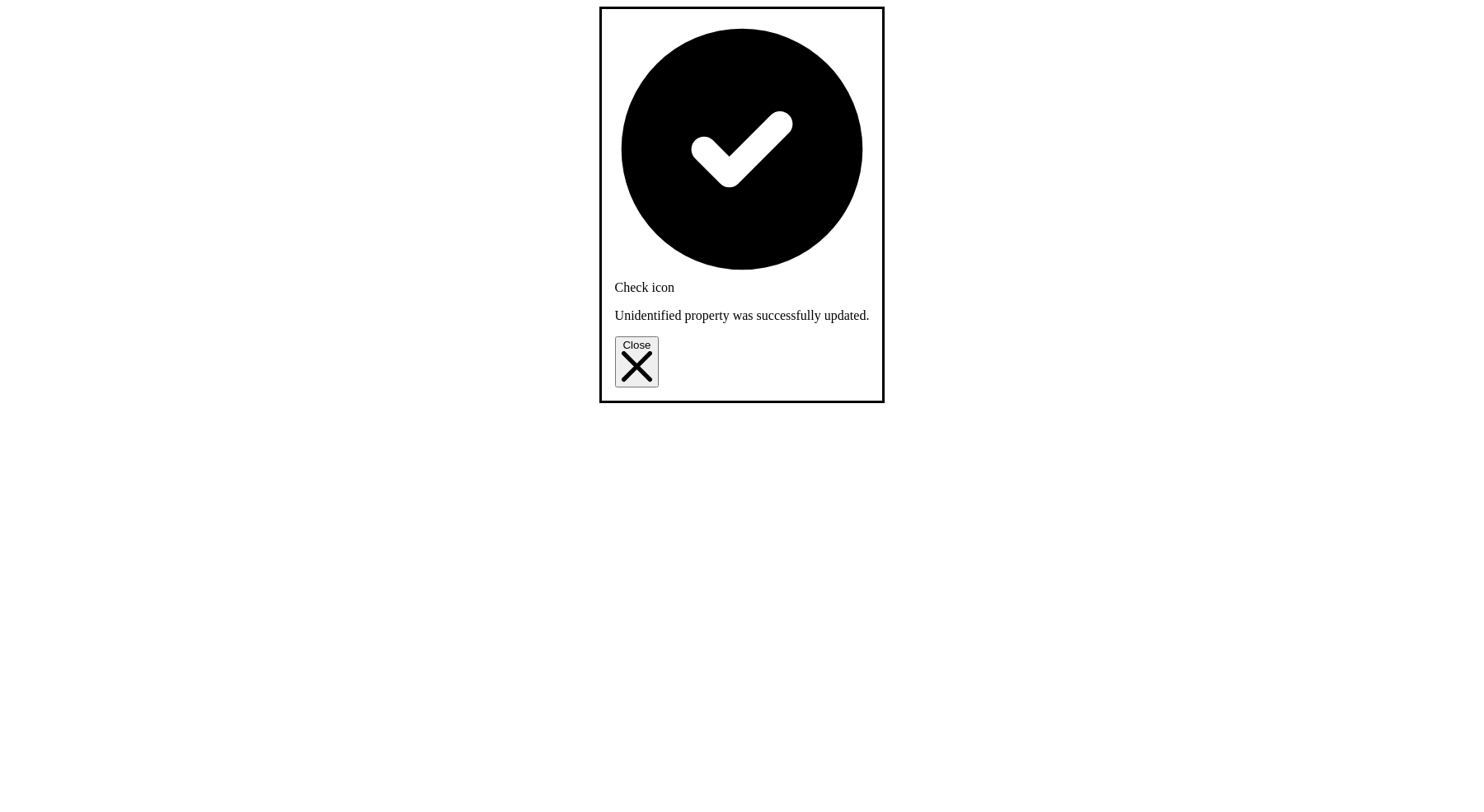 click on "**********" at bounding box center (243, 12711) 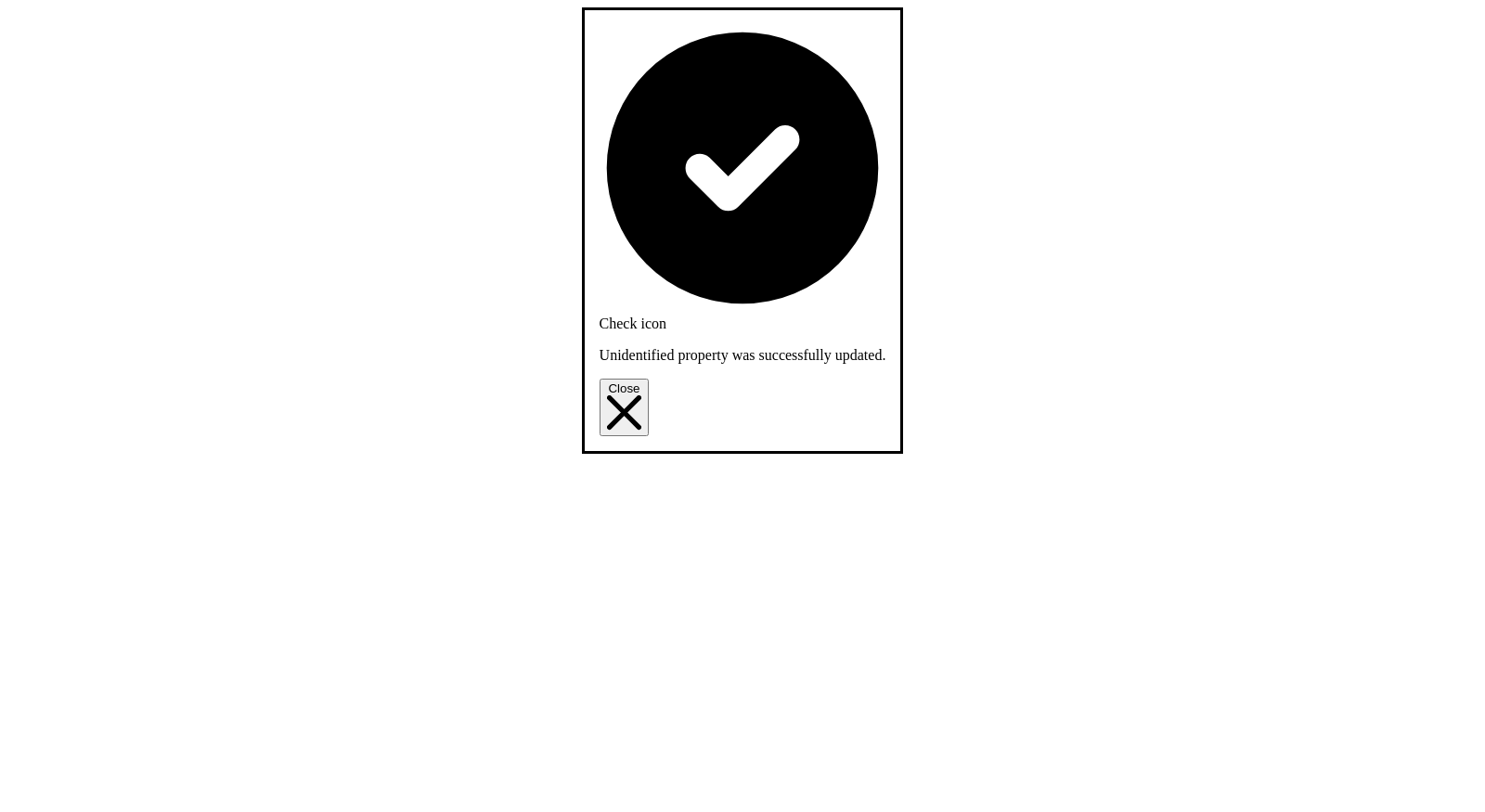 scroll, scrollTop: 1530, scrollLeft: 0, axis: vertical 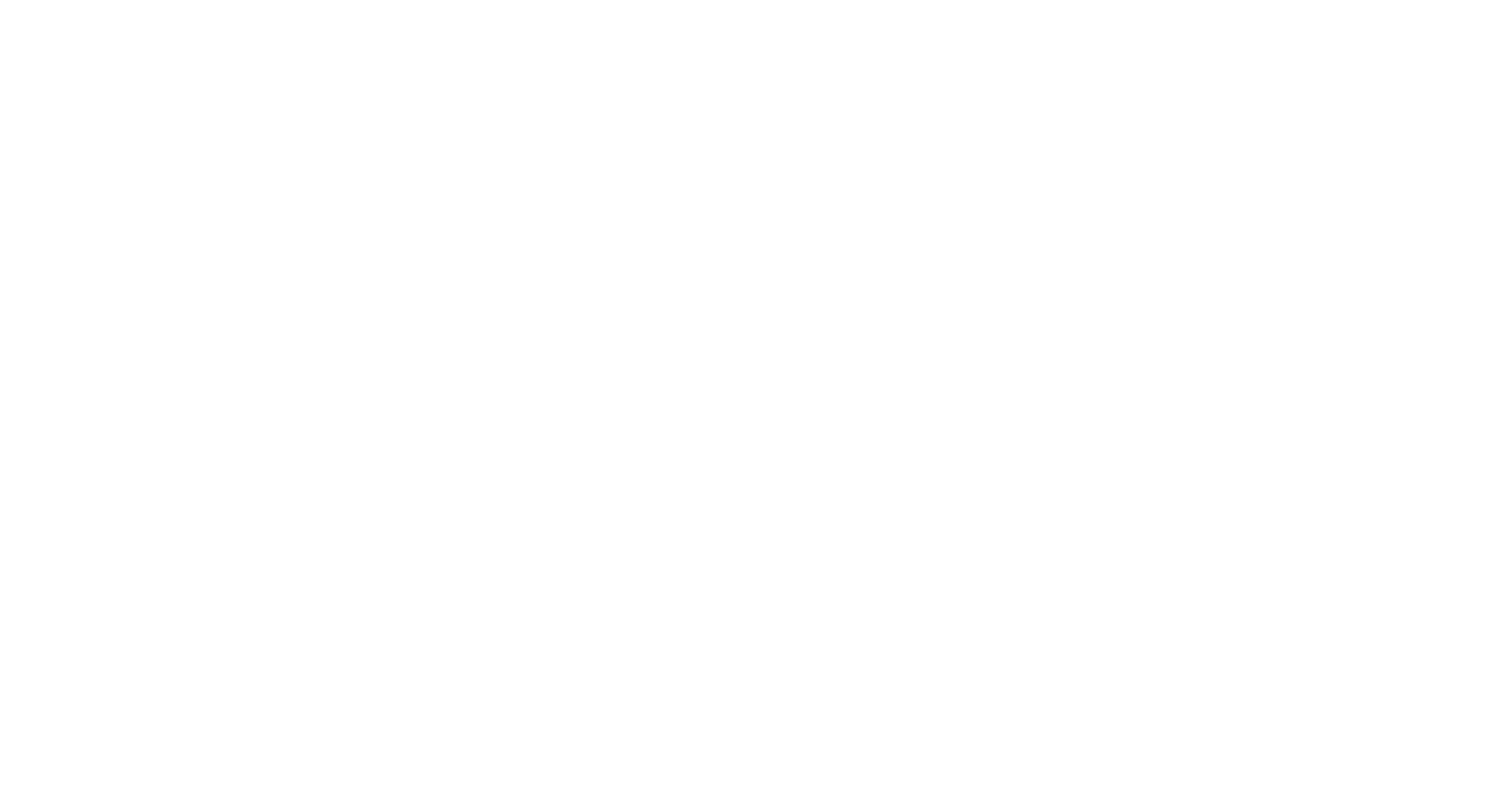 click on "**********" at bounding box center (233, 10864) 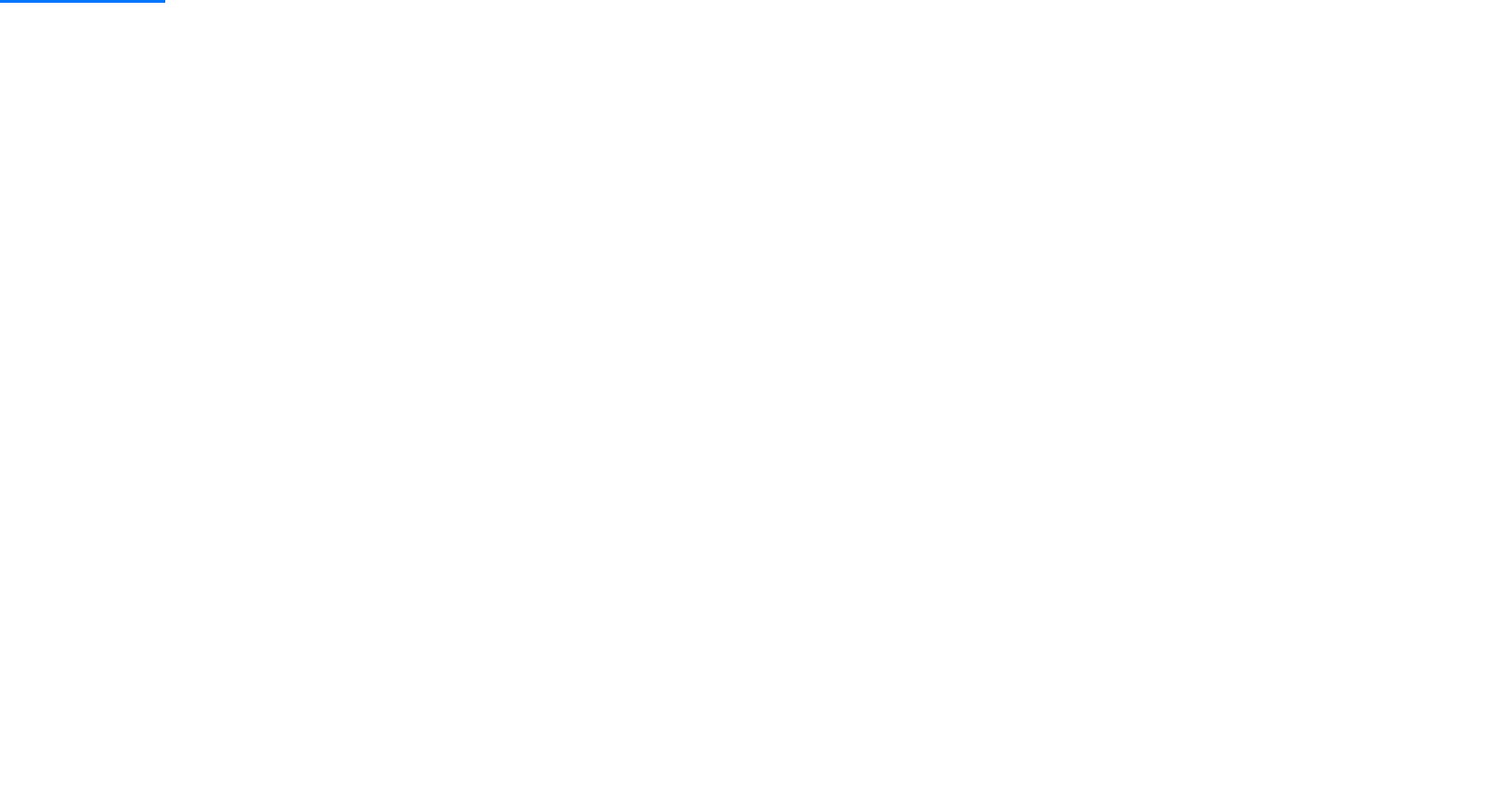 scroll, scrollTop: 569, scrollLeft: 0, axis: vertical 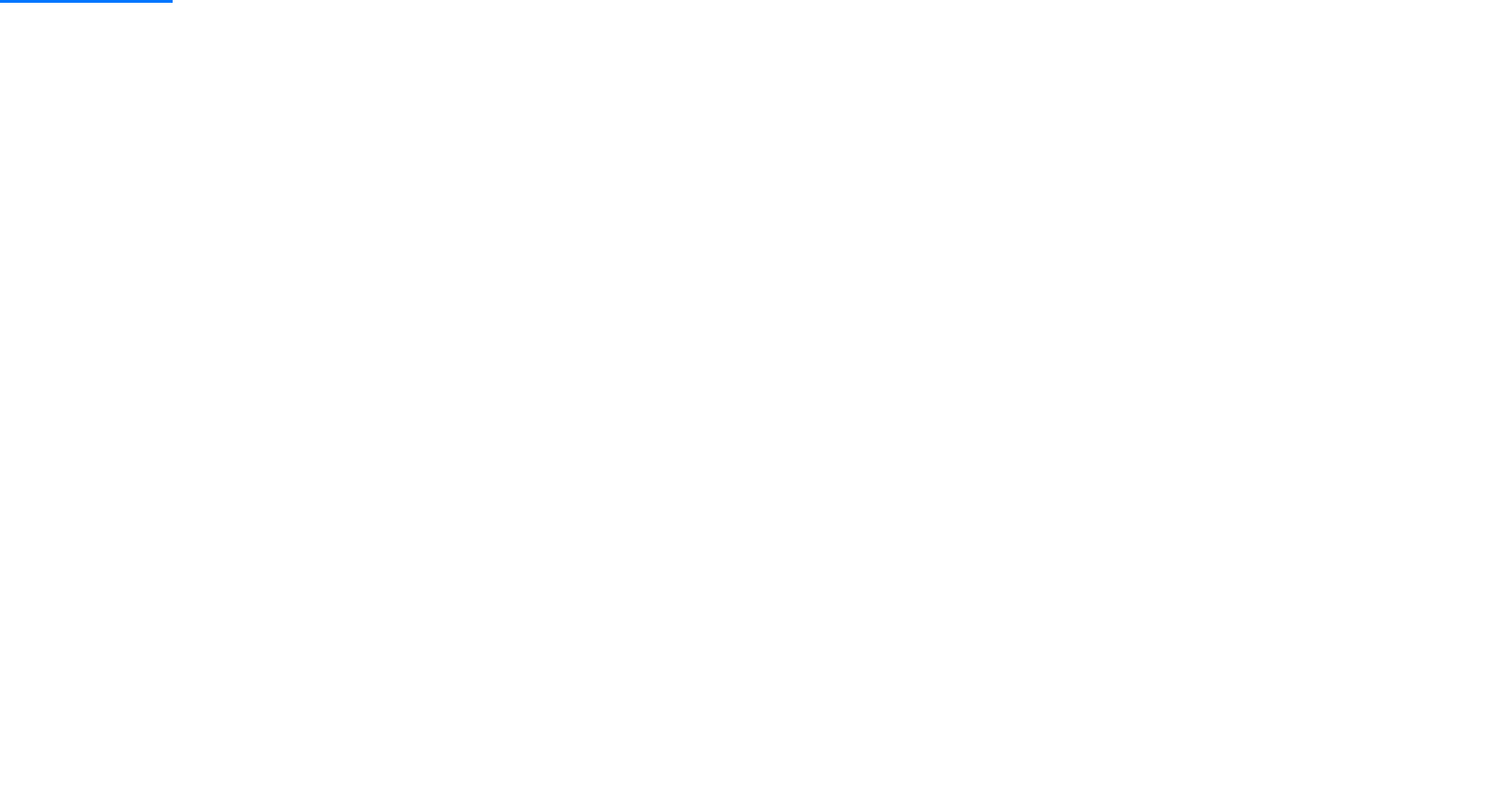 click on "Addresses could not be retrieved" at bounding box center [742, 9158] 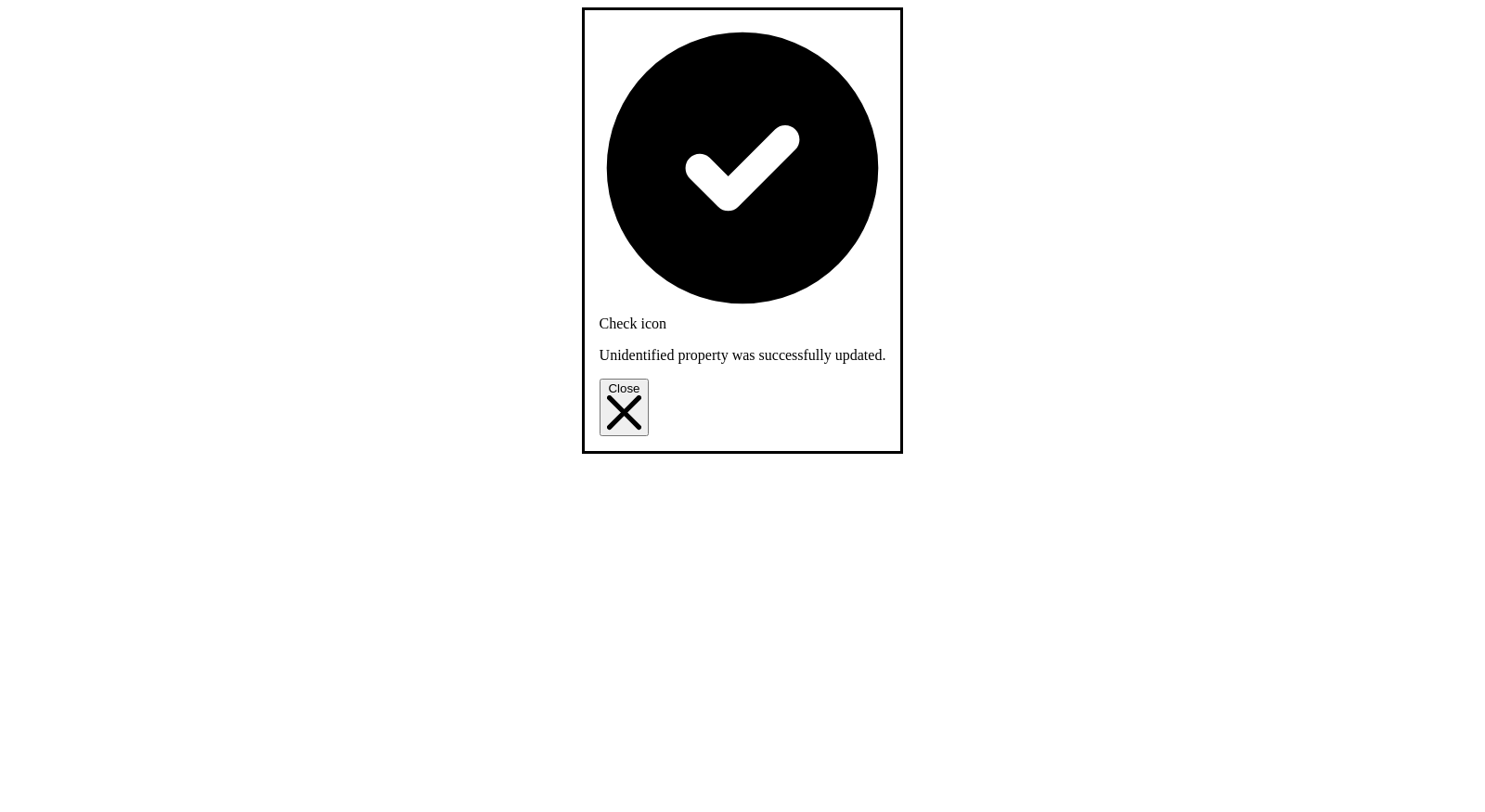 scroll, scrollTop: 618, scrollLeft: 0, axis: vertical 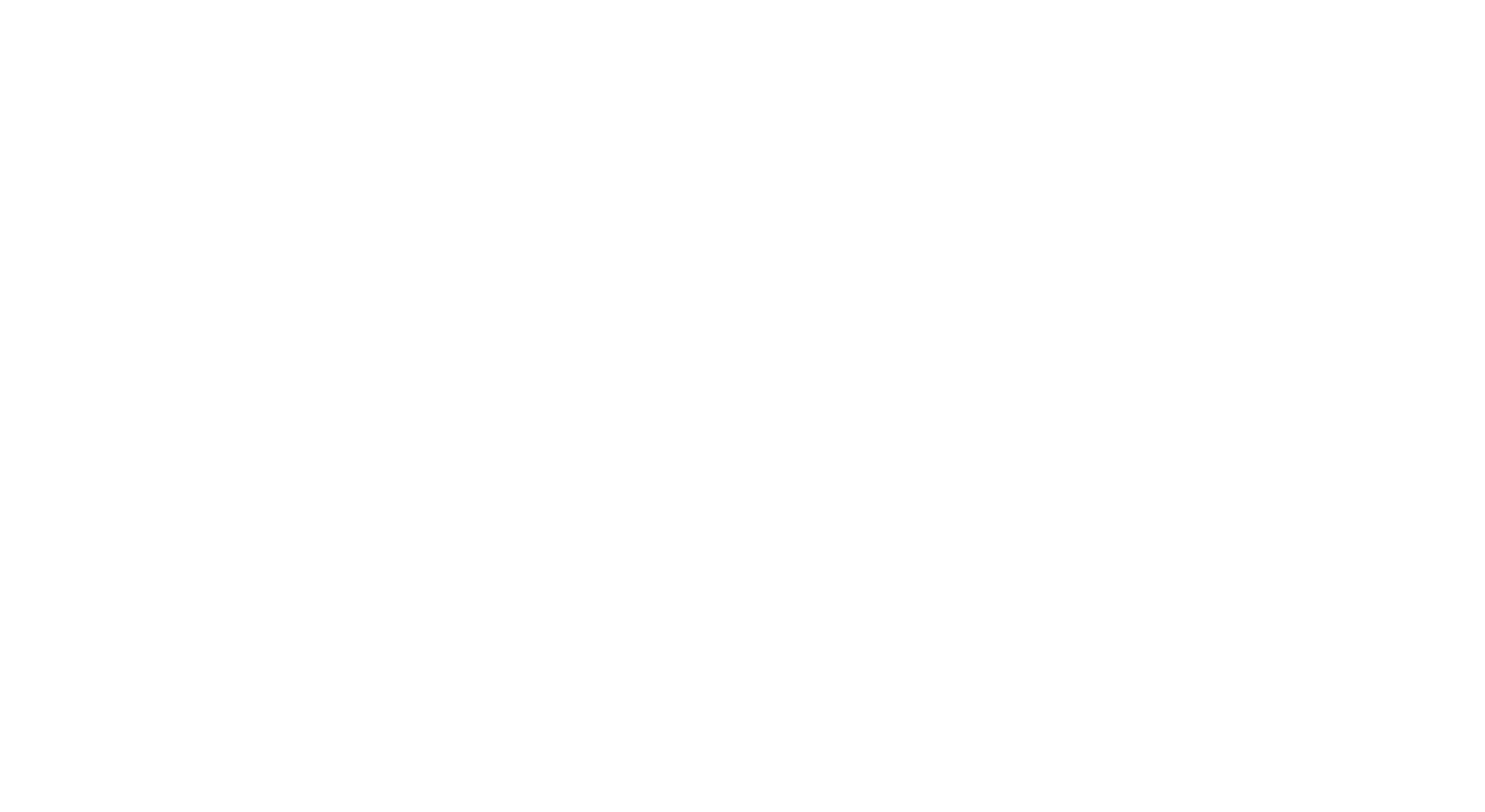 click on "Update" at bounding box center (34, 10389) 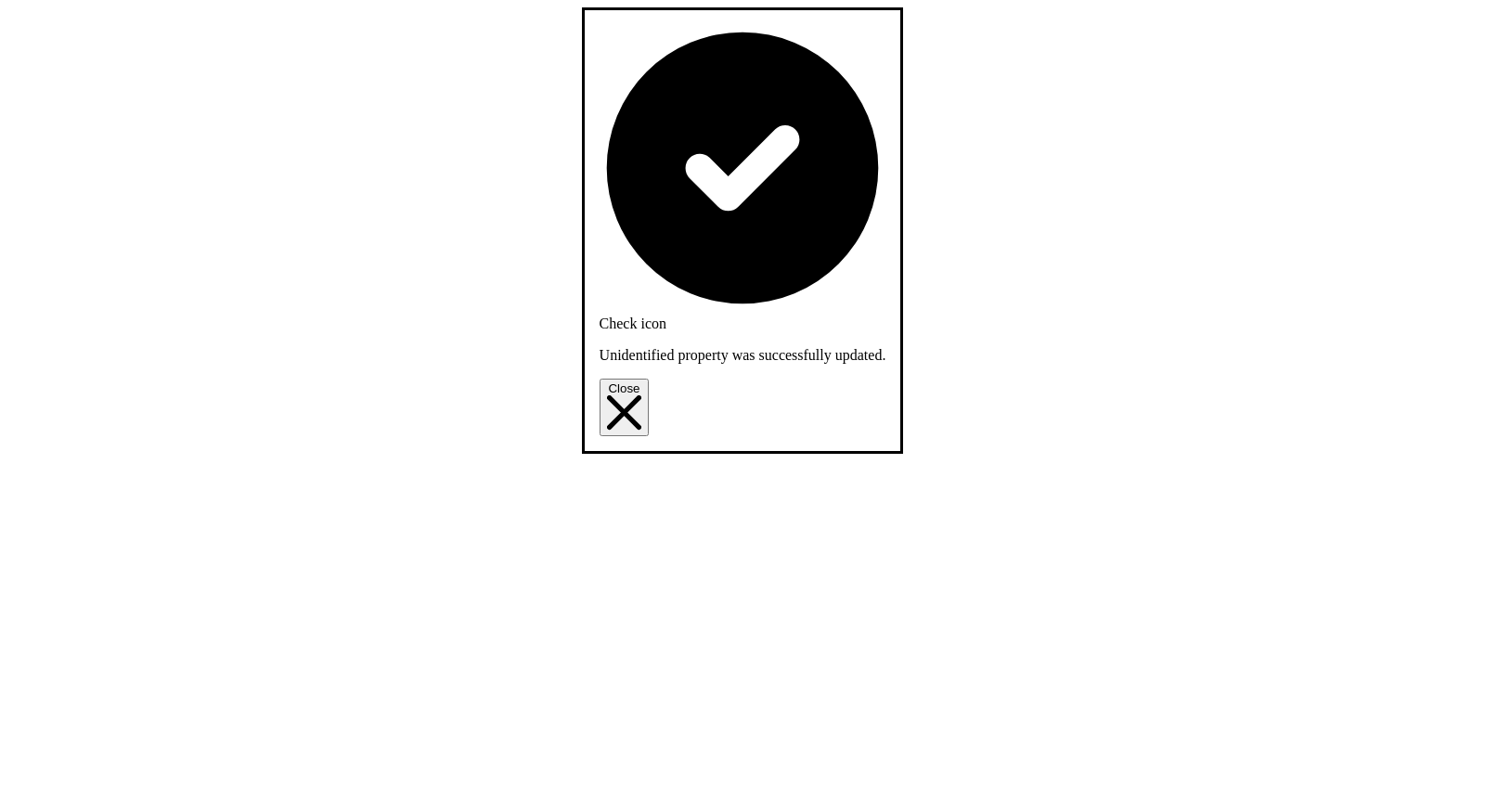 scroll, scrollTop: 620, scrollLeft: 0, axis: vertical 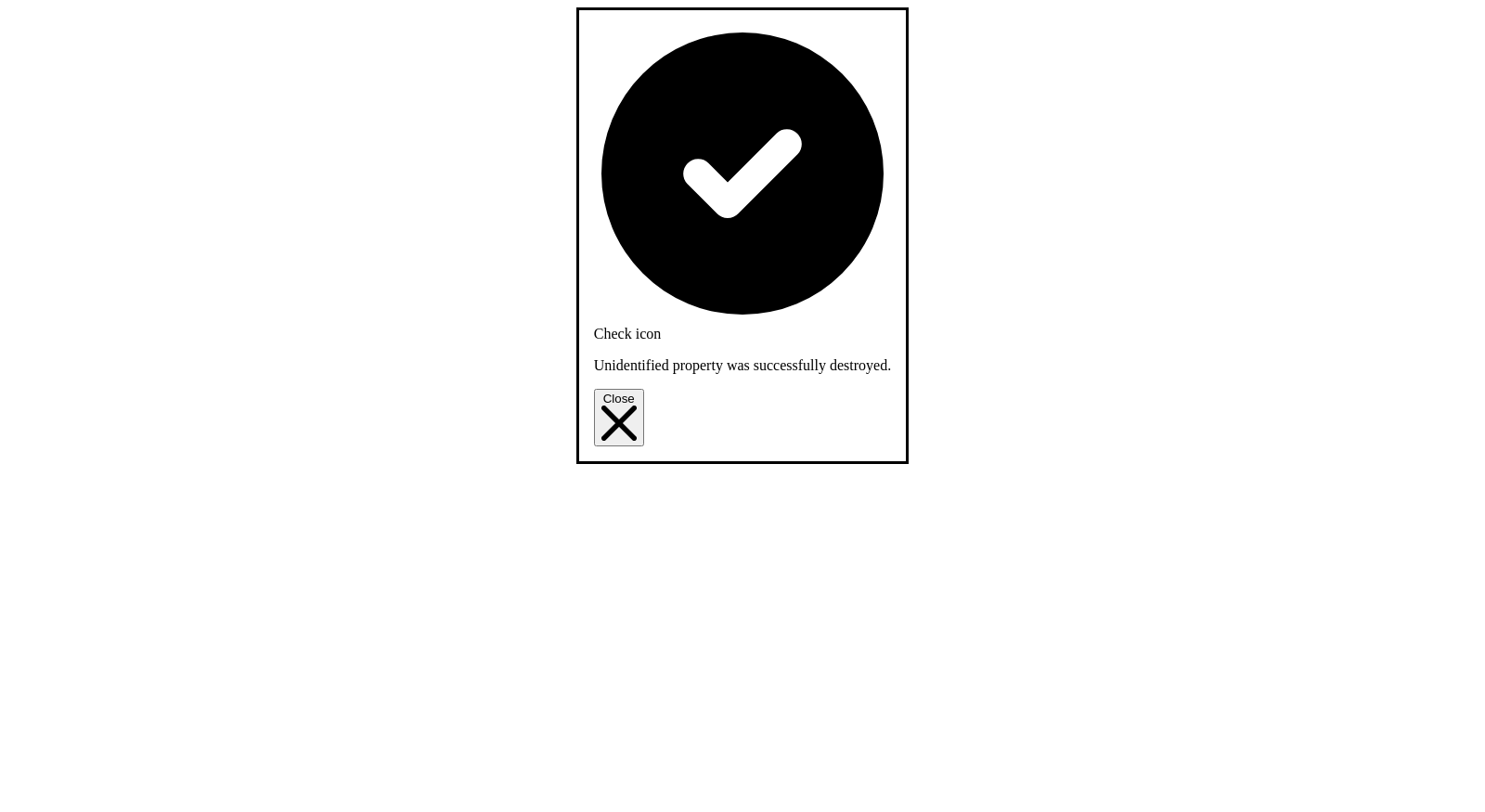 click on "Update" at bounding box center [34, 10389] 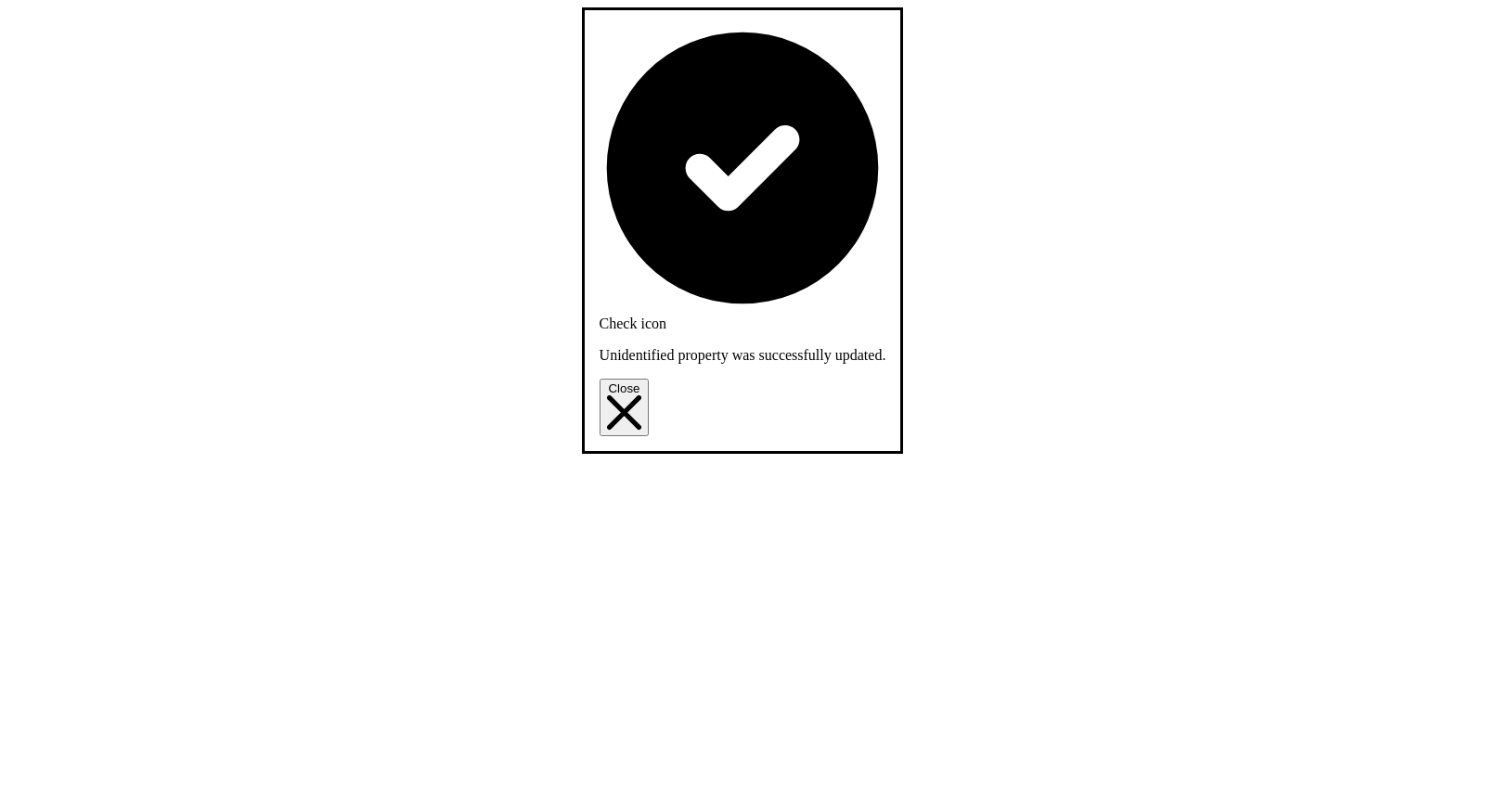 scroll, scrollTop: 1003, scrollLeft: 0, axis: vertical 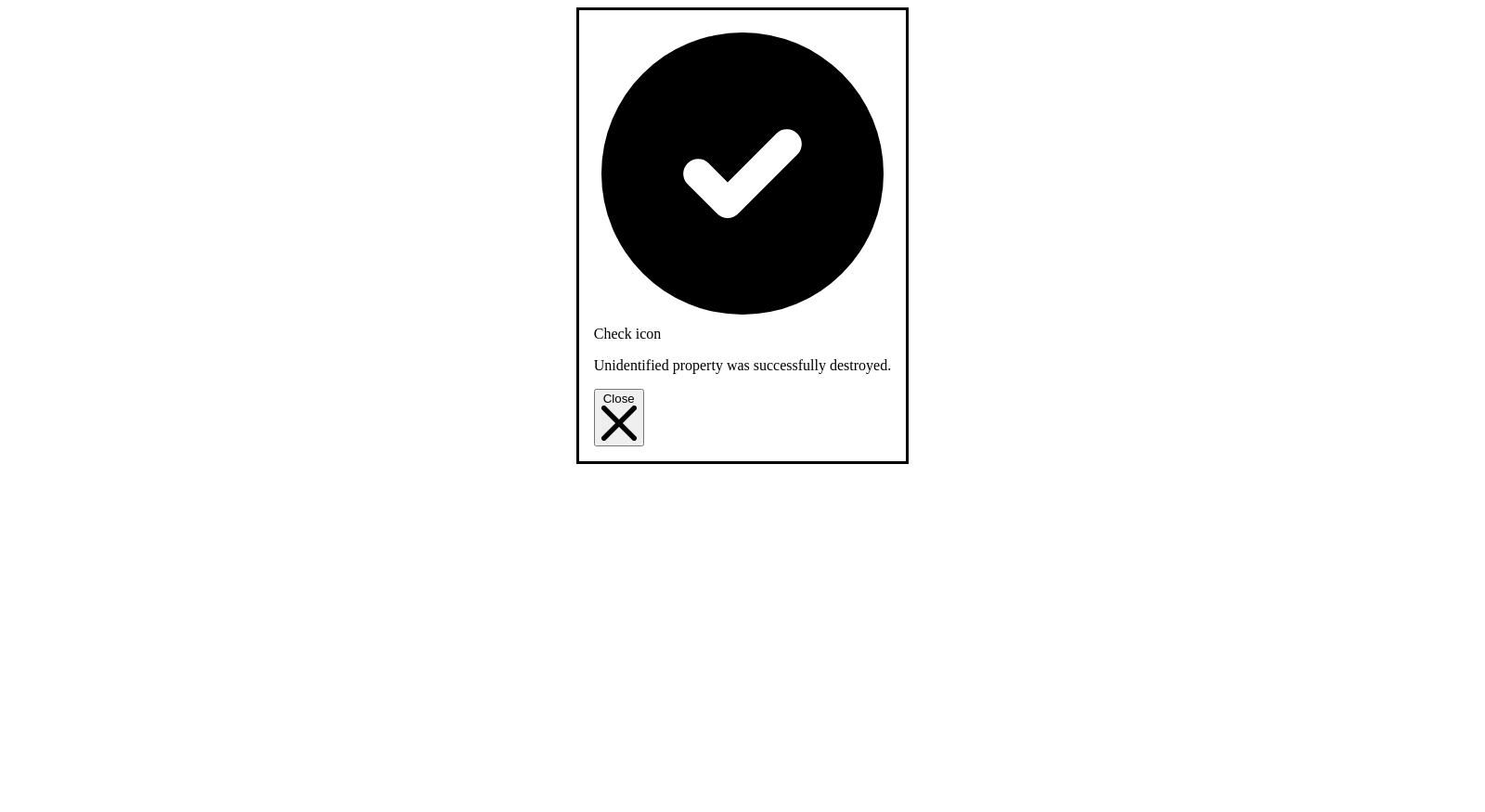 click on "Update" at bounding box center [34, 11987] 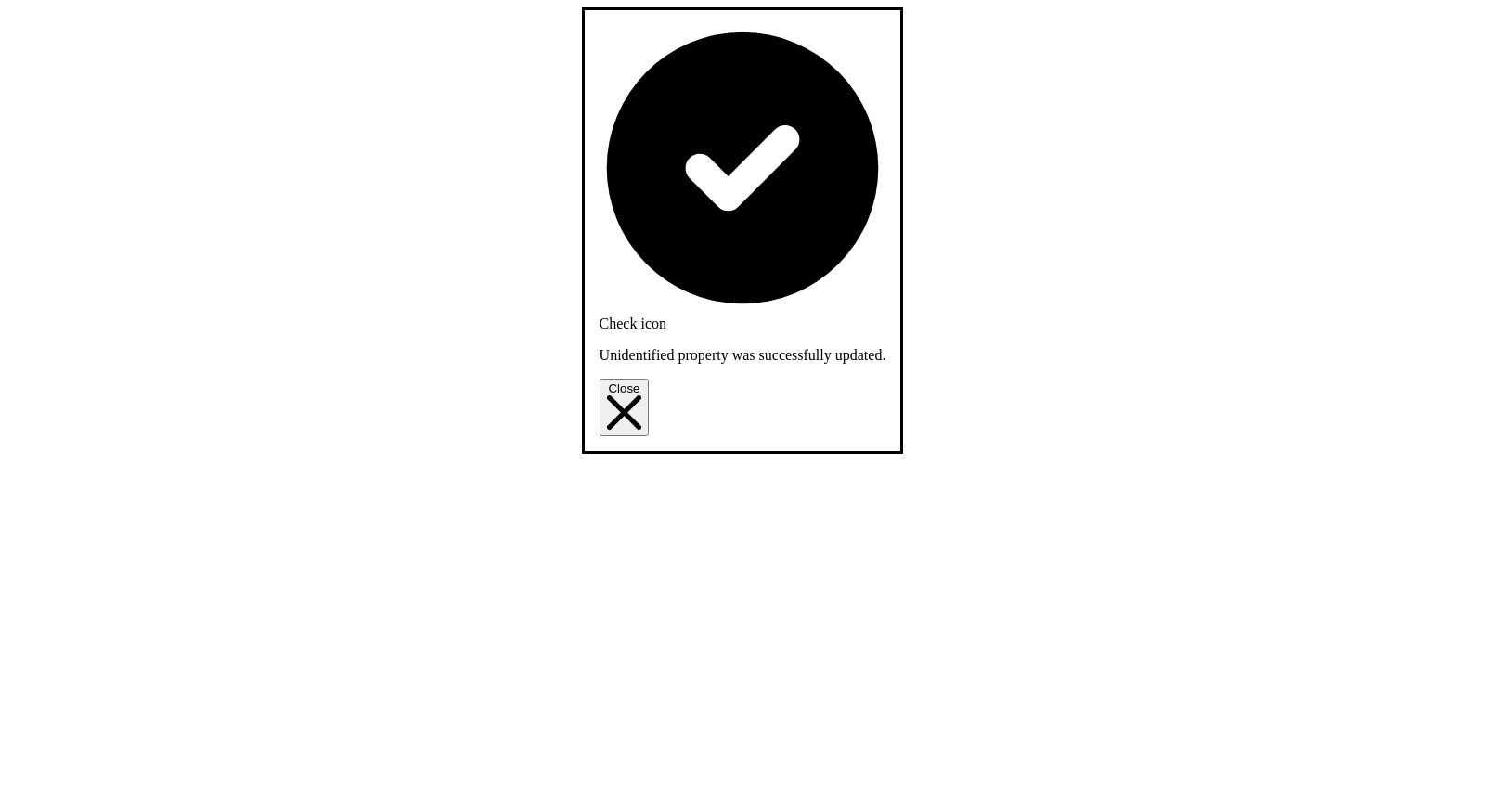 scroll, scrollTop: 166, scrollLeft: 0, axis: vertical 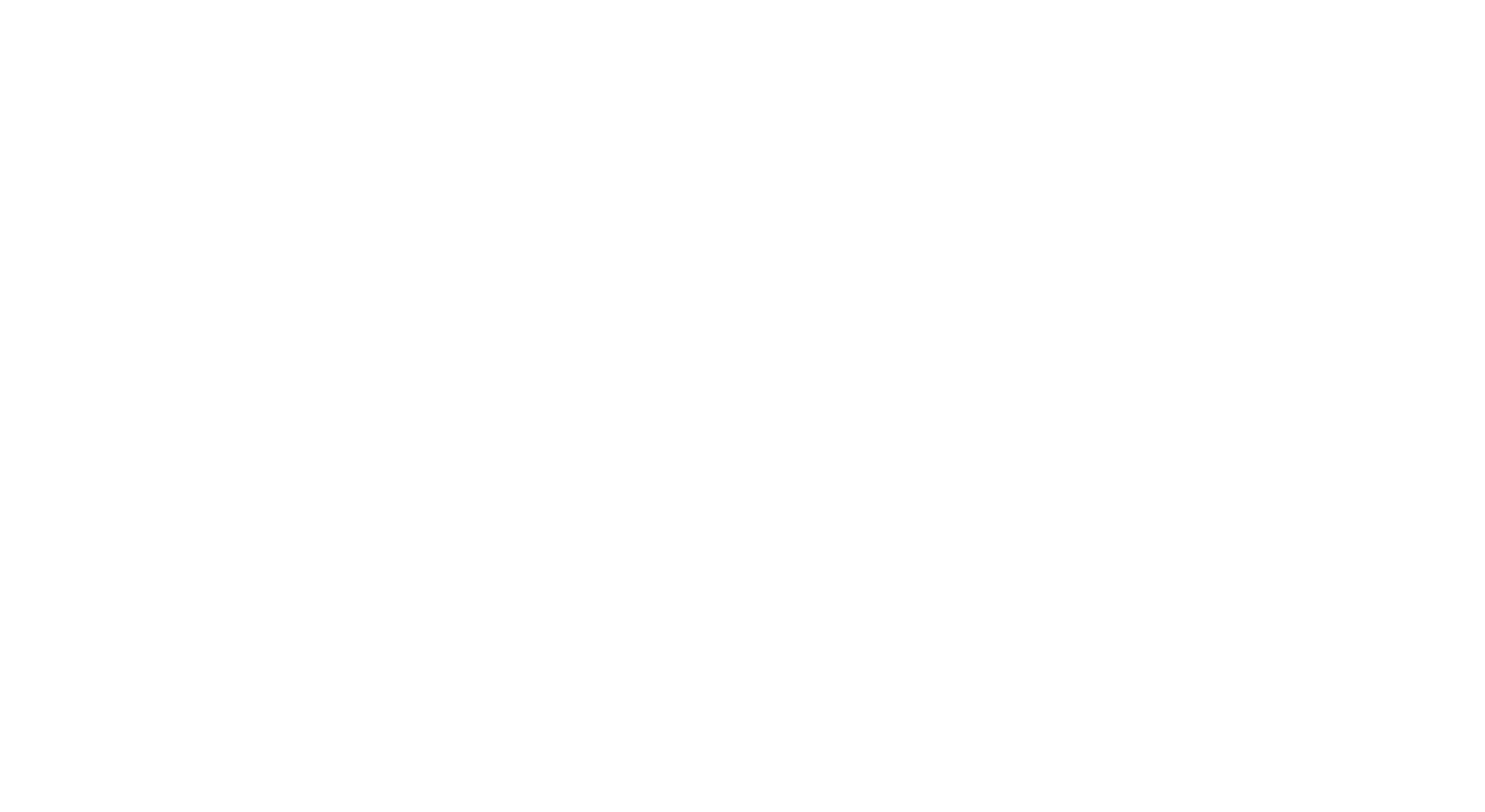 click on "Show
buildings
or
units
Advanced search
Reset filters
Floor area, m²
to
Update
Energy use intensity, kWh/m²/year
Under 50
50 – 100
101 – 150" at bounding box center [742, 14722] 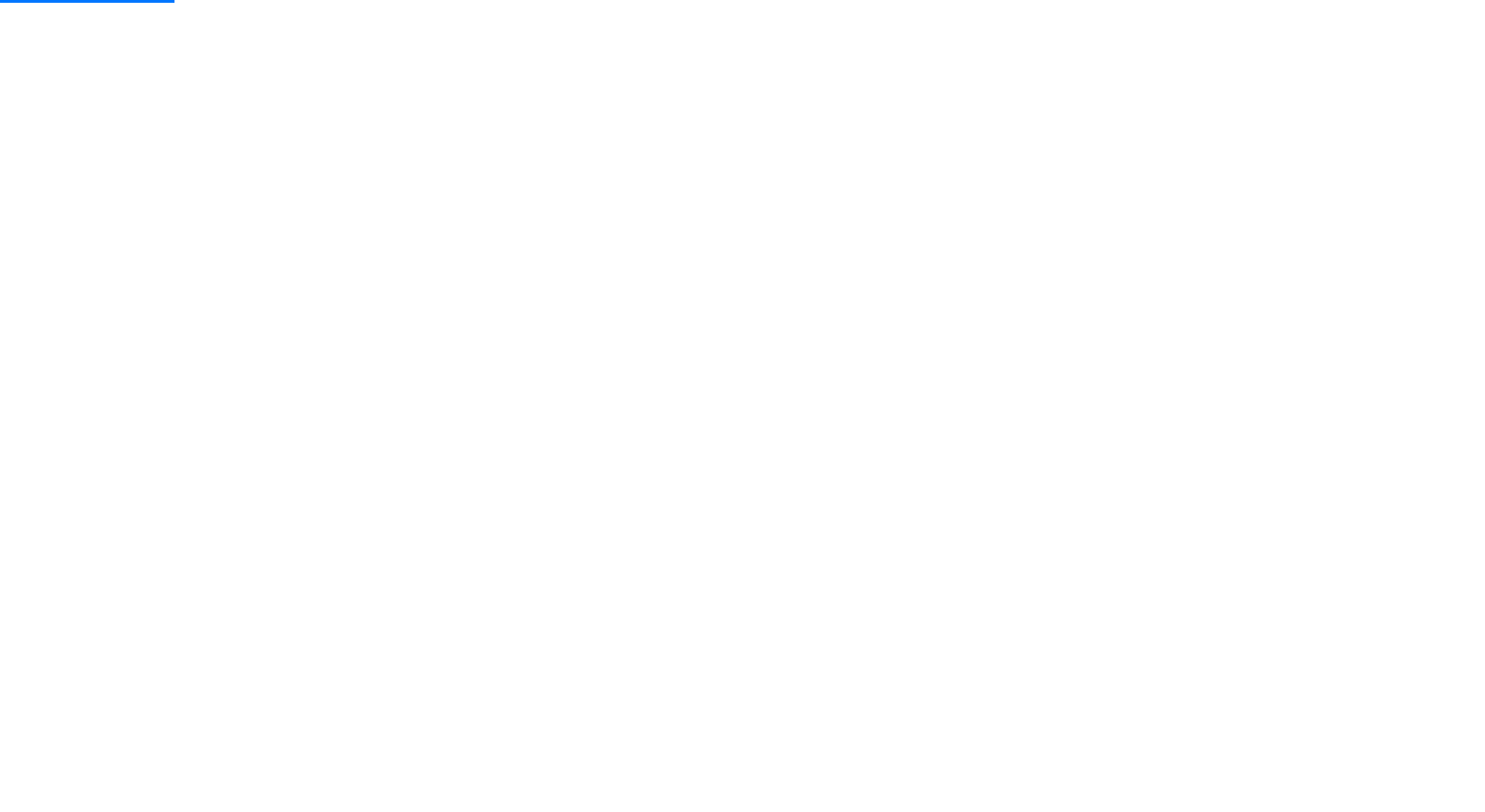 select on "*" 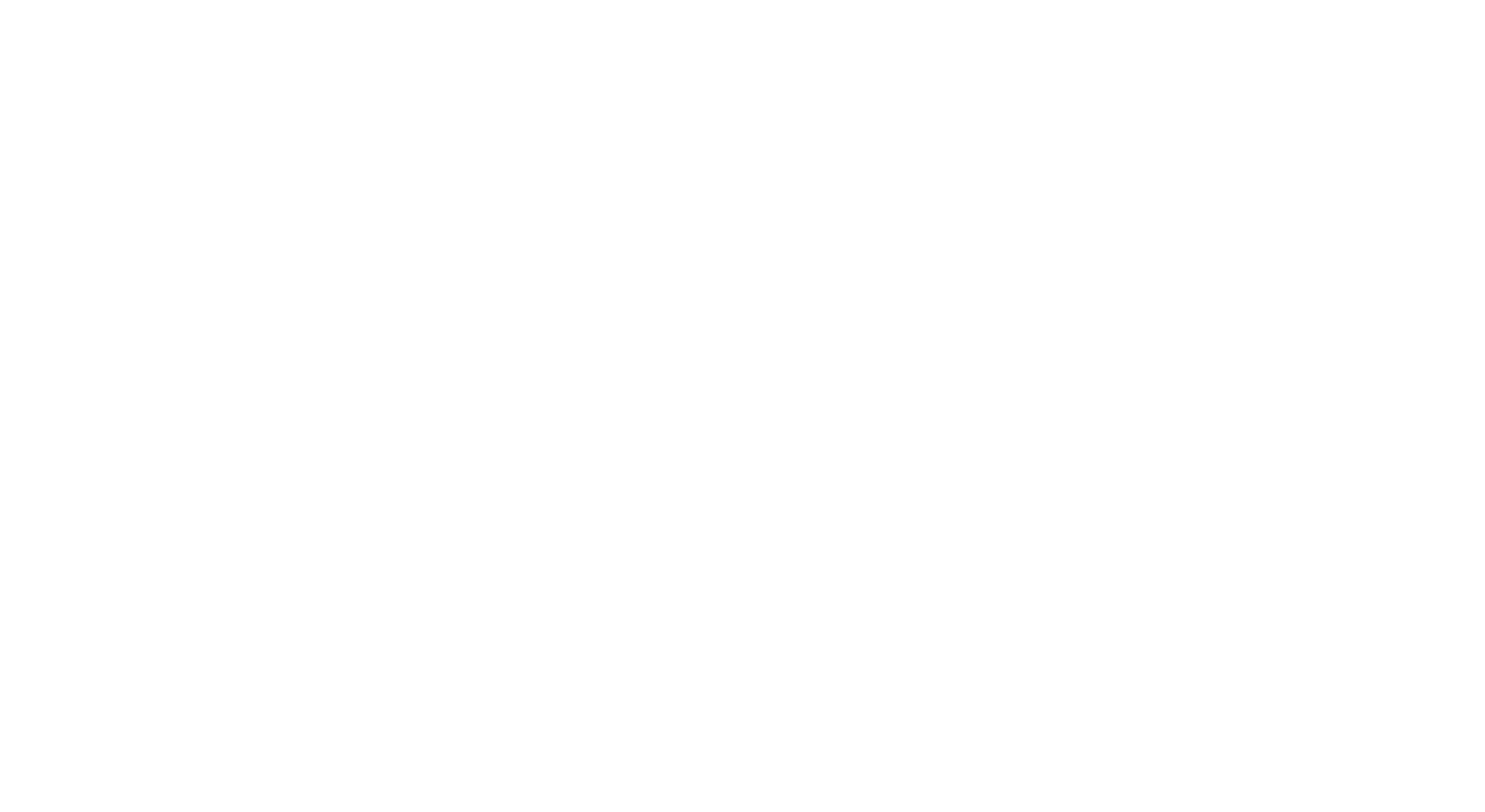 scroll, scrollTop: 0, scrollLeft: 0, axis: both 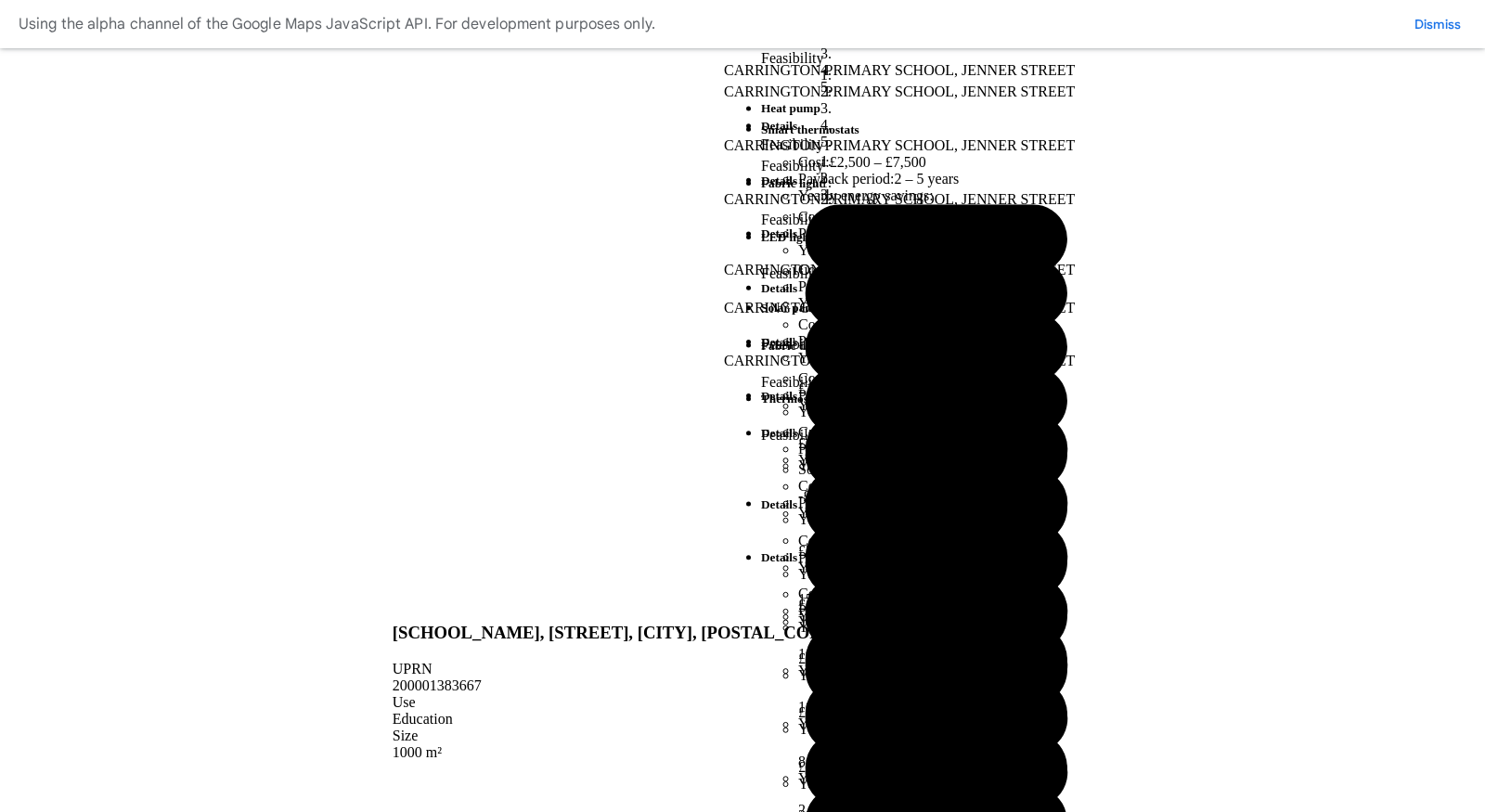 click on "Portfolios" at bounding box center (123, 1506) 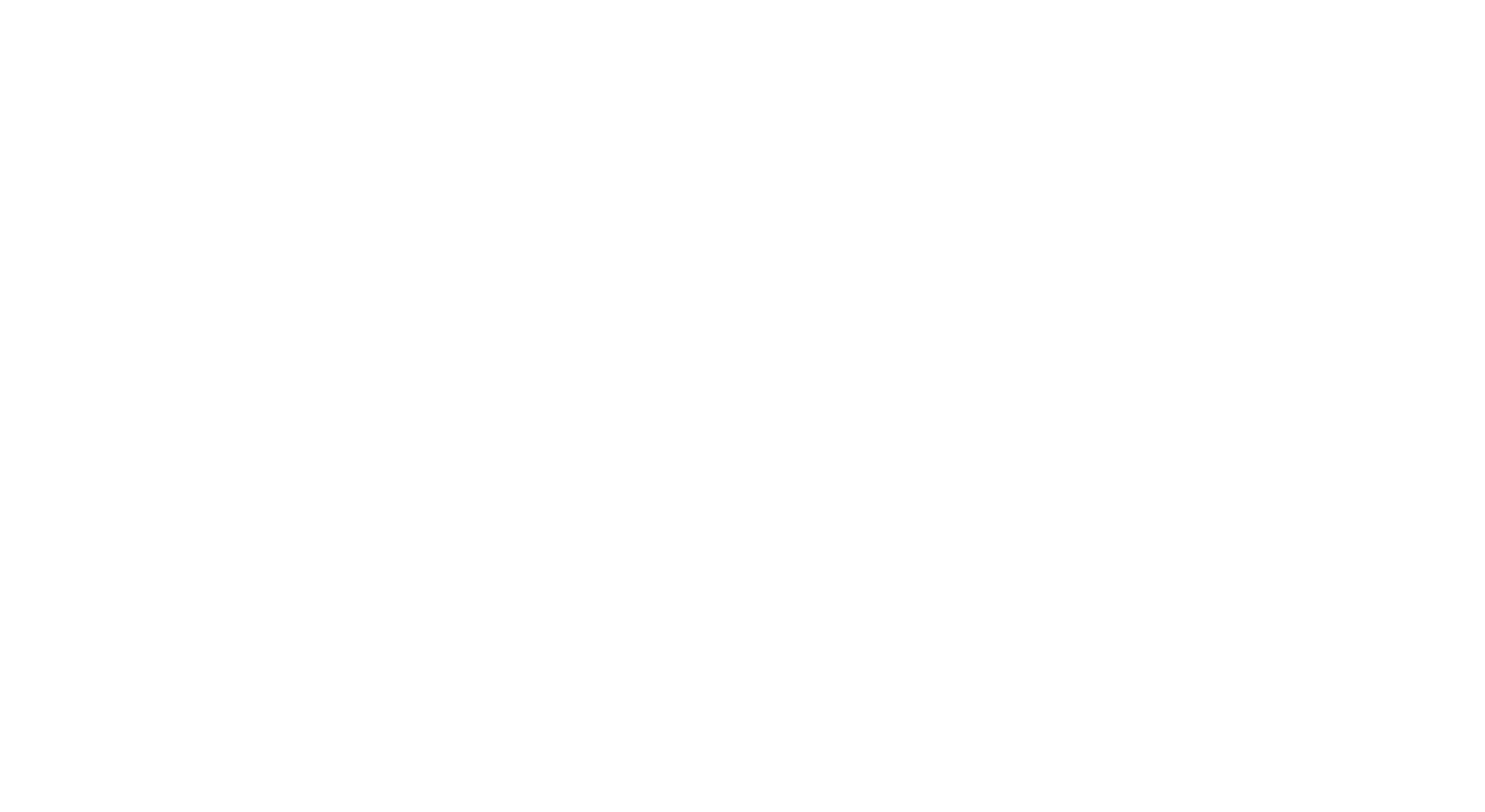scroll, scrollTop: 118, scrollLeft: 0, axis: vertical 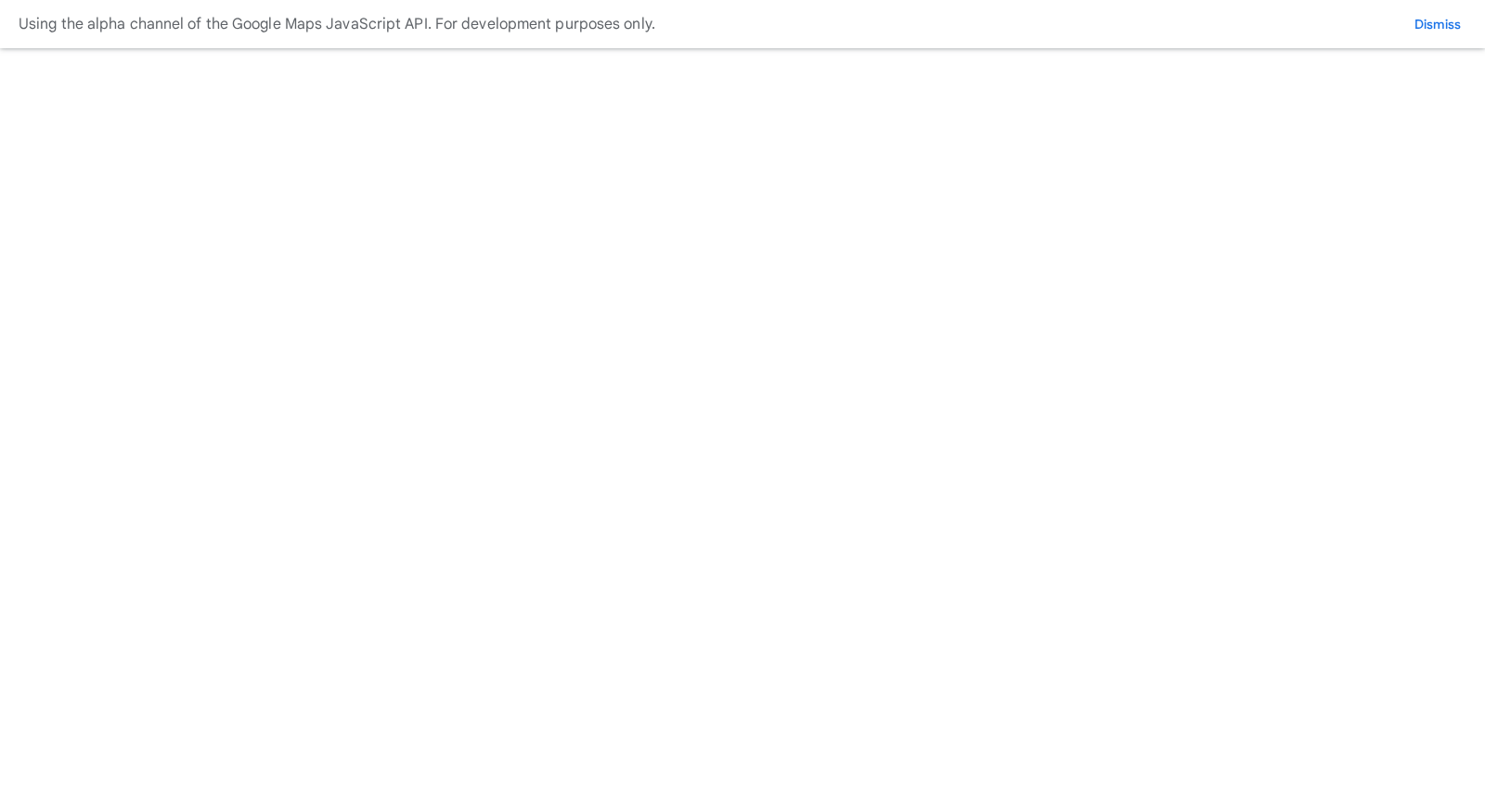 click on "Show
buildings
or
units
Advanced search
Reset filters
Floor area, m²
to
Update
Energy use intensity, kWh/m²/year
Under 50
50 – 100
101 – 150" at bounding box center [742, 14965] 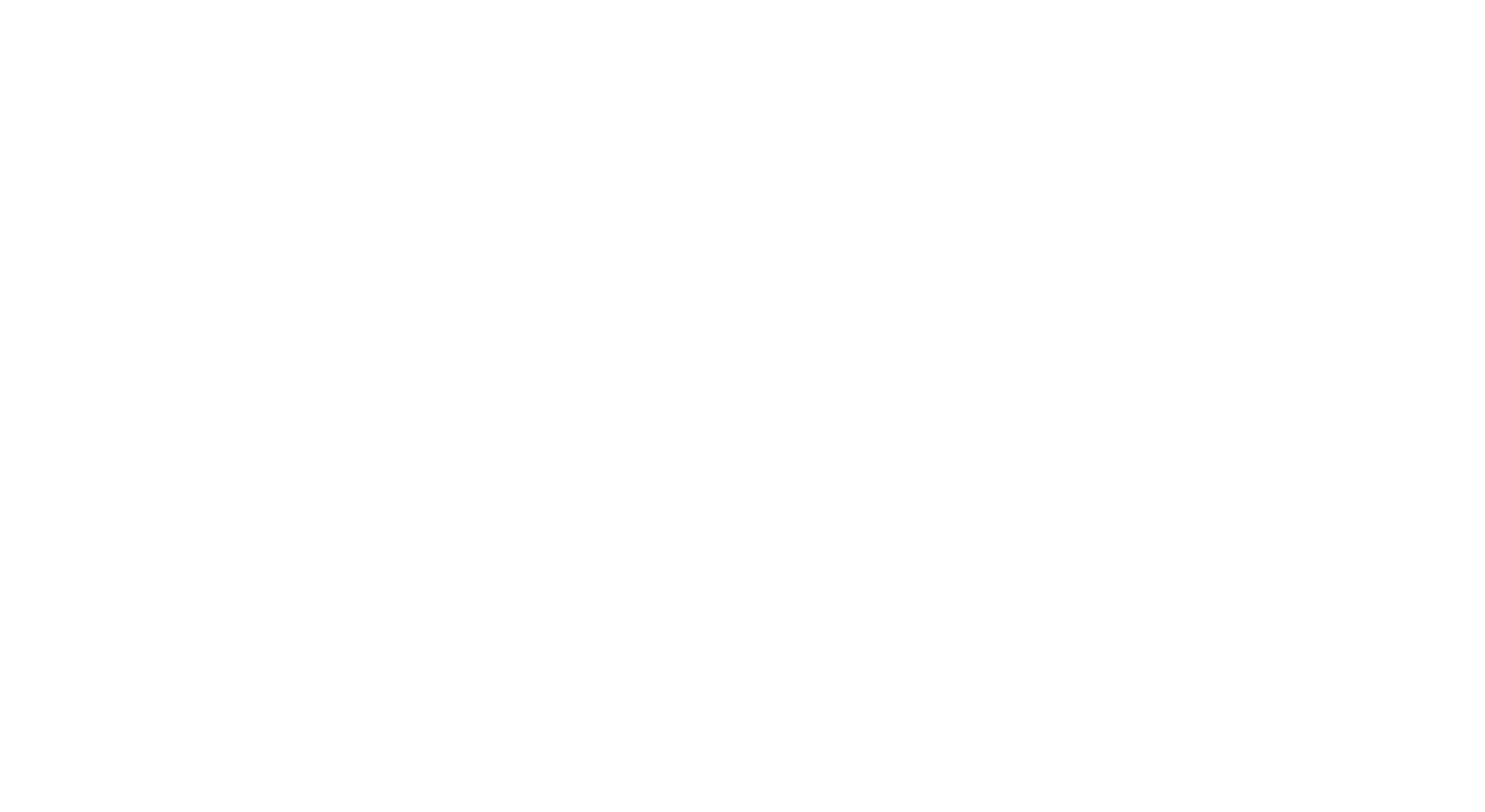 click on "Show
buildings
or
units
Advanced search
Reset filters
Floor area, m²
to
Update
Energy use intensity, kWh/m²/year
Under 50
50 – 100
101 – 150" at bounding box center (742, 14965) 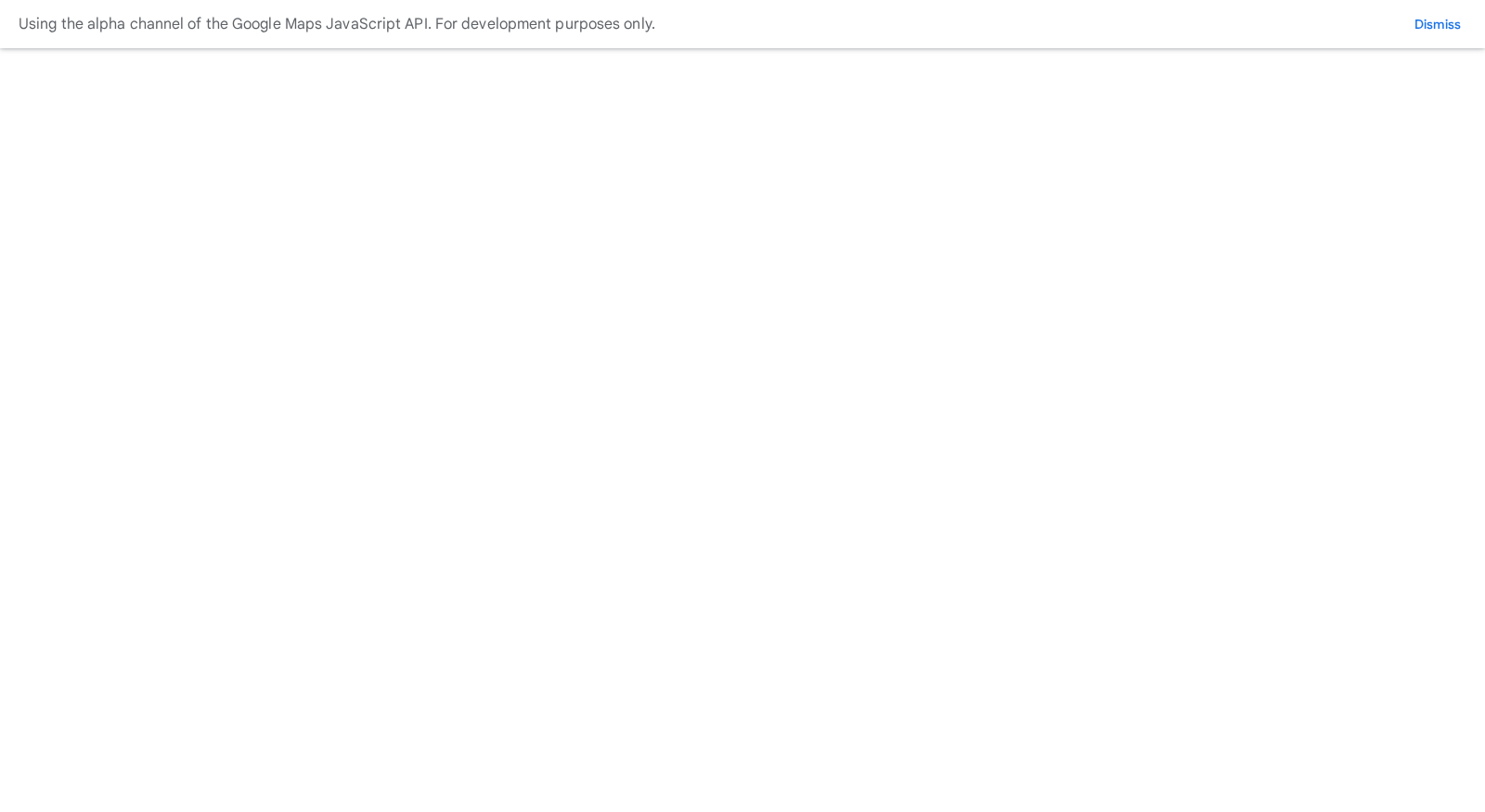 scroll, scrollTop: 0, scrollLeft: 0, axis: both 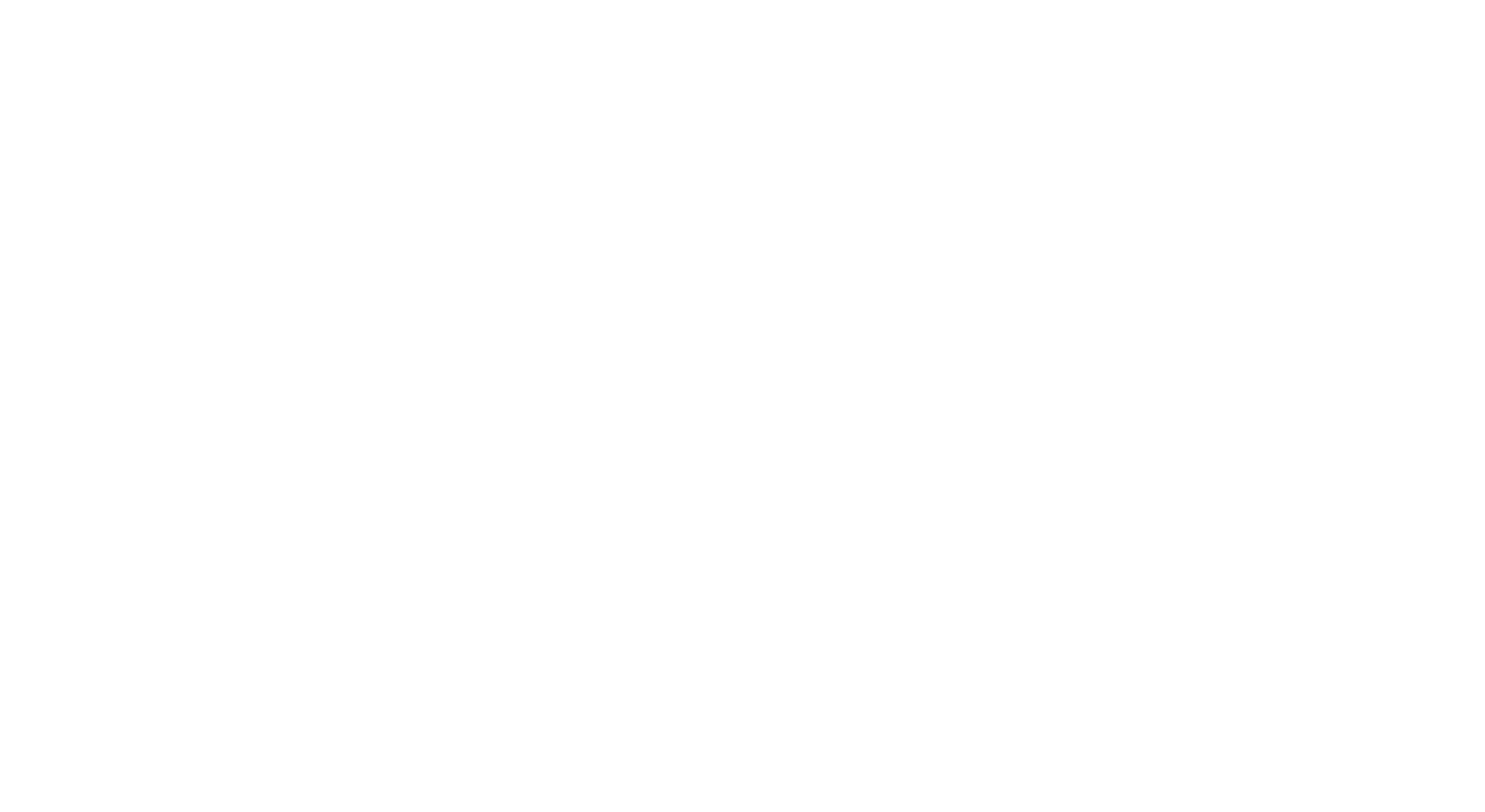 click on "Your Scenarios" at bounding box center (72, 7025) 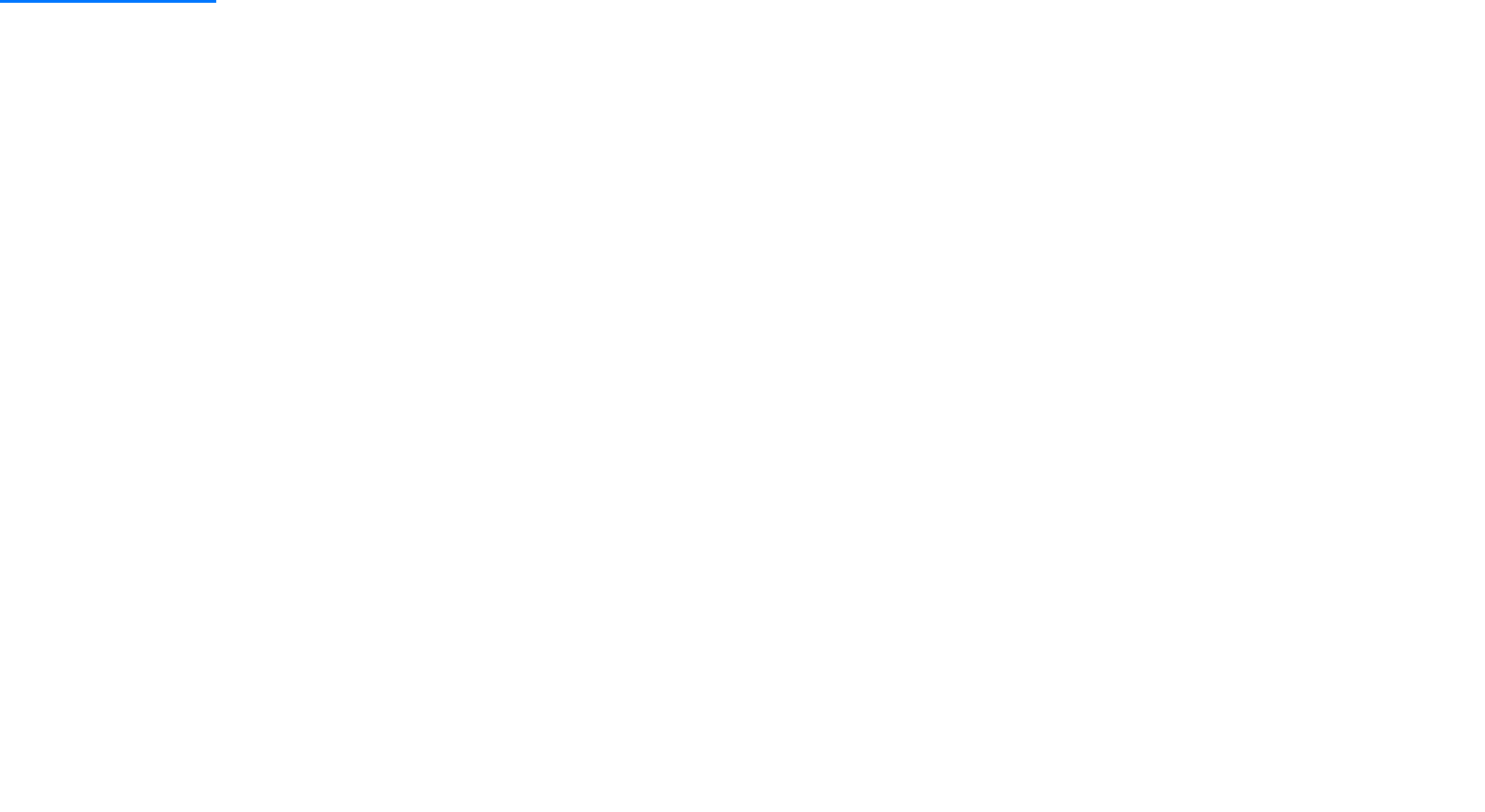 click on "Switch portfolio" at bounding box center [607, 1507] 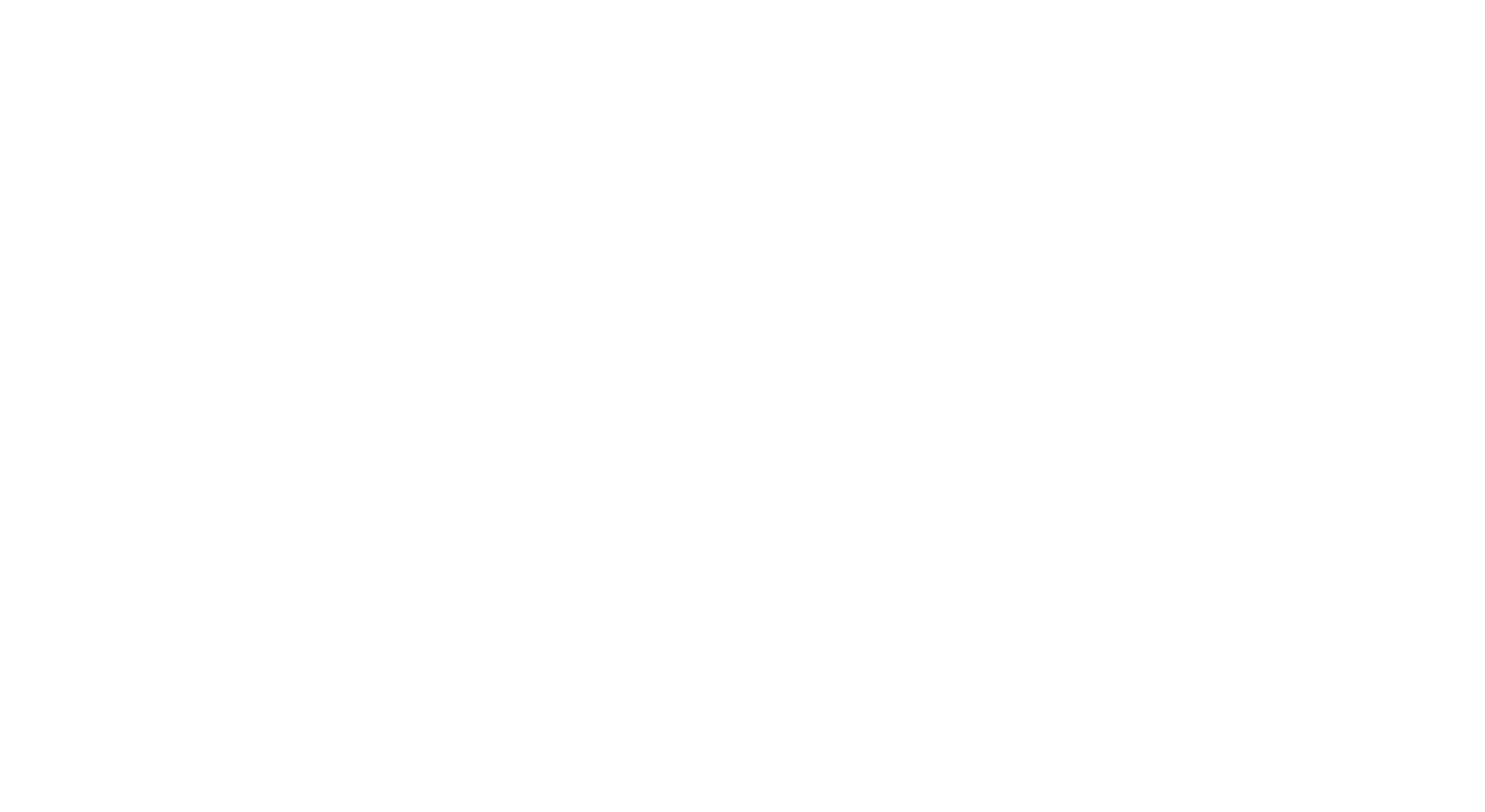 click on "Your Scenarios" at bounding box center (72, 7025) 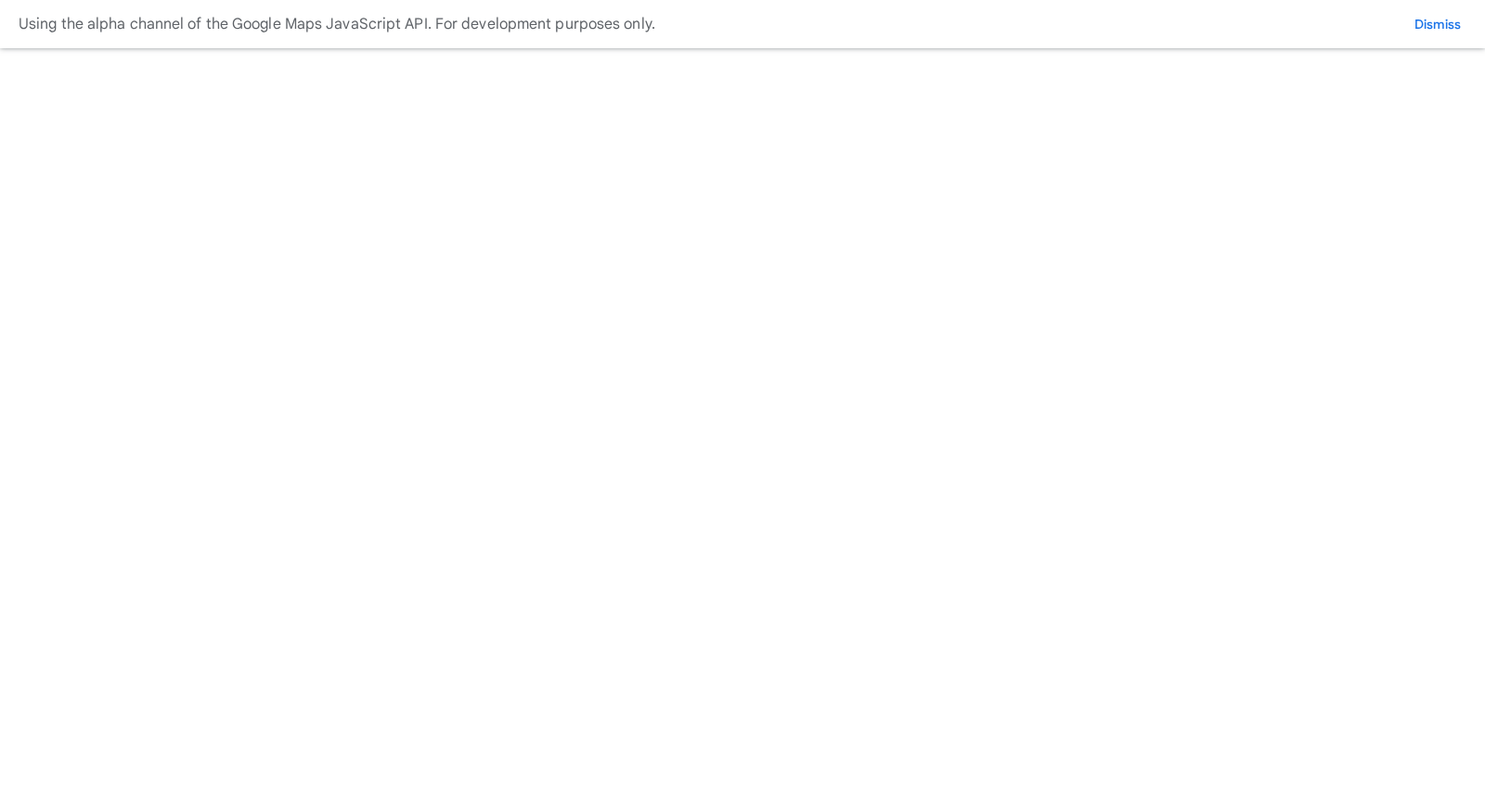 scroll, scrollTop: 0, scrollLeft: 0, axis: both 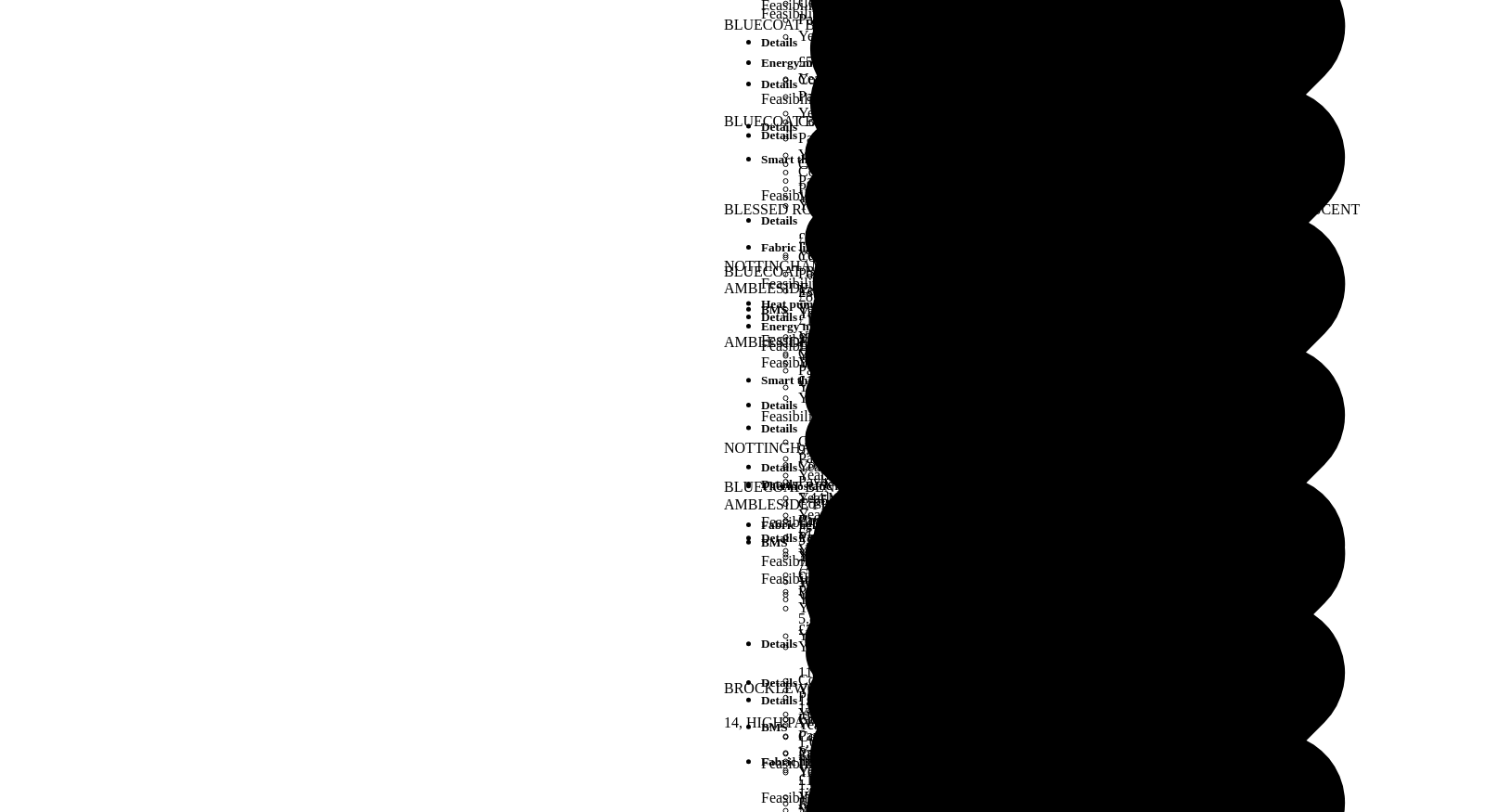 click on "Energy use intensity" at bounding box center [742, 23086] 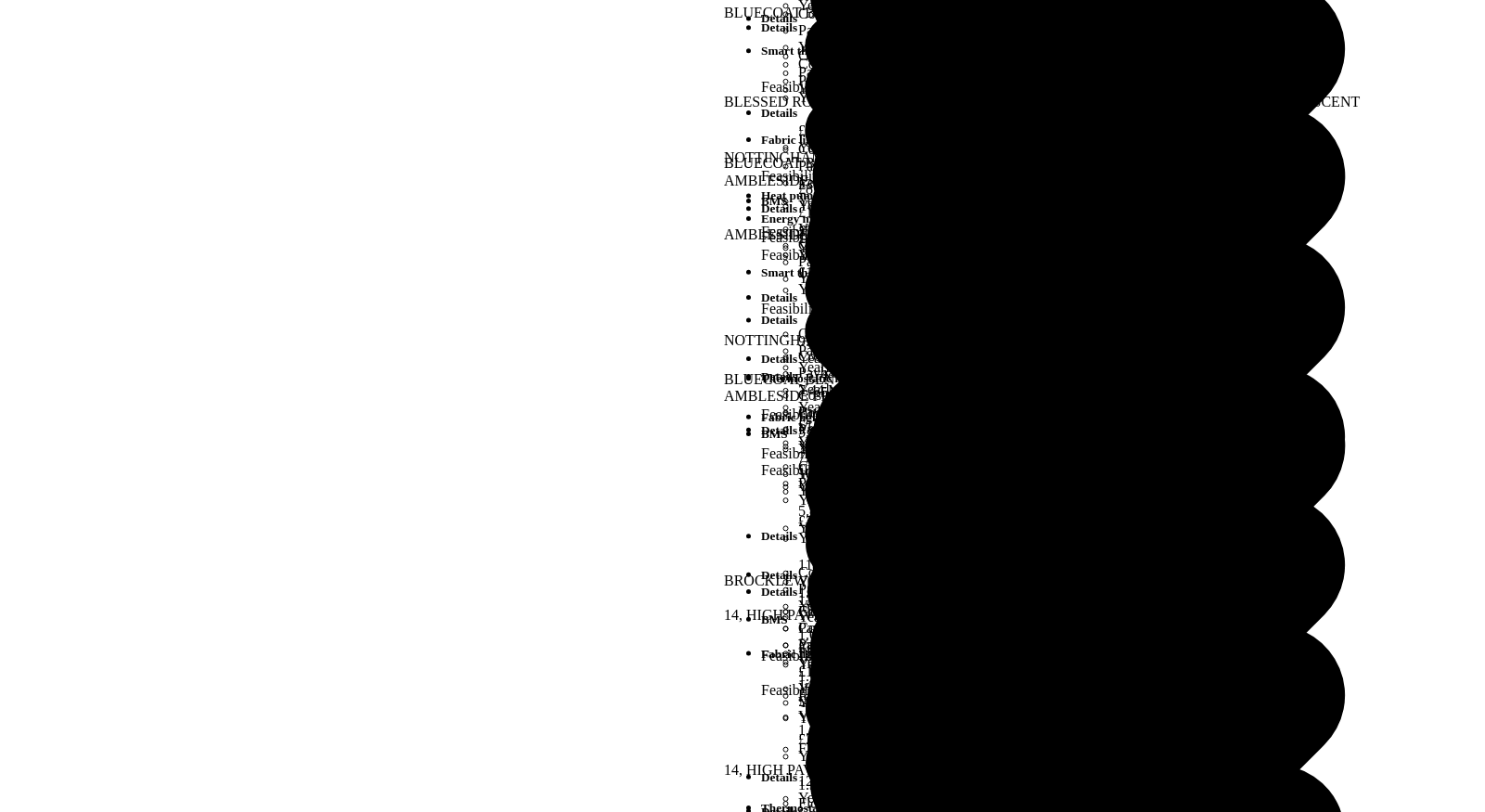 click on "Energy use intensity" at bounding box center (742, 23086) 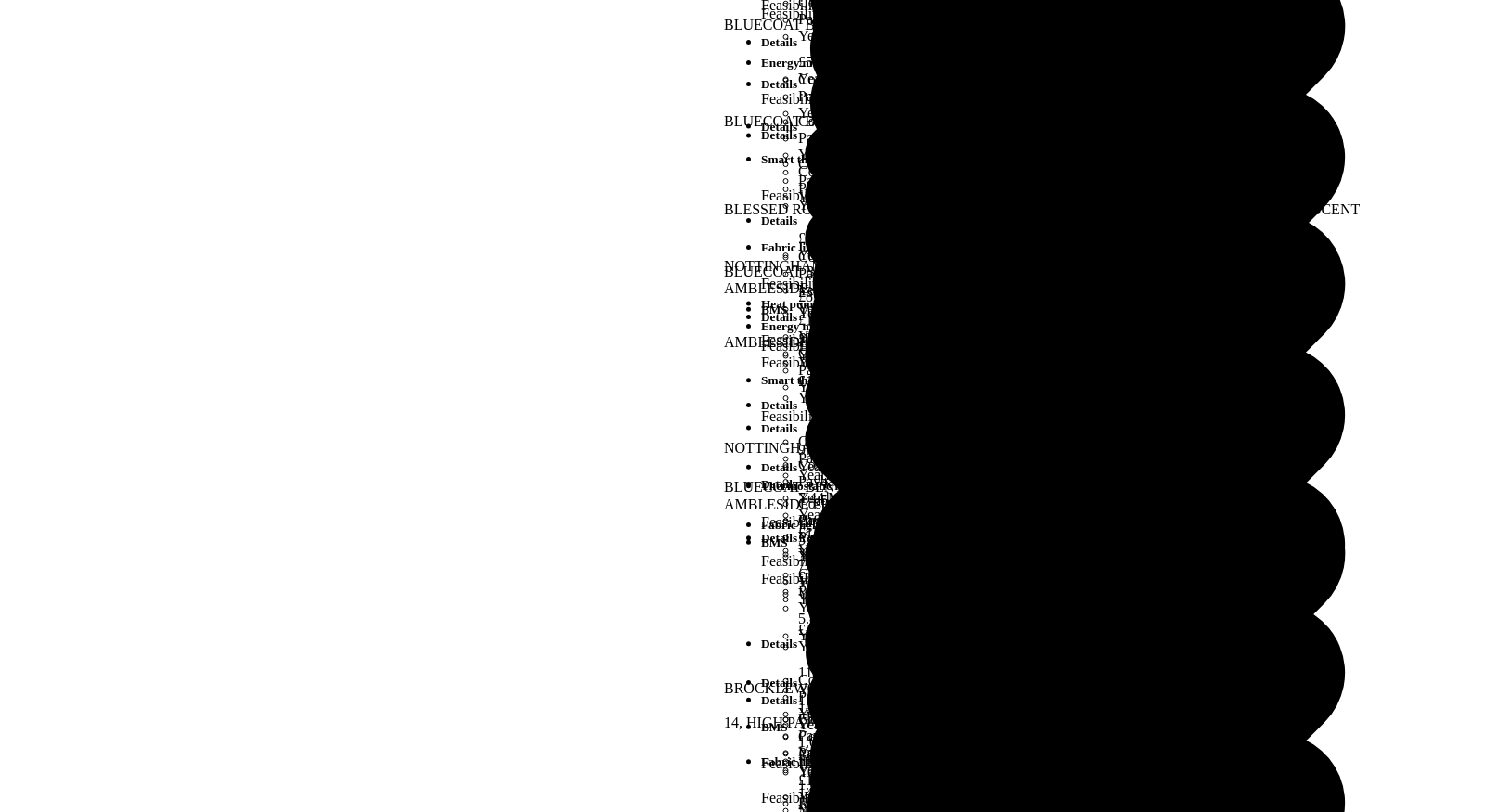 click on "Ratings" at bounding box center (742, 23230) 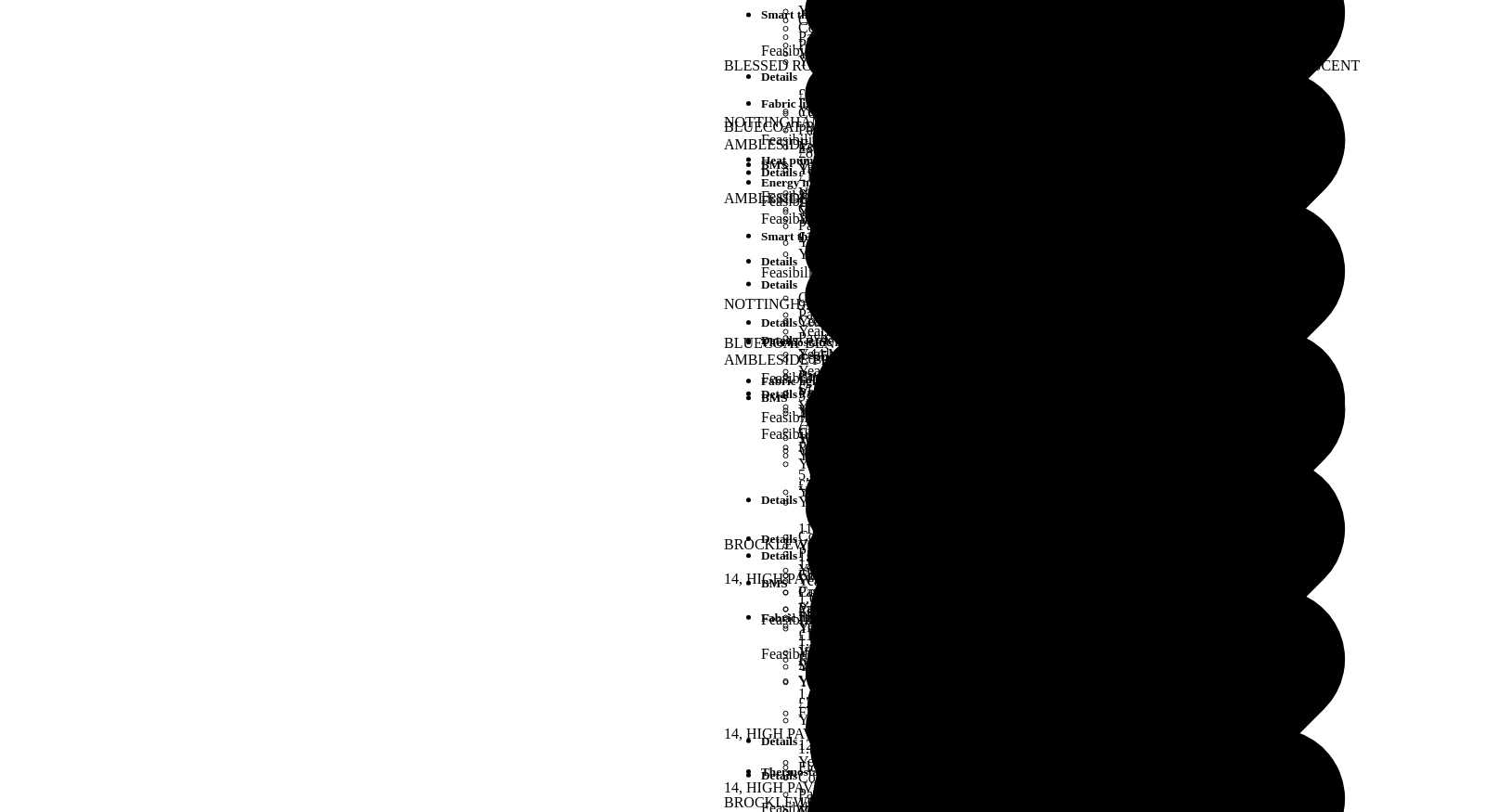 scroll, scrollTop: 35, scrollLeft: 0, axis: vertical 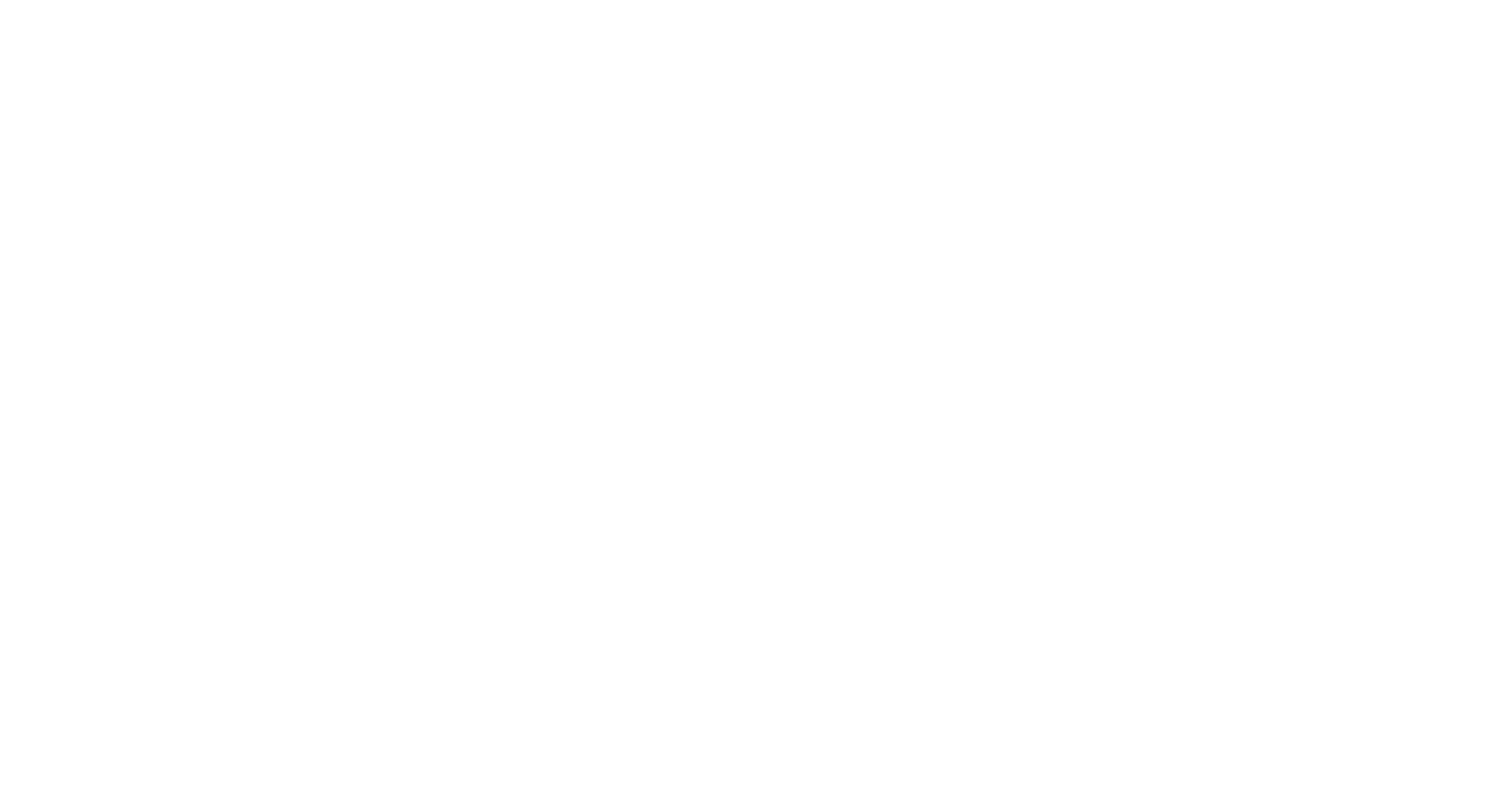 click on "Your Portfolio" at bounding box center [71, 7008] 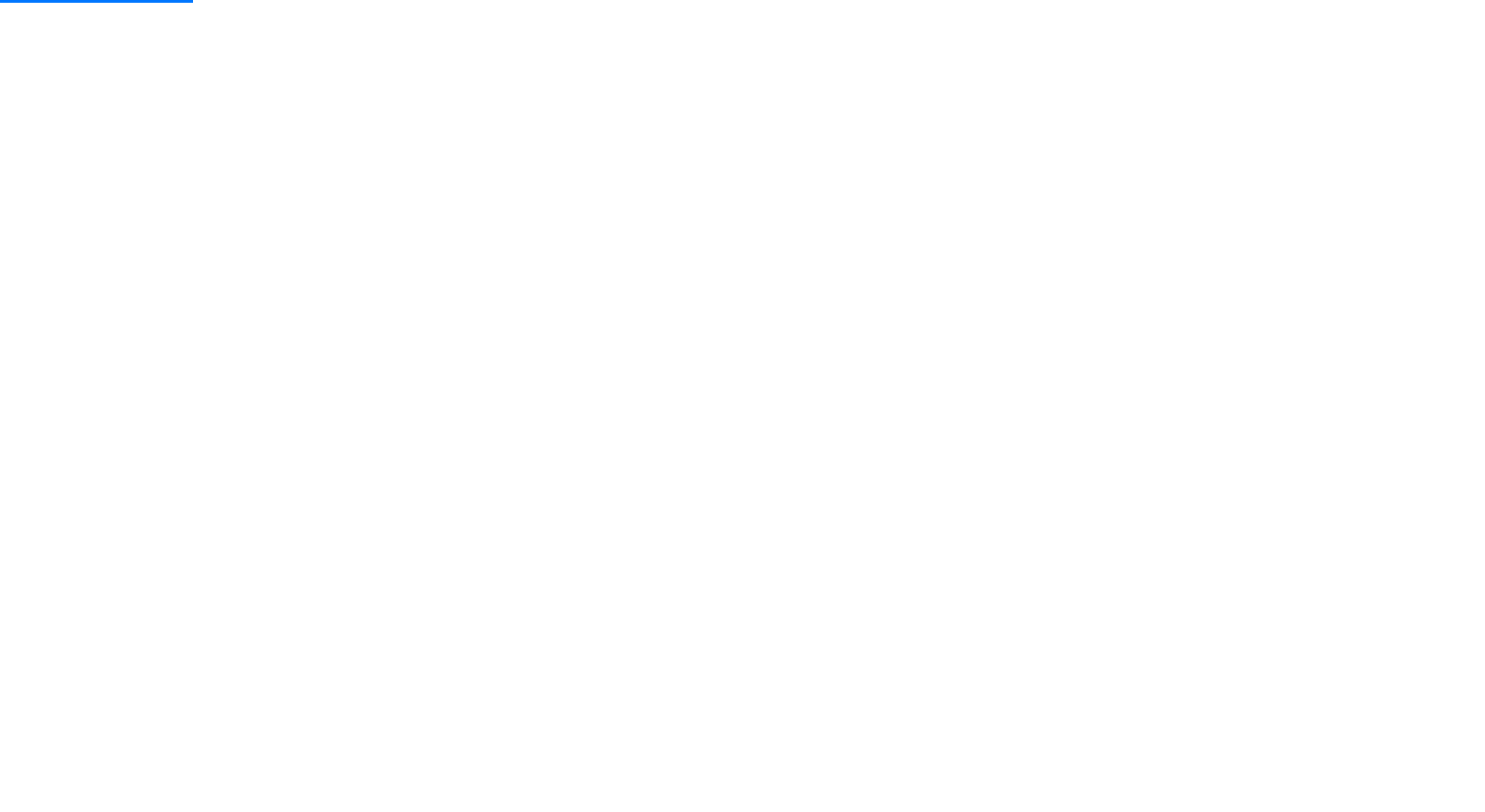 click on "Switch portfolio" at bounding box center [607, 1507] 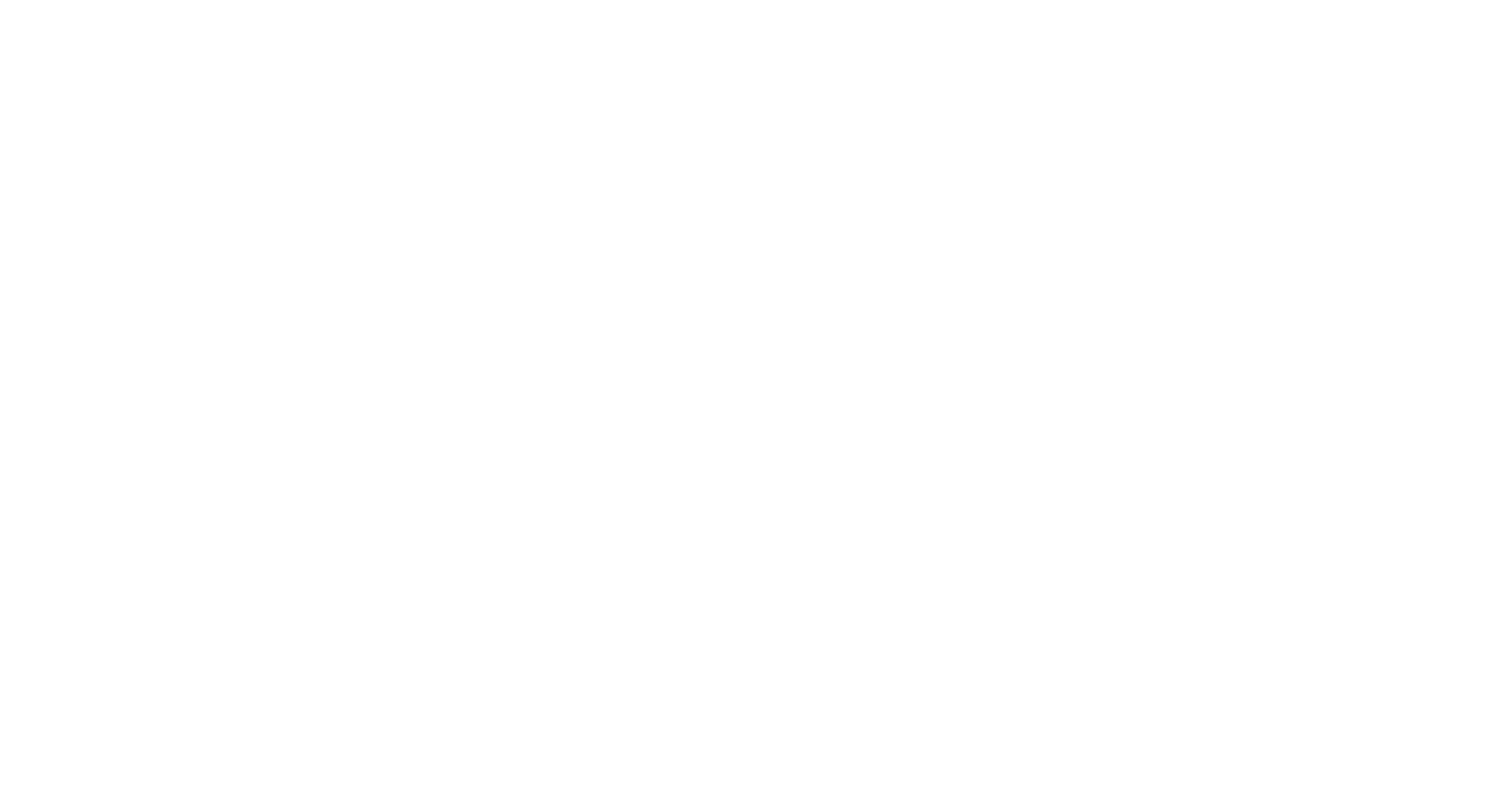 click on "Switch portfolio" at bounding box center (607, 1507) 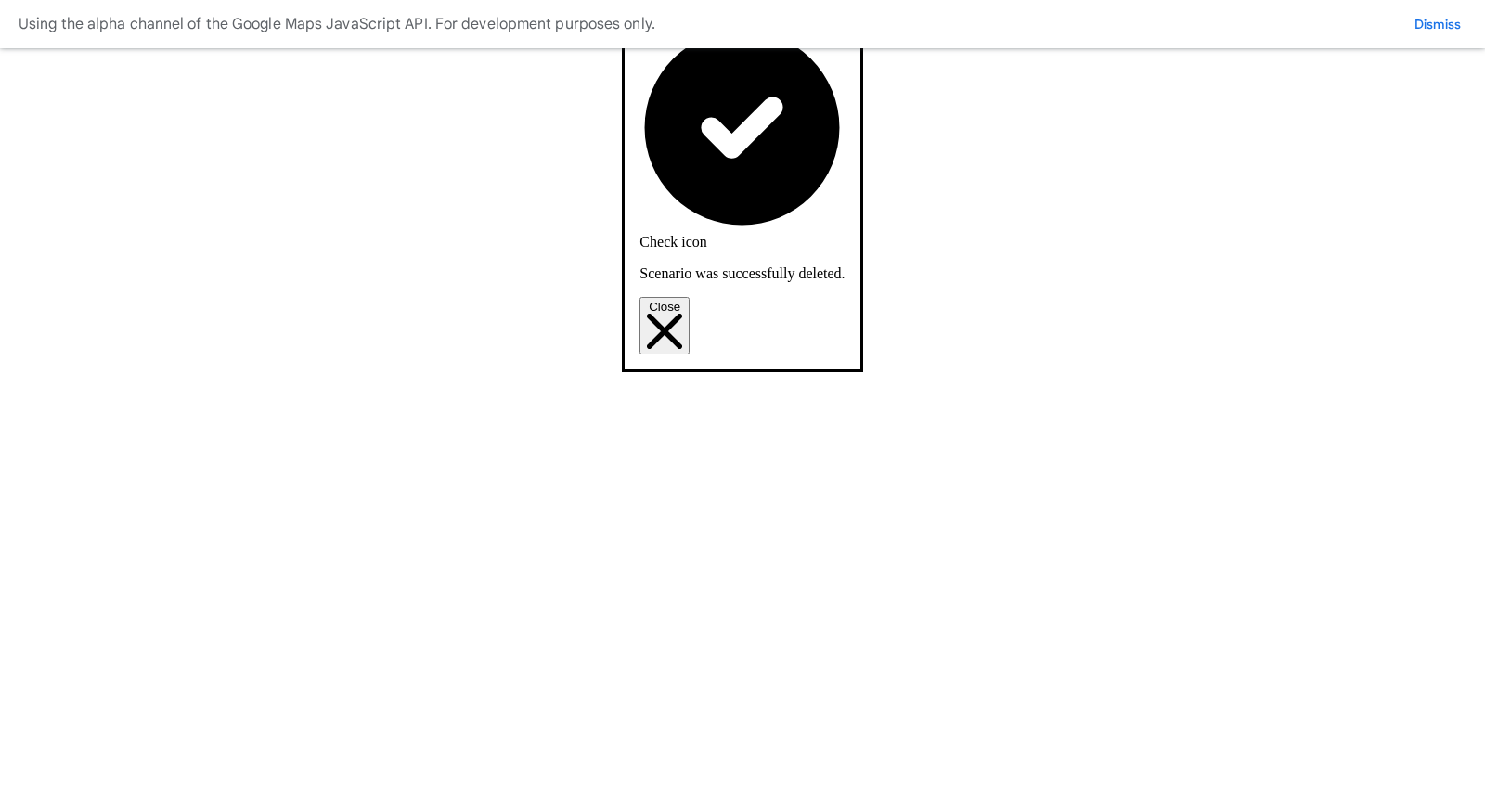 scroll, scrollTop: 0, scrollLeft: 0, axis: both 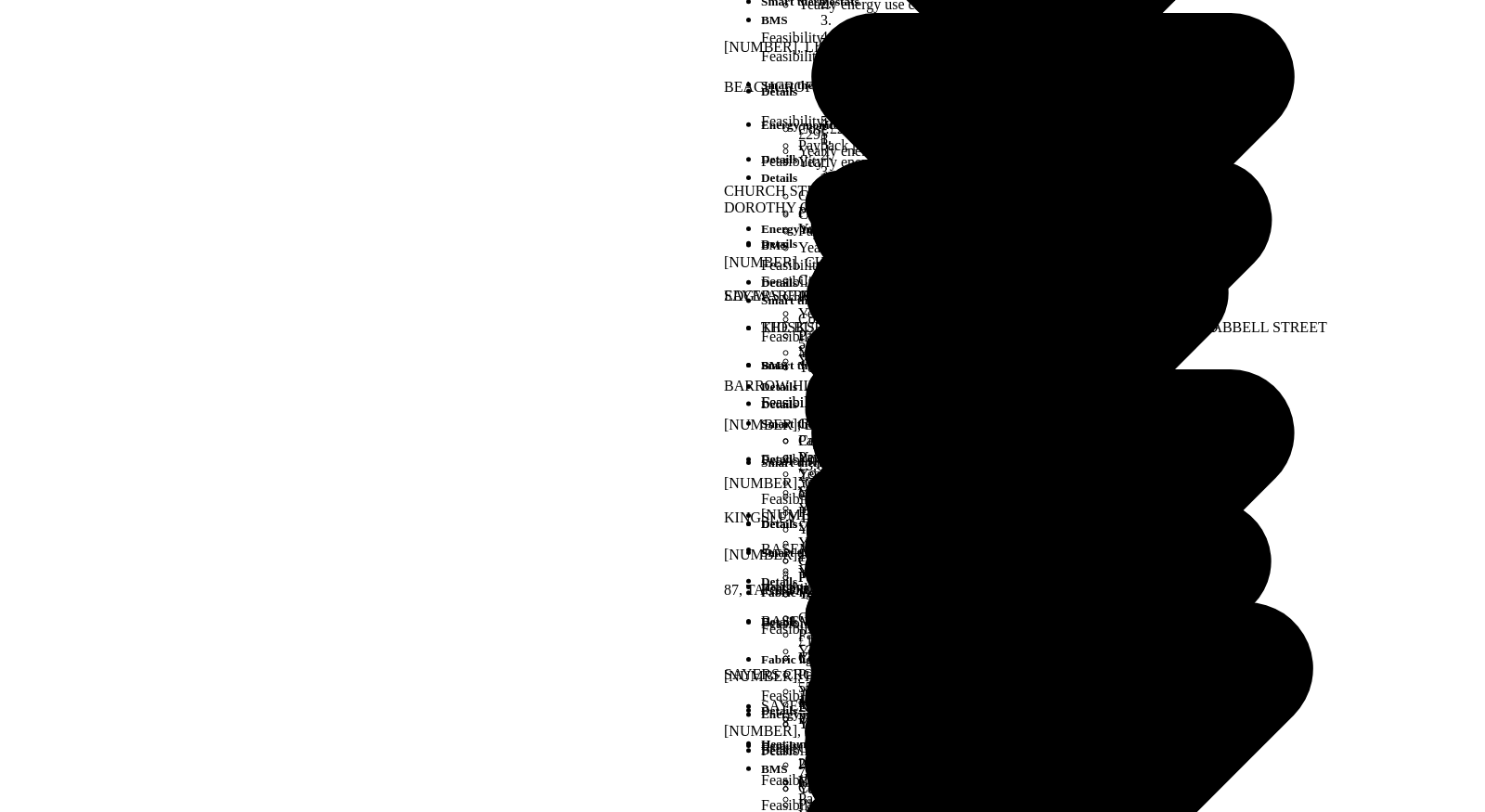 click on "Energy use intensity" at bounding box center [742, 23086] 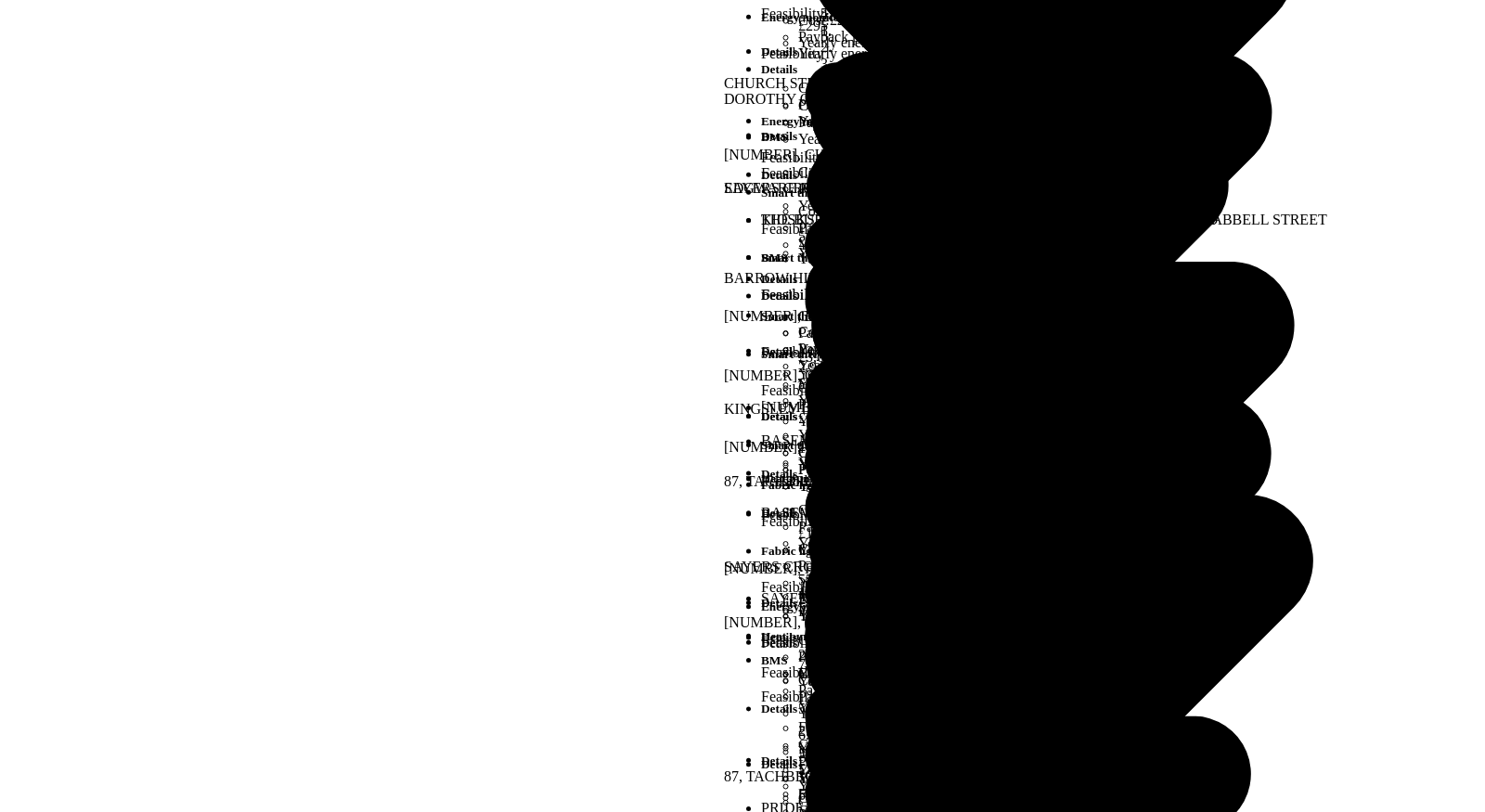 click on "Ratings" at bounding box center [742, 23230] 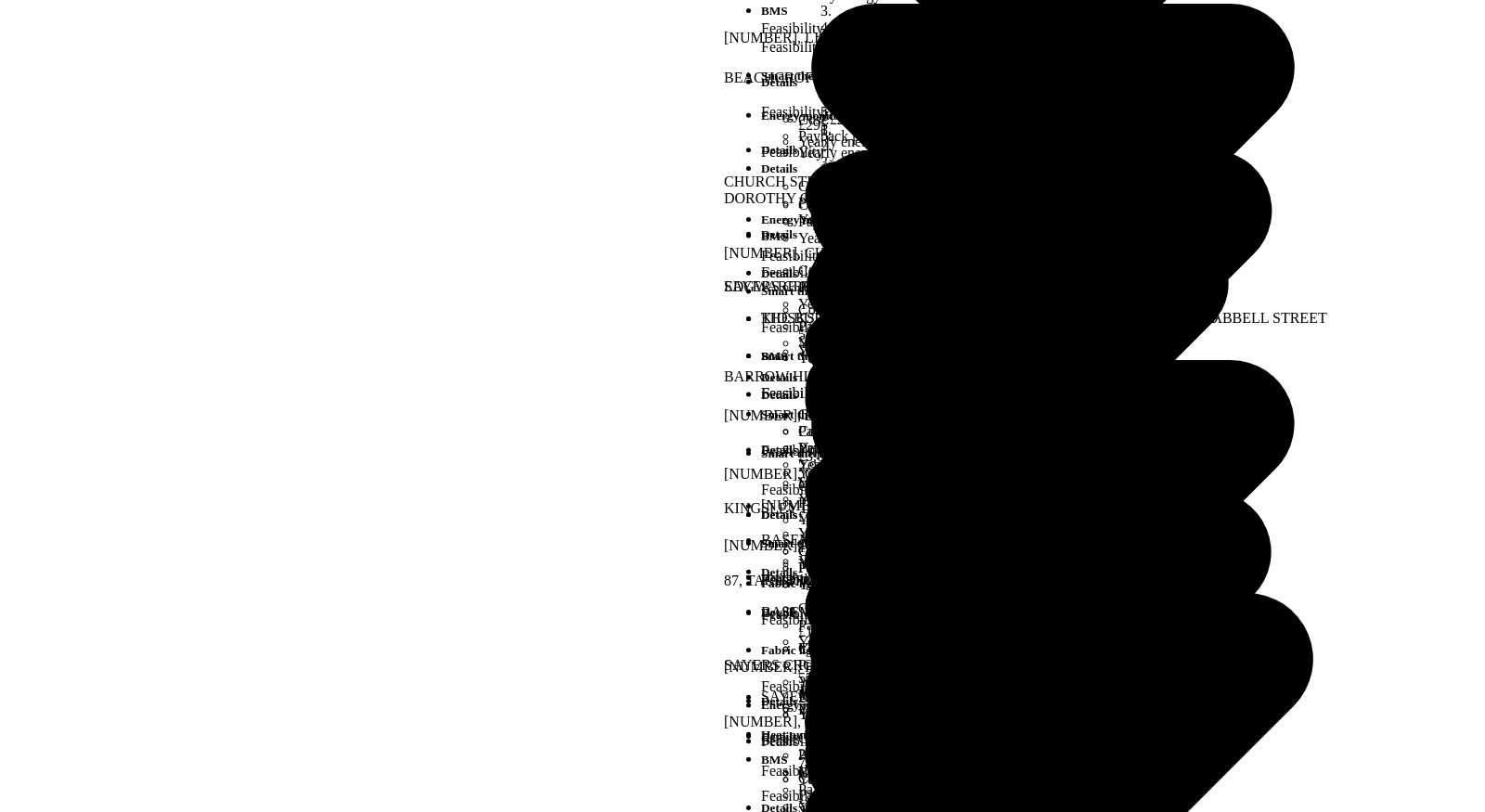 scroll, scrollTop: 0, scrollLeft: 0, axis: both 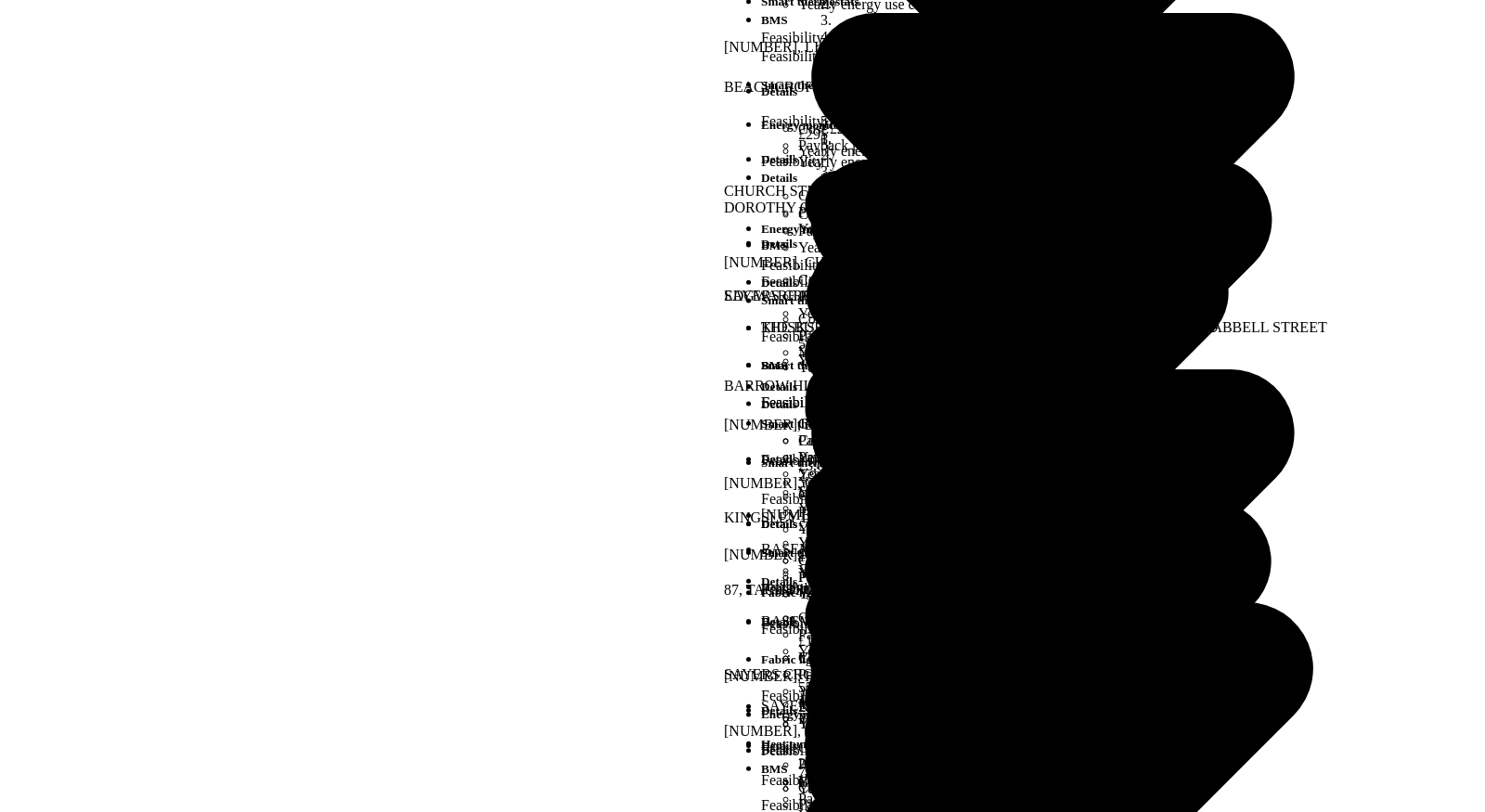 click on "Your Scenarios" at bounding box center (89, 11365) 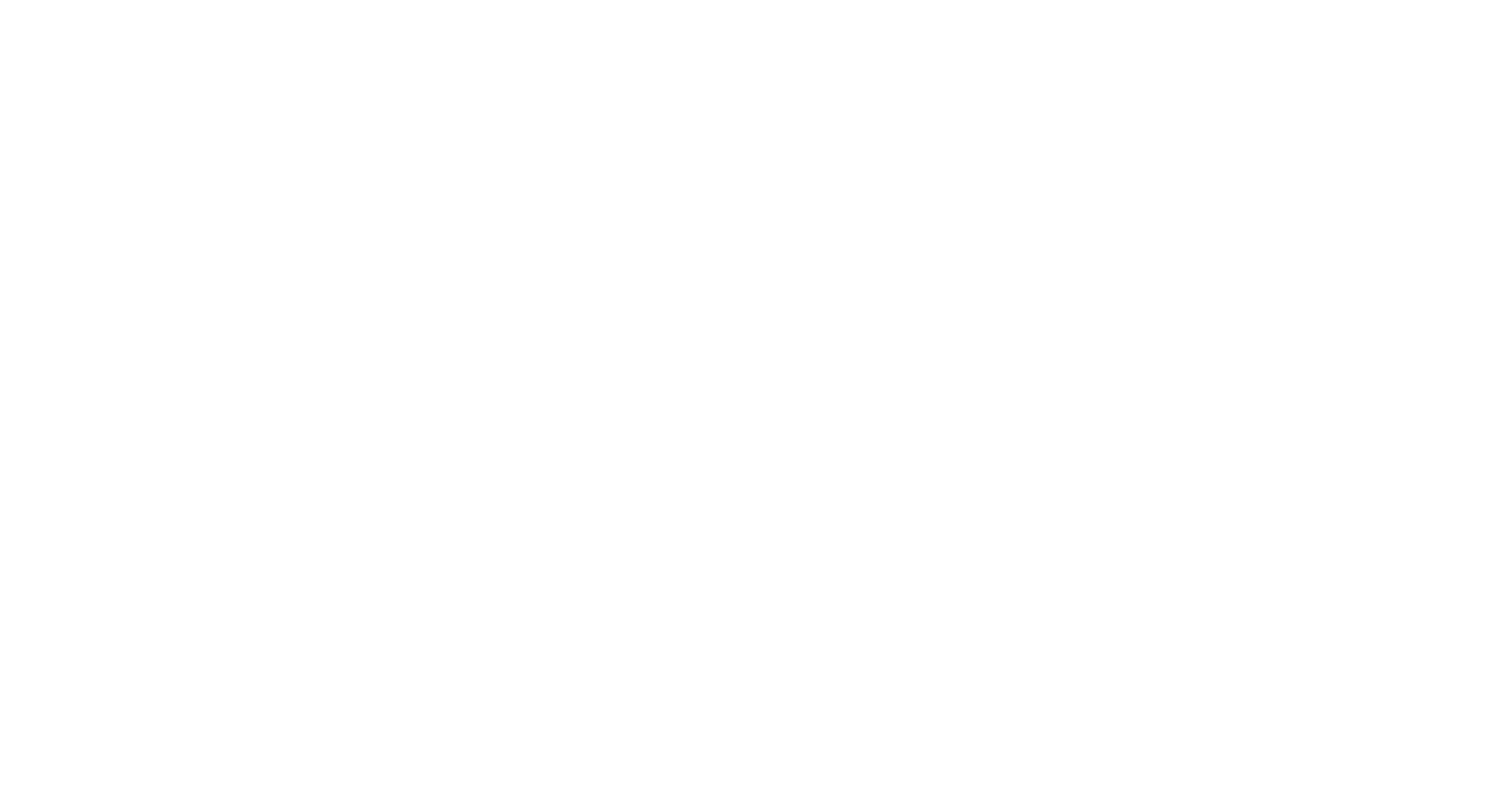 scroll, scrollTop: 0, scrollLeft: 0, axis: both 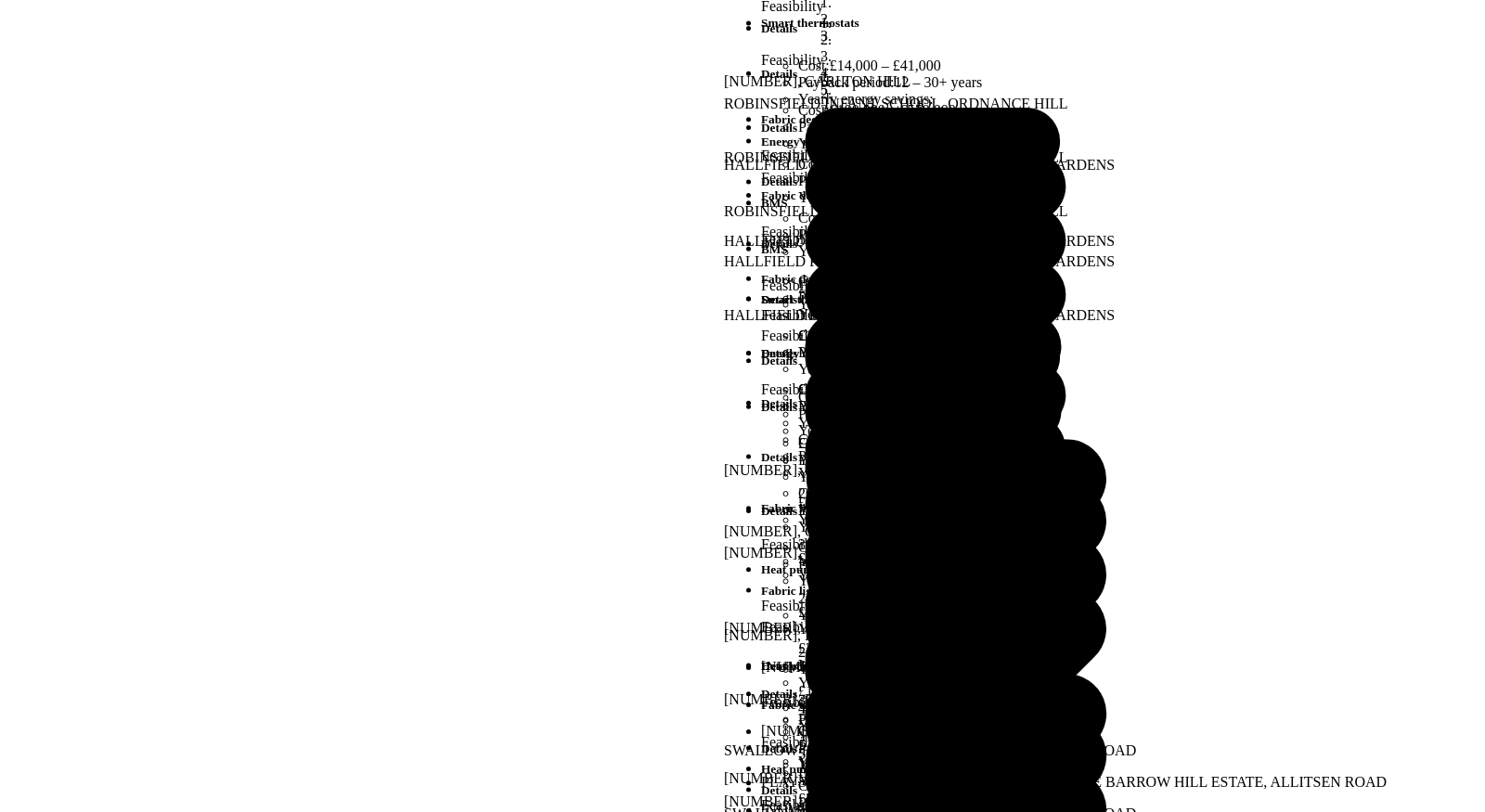 click on "Energy use intensity" at bounding box center (742, 23086) 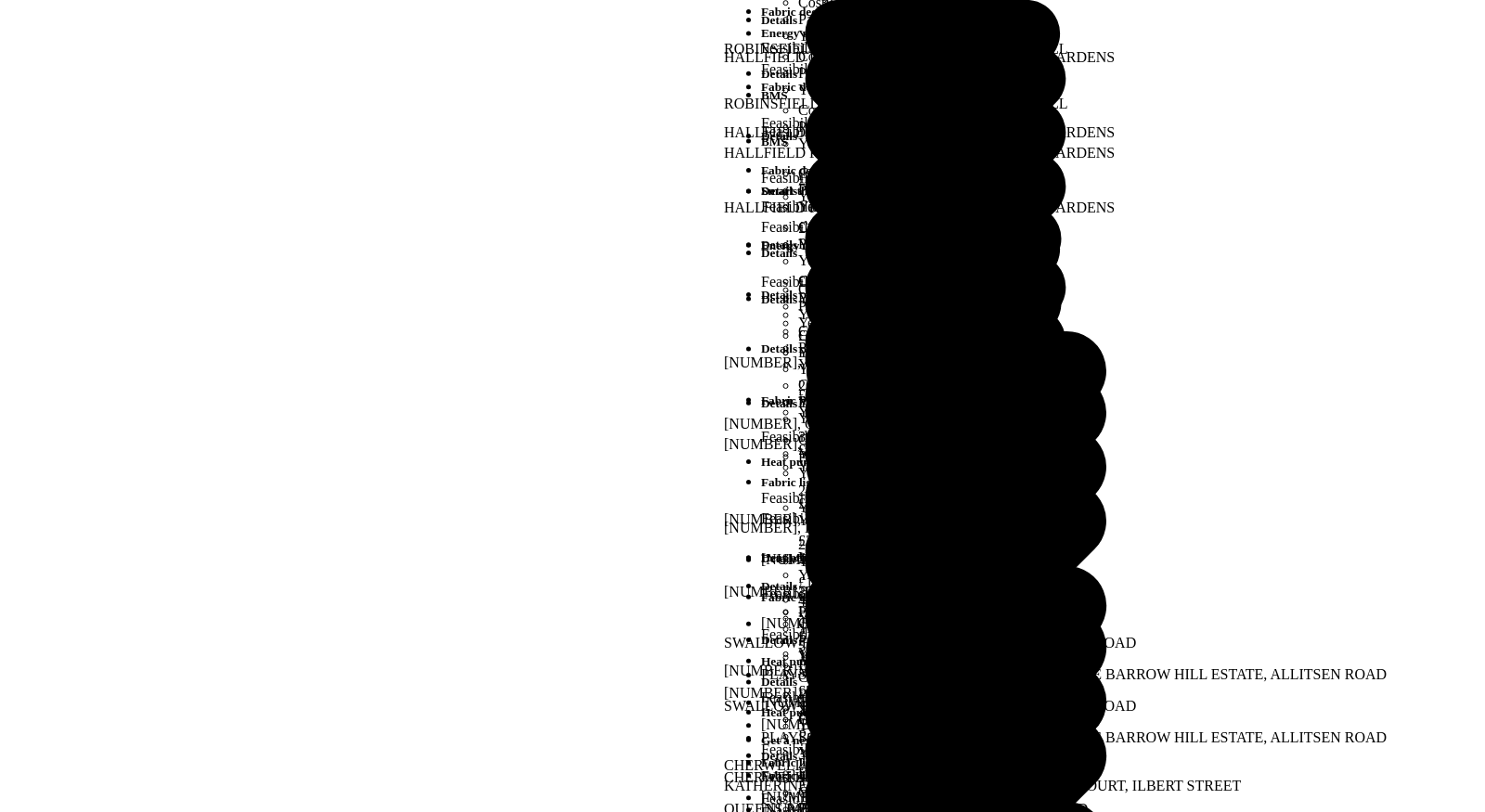 click on "Ratings" at bounding box center [742, 23230] 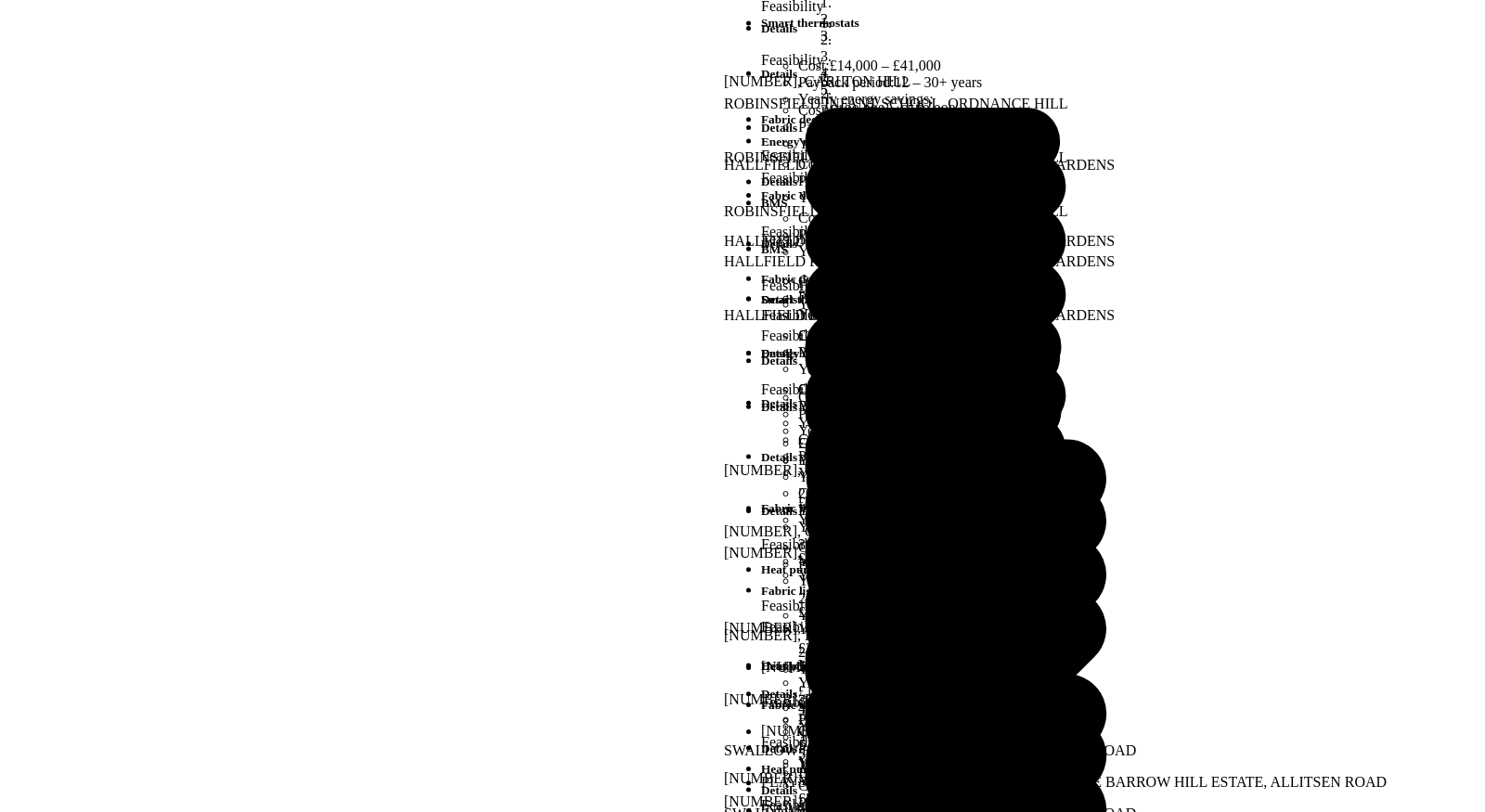 click on "Total cost:
£2,659,520 – £7,188,750
2026
£1,180,500
2027
£1,092,770
2028
£386,250" at bounding box center [780, 17008] 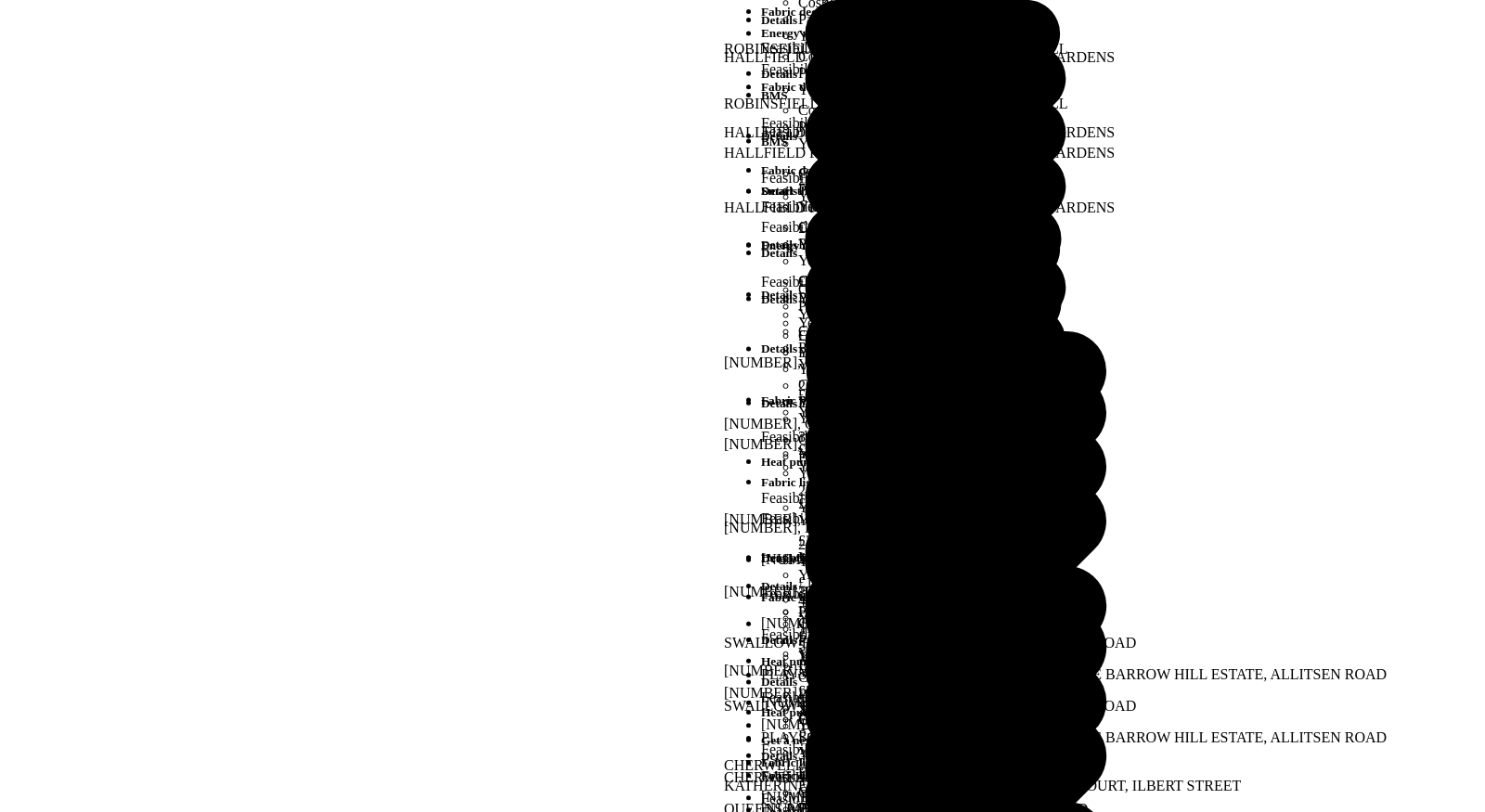click on "Ratings" at bounding box center (742, 23230) 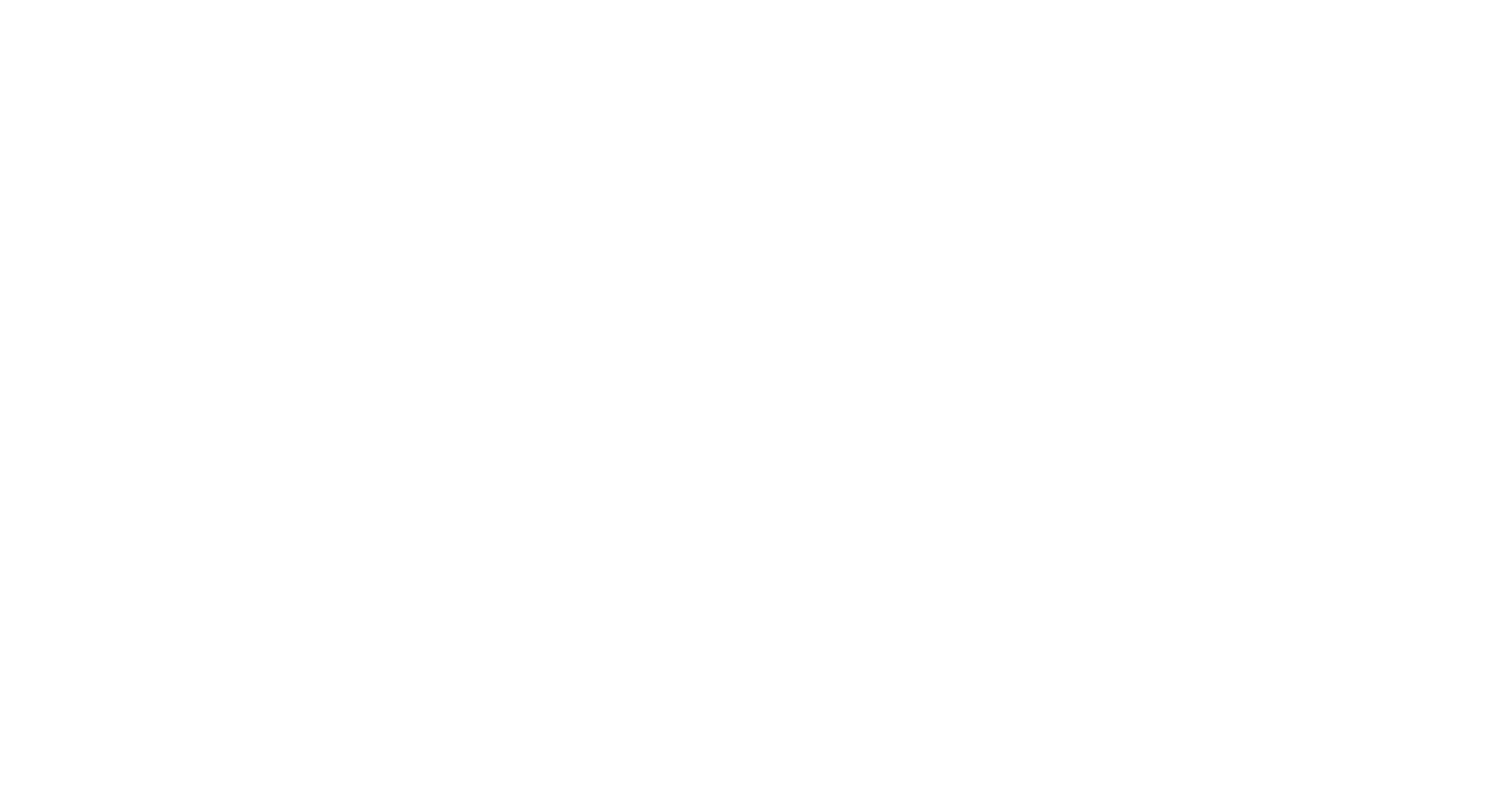 click on "Does not meet goal" at bounding box center [780, 13586] 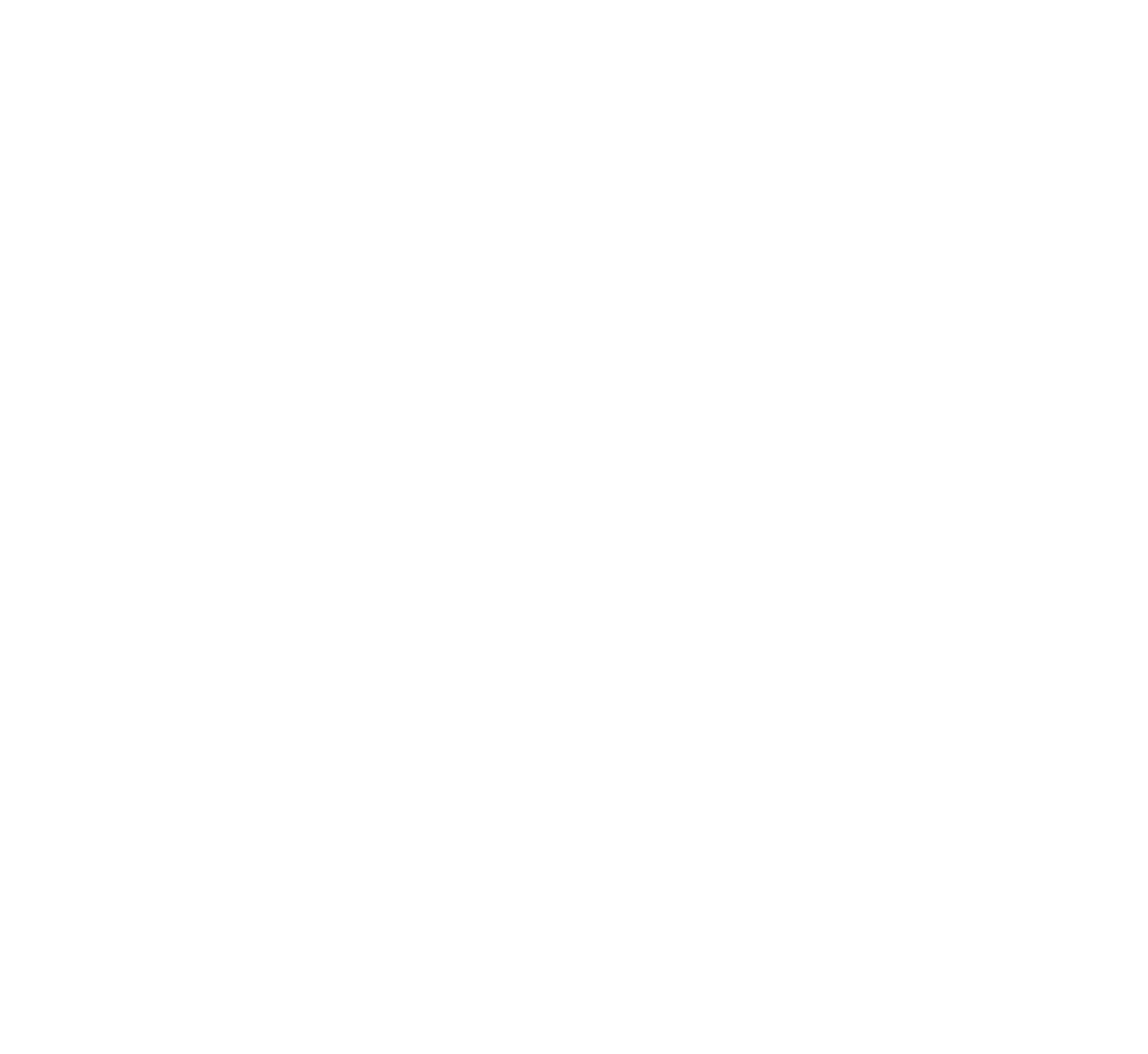 scroll, scrollTop: 0, scrollLeft: 0, axis: both 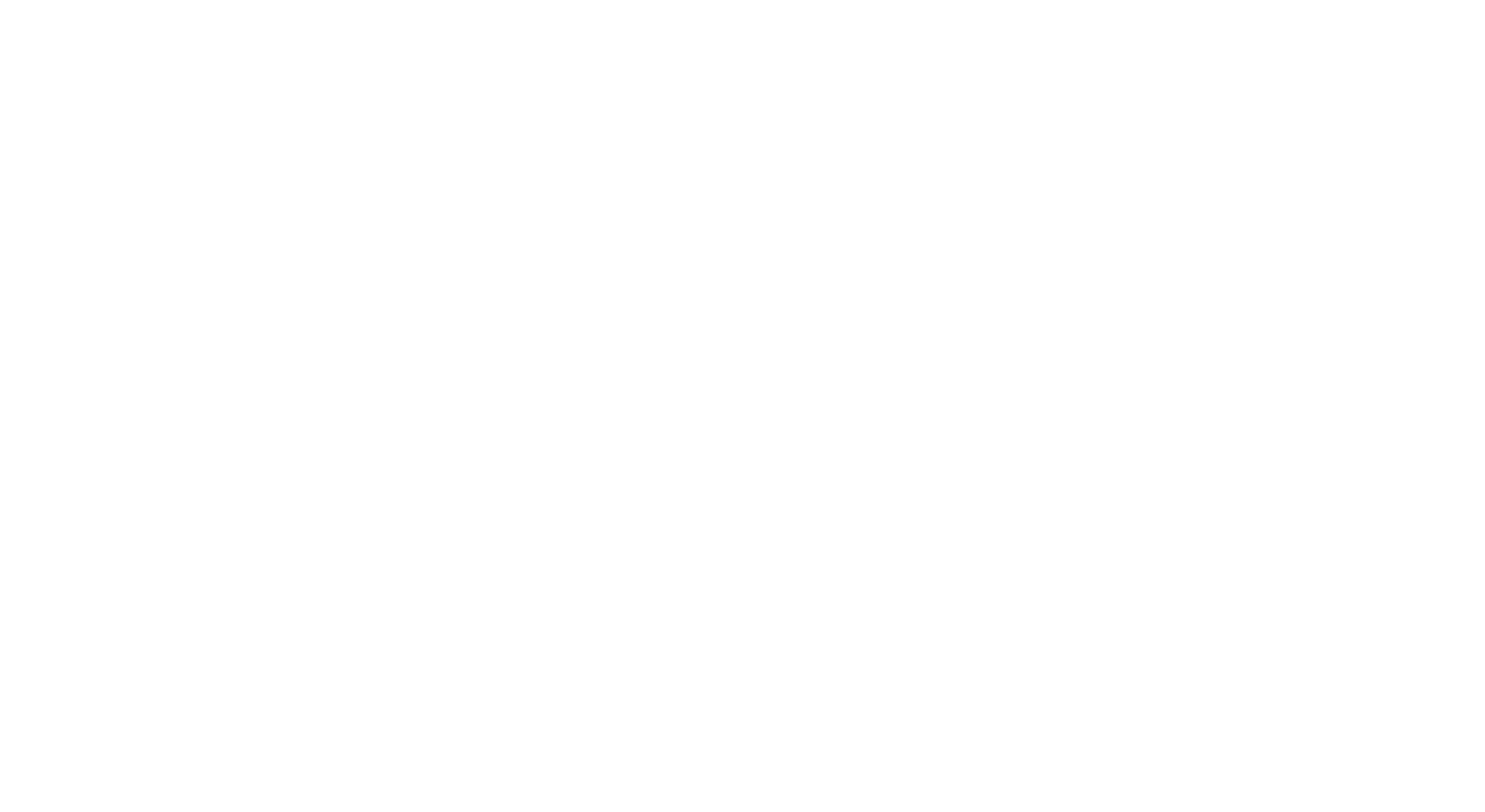click on "Your Portfolio" at bounding box center [71, 7008] 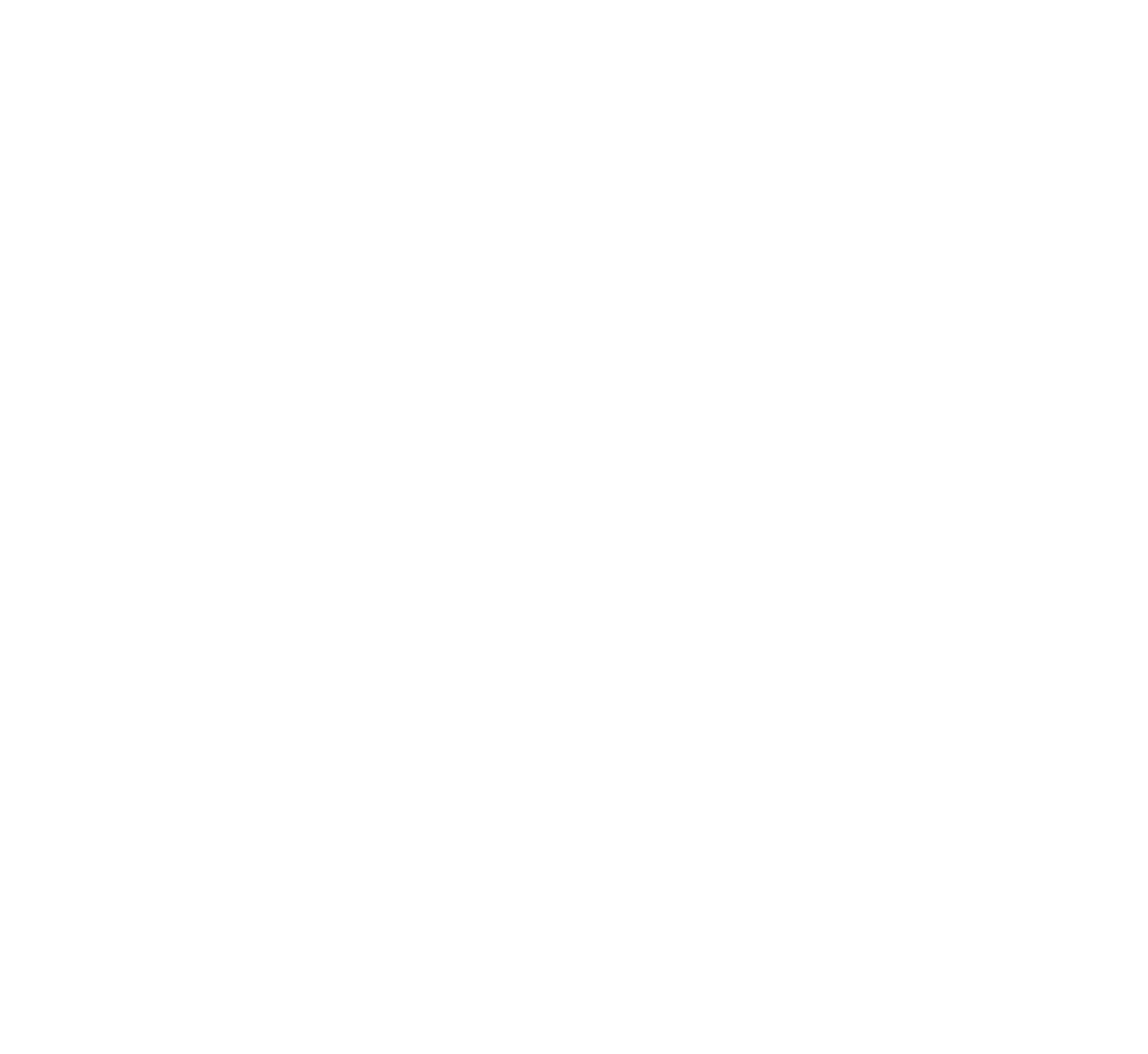 click on "Your Scenarios" at bounding box center [71, 5473] 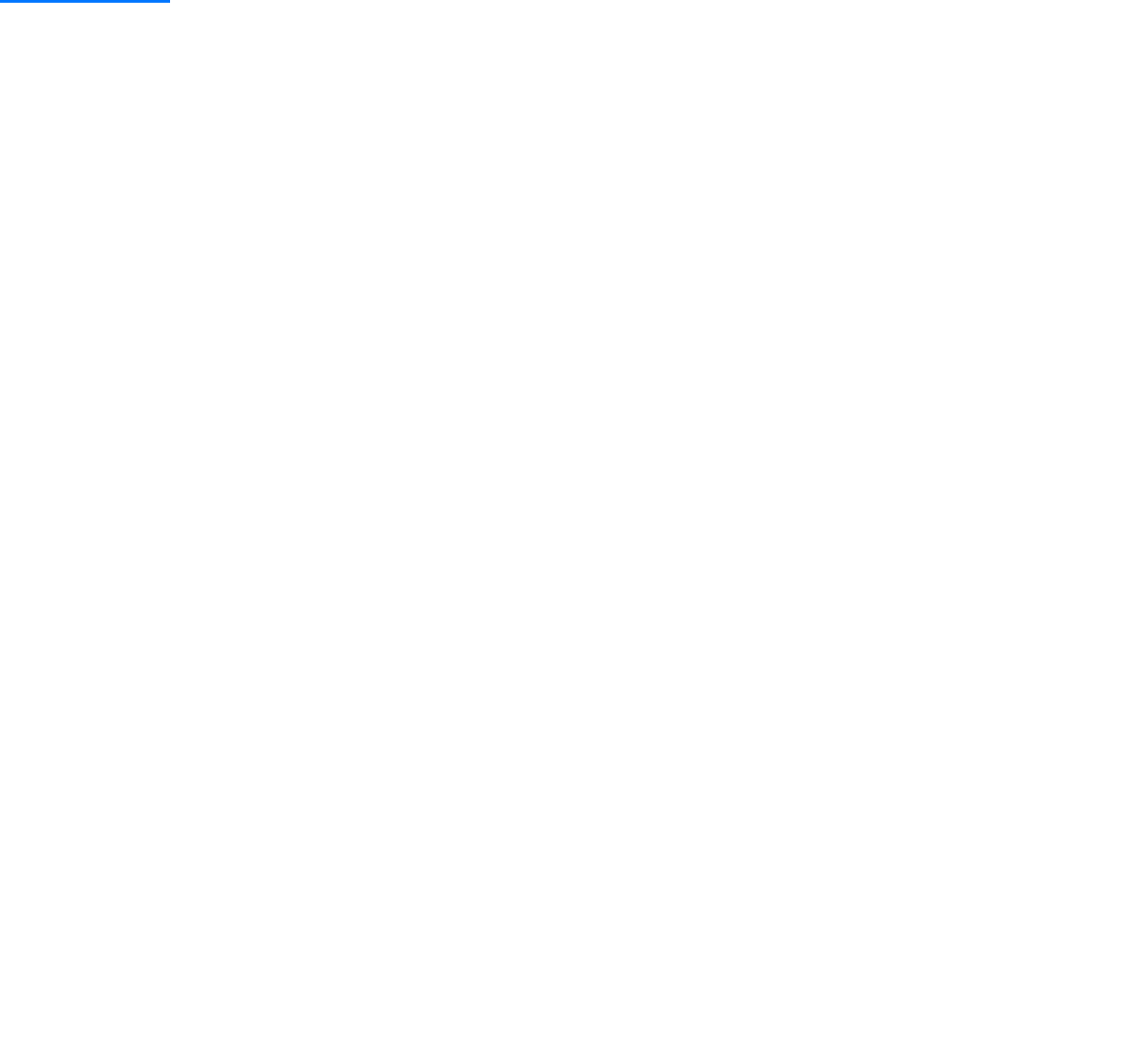 click on "Does not meet goal" at bounding box center [610, 17197] 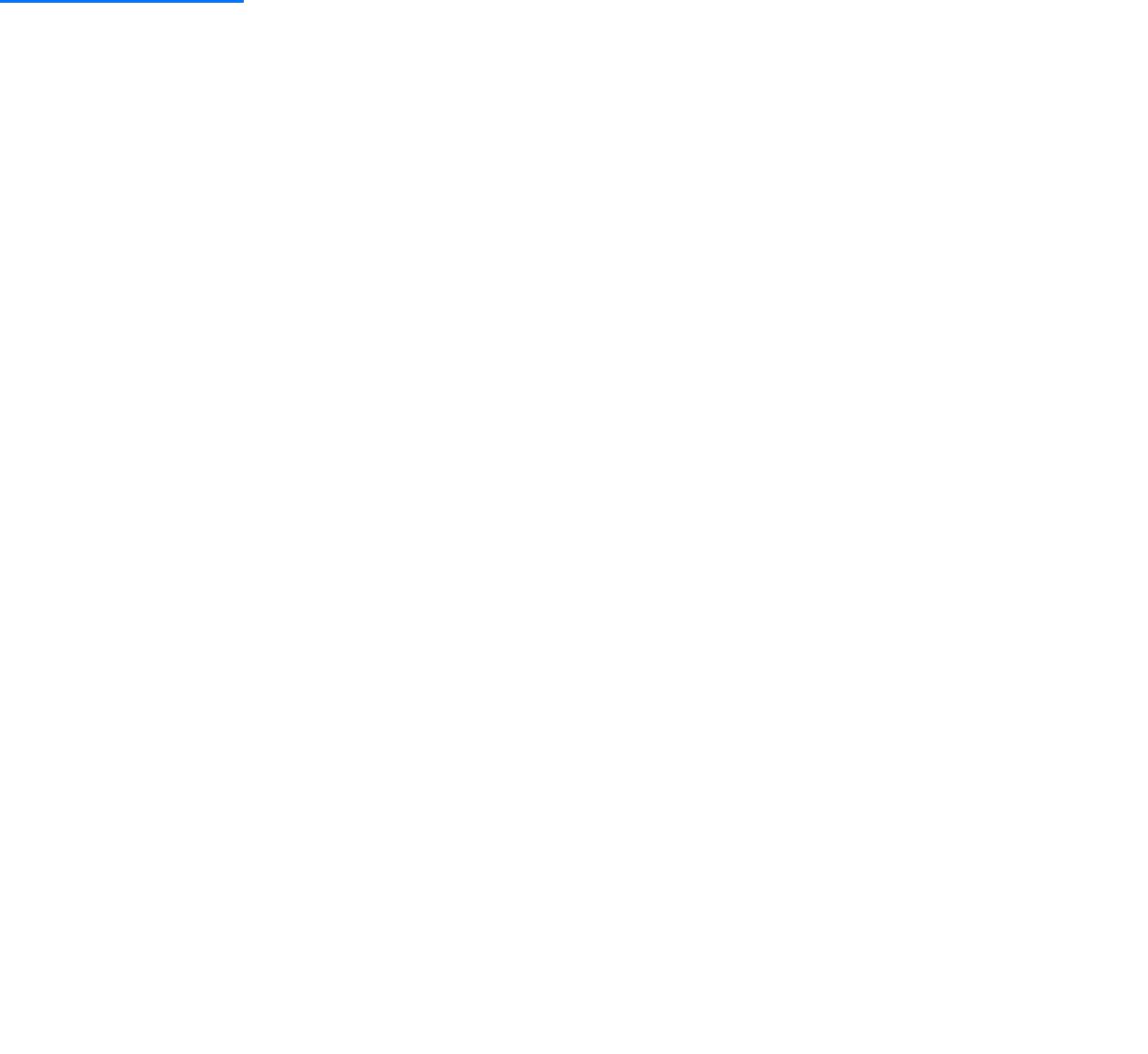 click on "View" at bounding box center (574, 21026) 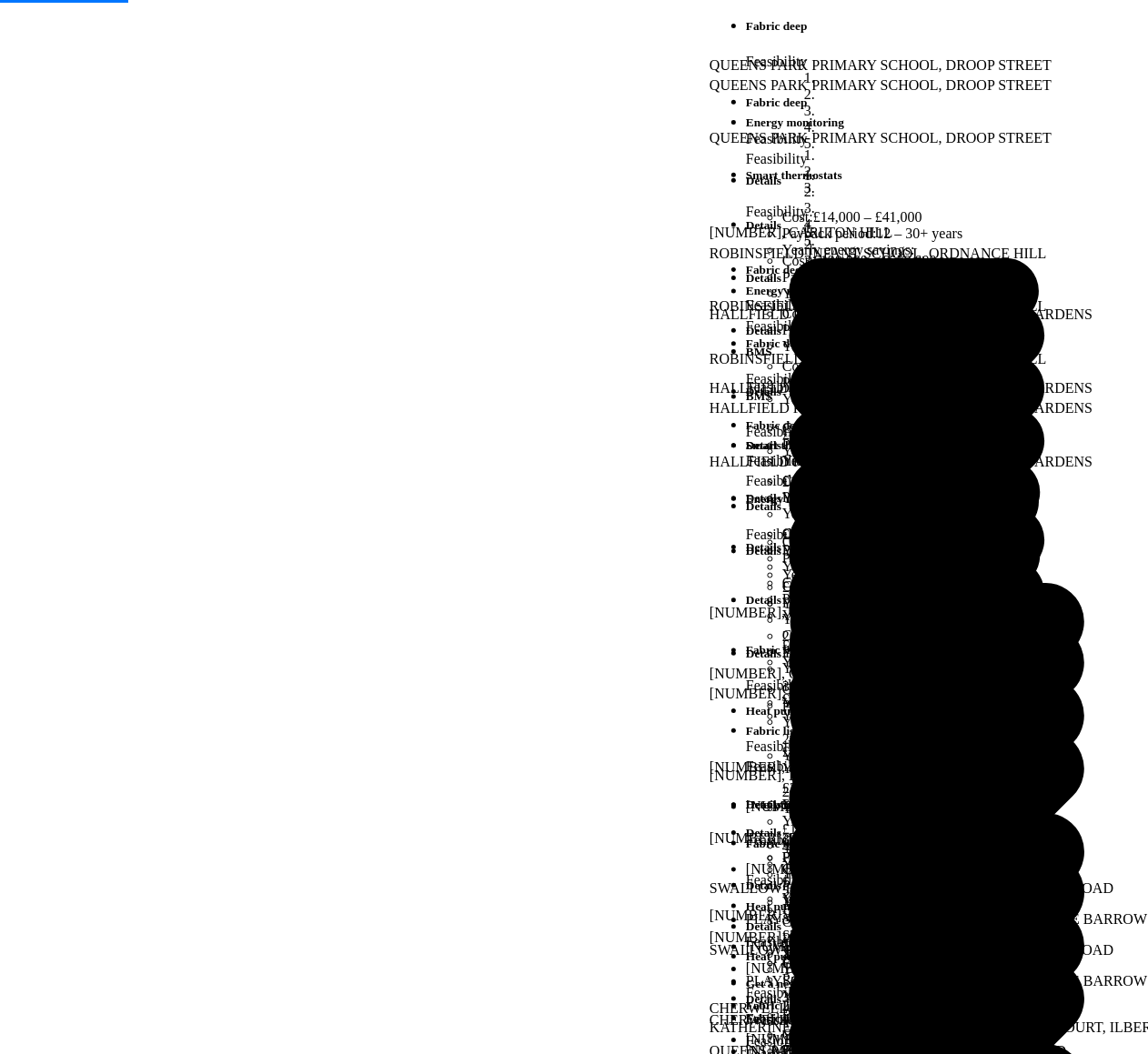 click on "Change budget" at bounding box center (574, 16788) 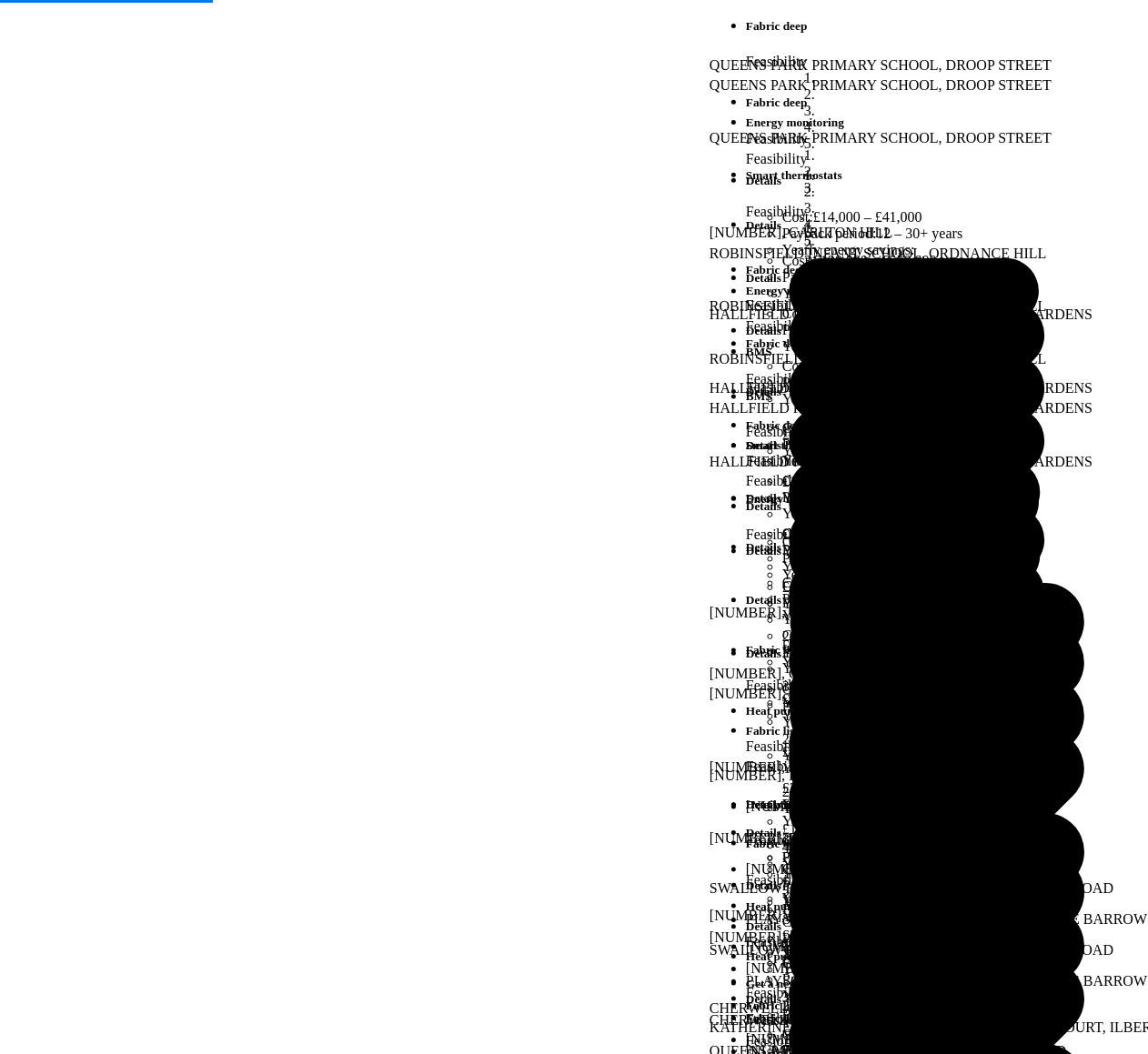 click on "Change budget" at bounding box center [574, 16788] 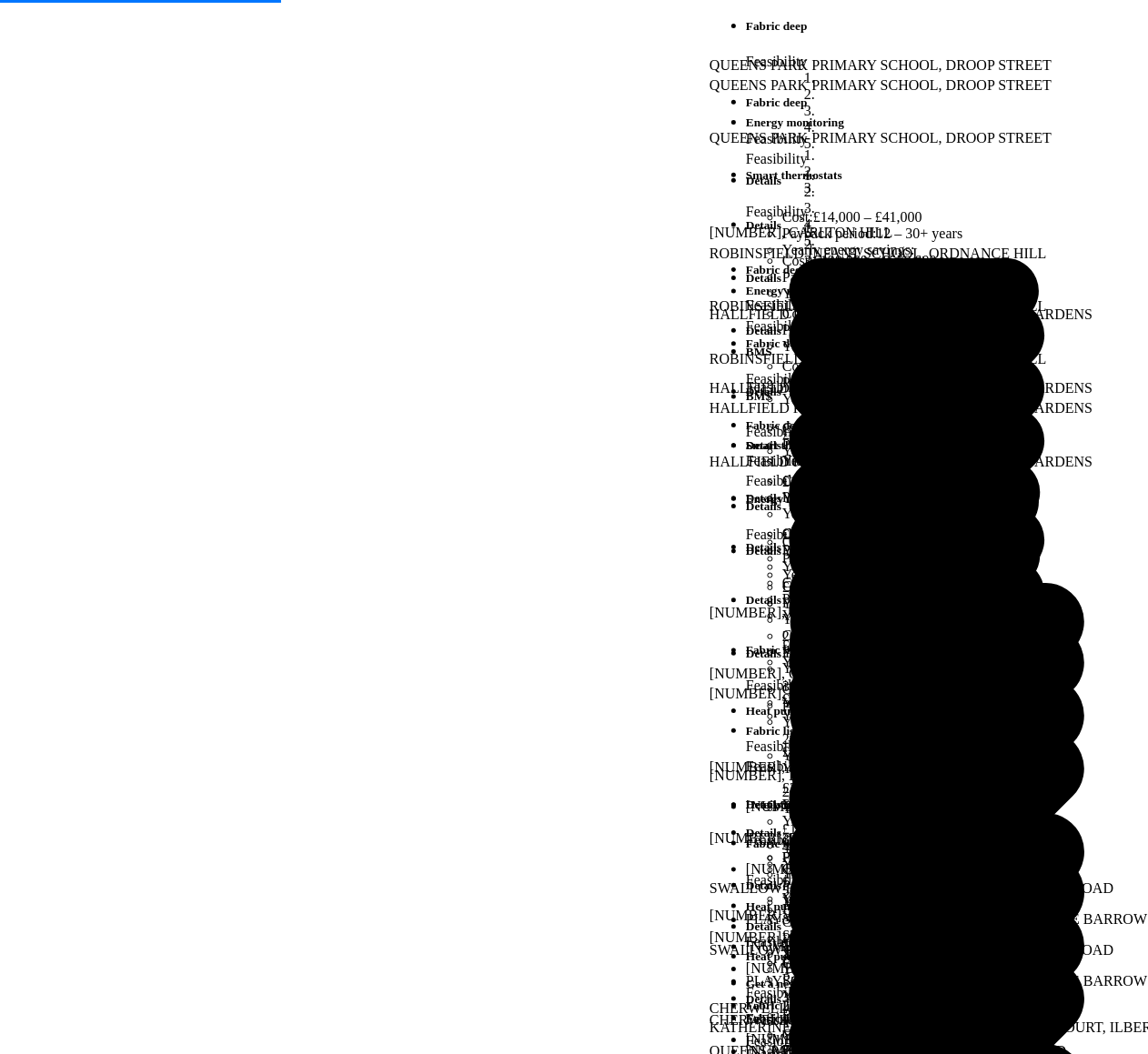click on "£2,659,520 – £7,188,750" at bounding box center (610, 13240) 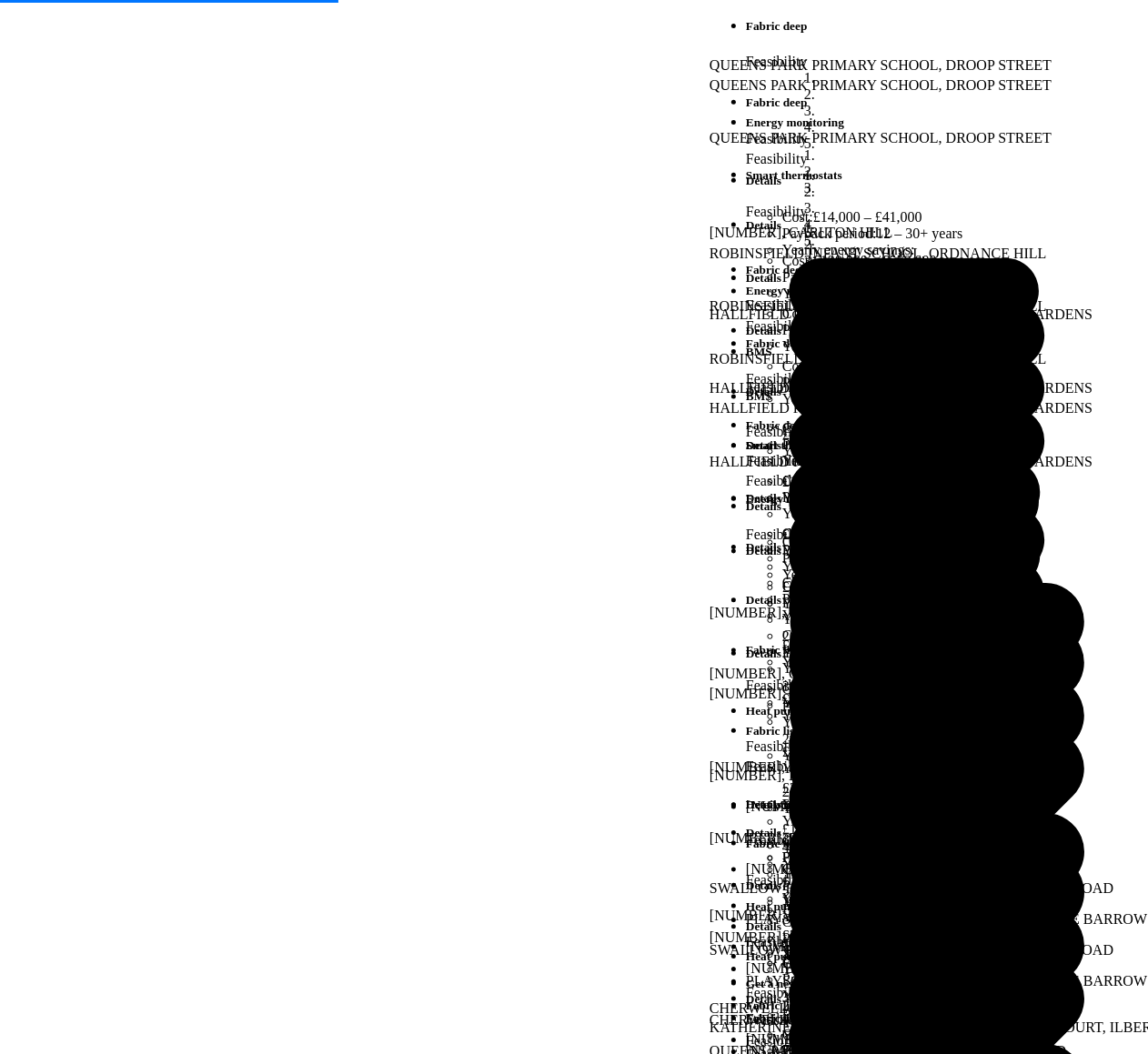 click on "£2,659,520 – £7,188,750" at bounding box center [610, 13240] 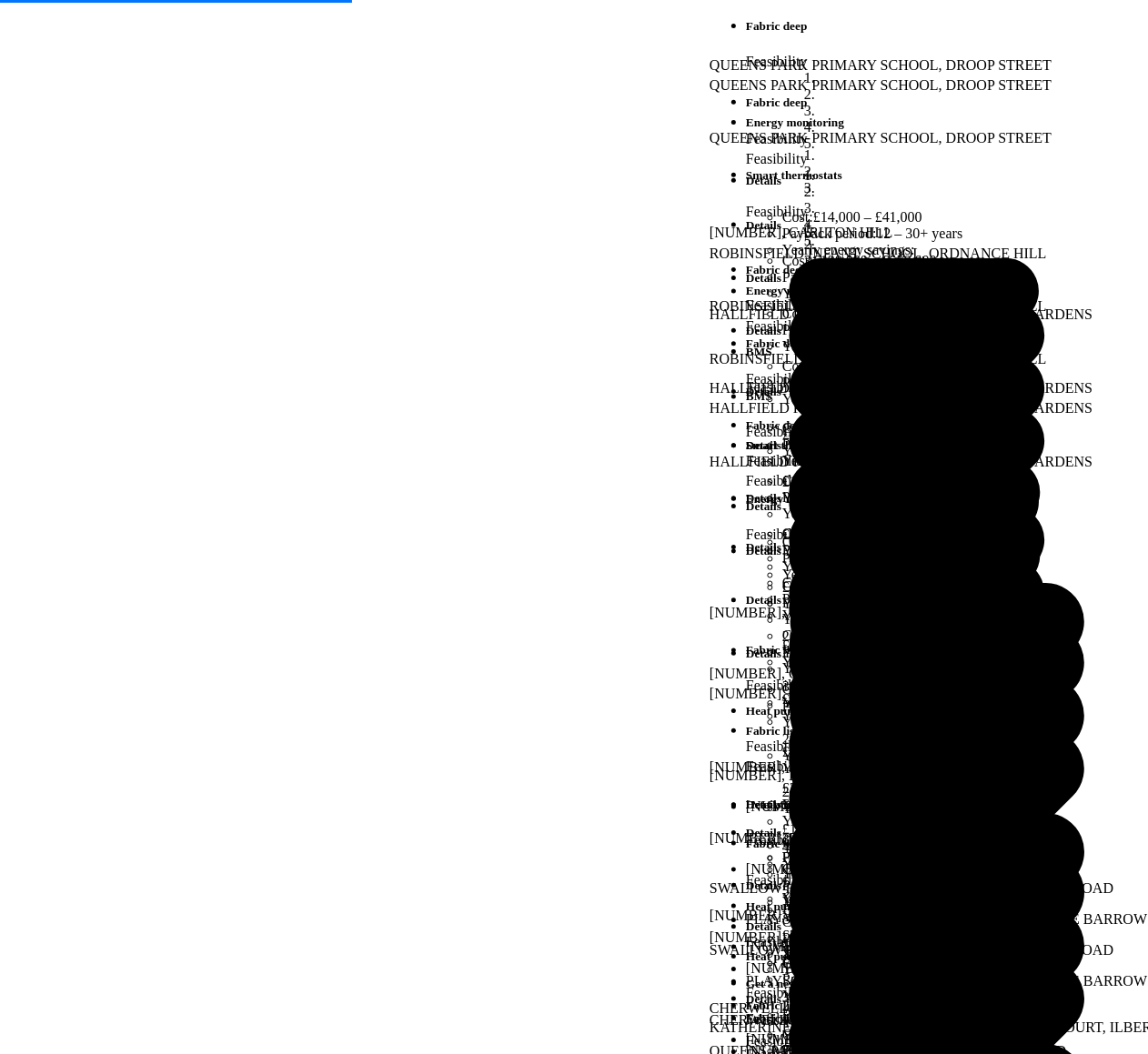 click on "£2,659,520 – £7,188,750" at bounding box center (610, 13240) 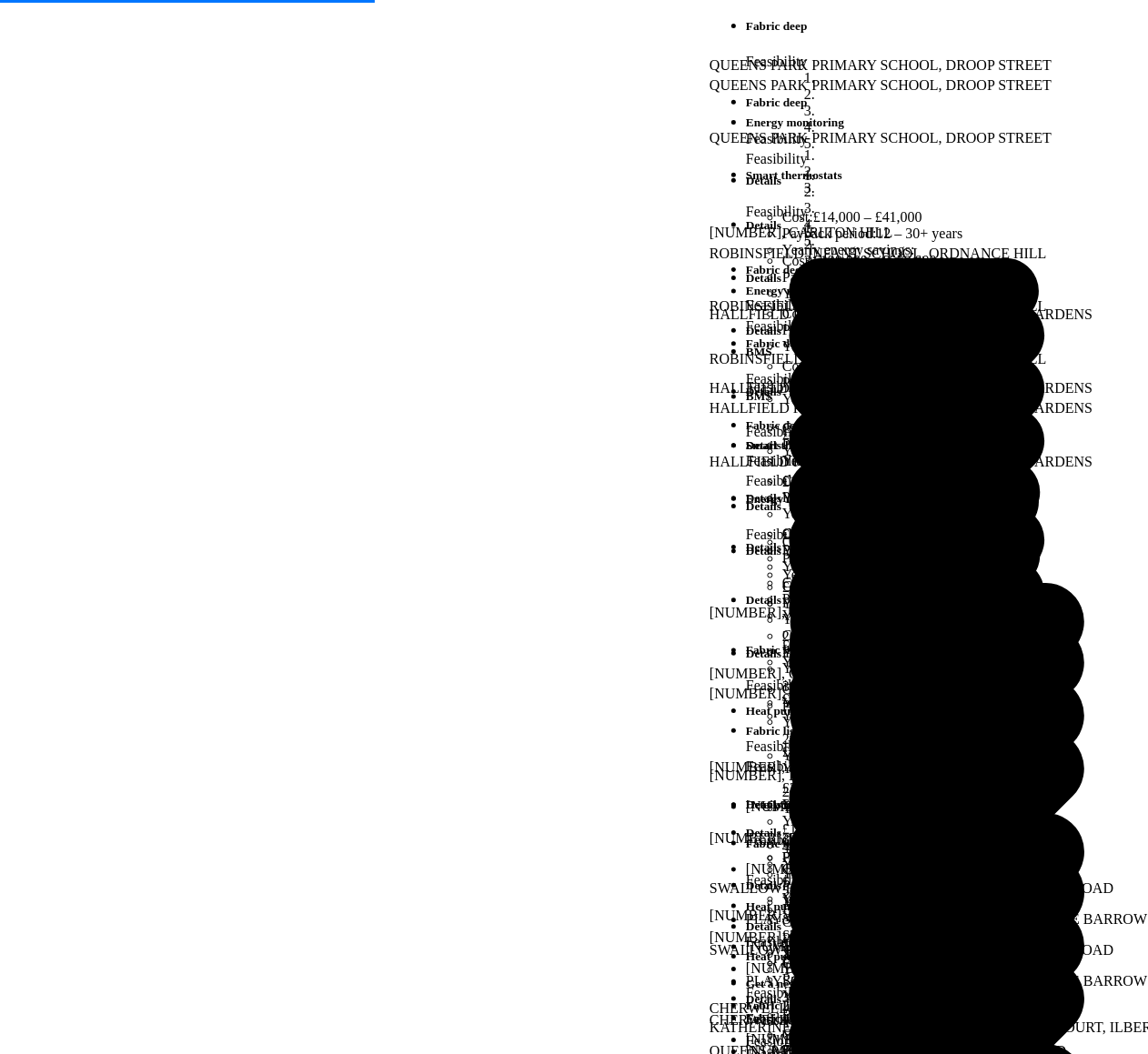 click on "£2,659,520 – £7,188,750" at bounding box center [610, 13240] 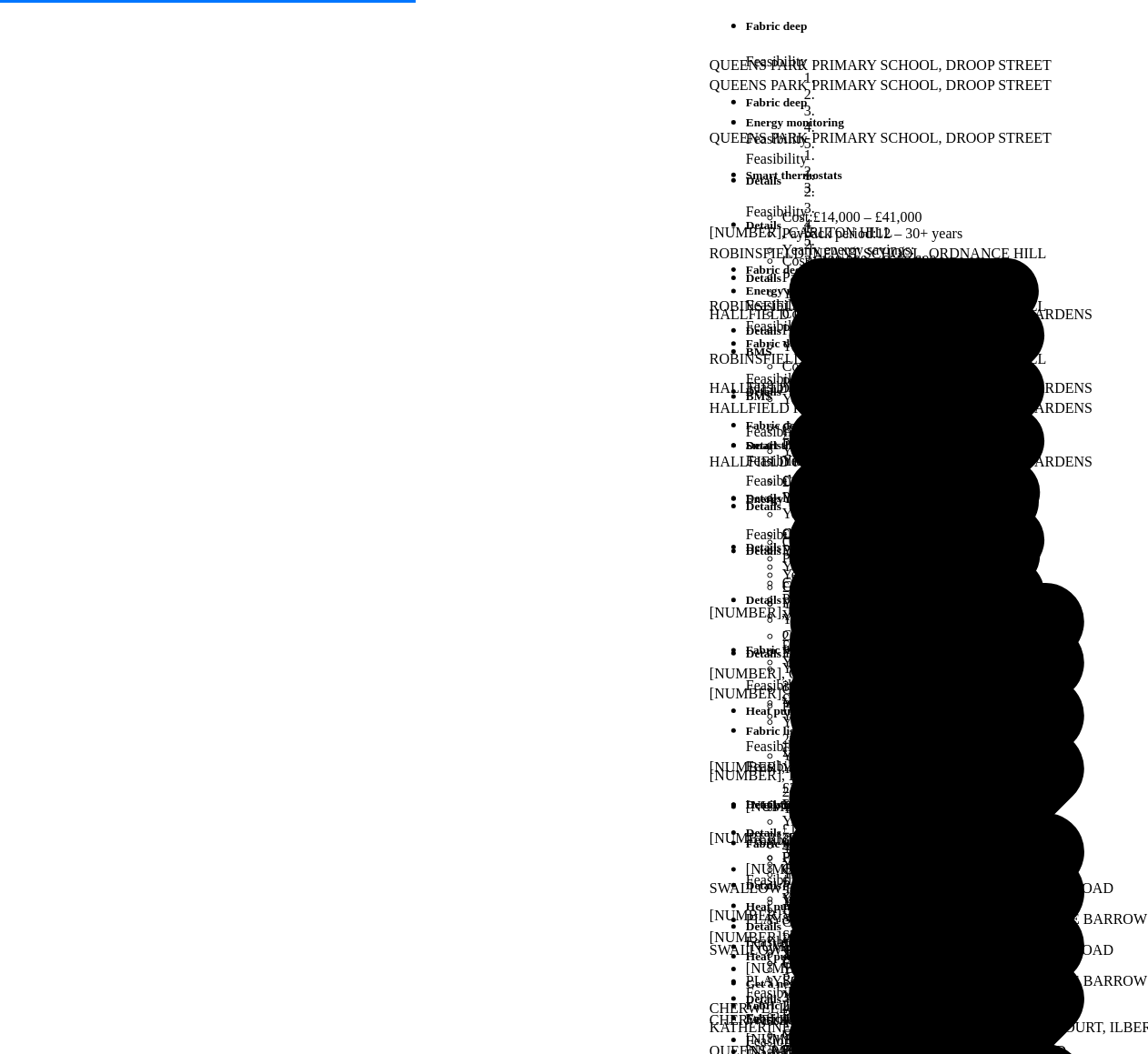 click on "Switch portfolio" at bounding box center [595, 1169] 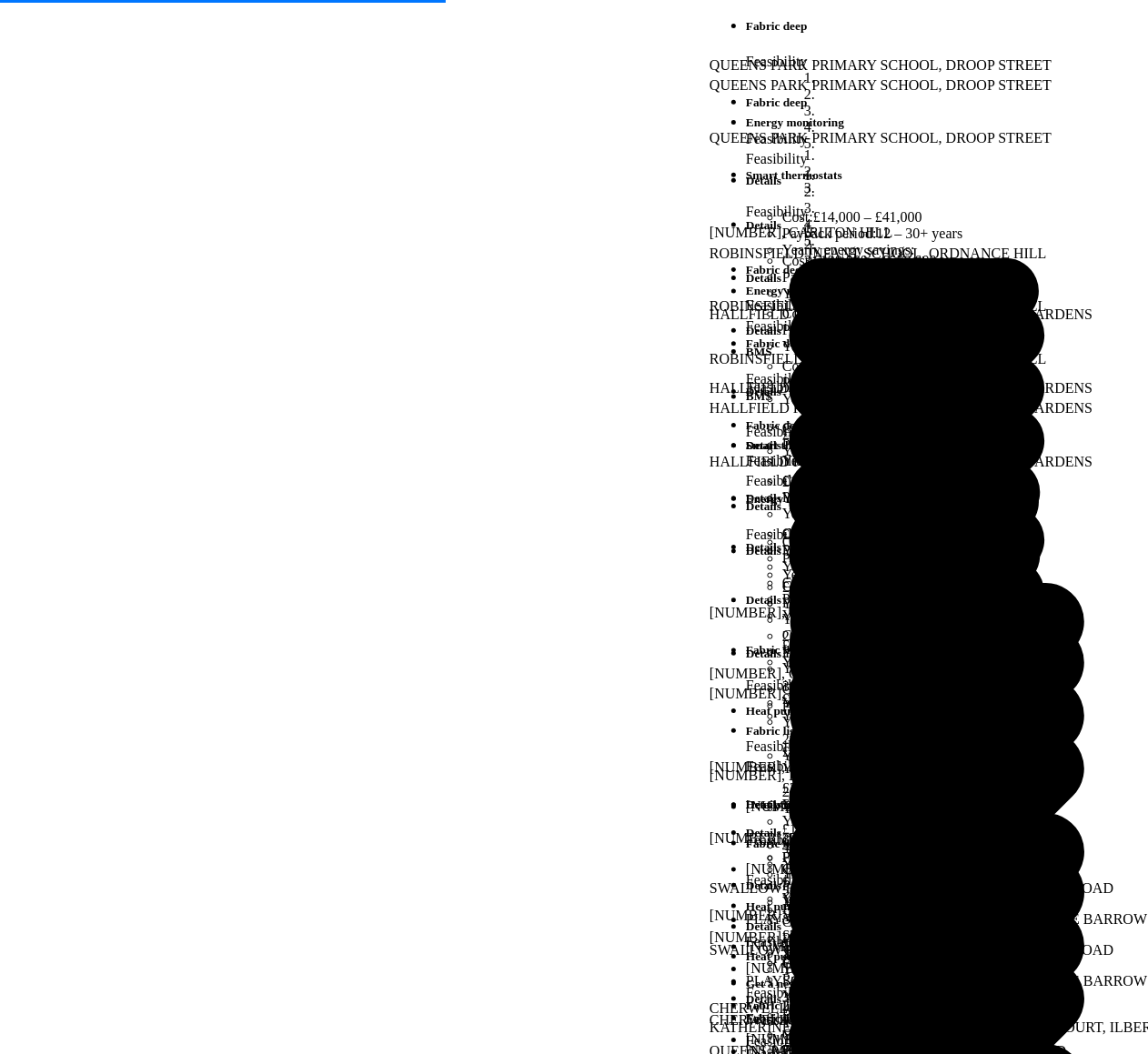 scroll, scrollTop: 166, scrollLeft: 0, axis: vertical 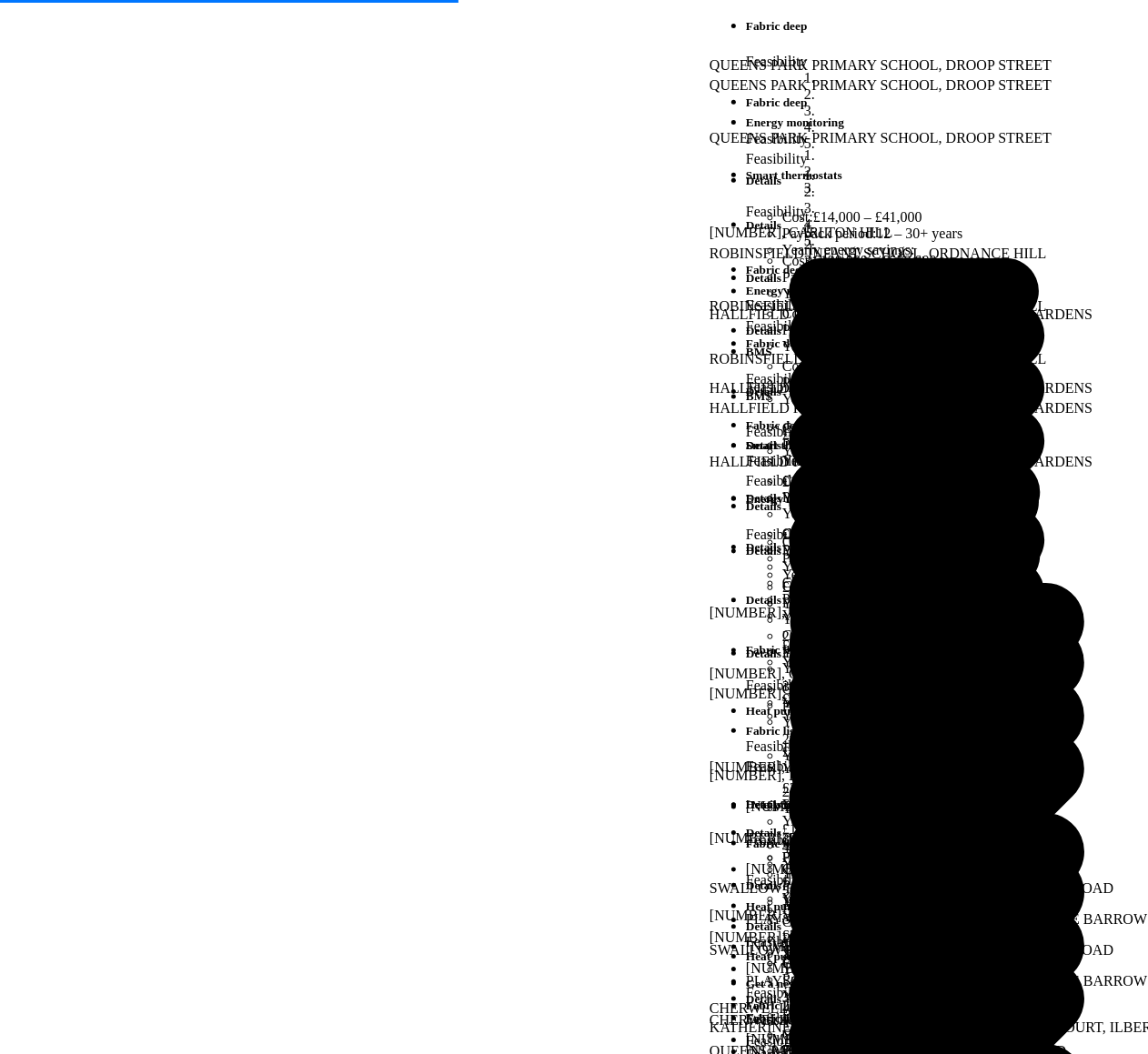 click on "Nottingham schools" at bounding box center [0, 0] 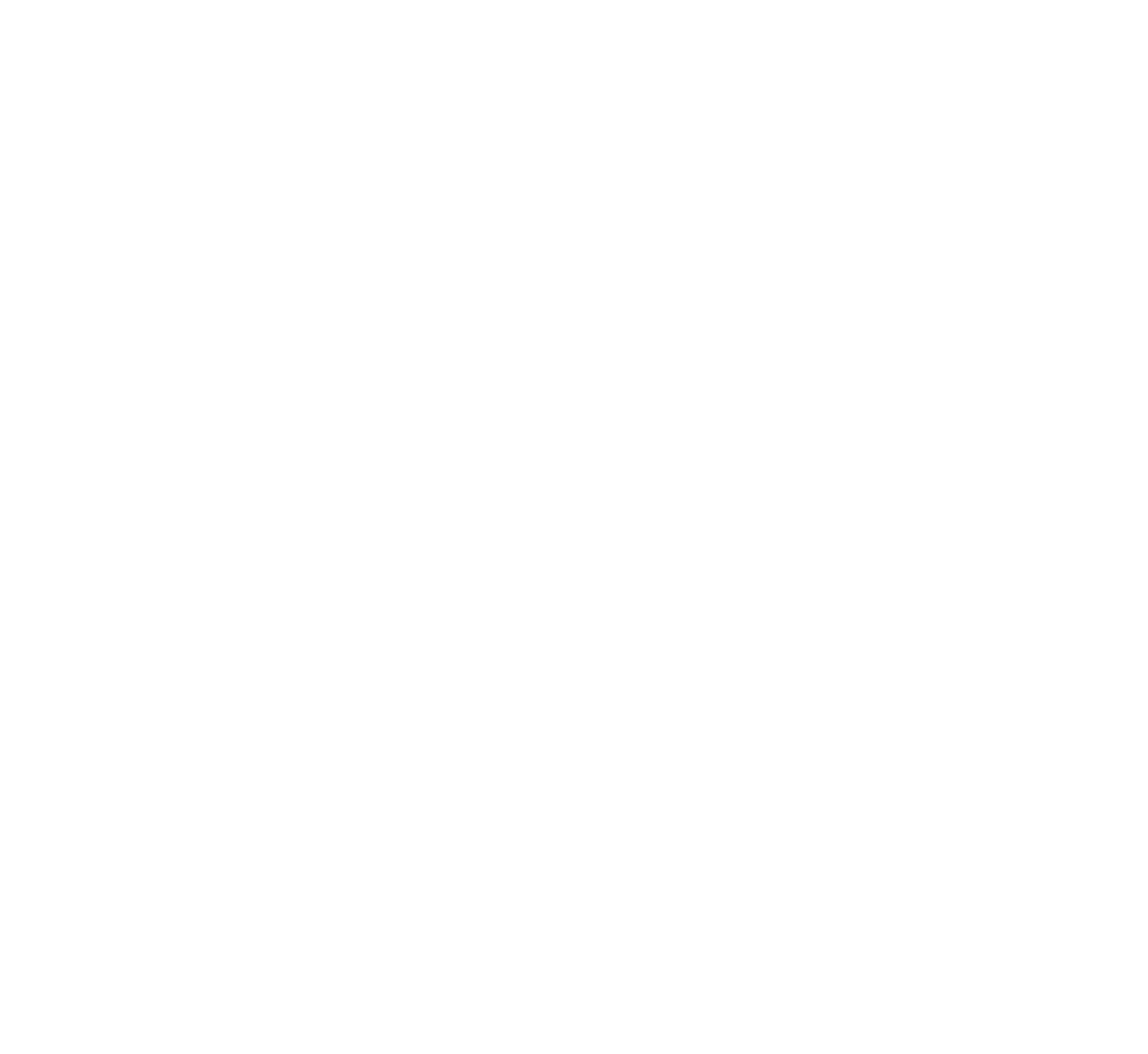scroll, scrollTop: 248, scrollLeft: 0, axis: vertical 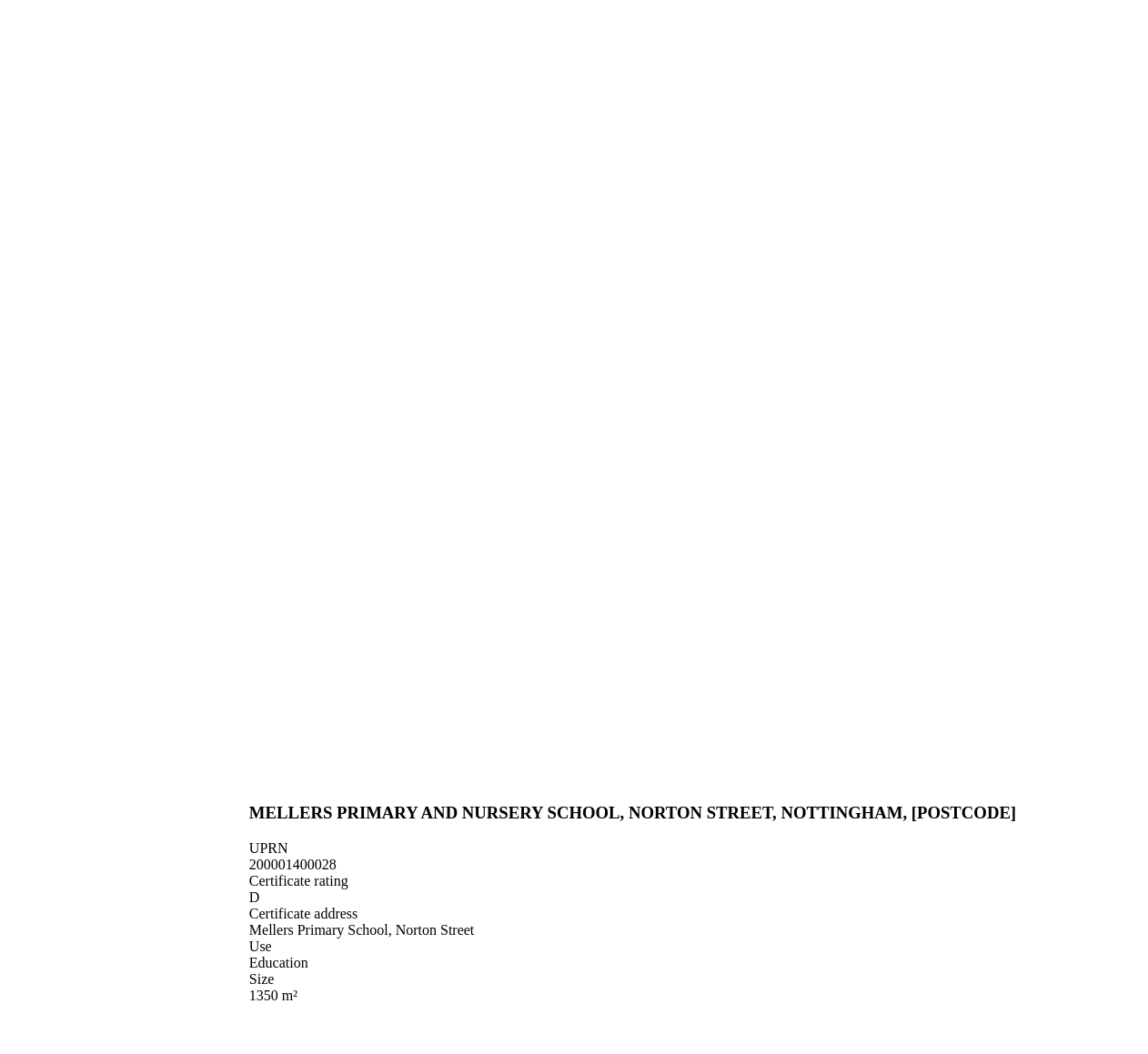 drag, startPoint x: 453, startPoint y: 190, endPoint x: 428, endPoint y: 340, distance: 152.0691 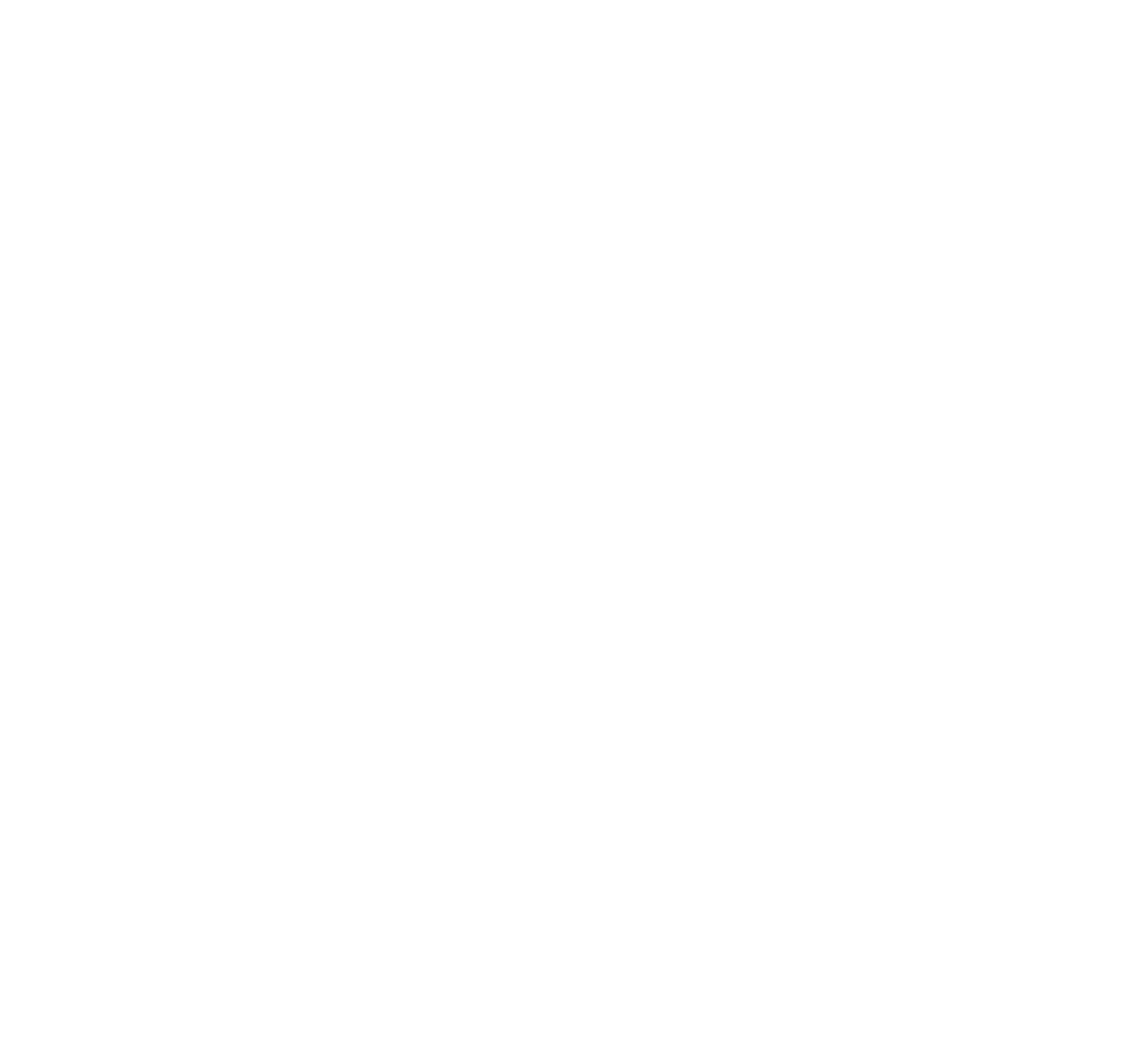 click on "Show
buildings
or
units
Advanced search
Reset filters
Floor area, m²
to
Update
Energy use intensity, kWh/m²/year
Under 50
50 – 100
101 – 150" at bounding box center [574, 17045] 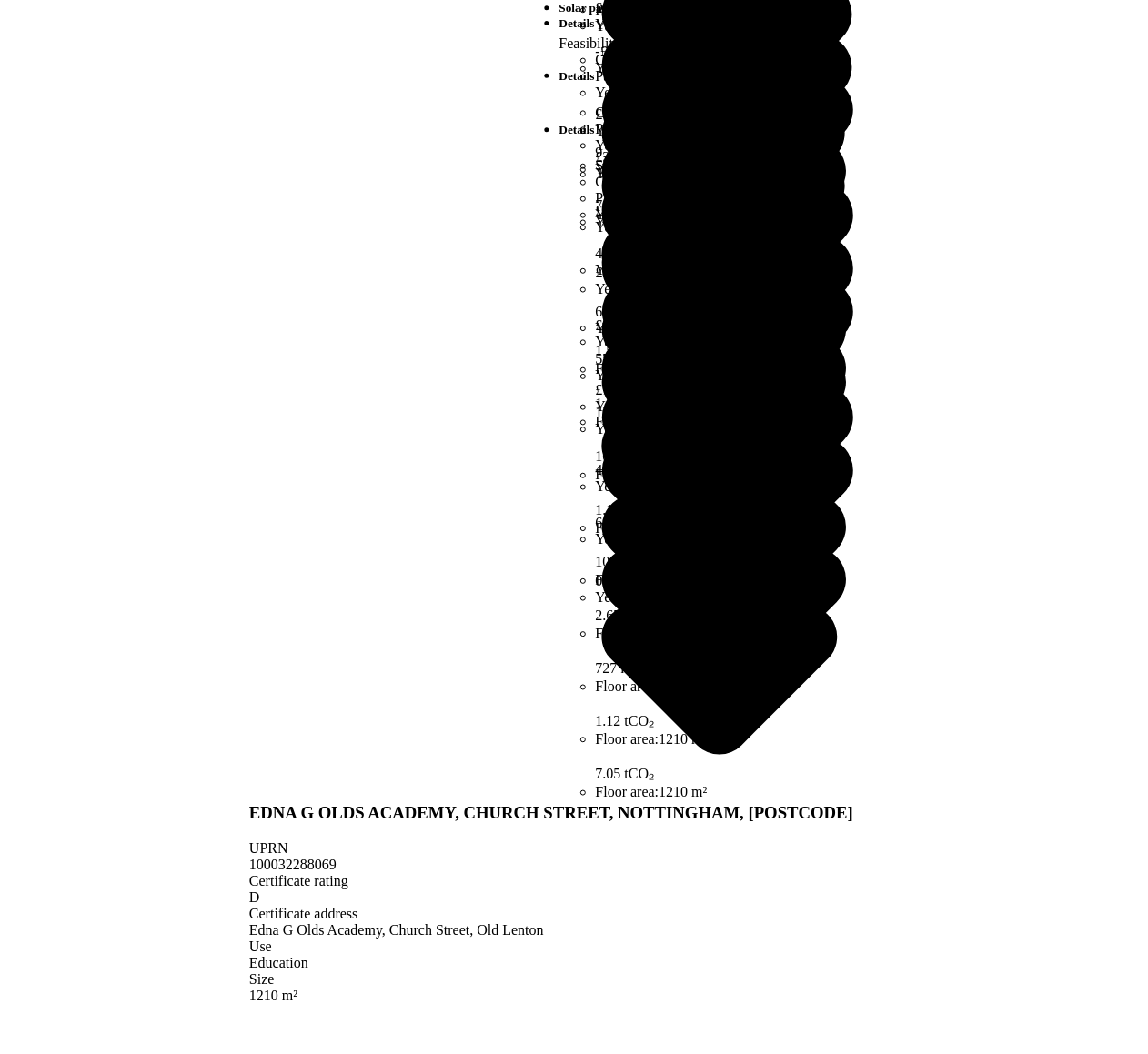scroll, scrollTop: 443, scrollLeft: 0, axis: vertical 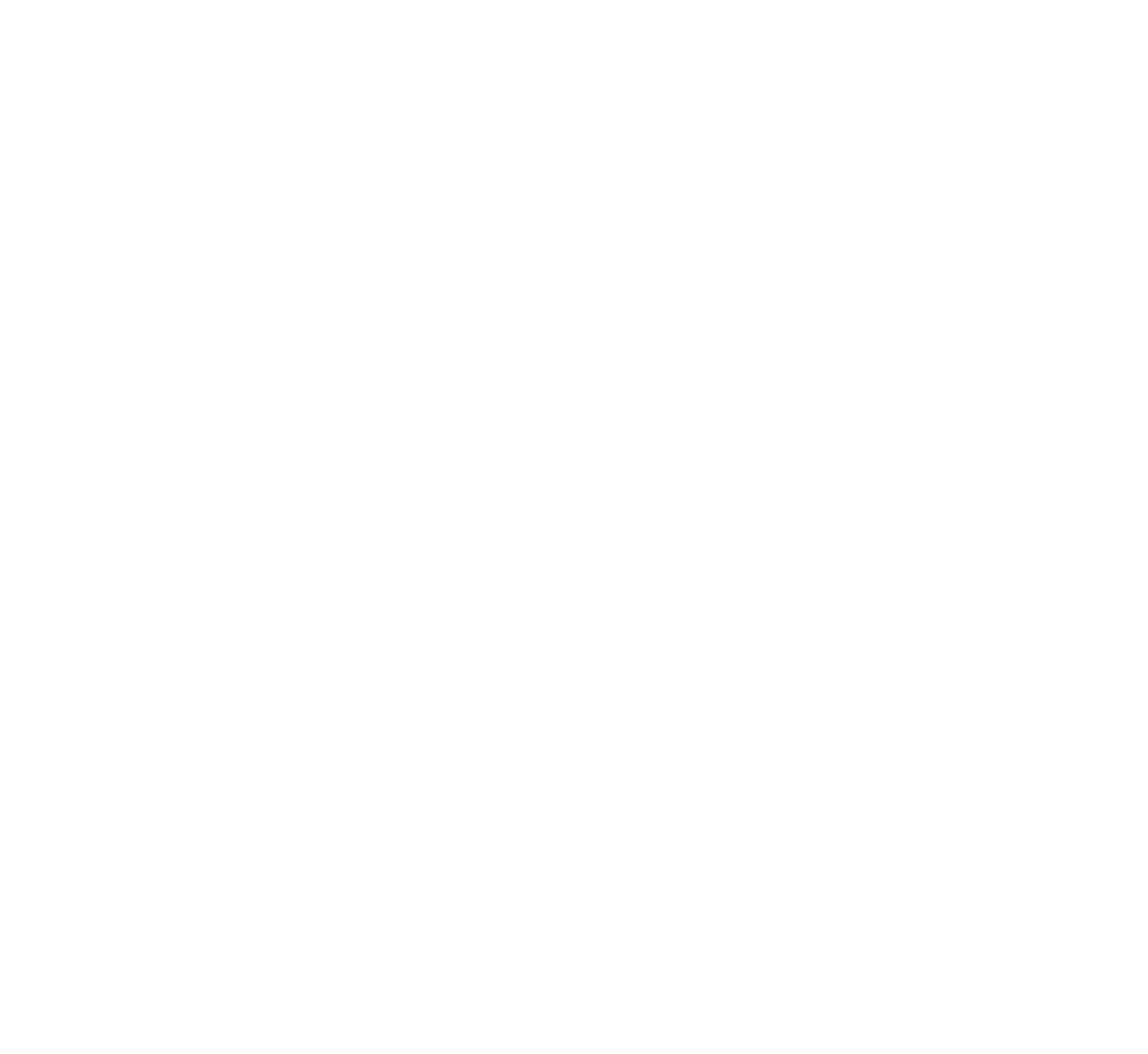 click on "Show
buildings
or
units
Advanced search
Reset filters
Floor area, m²
to
Update
Energy use intensity, kWh/m²/year
Under 50
50 – 100
101 – 150" at bounding box center (574, 11176) 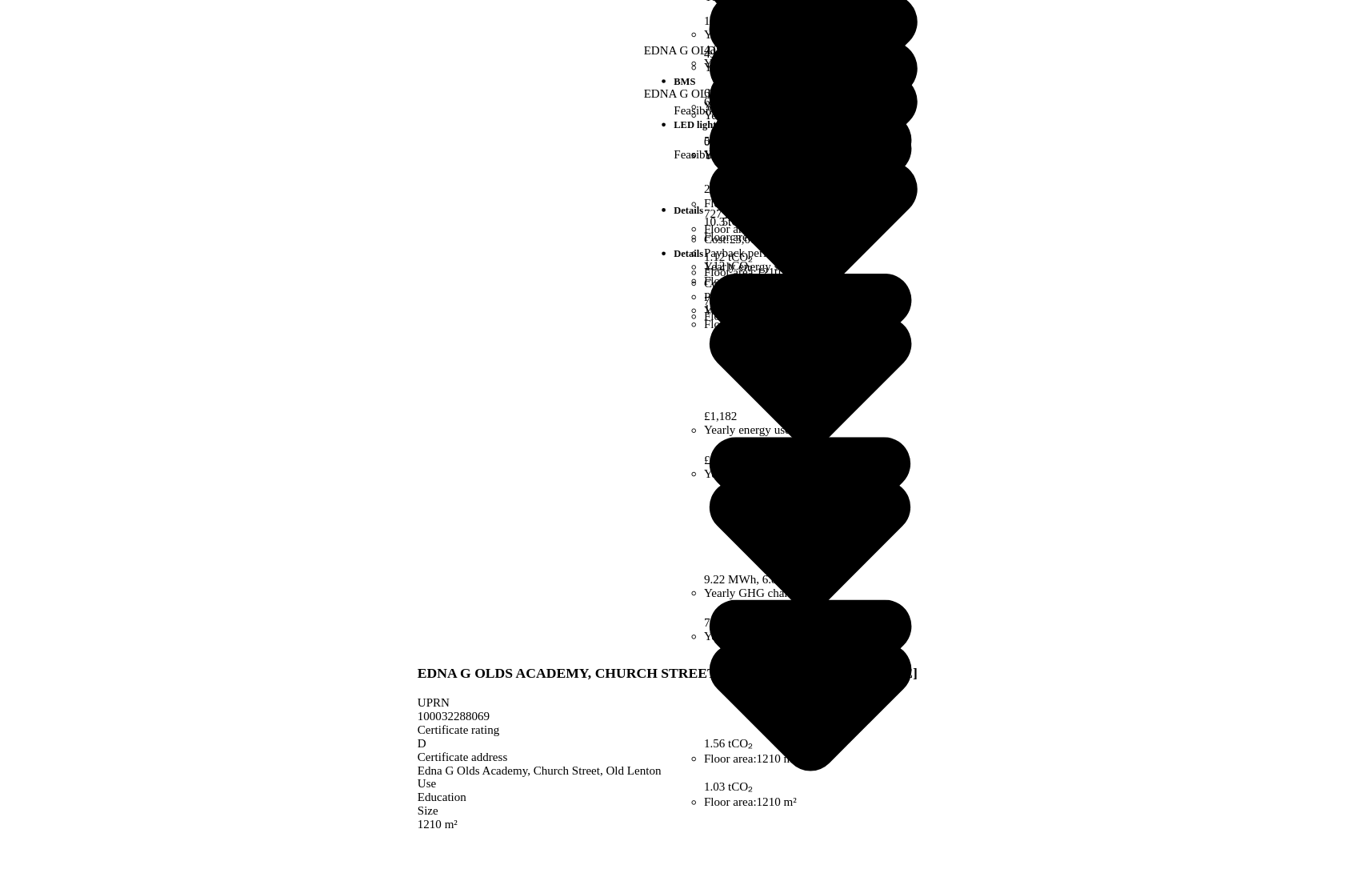 scroll, scrollTop: 751, scrollLeft: 0, axis: vertical 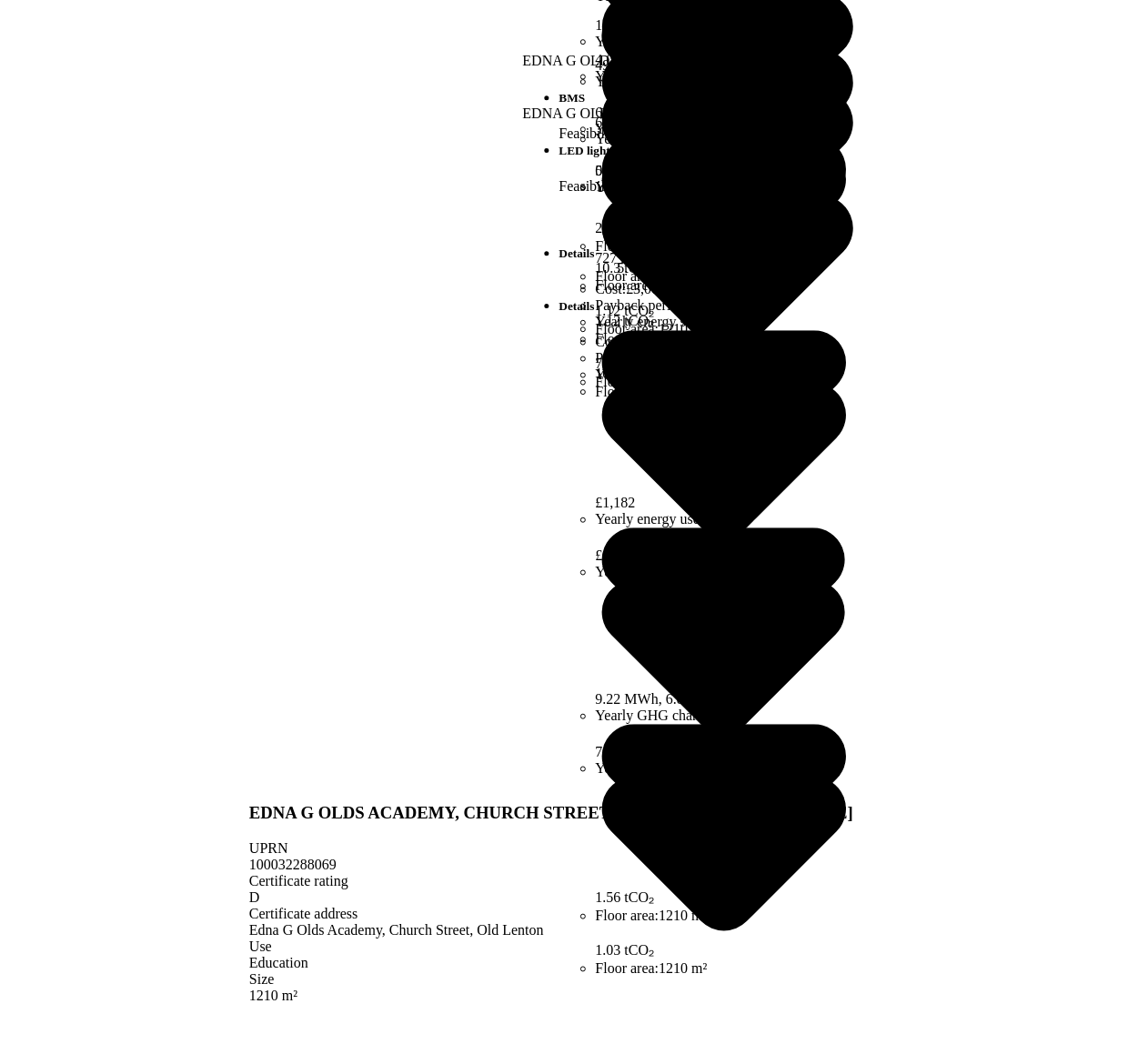 click on "Building height:" at bounding box center (592, 39358) 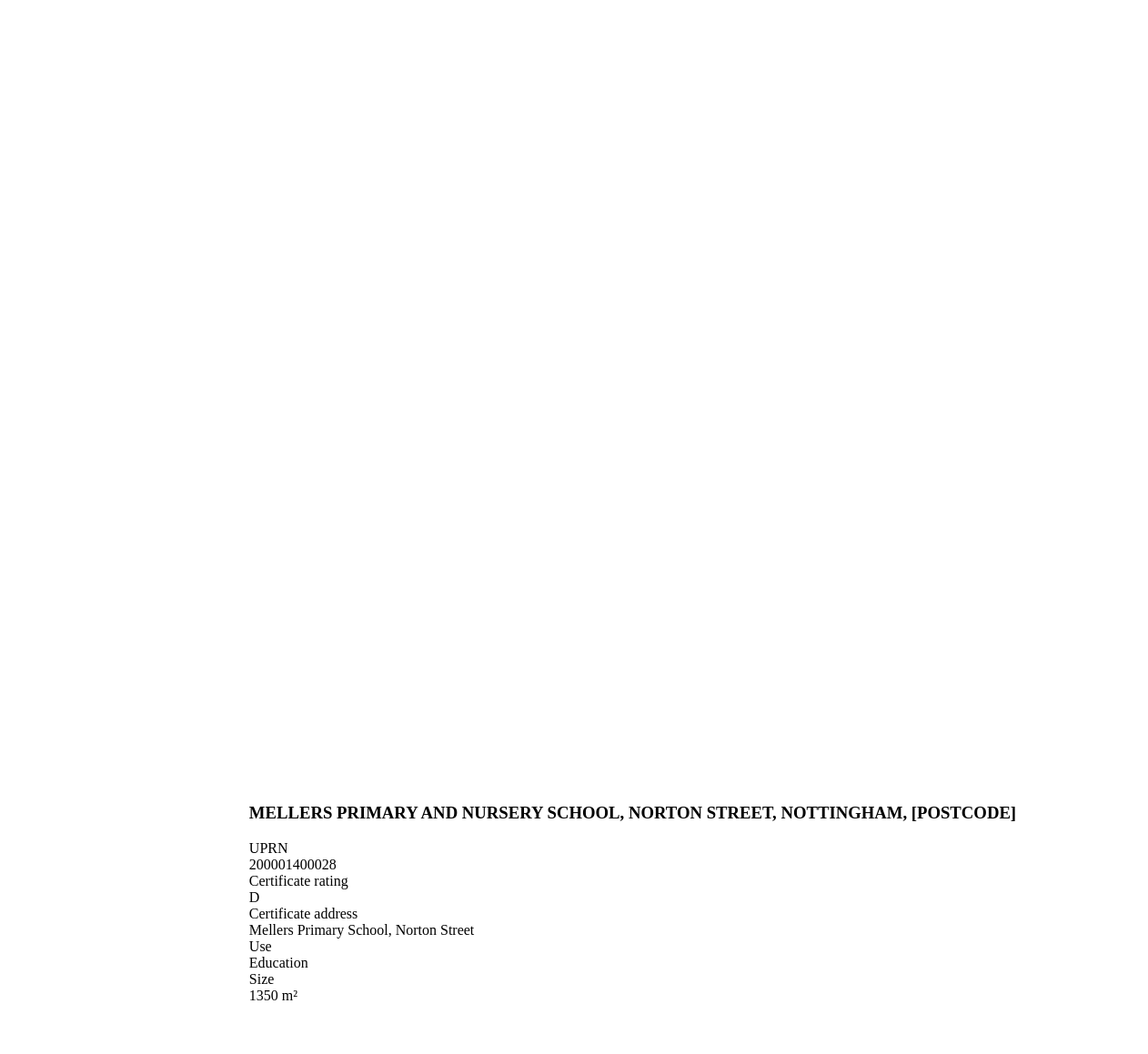 click on "1350 m² | Education | UPRN: 200001400028" at bounding box center [175, 21879] 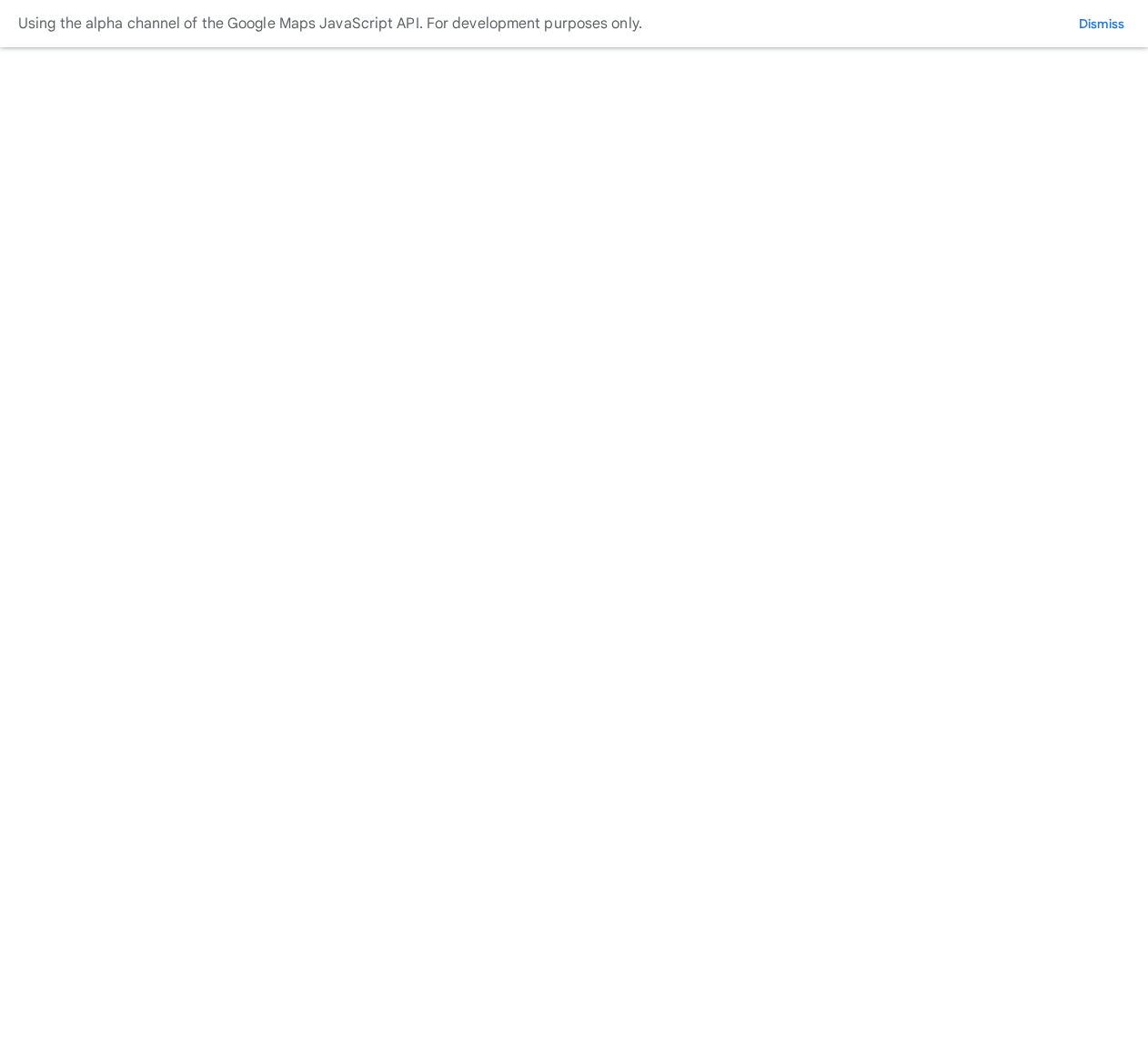 scroll, scrollTop: 0, scrollLeft: 0, axis: both 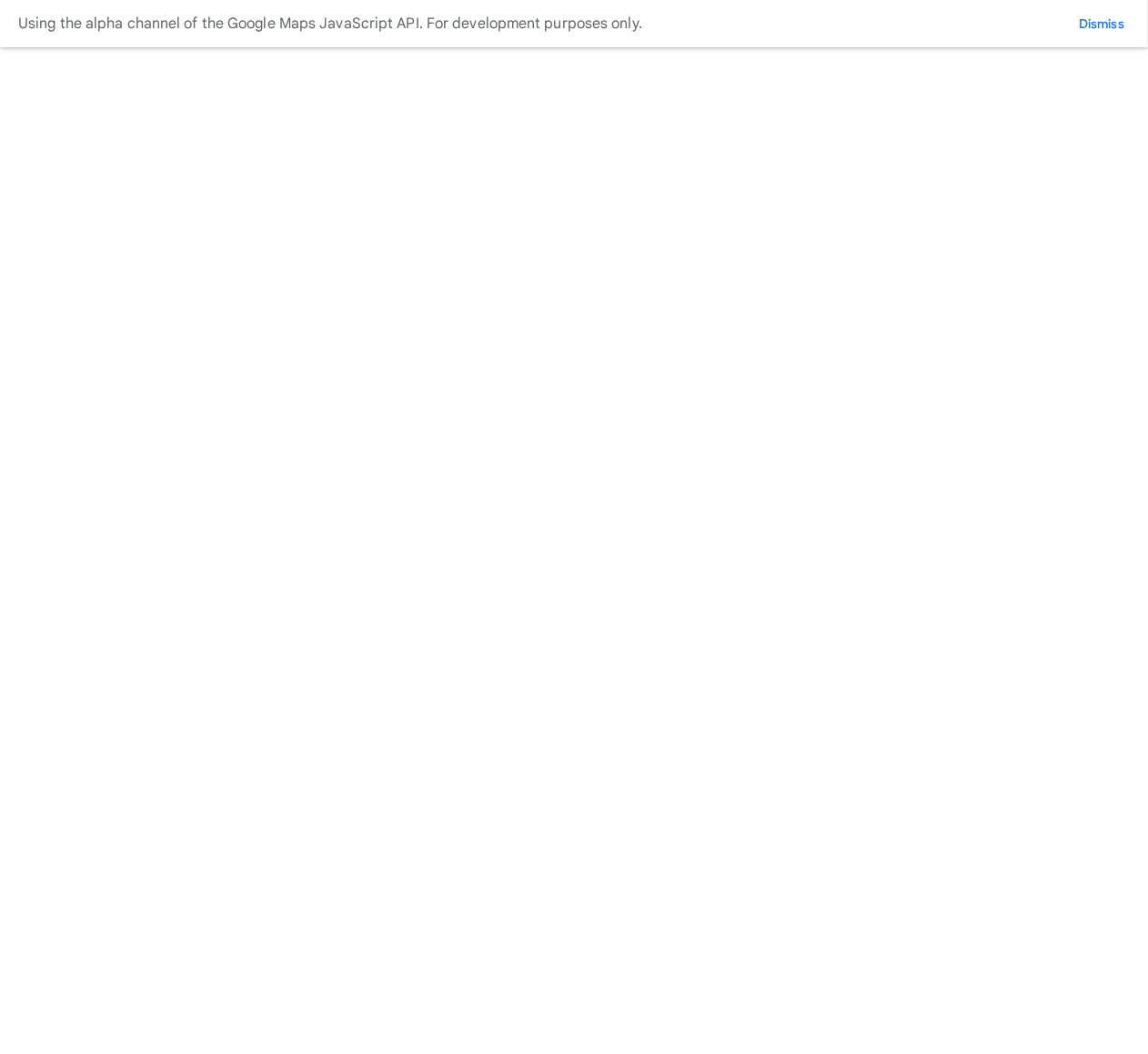 drag, startPoint x: 631, startPoint y: 763, endPoint x: 579, endPoint y: 769, distance: 52.345009 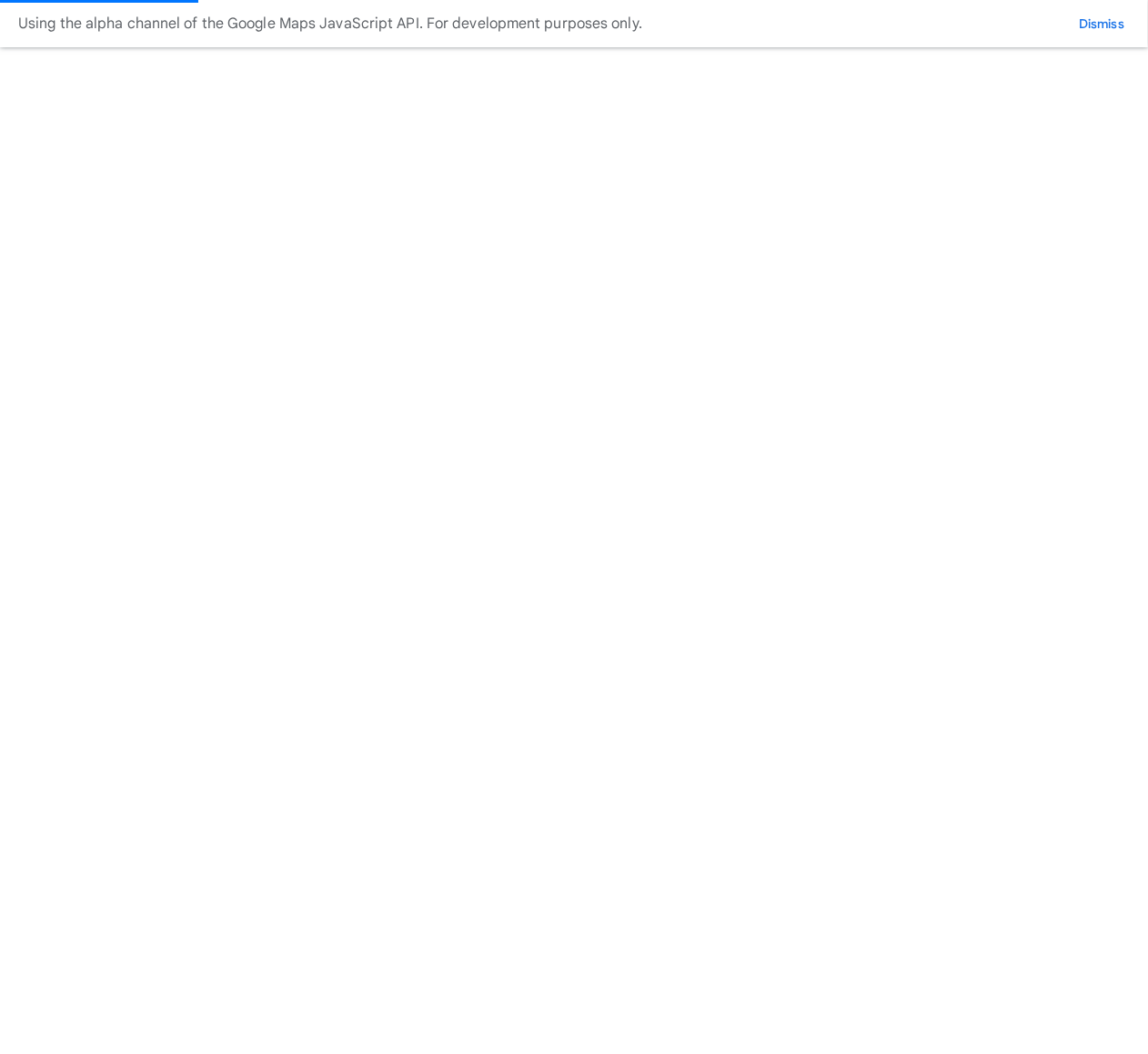 type 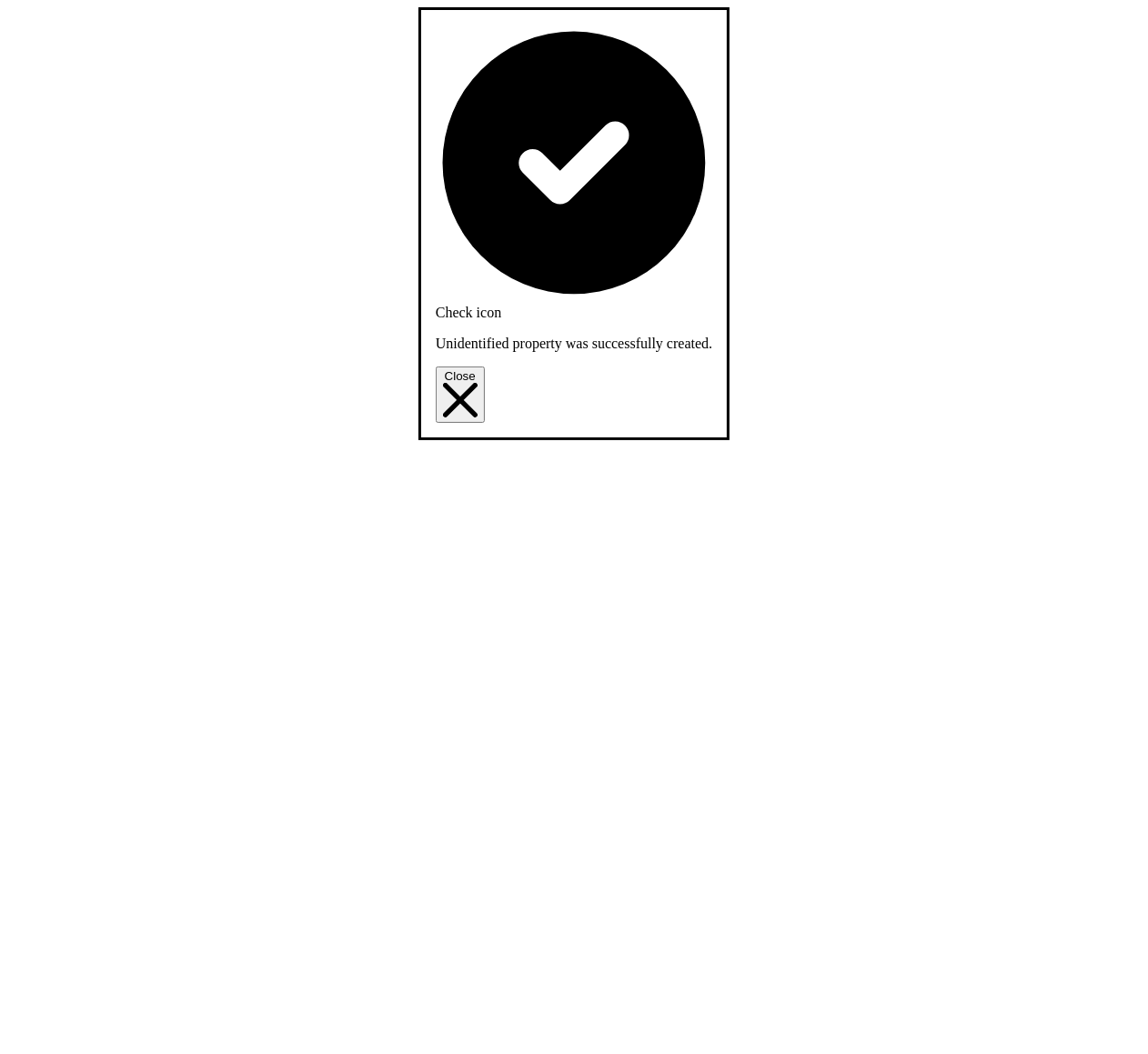 scroll, scrollTop: 637, scrollLeft: 0, axis: vertical 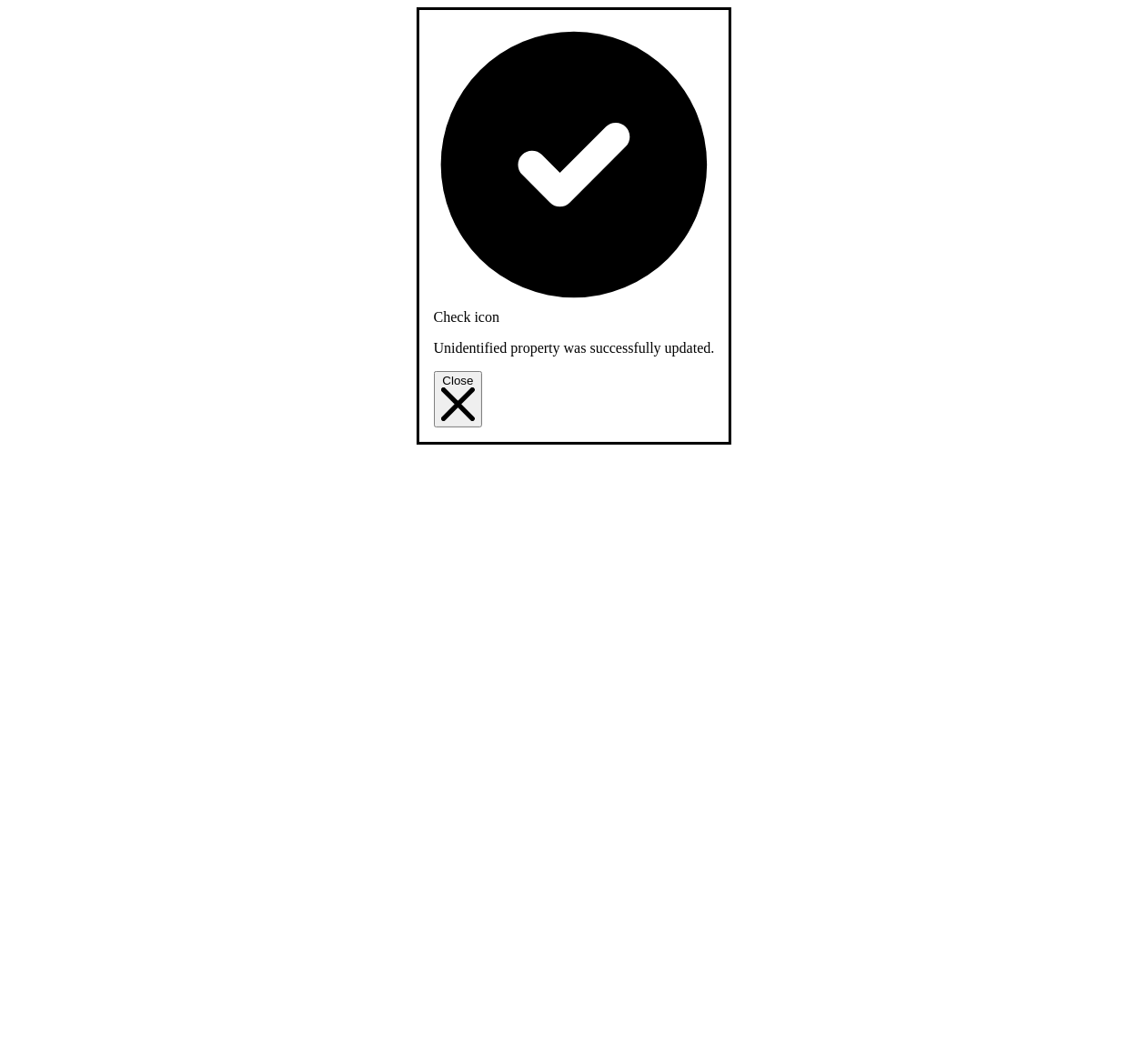 click on "Delete" at bounding box center [32, 9831] 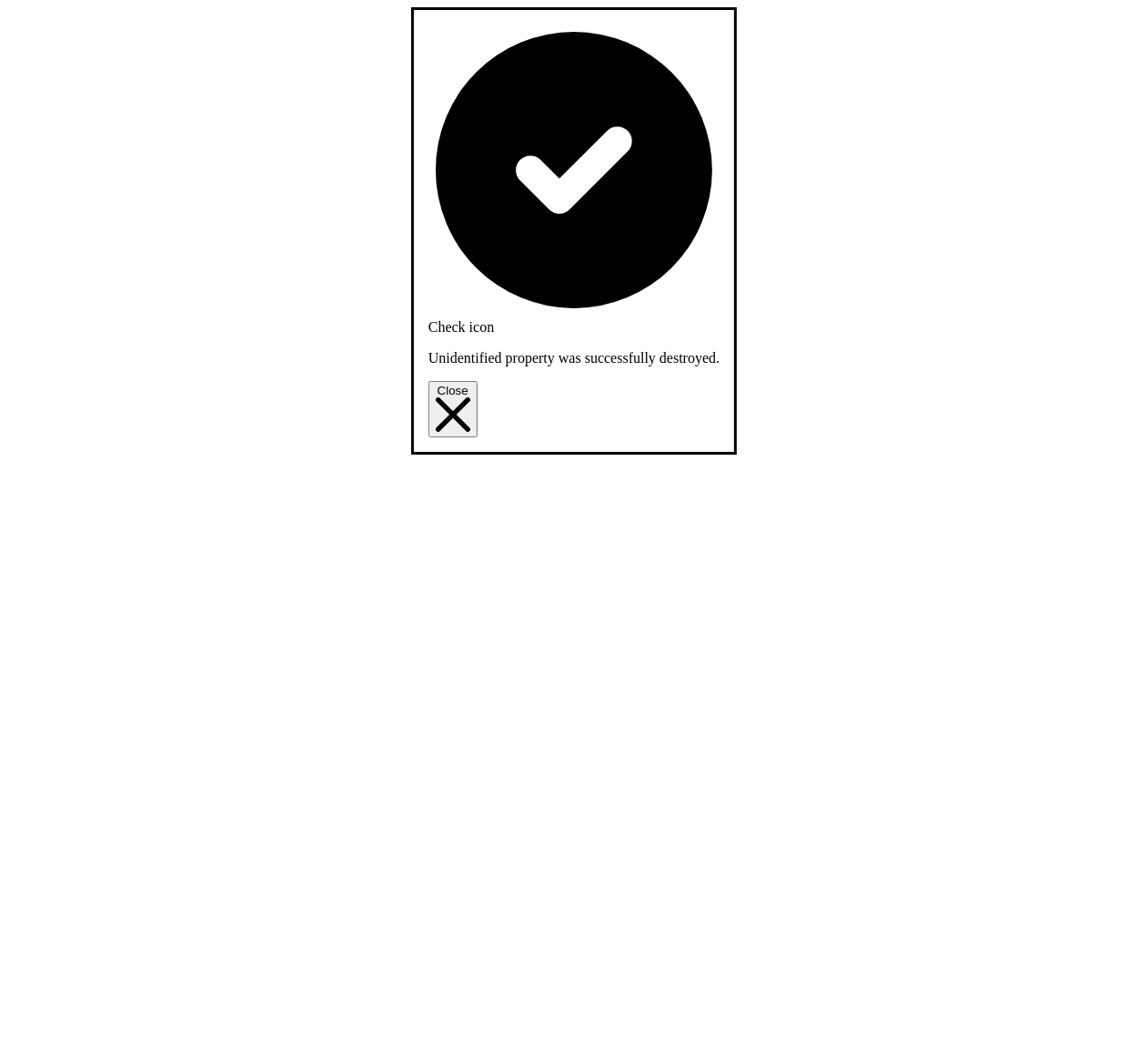 scroll, scrollTop: 462, scrollLeft: 0, axis: vertical 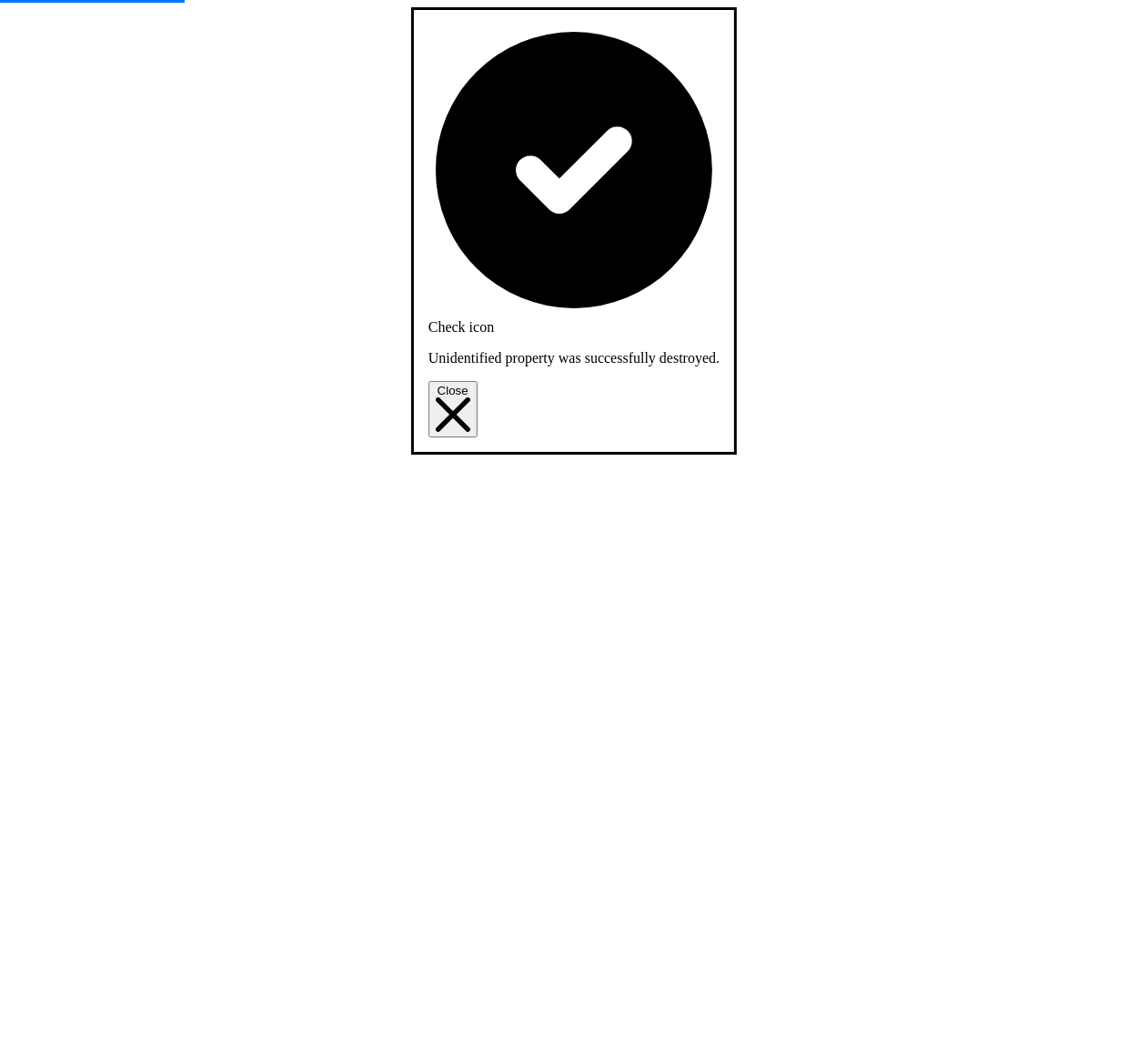 type 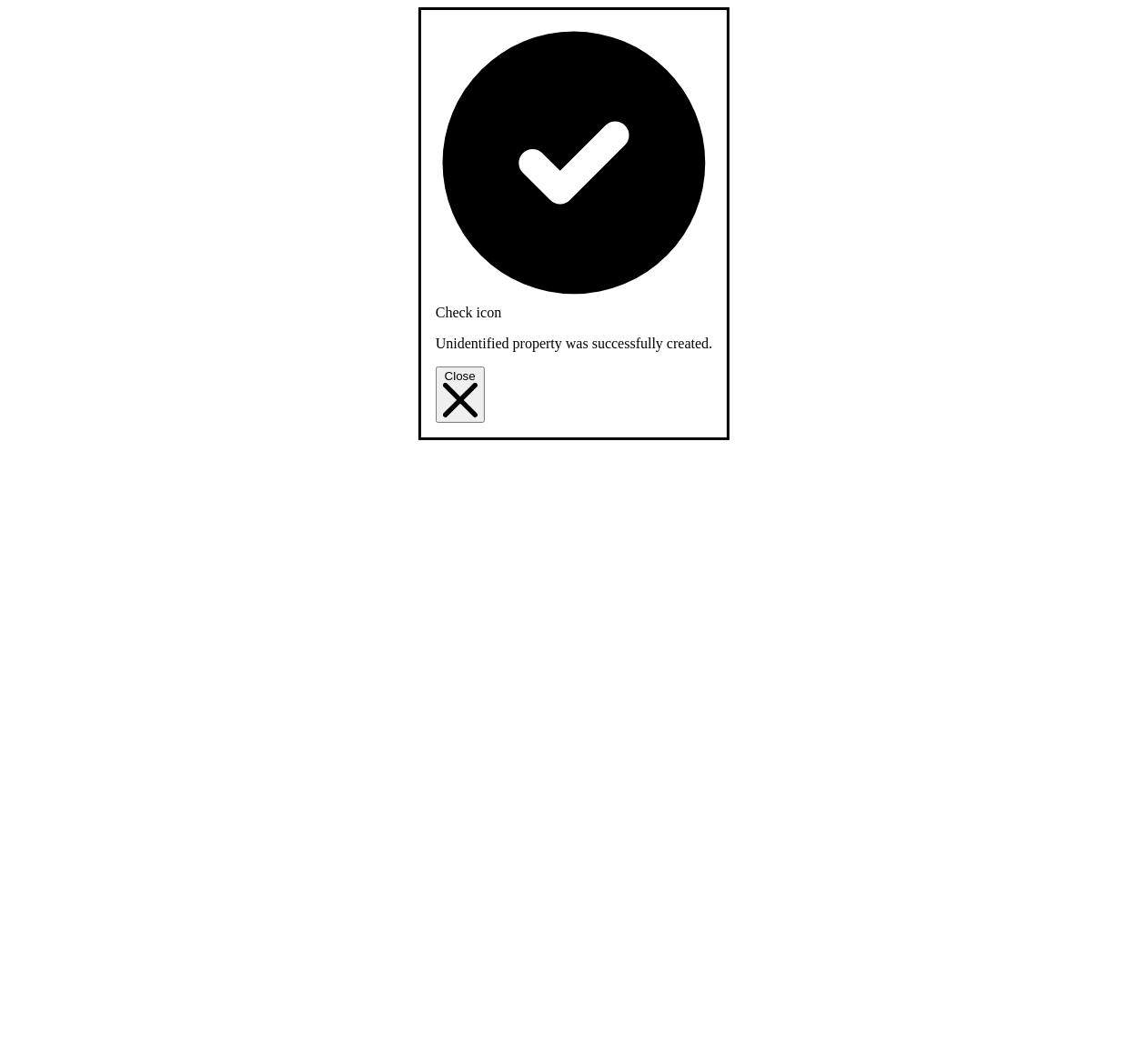 scroll, scrollTop: 550, scrollLeft: 0, axis: vertical 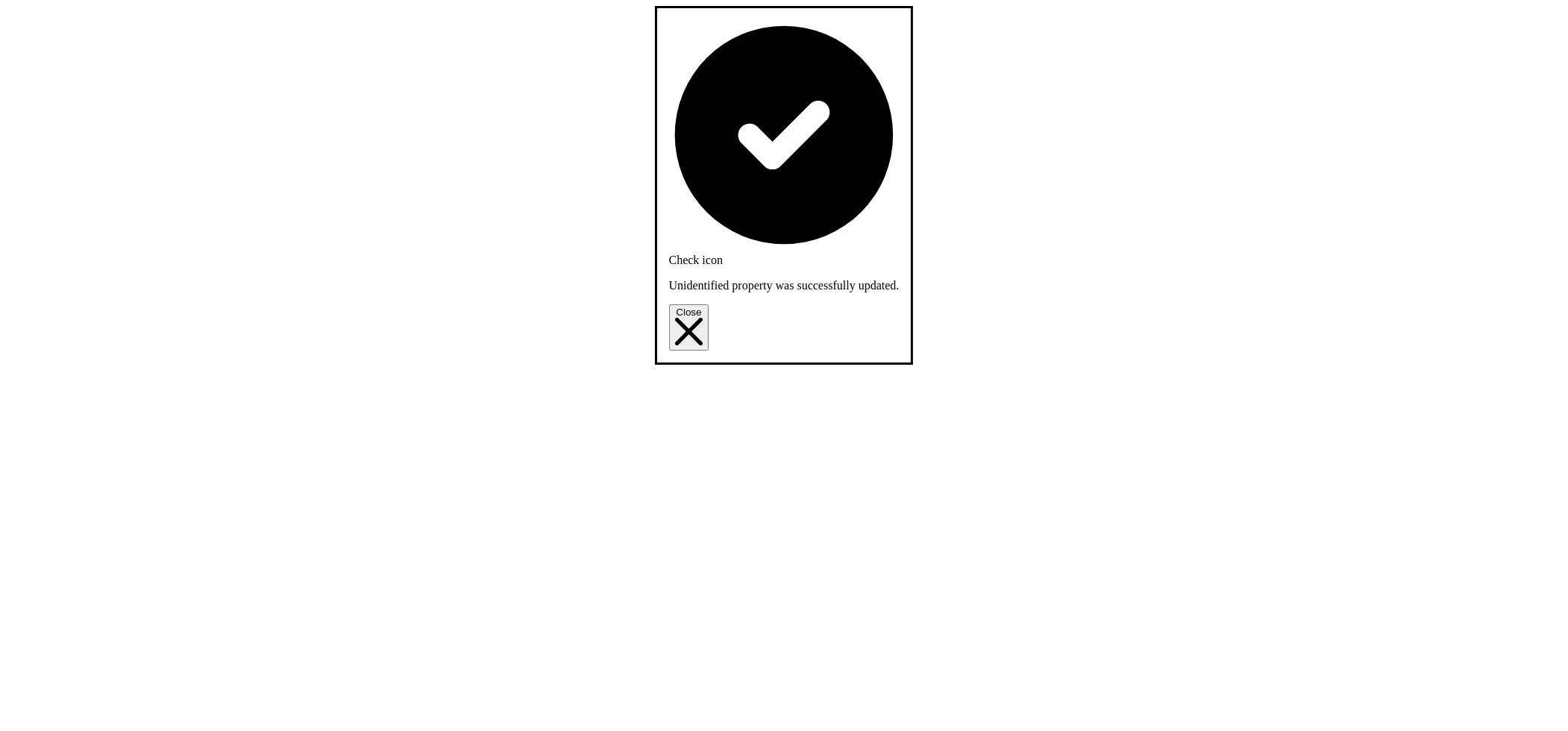 click on "Close" at bounding box center [689, 327] 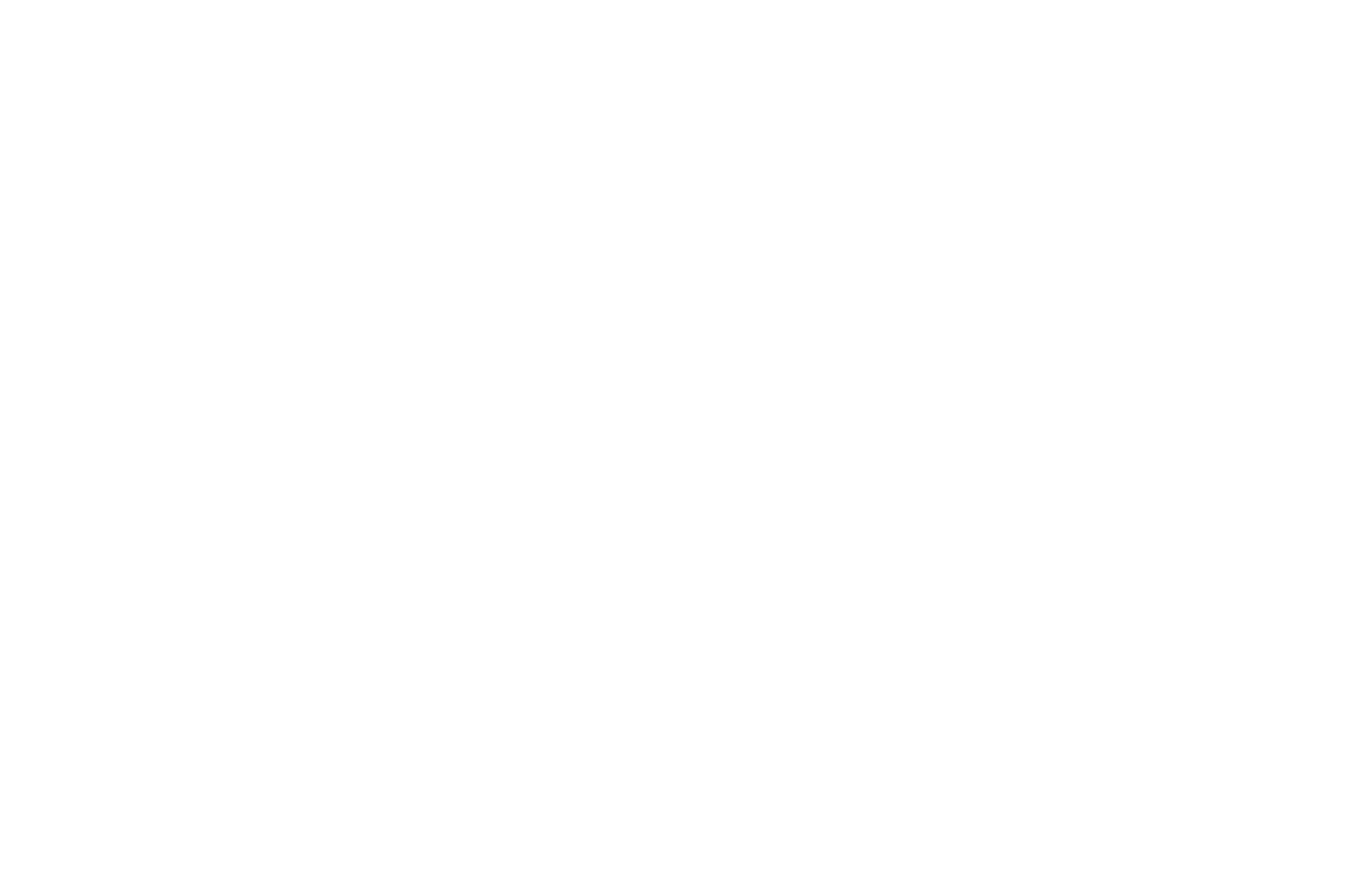scroll, scrollTop: 461, scrollLeft: 0, axis: vertical 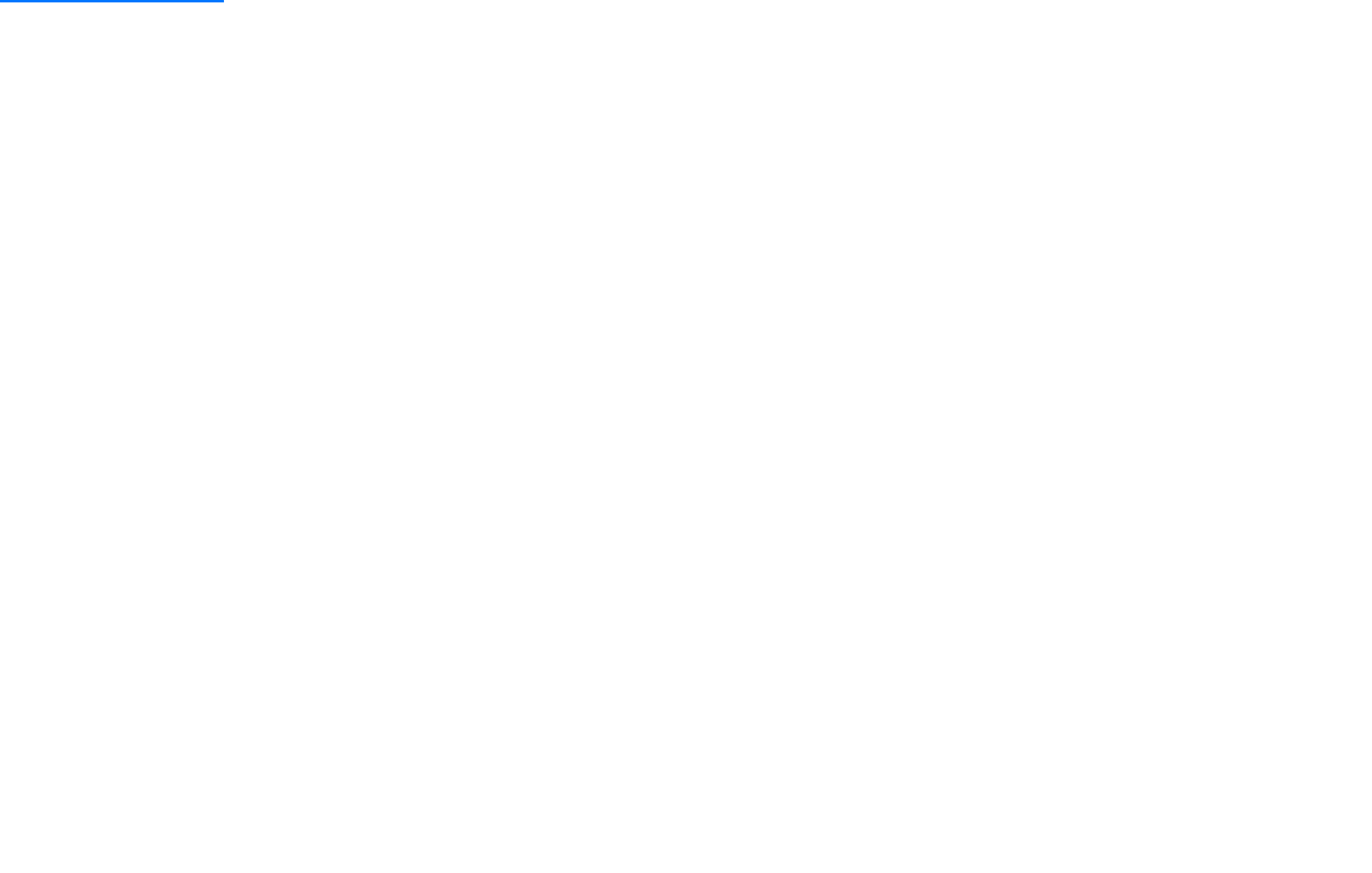 type 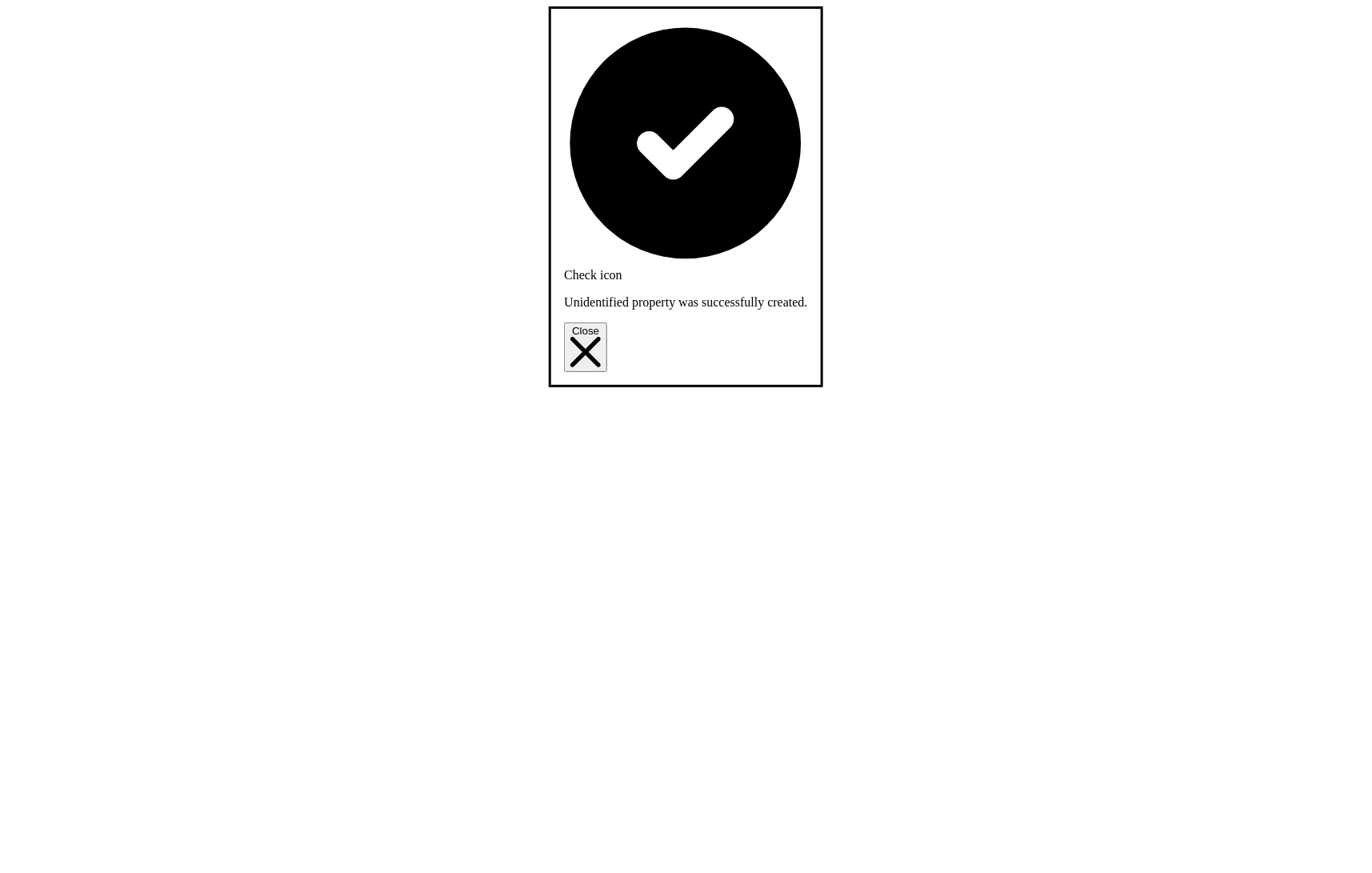 scroll, scrollTop: 0, scrollLeft: 0, axis: both 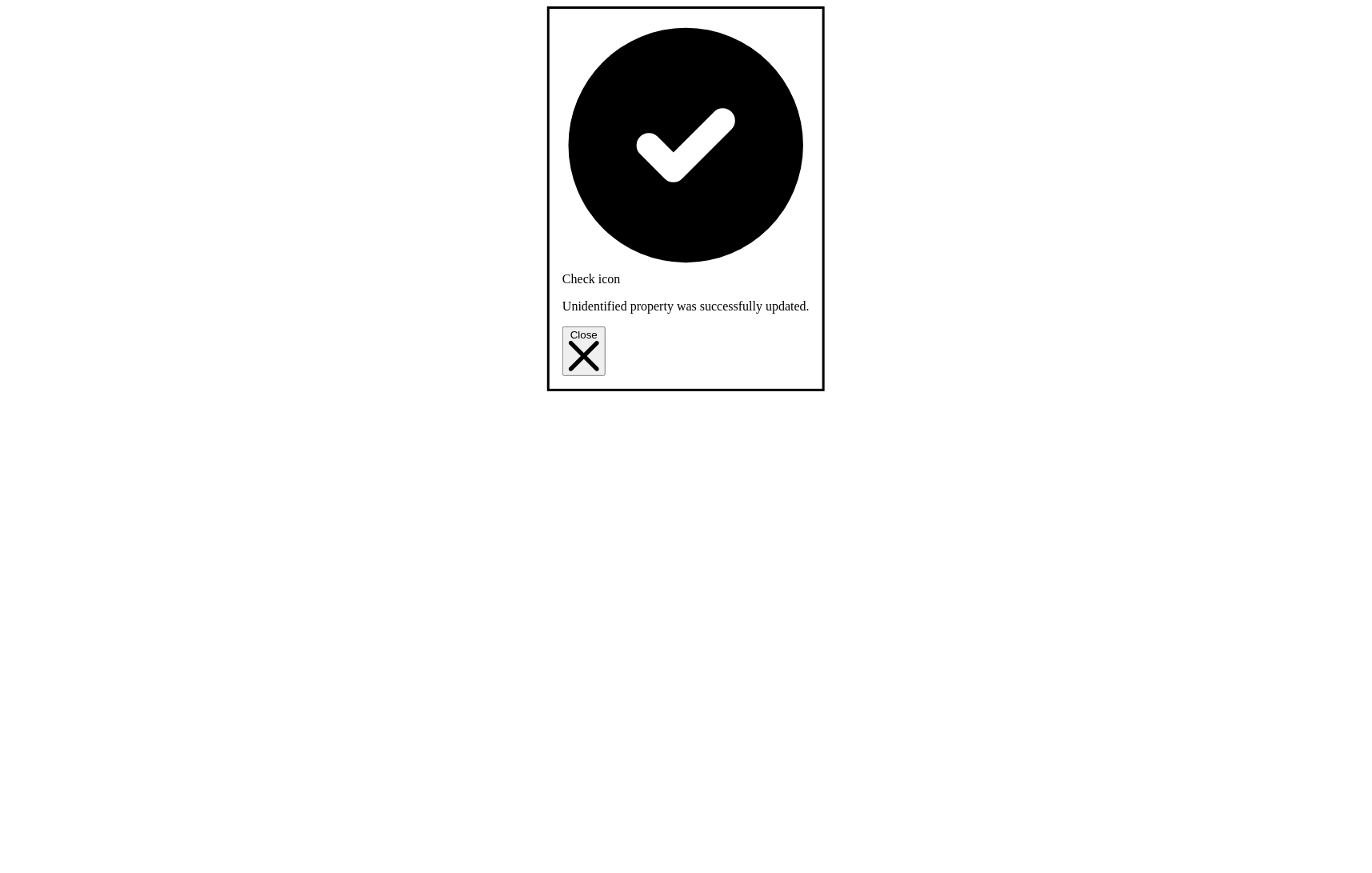 click on "Delete" at bounding box center [28, 10086] 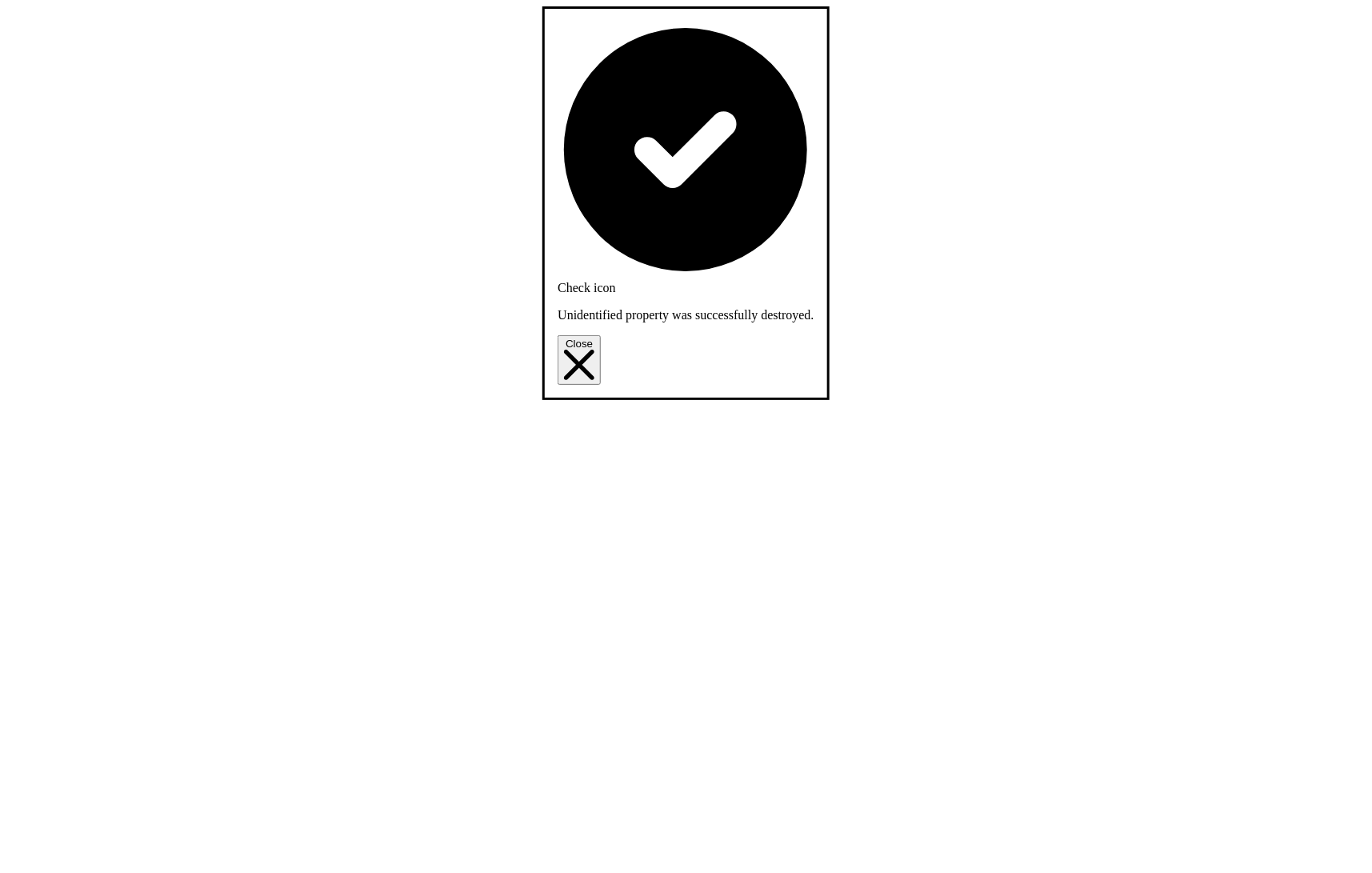 click on "Delete" at bounding box center (28, 10283) 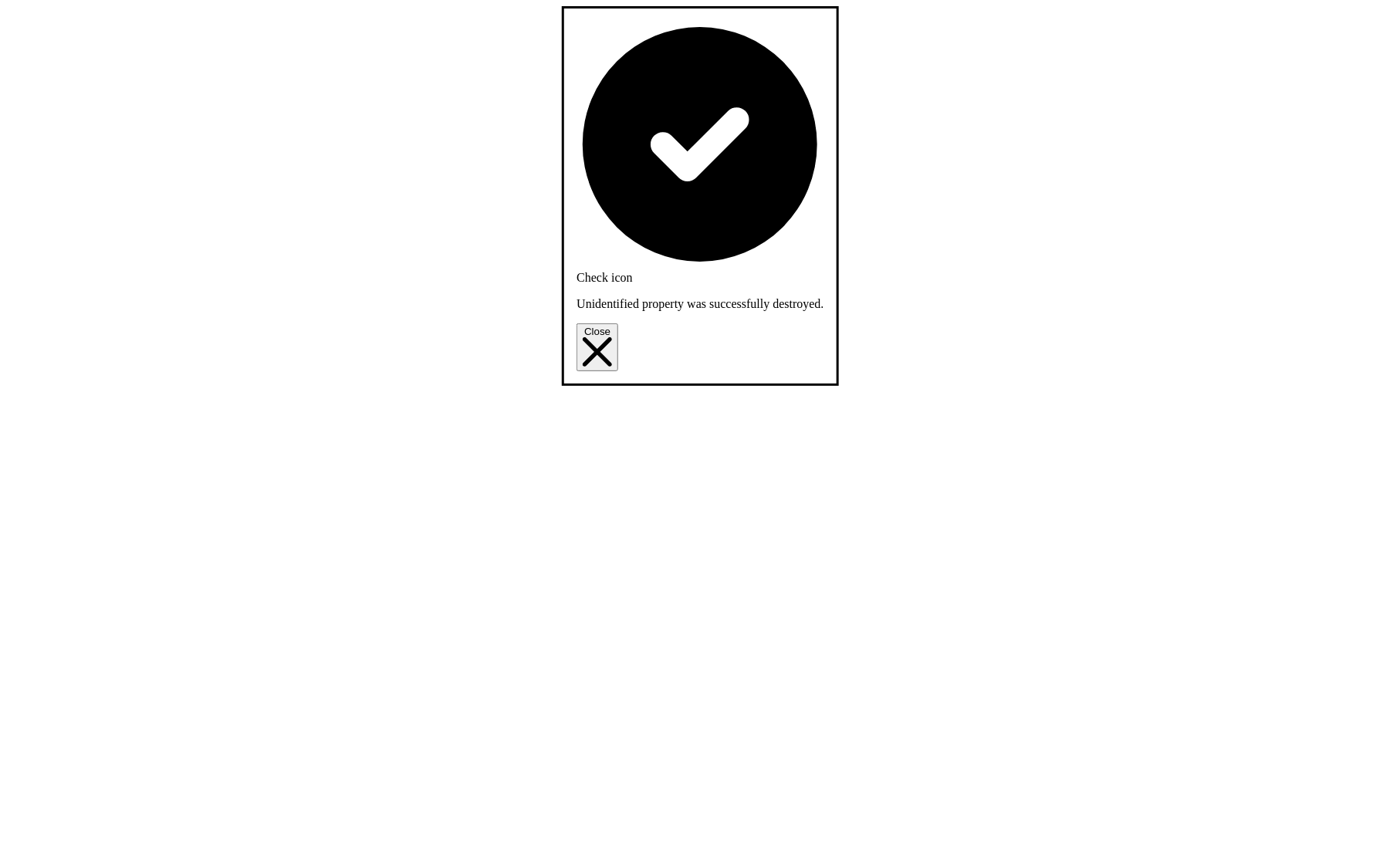 scroll, scrollTop: 296, scrollLeft: 0, axis: vertical 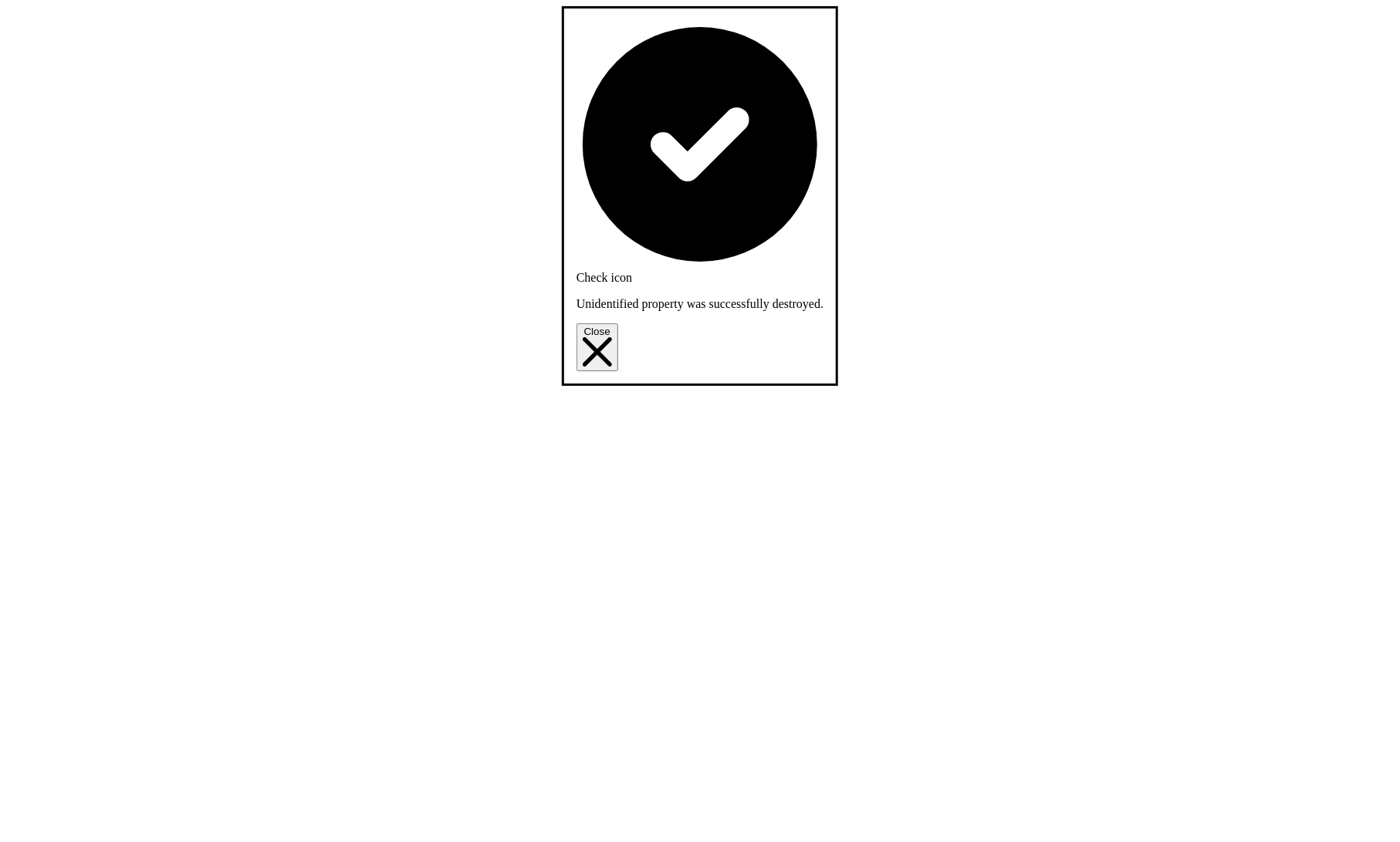 drag, startPoint x: 1193, startPoint y: 16, endPoint x: 1182, endPoint y: 20, distance: 11.7047 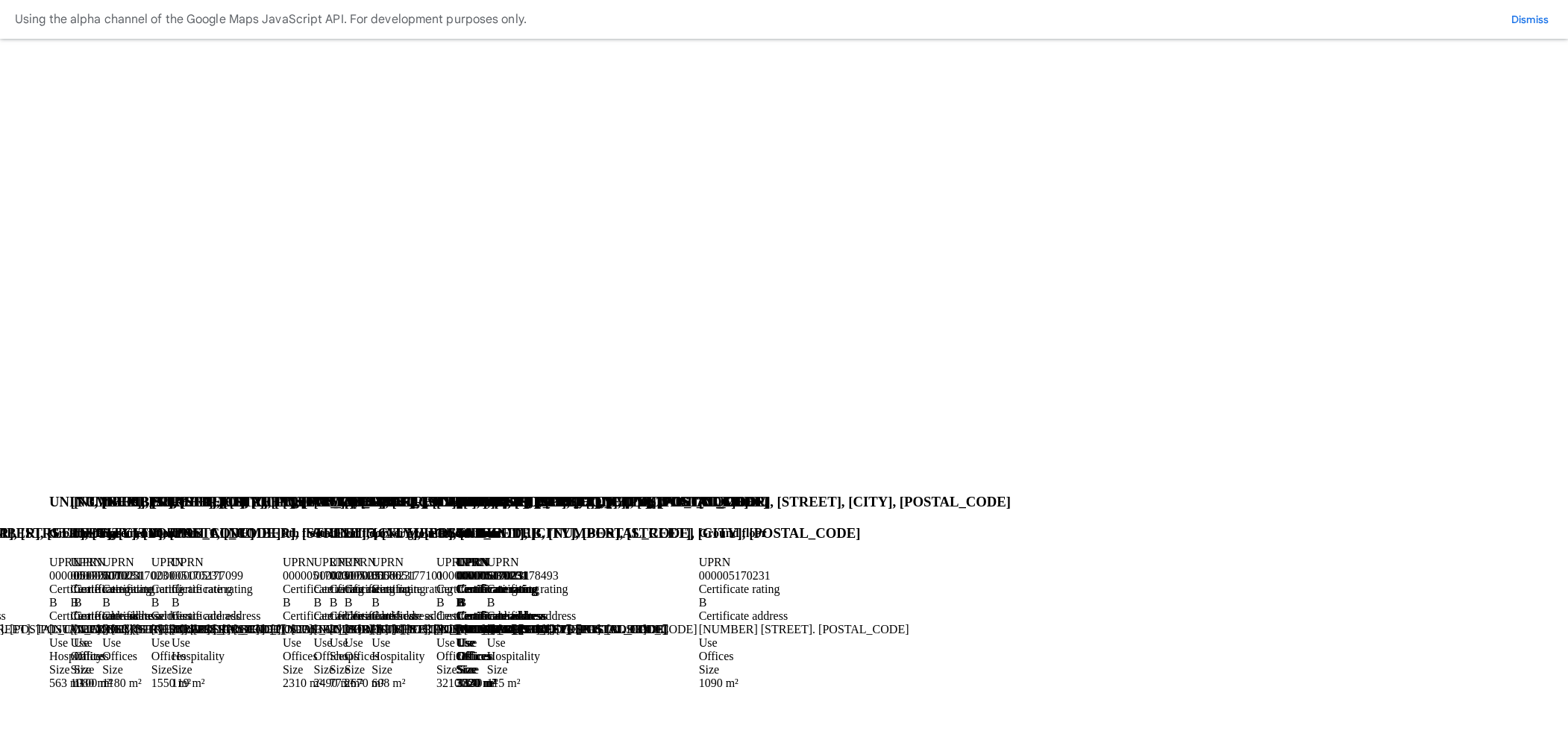scroll, scrollTop: 0, scrollLeft: 0, axis: both 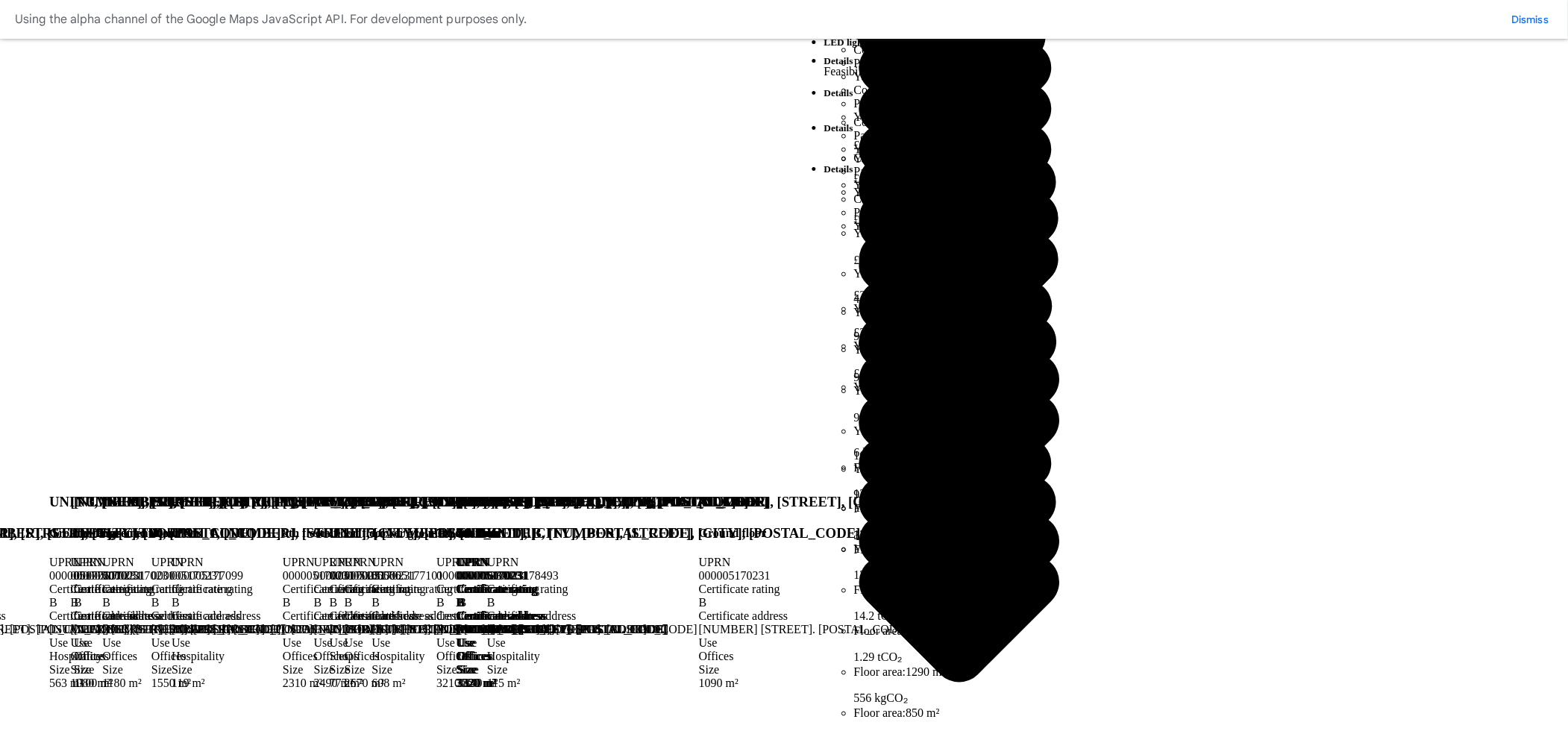 click on "Nick release test 2025-08-05 ds;hjwo;a4 tup423 !X&^htbajlwksg hpawi4tguaip kwhajtg piT9 AGIUGH AWEVTPAEI P43GHP HUP394 8G4P398G7U3AEGAP948POOOWAGHA4P839AW3PEOS'J GHSUA0TV93RQIPWOF`EJGIZ HSA9TWUV3IROA EFGJIHBESYU94TVAW0I`PAEO GJBY4AWV0T-EI`[GP OZJB-AW0E[P SGDBWAT0`VIEGP OZ'YBT0EISO" at bounding box center (784, 21992) 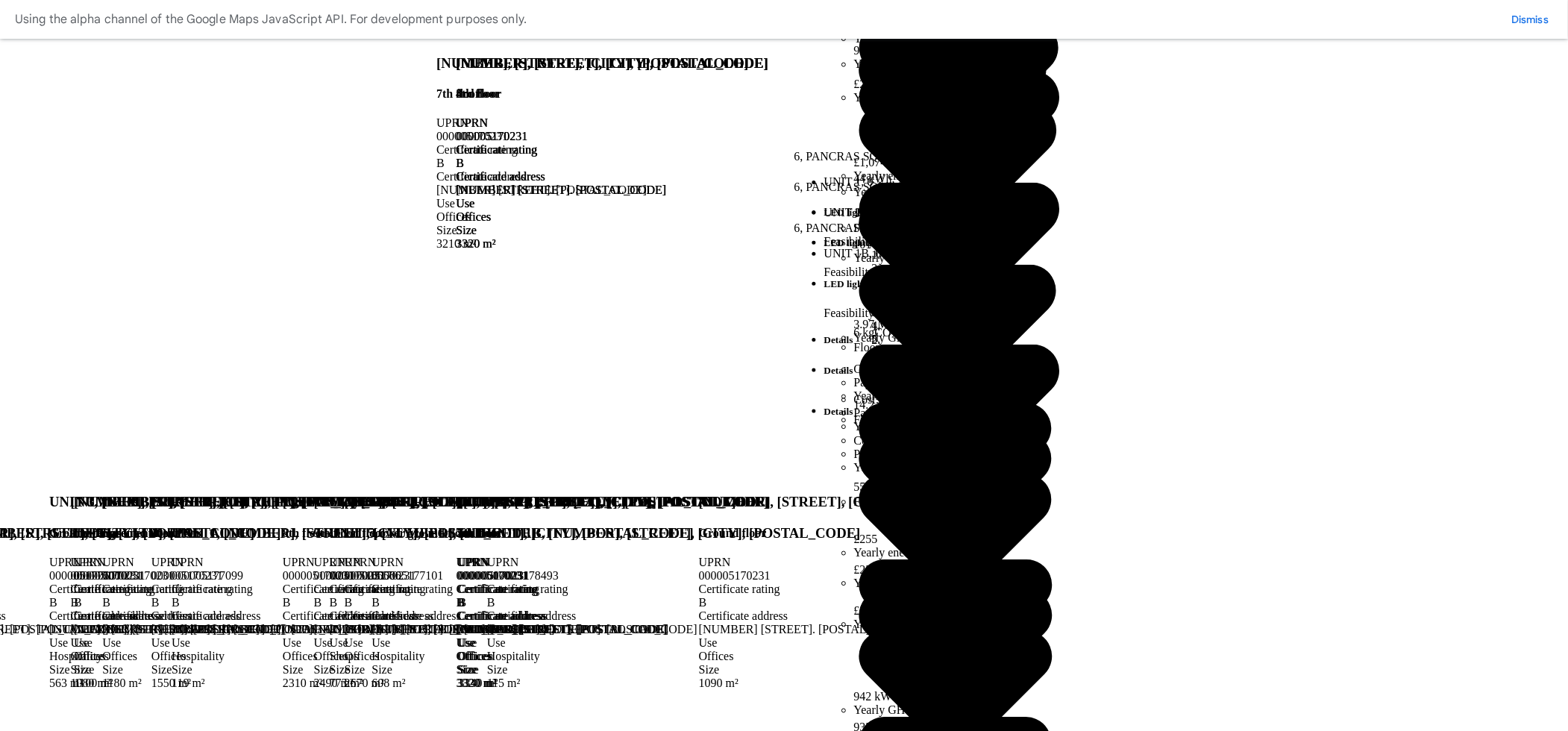 scroll, scrollTop: 481, scrollLeft: 0, axis: vertical 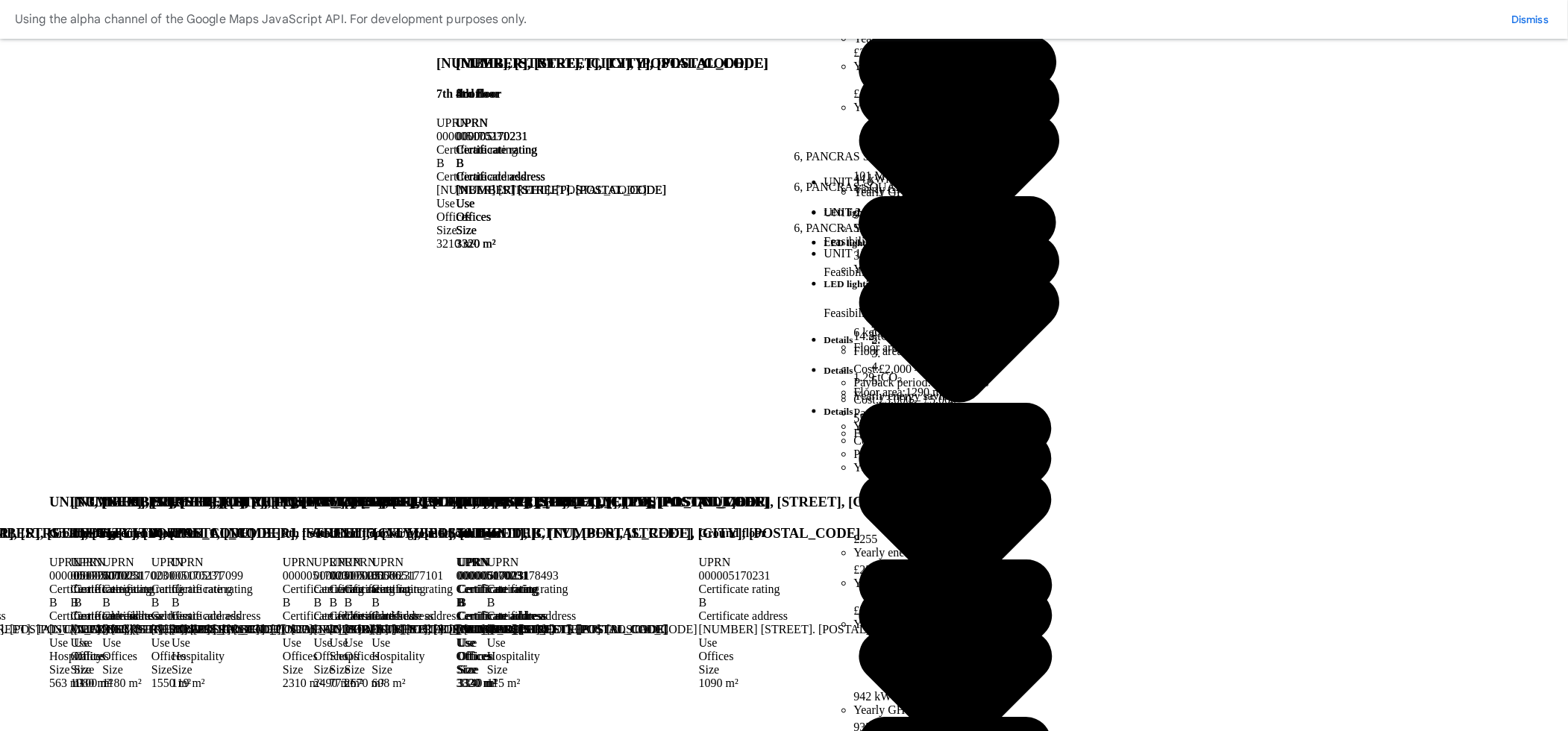 click on "Unavailable retrofit projects
57" at bounding box center [784, 38622] 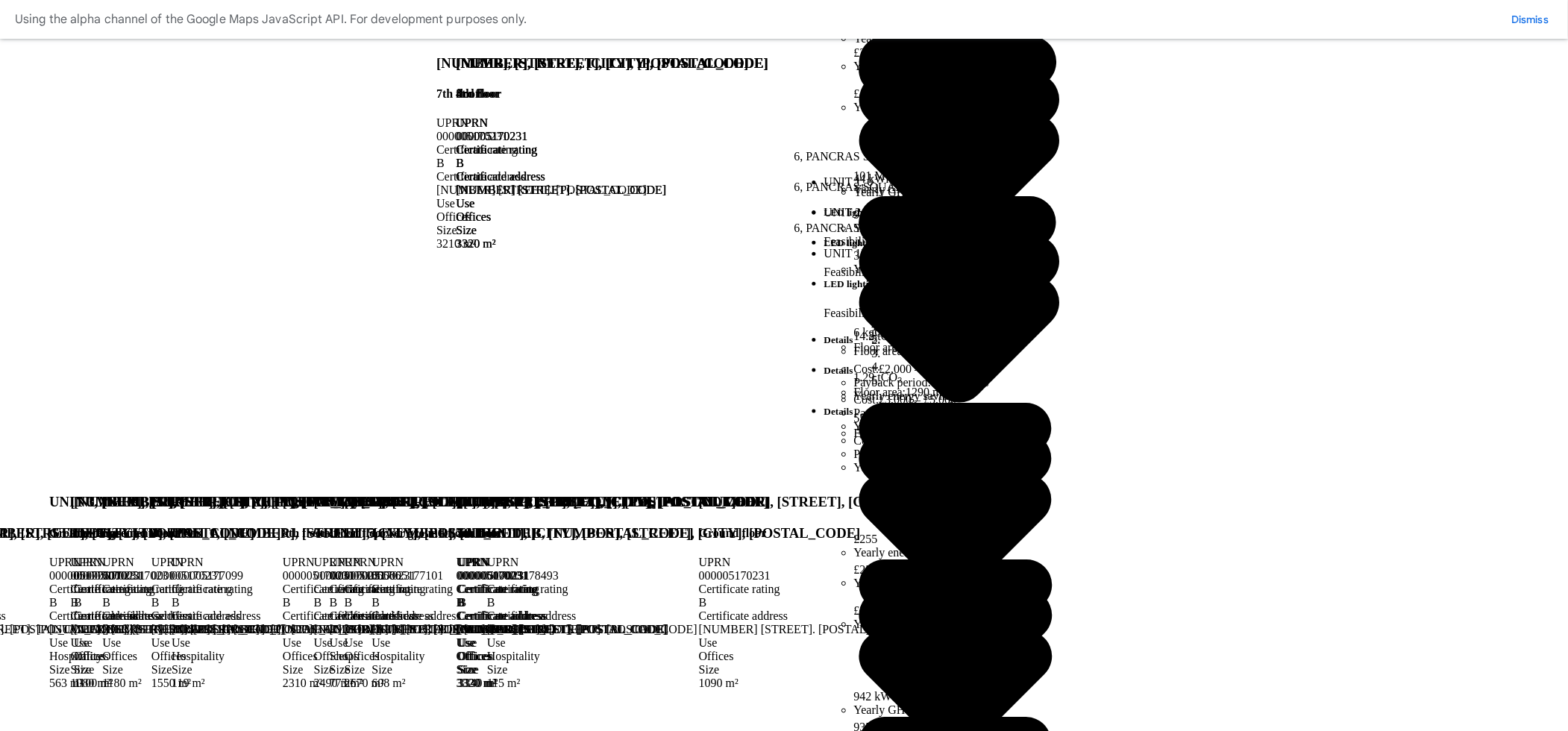 click on "Unavailable retrofit projects
57" at bounding box center (784, 38622) 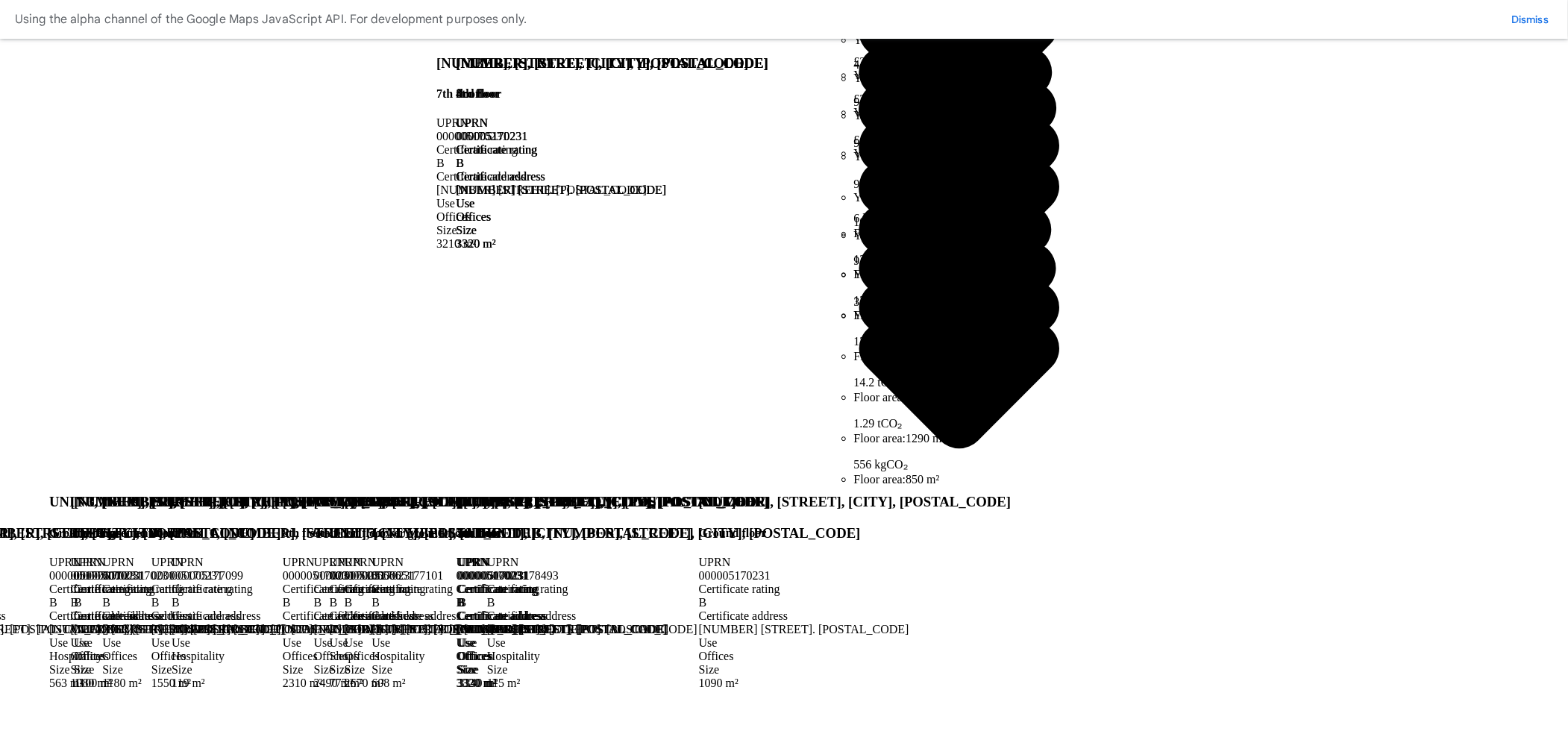 click on "Available Retrofit Projects
(7)
Loading" at bounding box center [784, 20615] 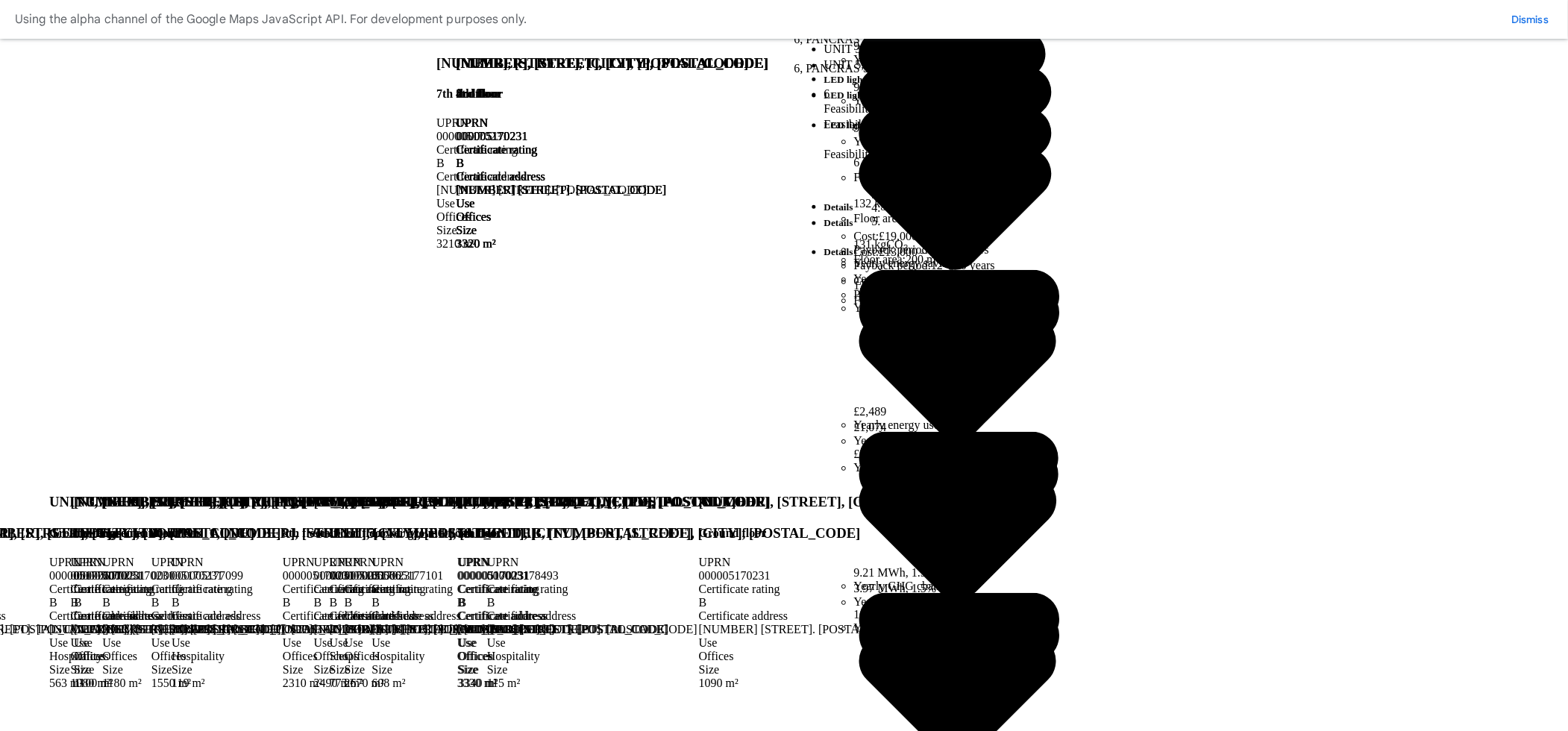 scroll, scrollTop: 42, scrollLeft: 0, axis: vertical 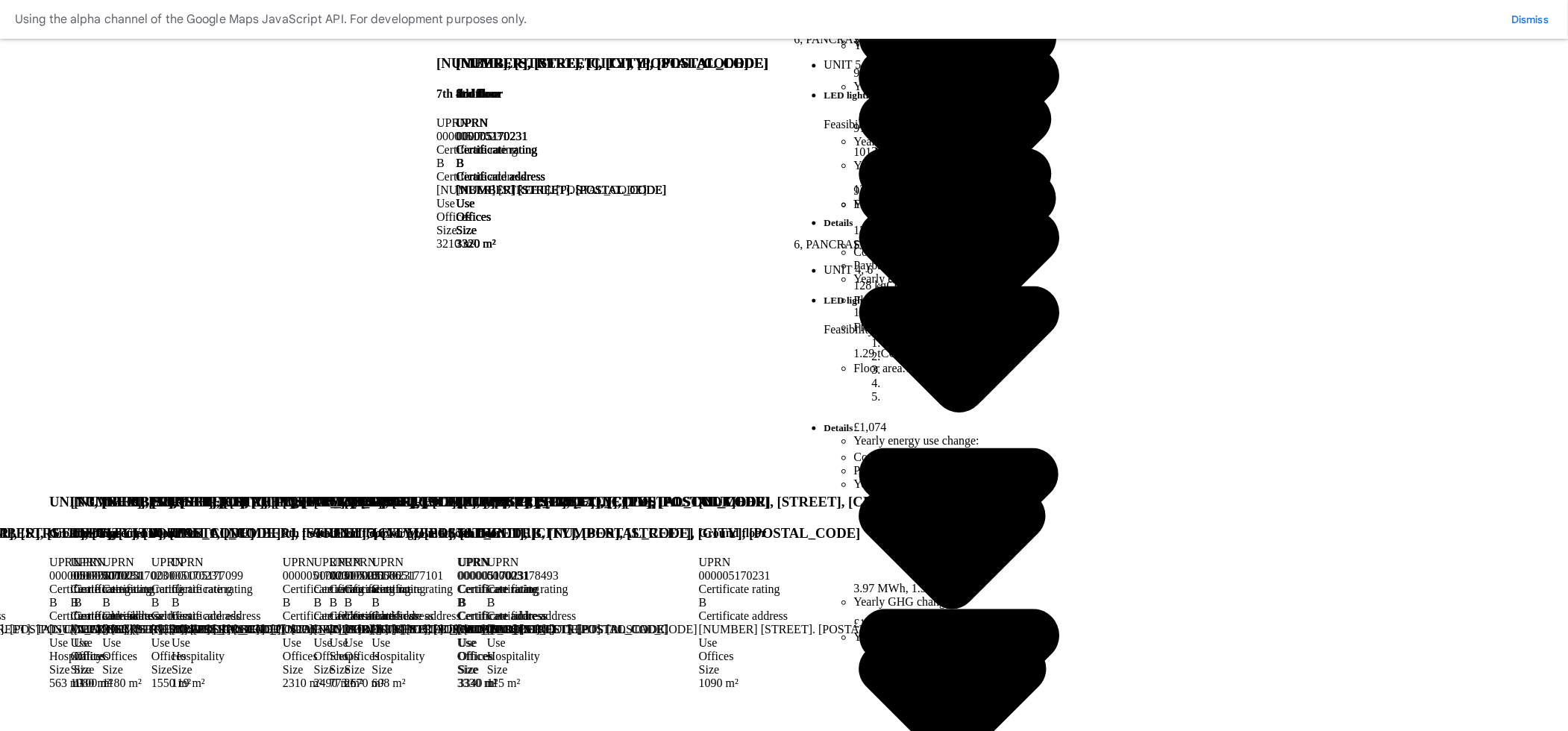 click on "[NUMBER], [STREET]
[CITY]
[POSTAL_CODE]
Provided address: [NUMBER], [POSTAL_CODE]
B
Last energy certificate issued  [DATE]" at bounding box center [784, 14848] 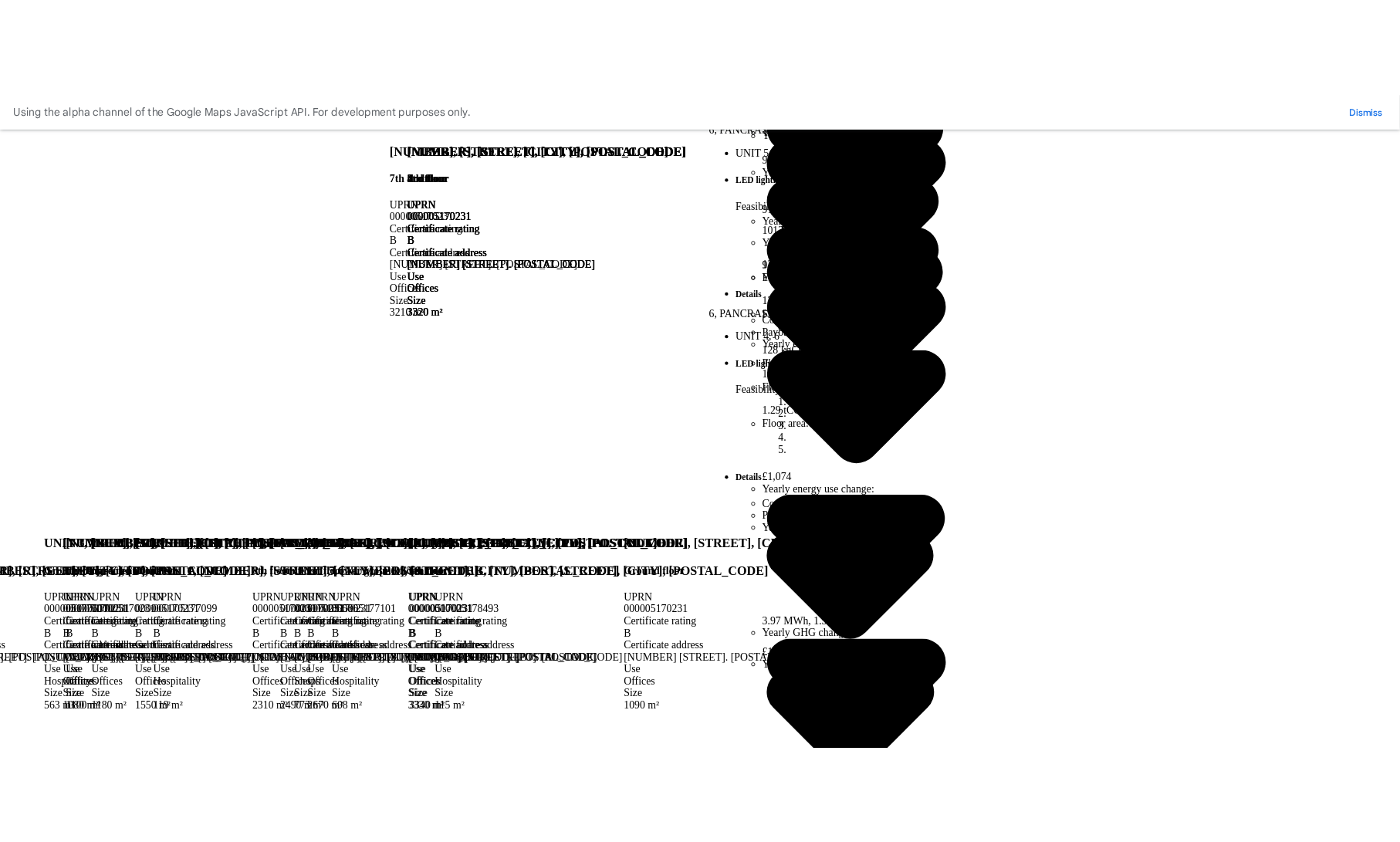 scroll, scrollTop: 64, scrollLeft: 0, axis: vertical 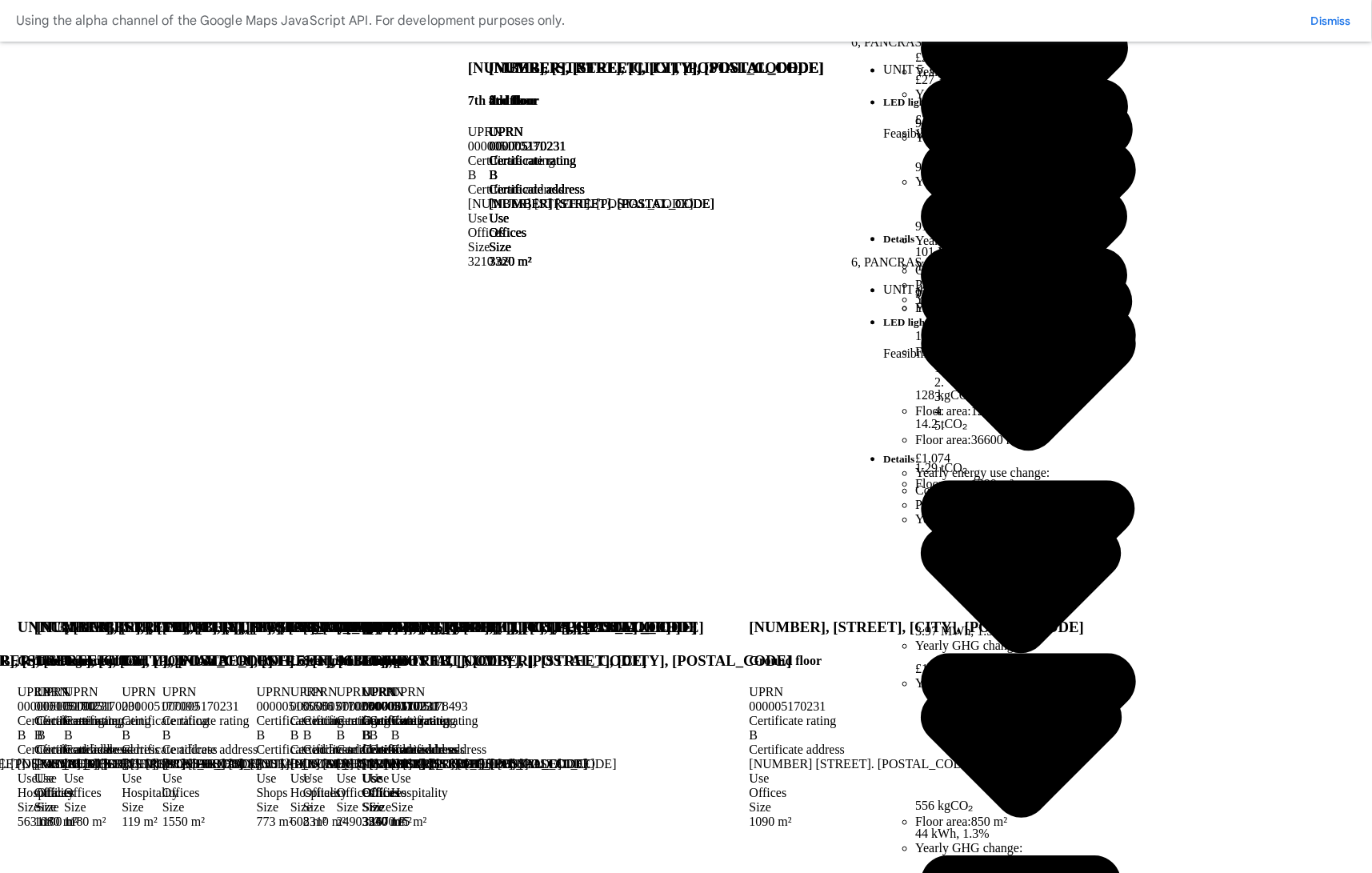 click on "Available Retrofit Projects
(7)
Loading
Adding projects to
Create Scenario
[NAME] release test [DATE] ds;hjwo;a4 tup423 !X&^htbajlwksg hpawi4tguaip kwhajtg piT9 AGIUGH AWEVTPAEI P43GHP HUP394 8G4P398G7U3AEGAP948POOOWAGHA4P839AW3PEOS'J GHSUA0TV93RQIPWOF`EJGIZ HSA9TWUV3IROA EFGJIHBESYU94TVAW0I`PAEO GJBY4AWV0T-EI`[GP OZJB-AW0E[P SGDBWAT0`VIEGP OZ'YBT0EISO
Net Zero
MEES" at bounding box center (686, 25896) 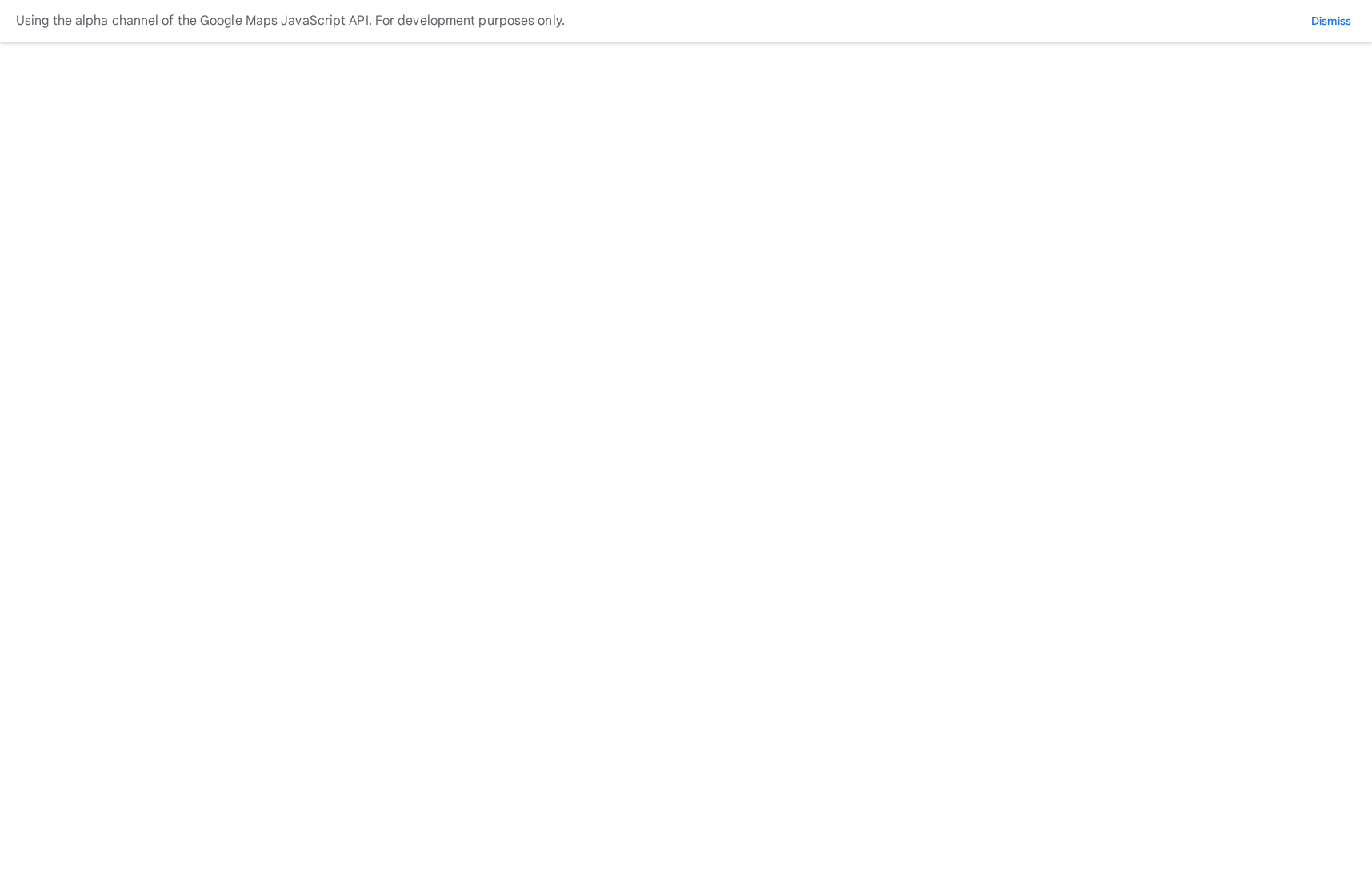 scroll, scrollTop: 0, scrollLeft: 0, axis: both 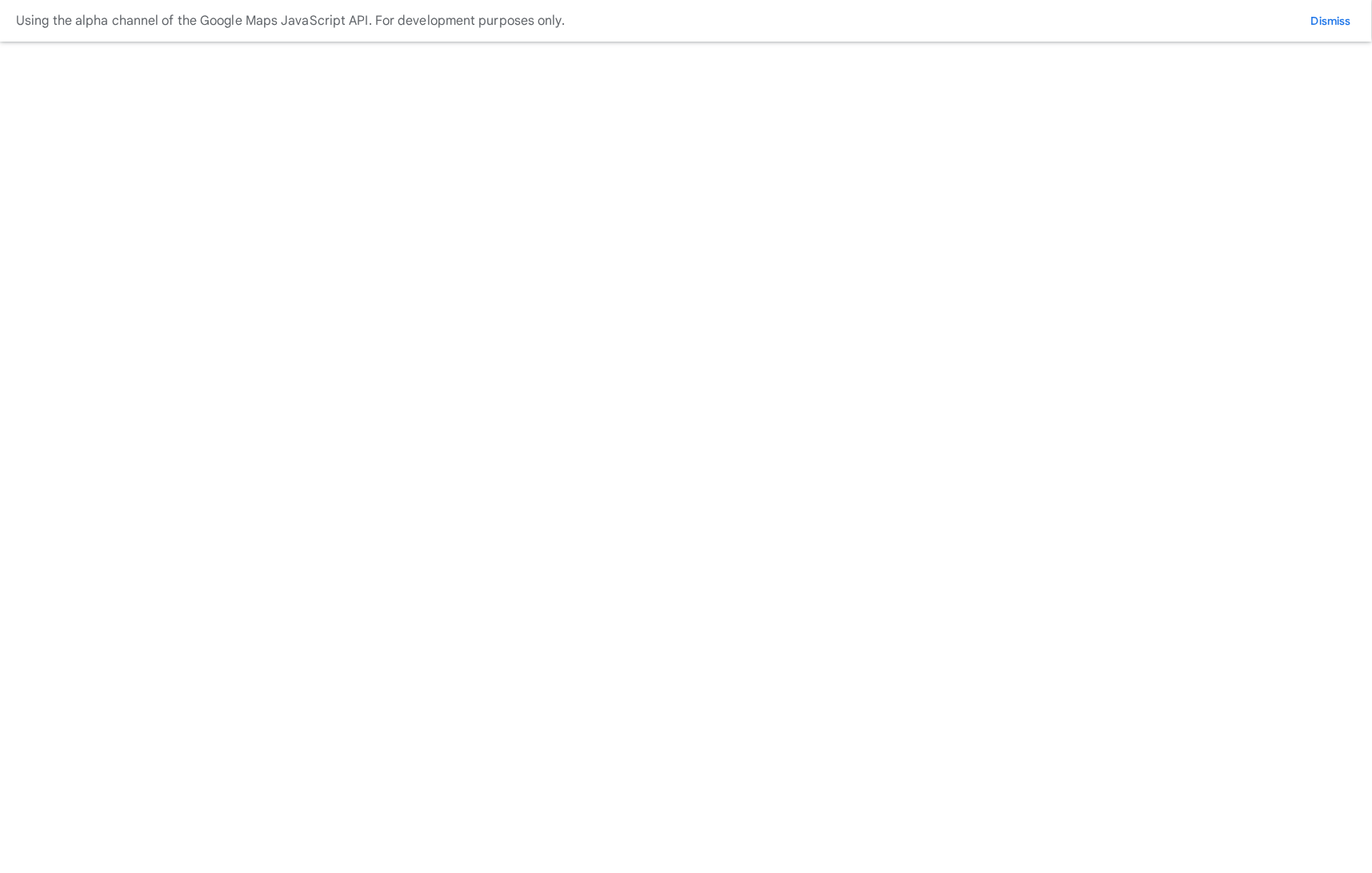 click on "Valid
Record passed general validations." at bounding box center (686, 15945) 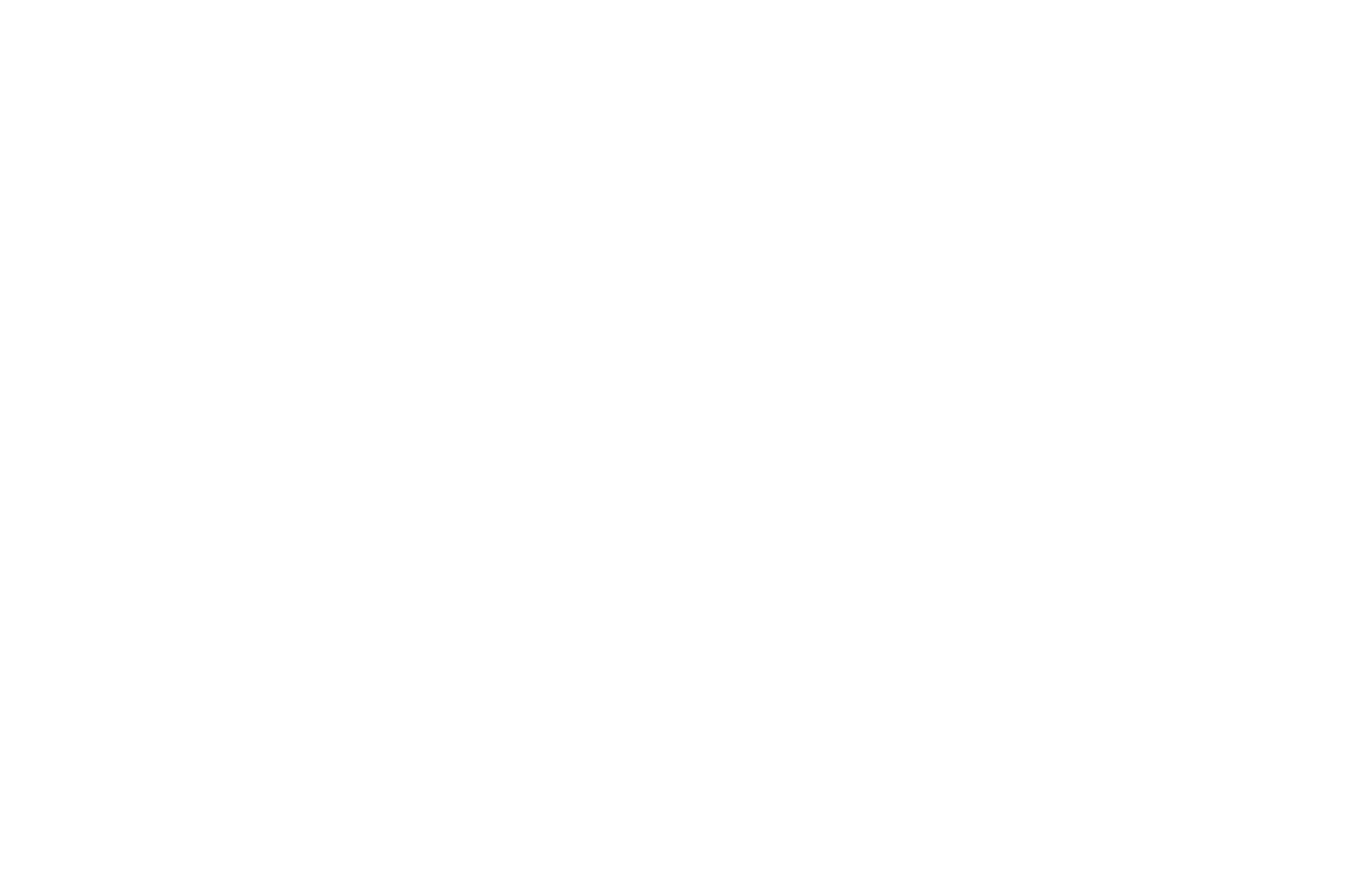 scroll, scrollTop: 591, scrollLeft: 0, axis: vertical 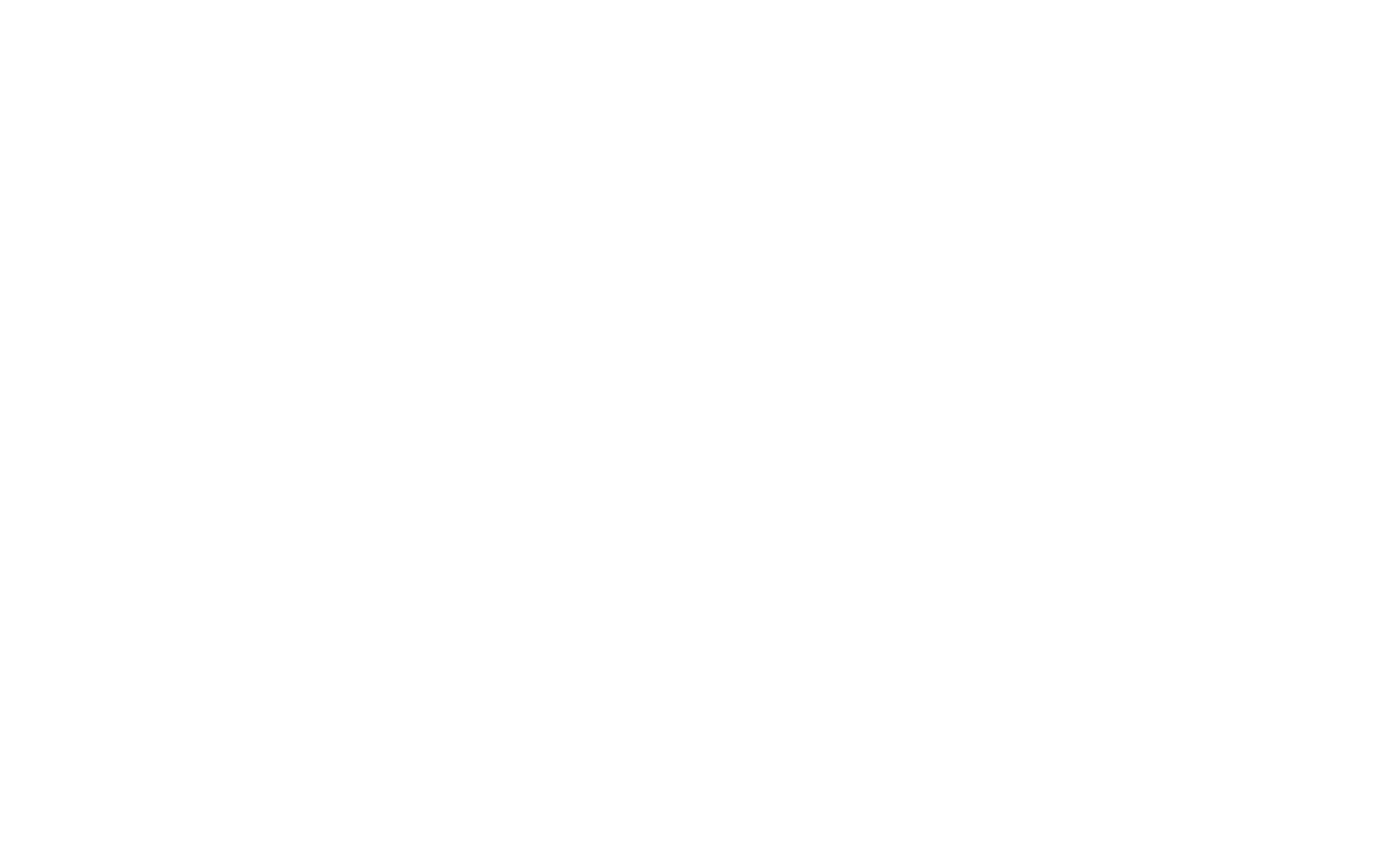click on "Switch portfolio" at bounding box center [505, 1419] 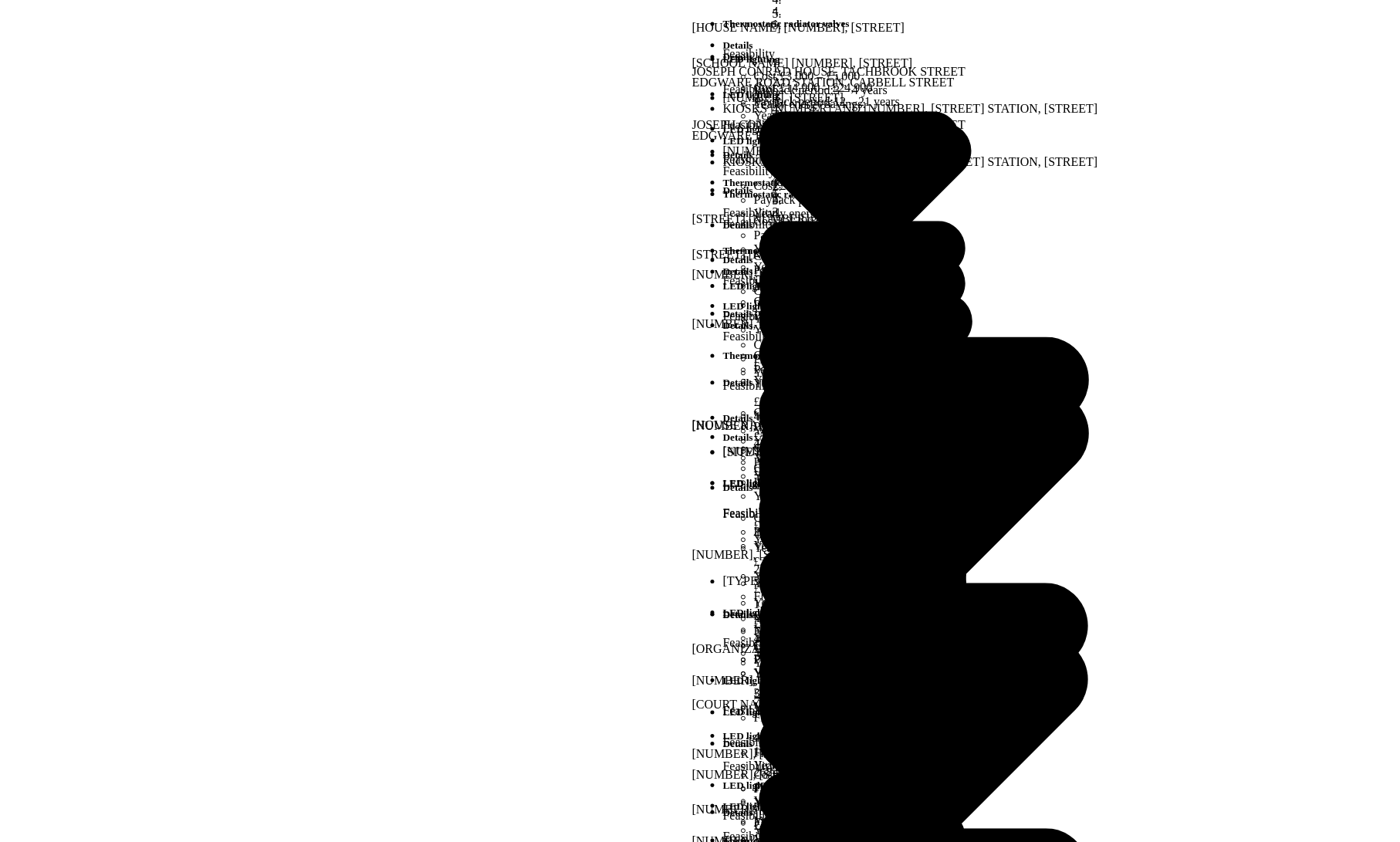 scroll, scrollTop: 0, scrollLeft: 0, axis: both 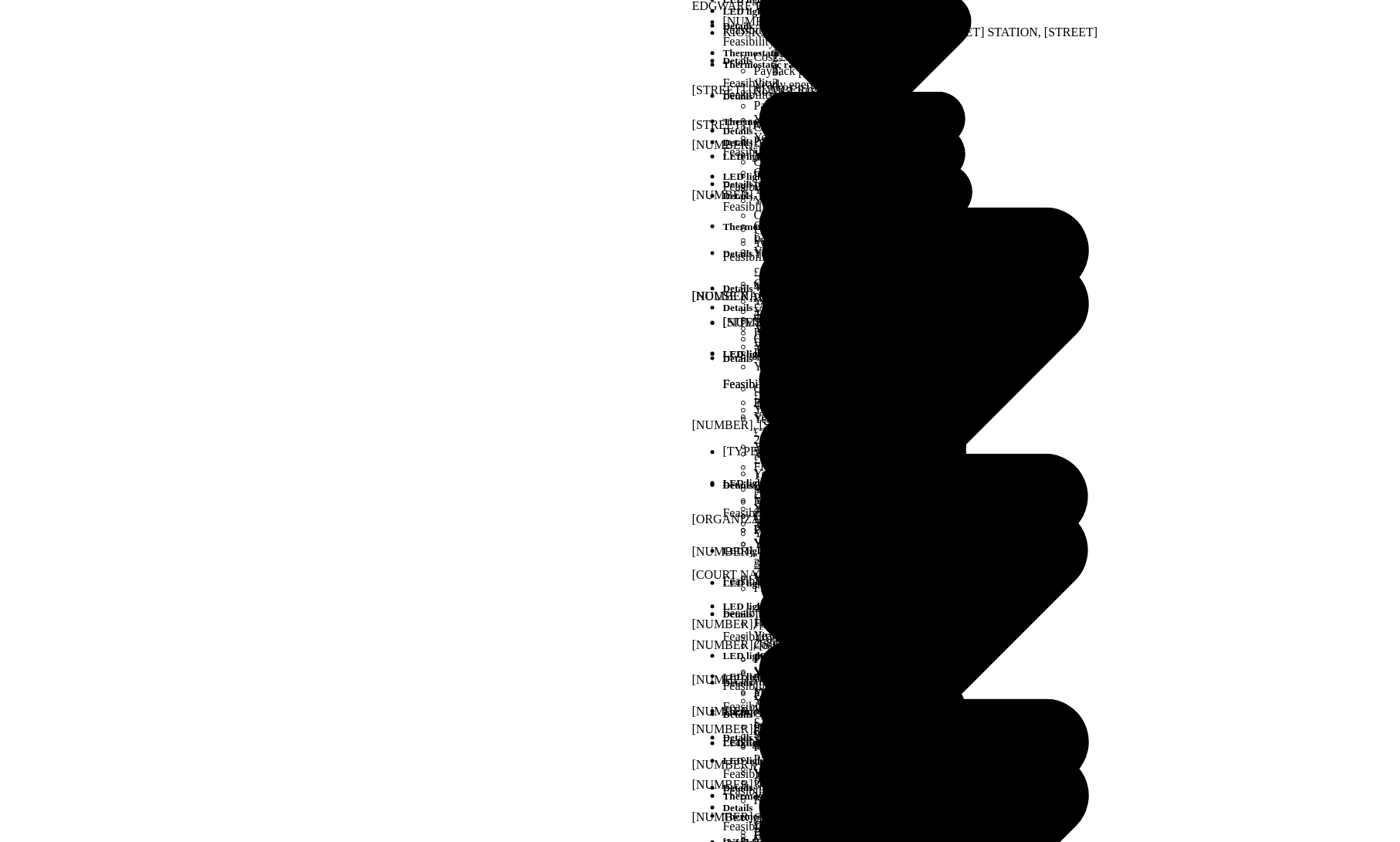 click 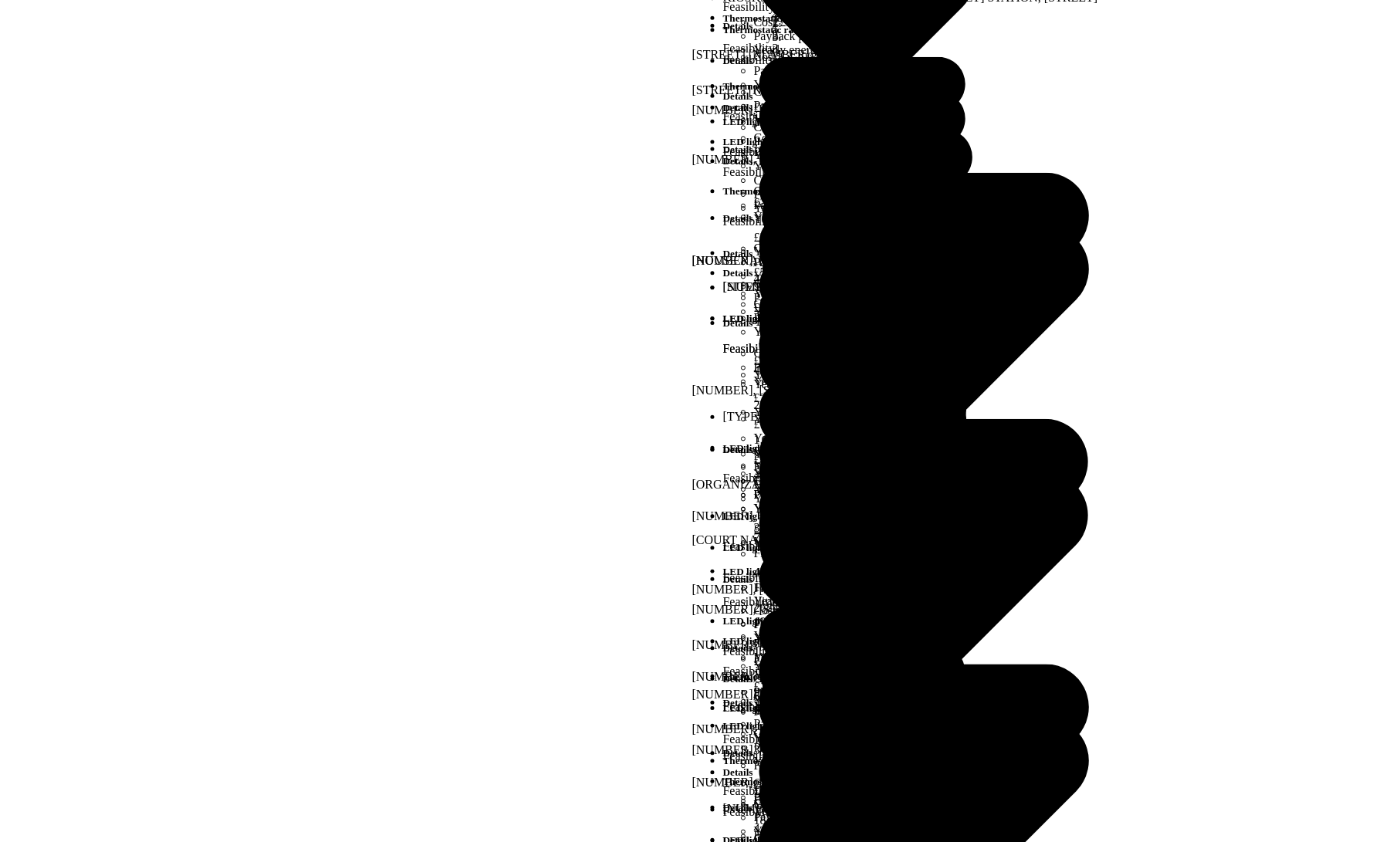 click on "27, TRESHAM CRESCENT
FIRST FLOOR SOUTH, 27, TRESHAM CRESCENT
LED lighting
Feasibility
Details
Cost:
£14,900 – £24,900
Payback period:
12 – 21 years
Yearly energy savings:
£1,198
Yearly energy use change:
4.44 MWh, 13.3%" at bounding box center (700, 19777) 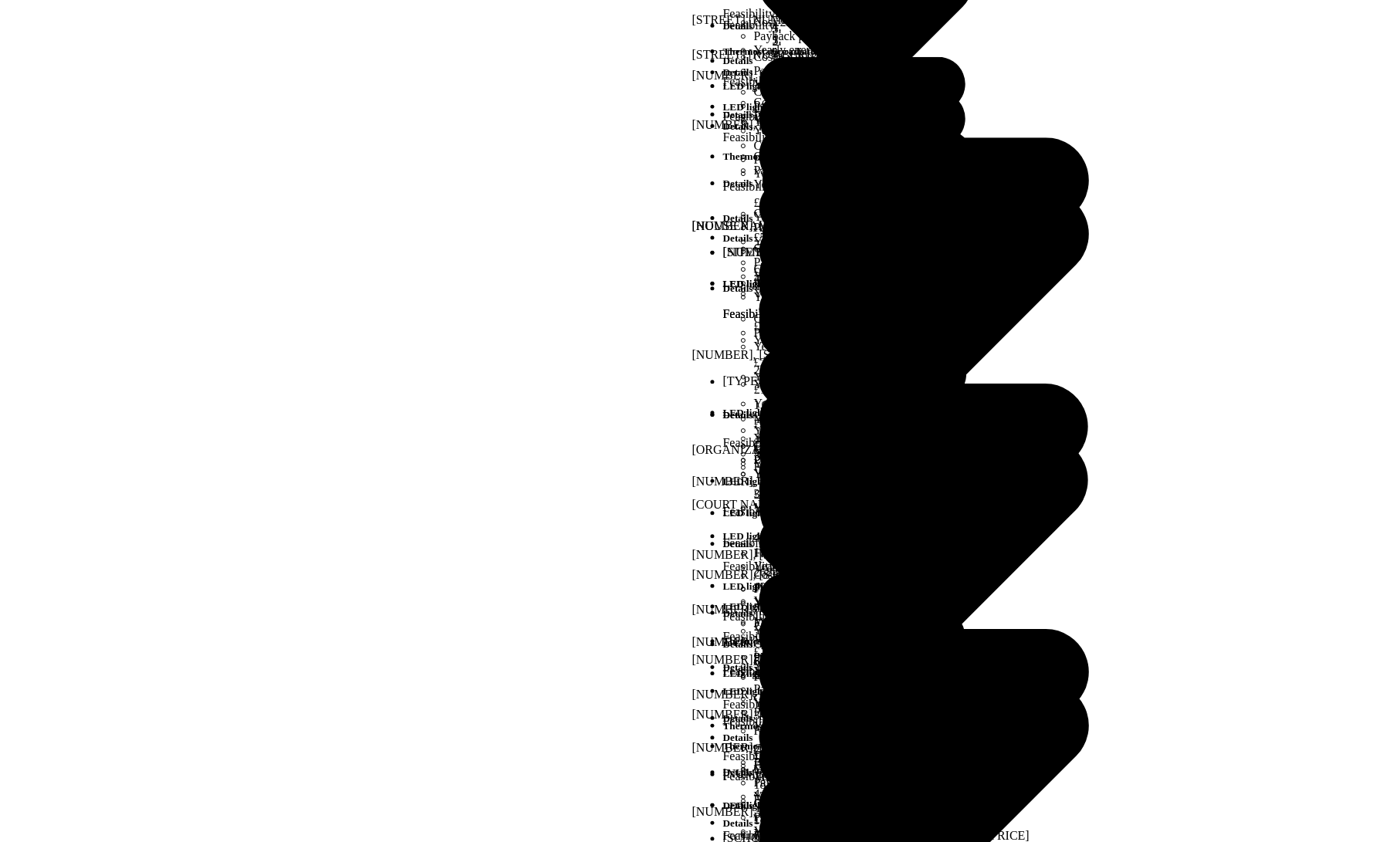 click 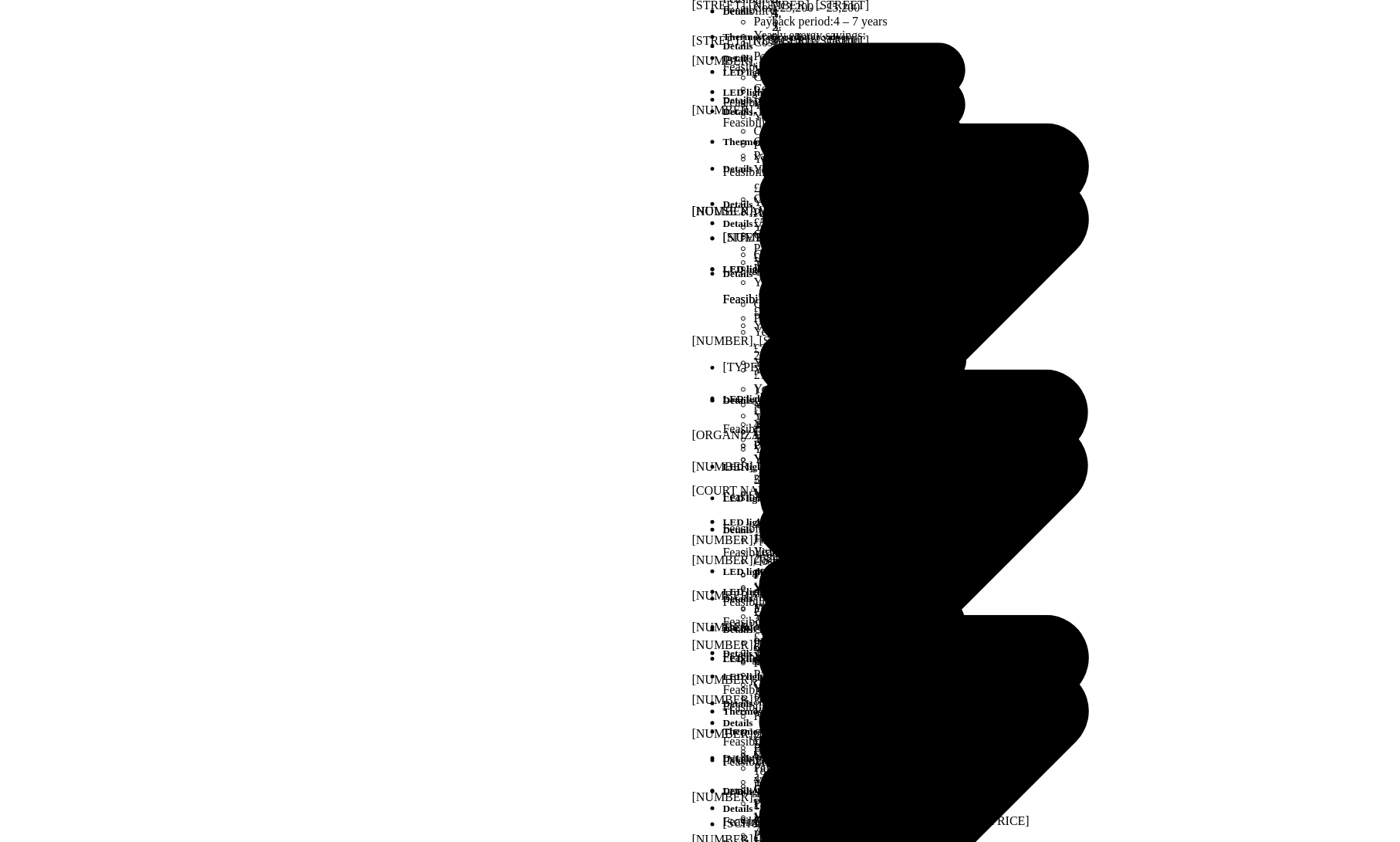 scroll, scrollTop: 43, scrollLeft: 0, axis: vertical 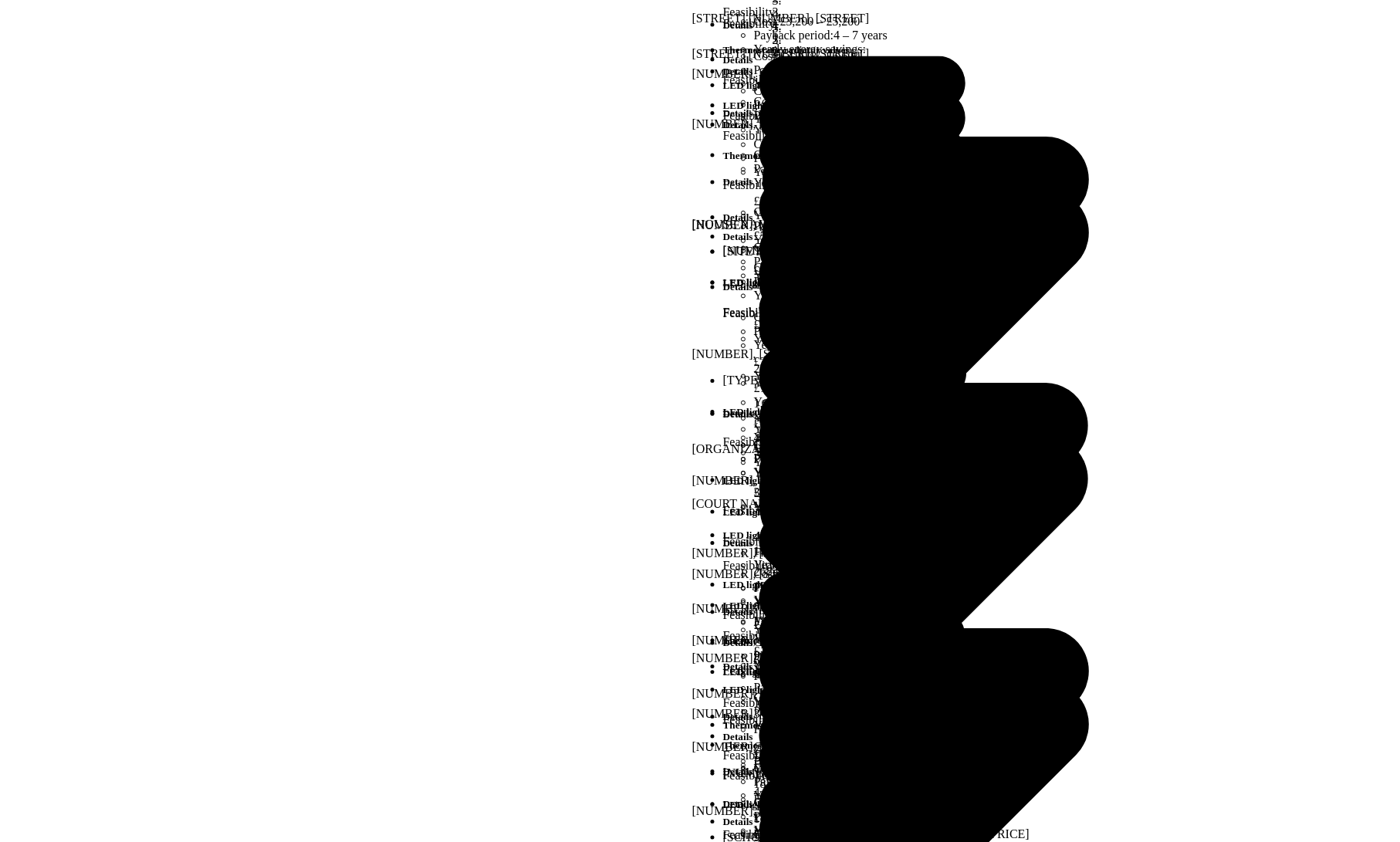 click 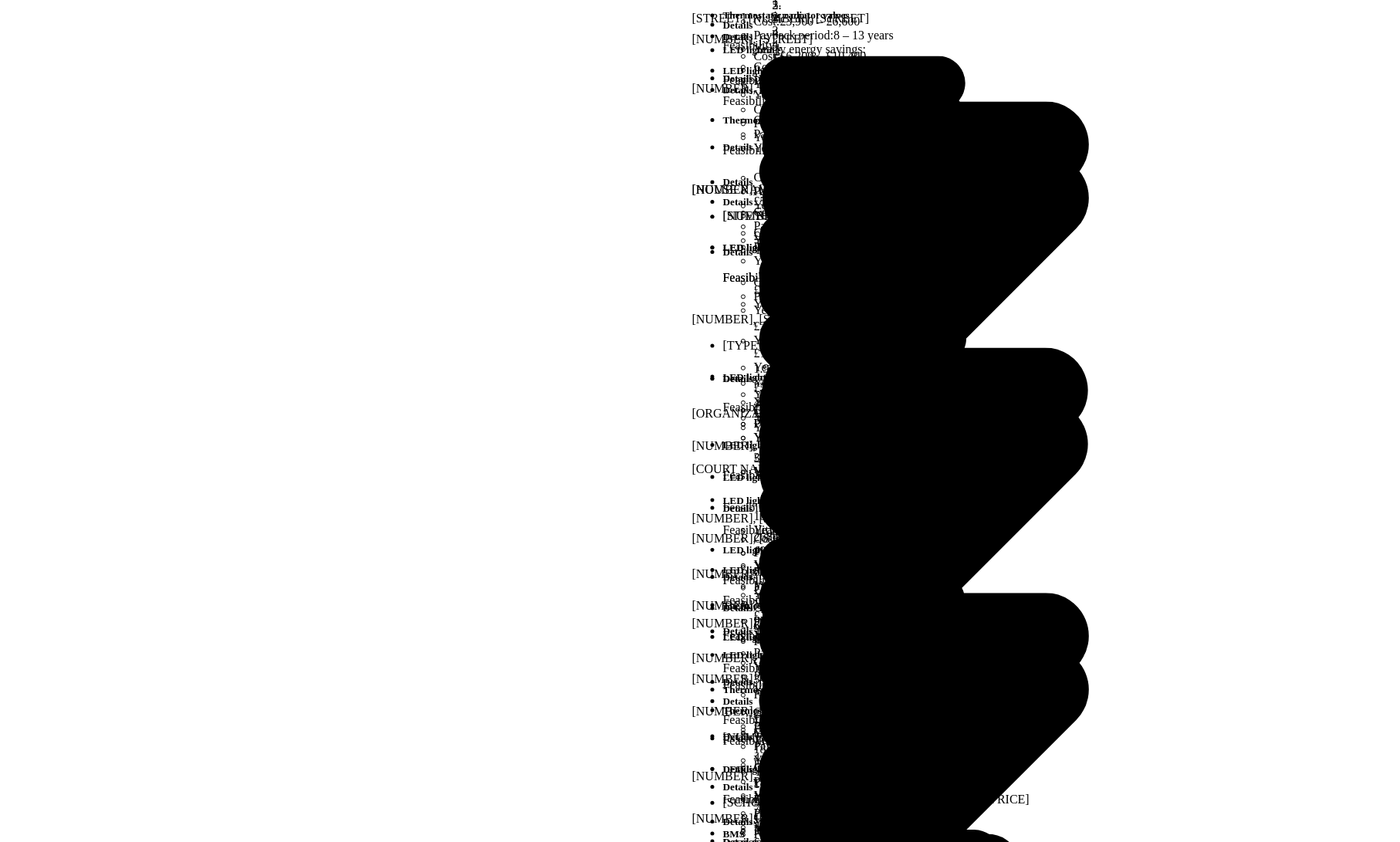 click on "Energy use intensity" at bounding box center (700, 19013) 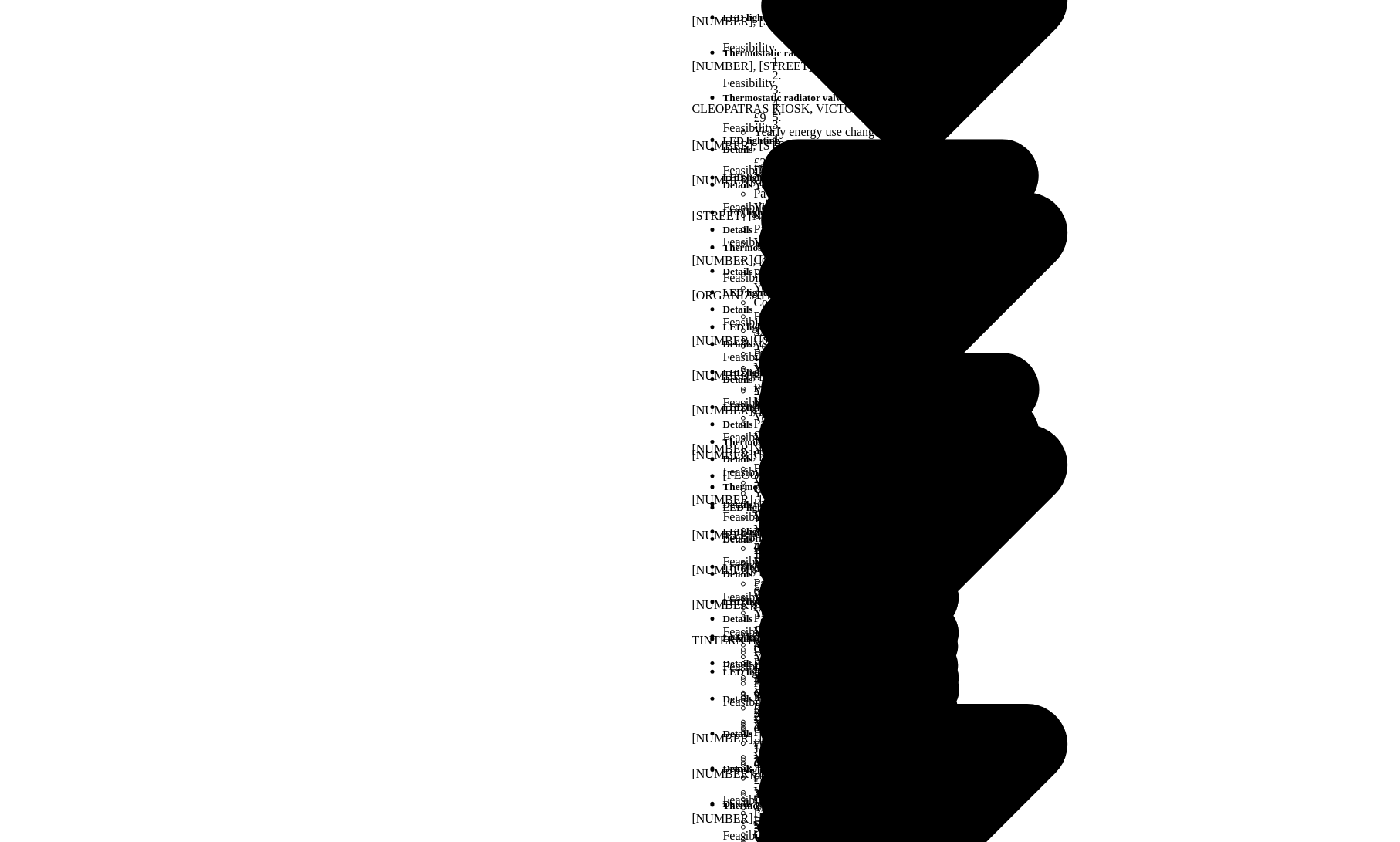 click 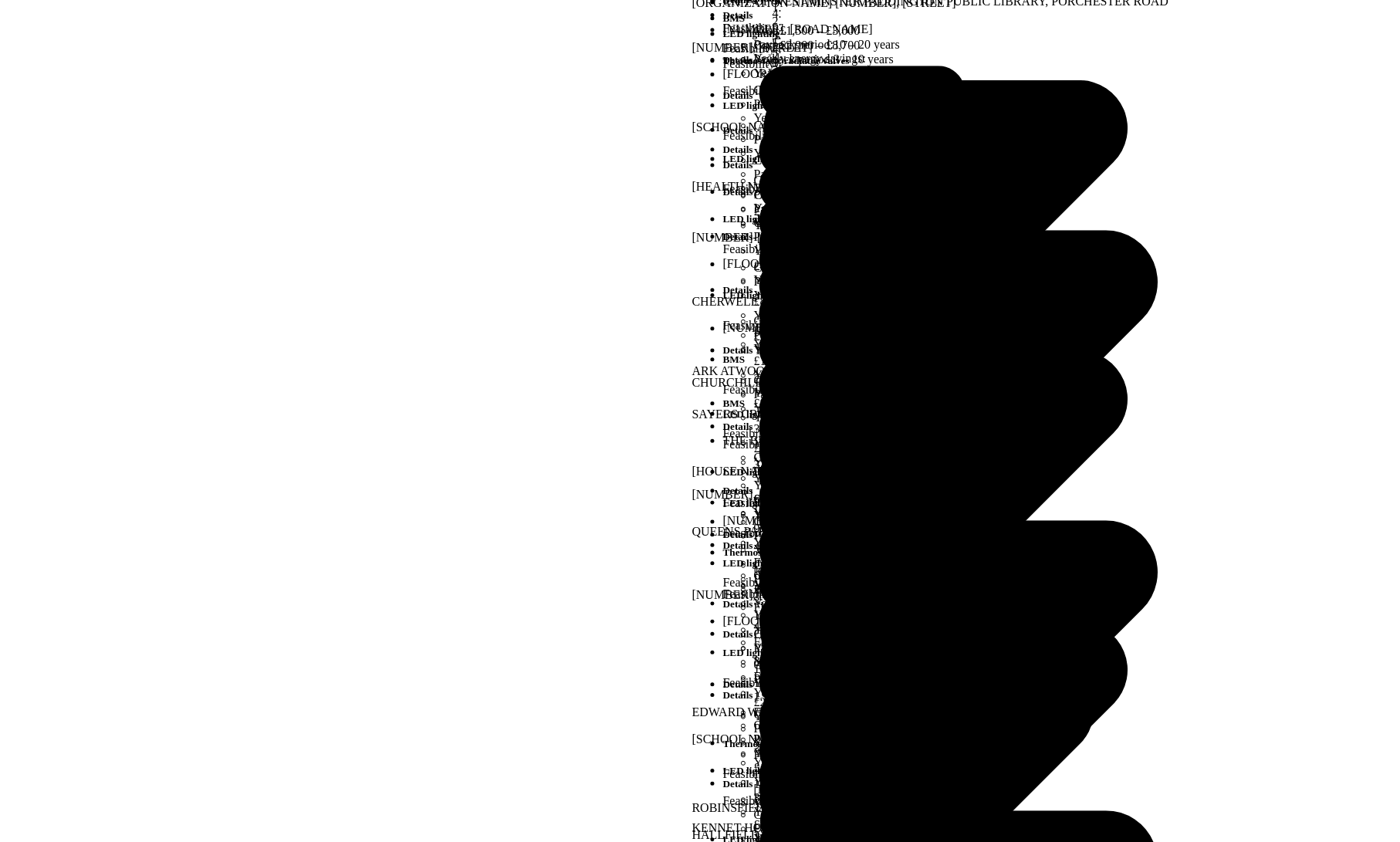 click on "Yearly energy use change" at bounding box center [700, 19655] 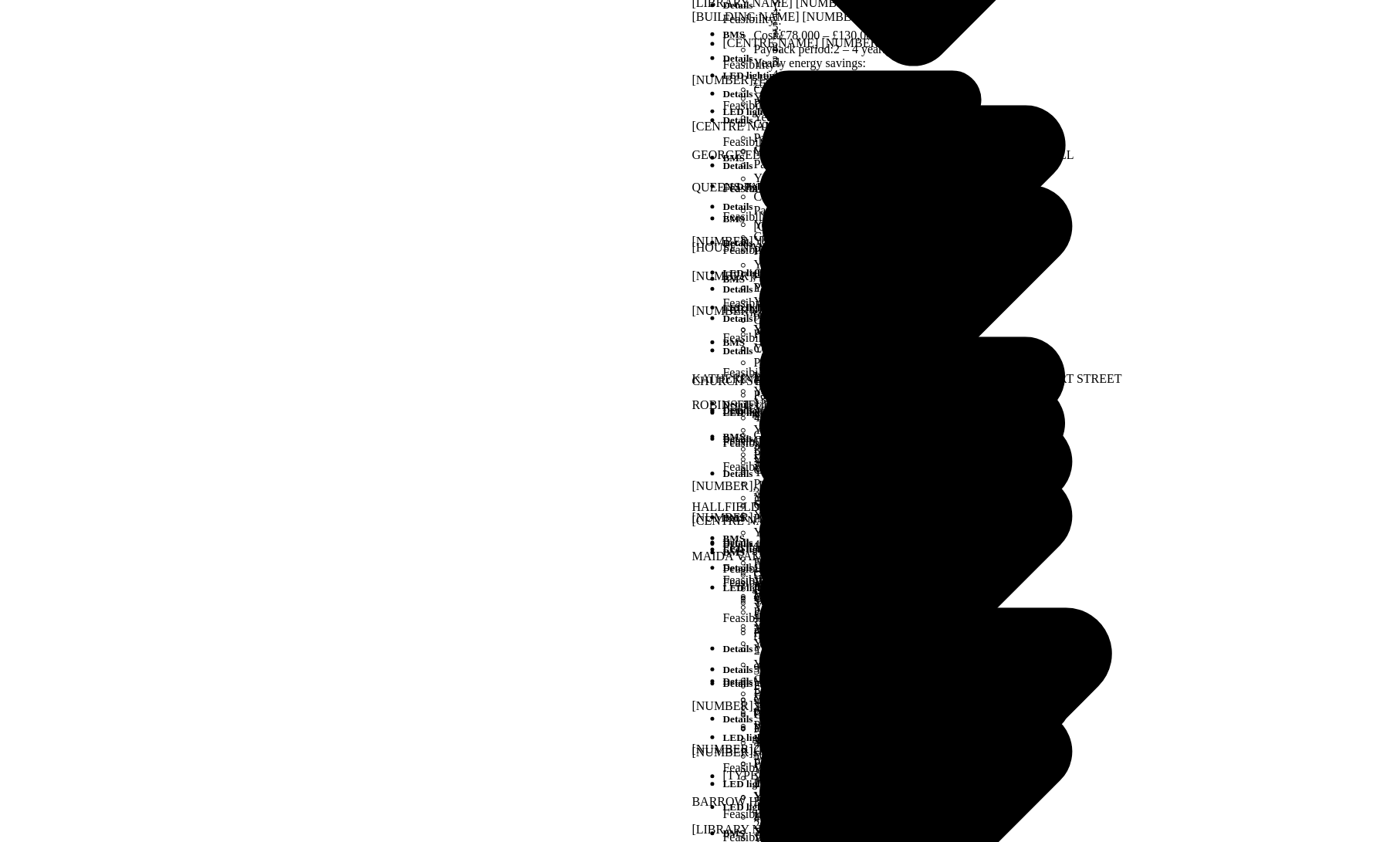 click 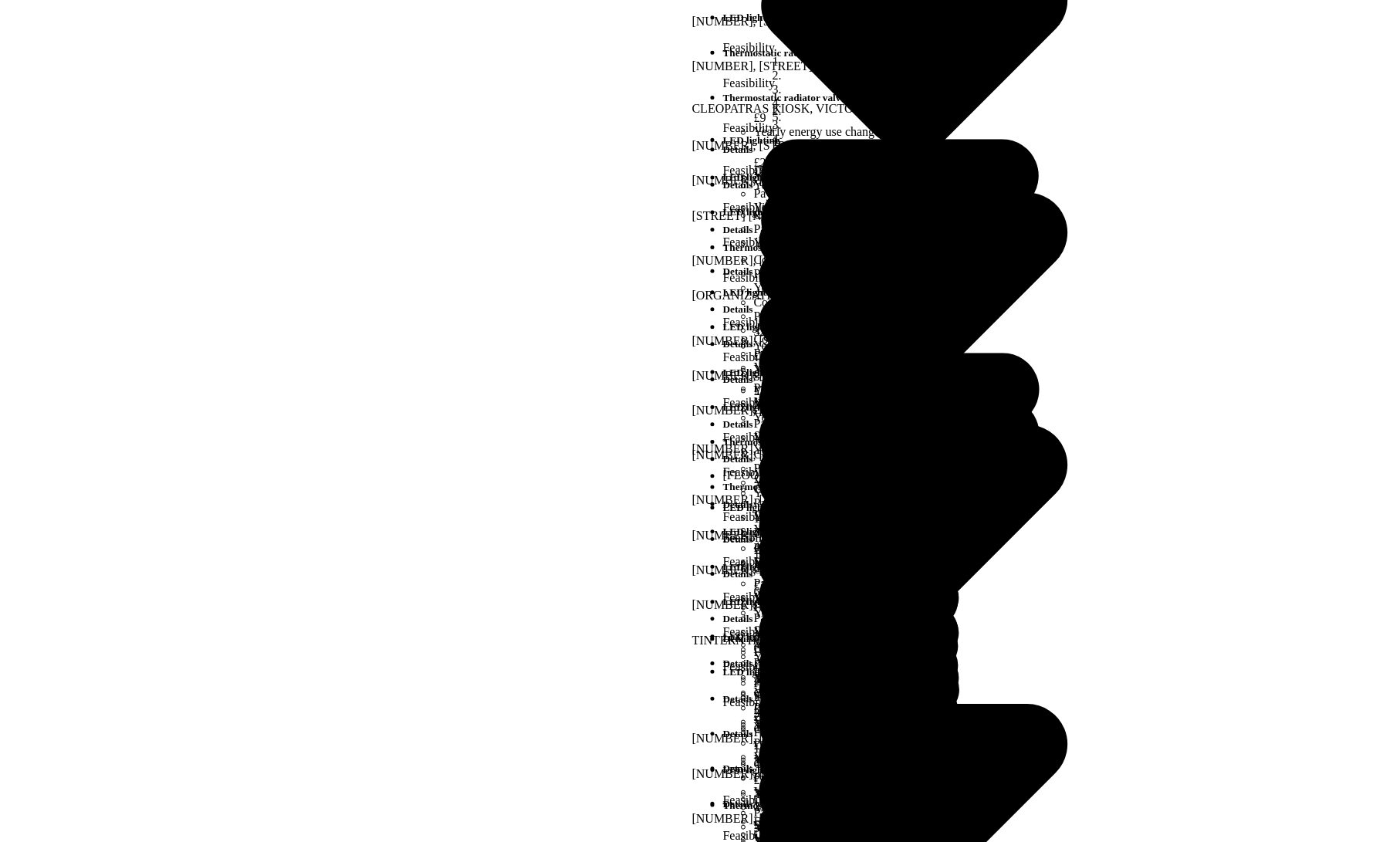 click on "Yearly GHG change,  kgCO₂" at bounding box center [700, 19687] 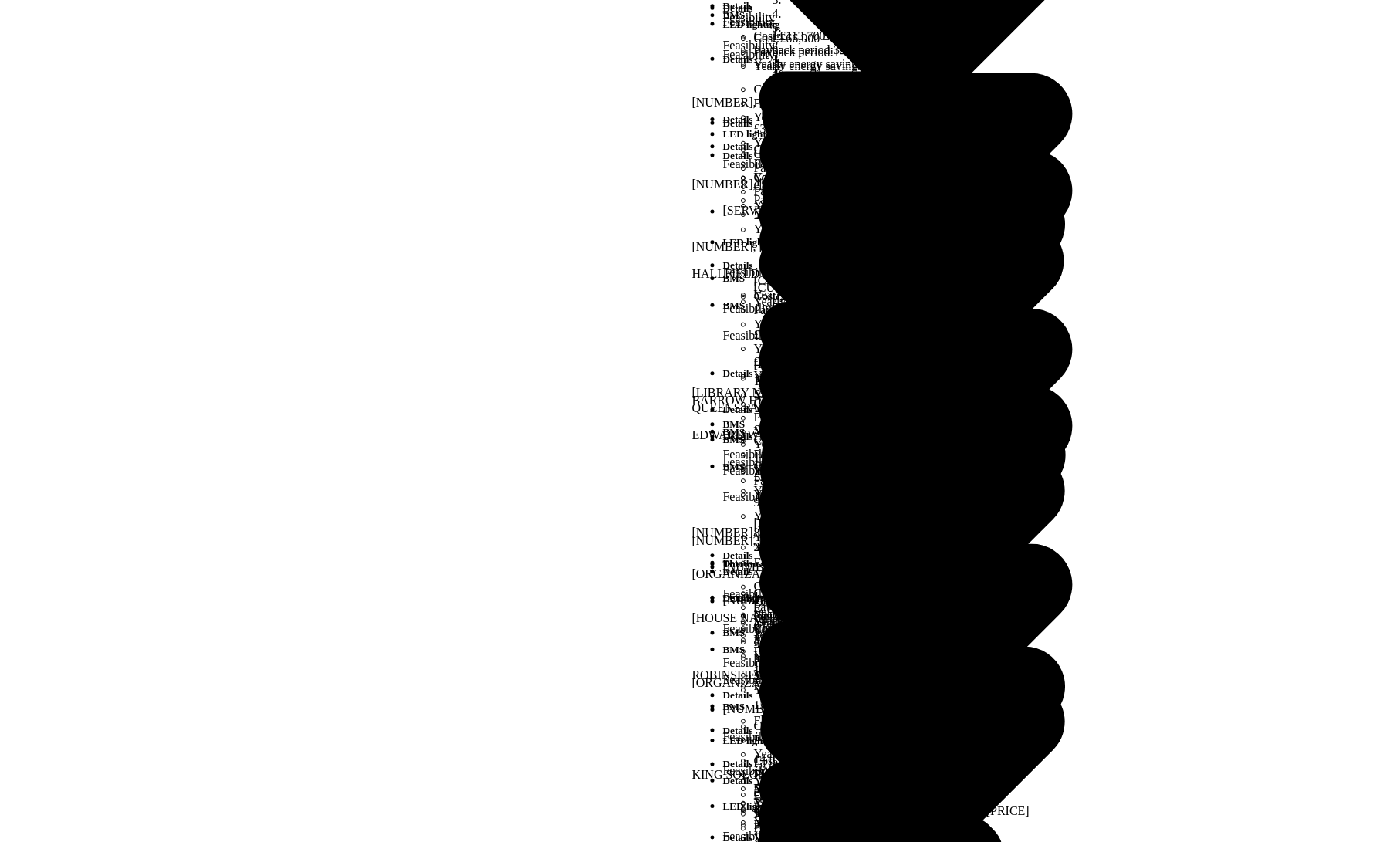 click on "Emissions" at bounding box center [700, 18952] 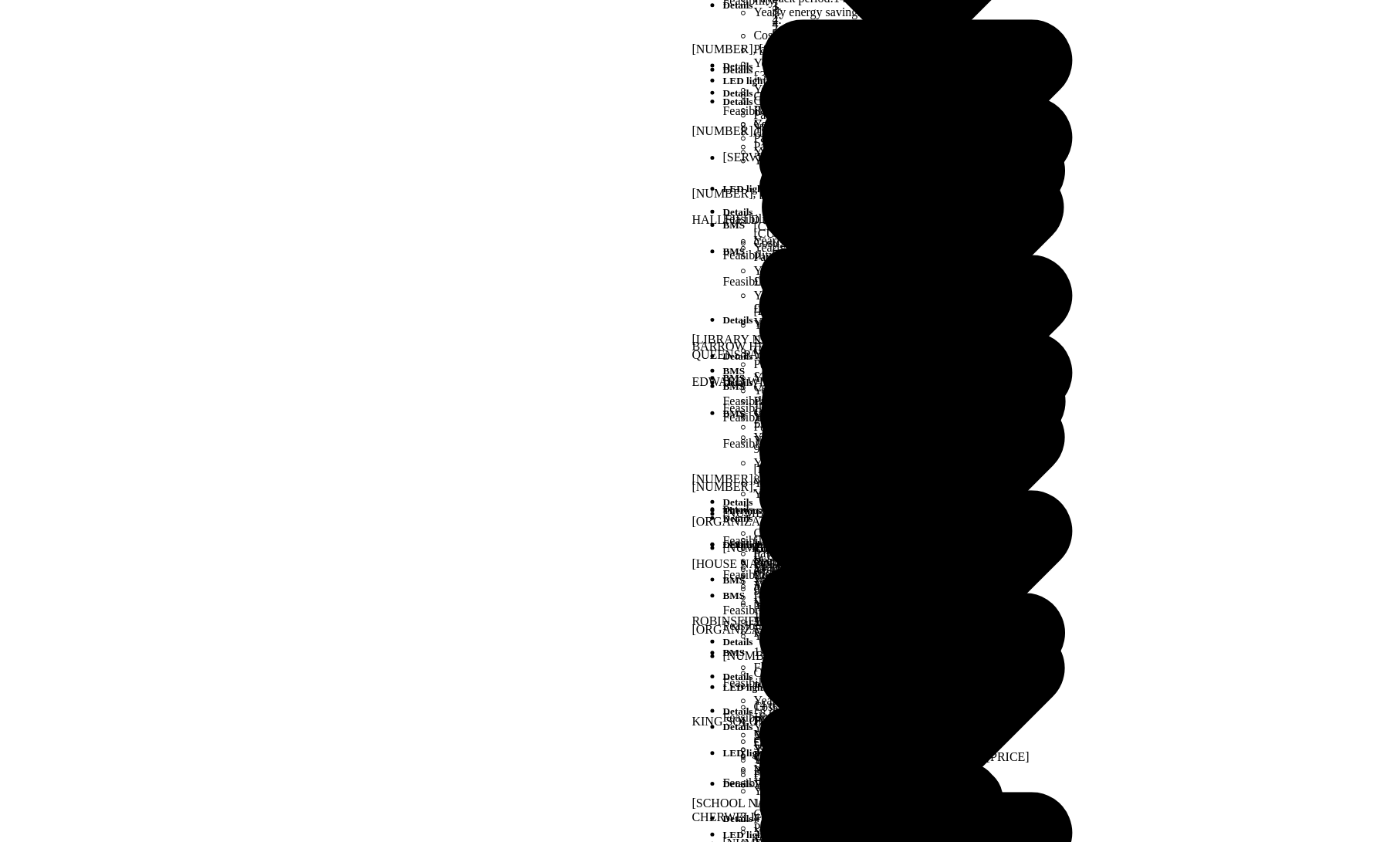 click 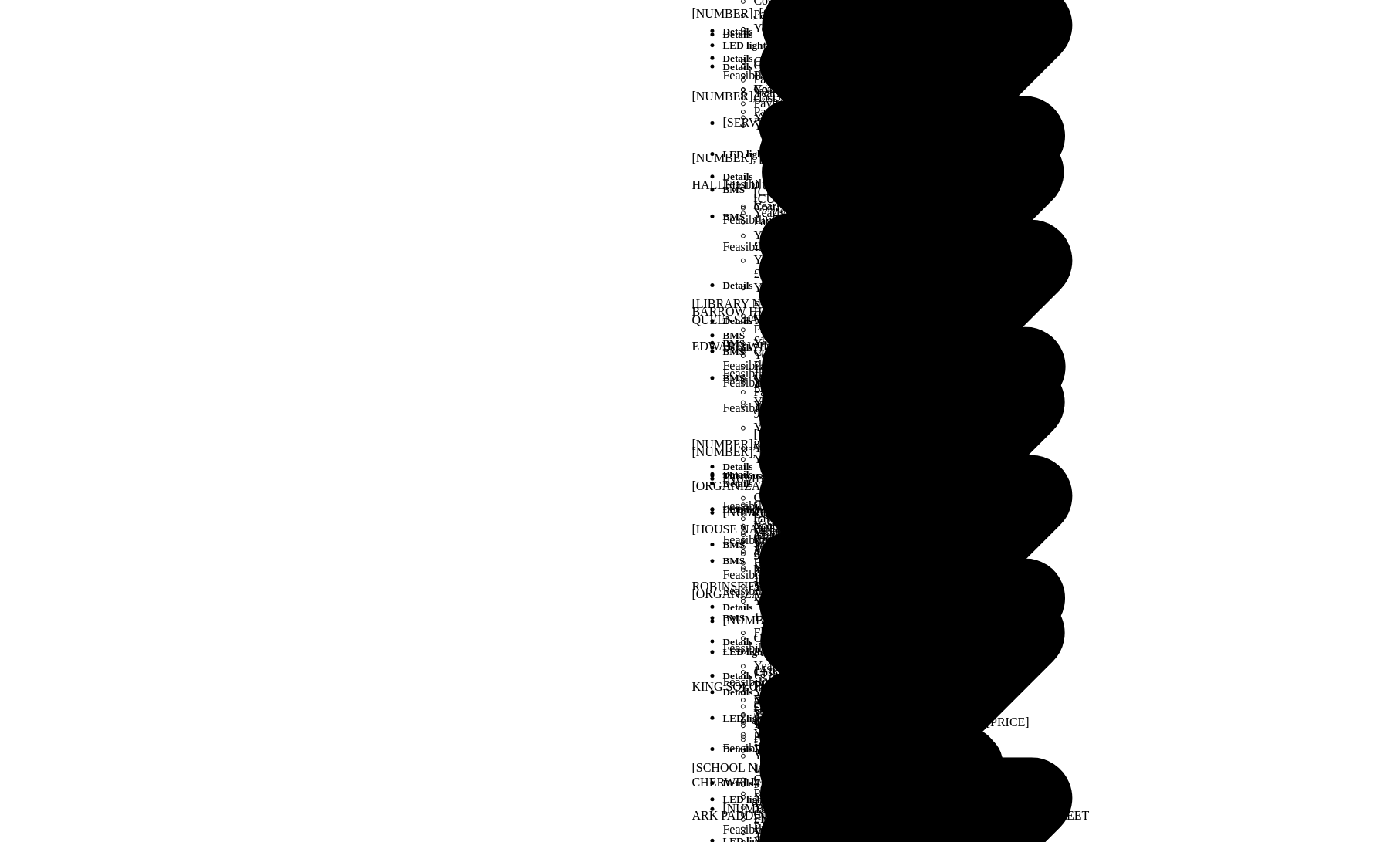 click 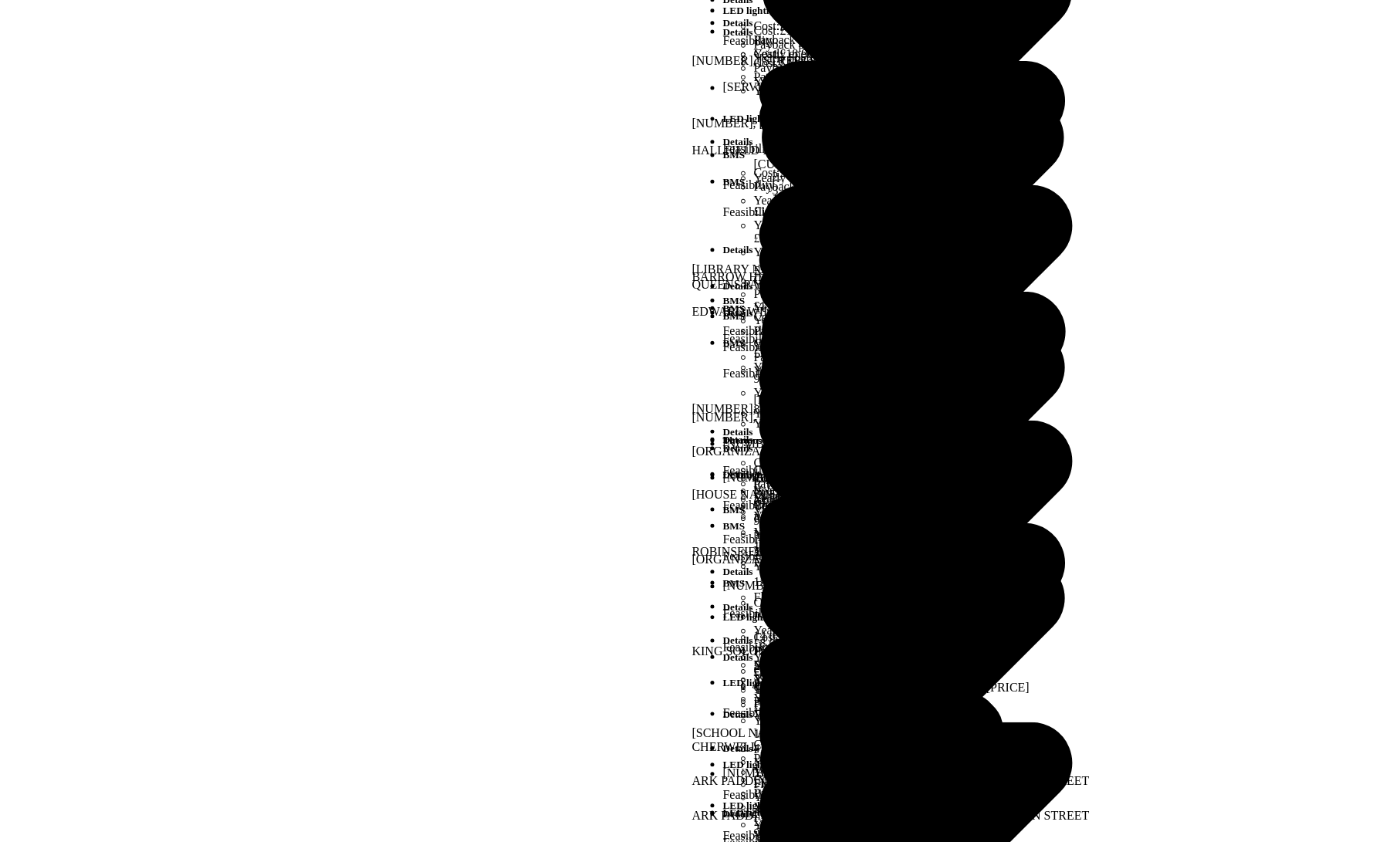 click 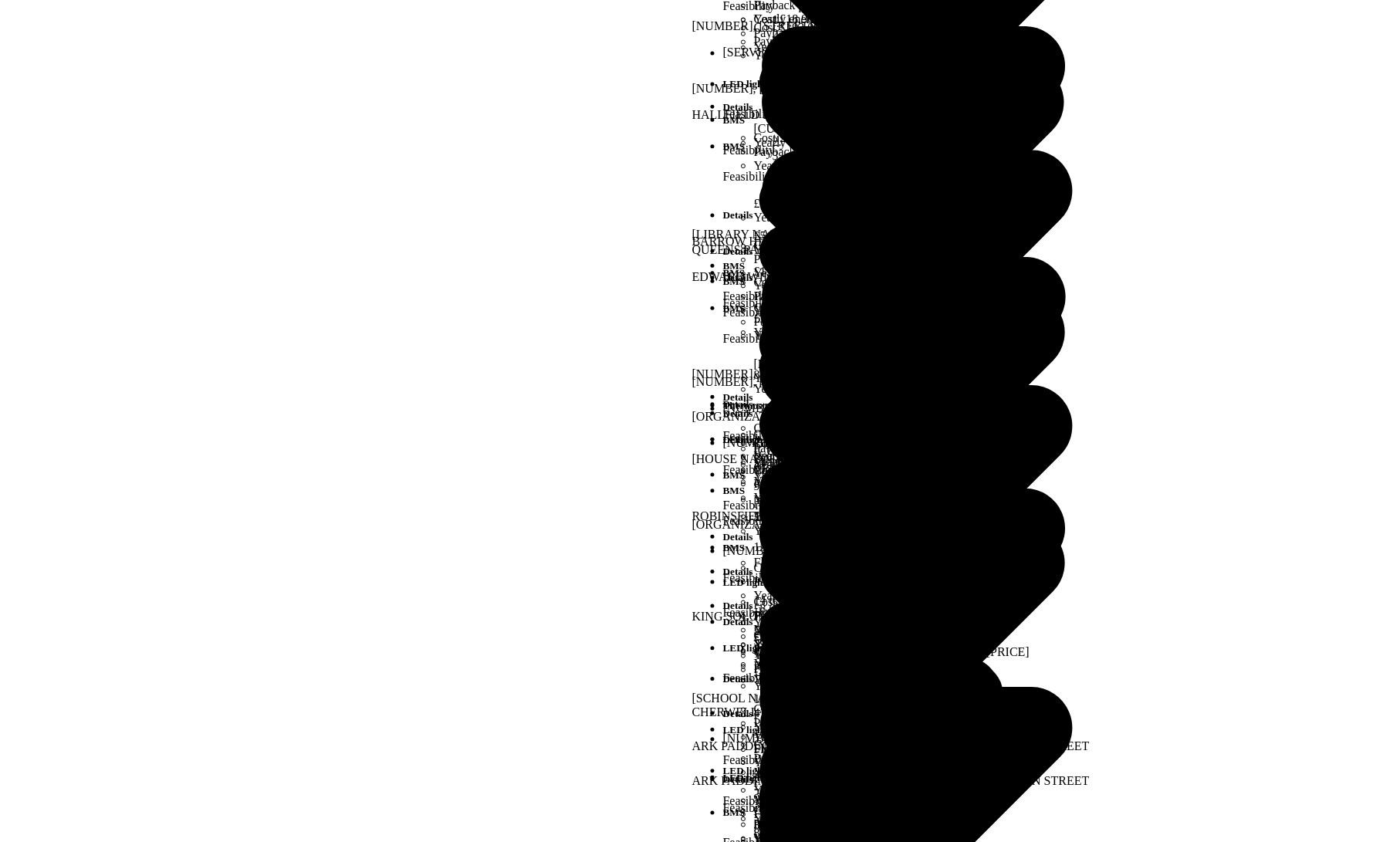 click 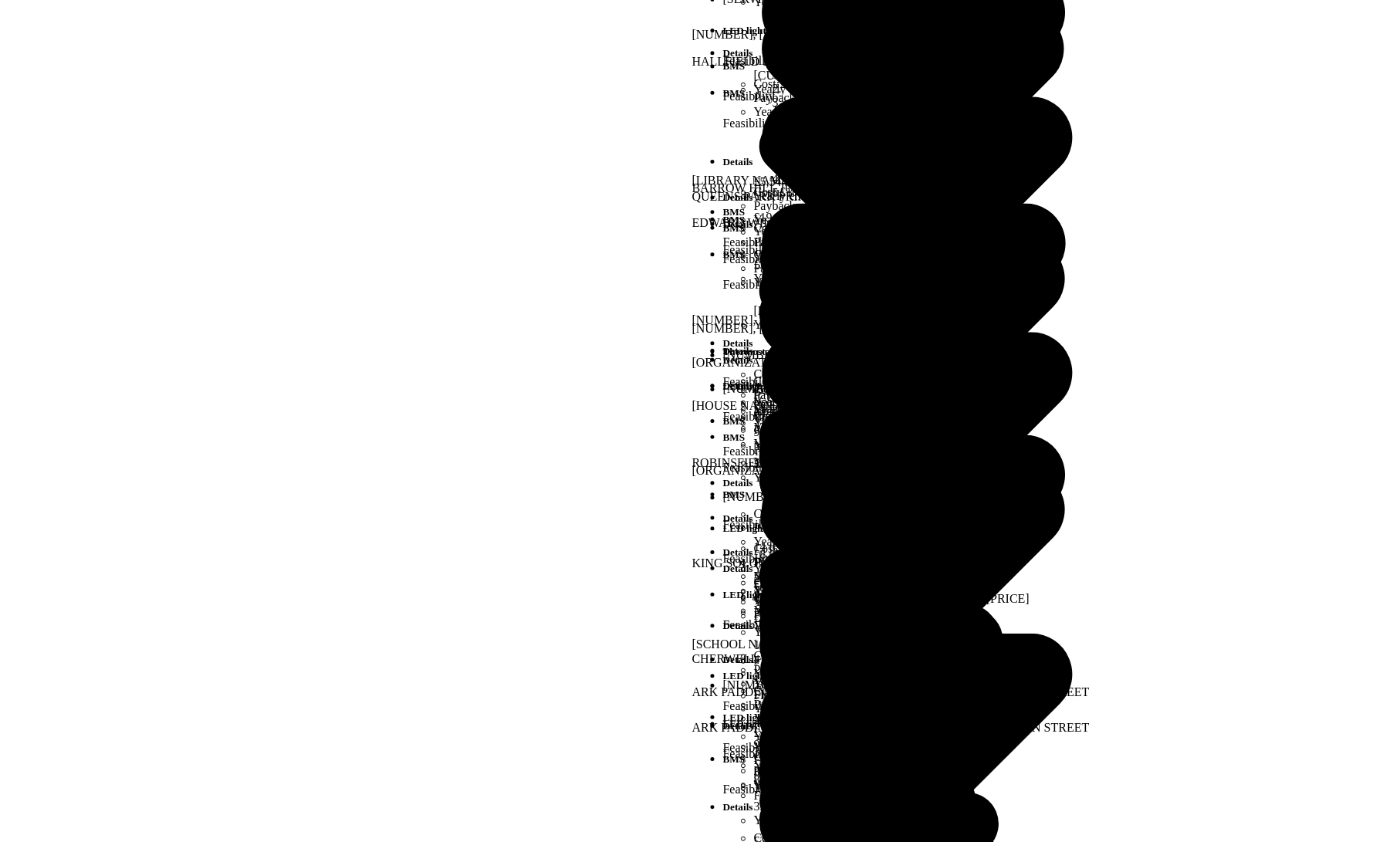 click 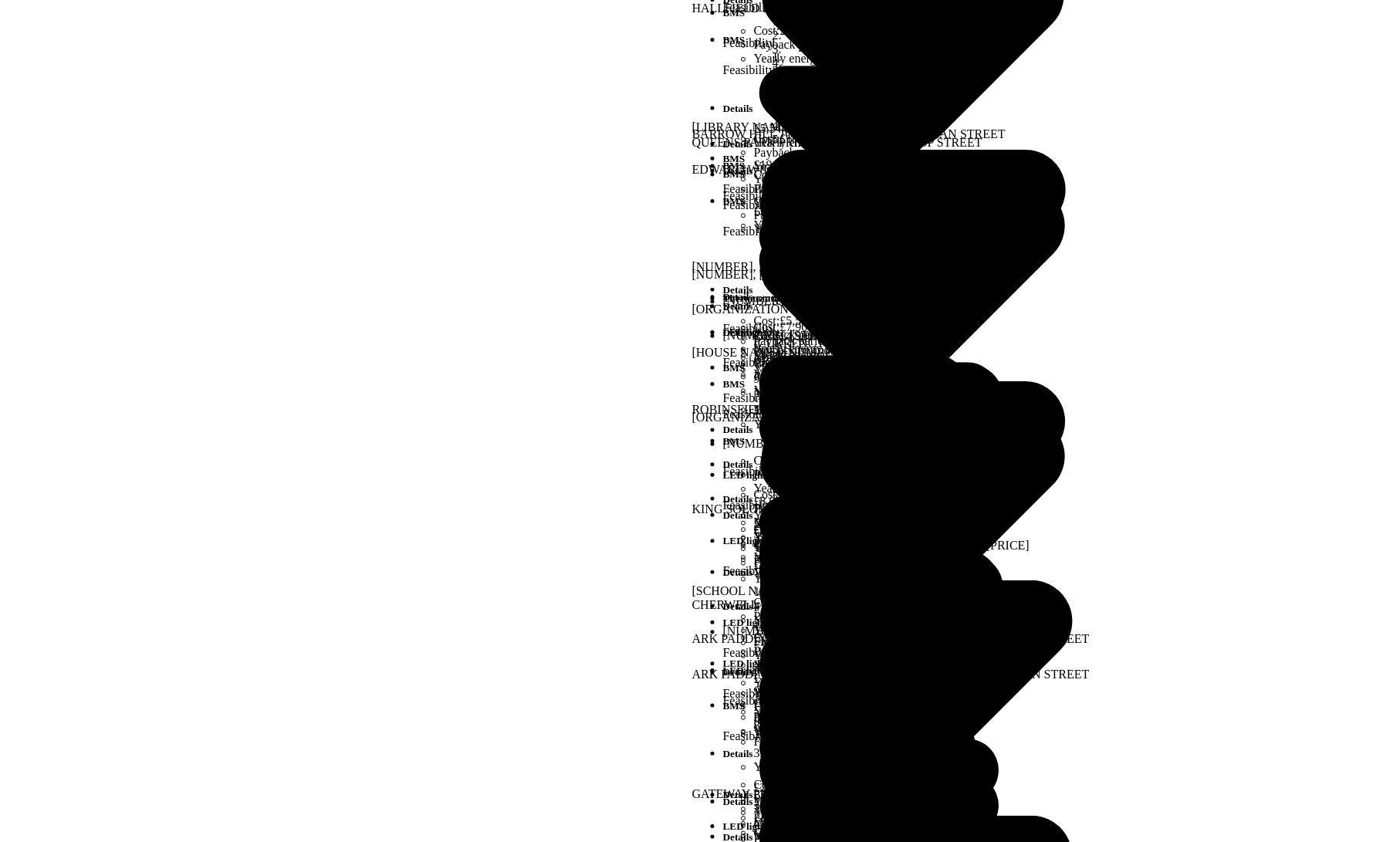 click on "Your Scenarios" at bounding box center (60, 6600) 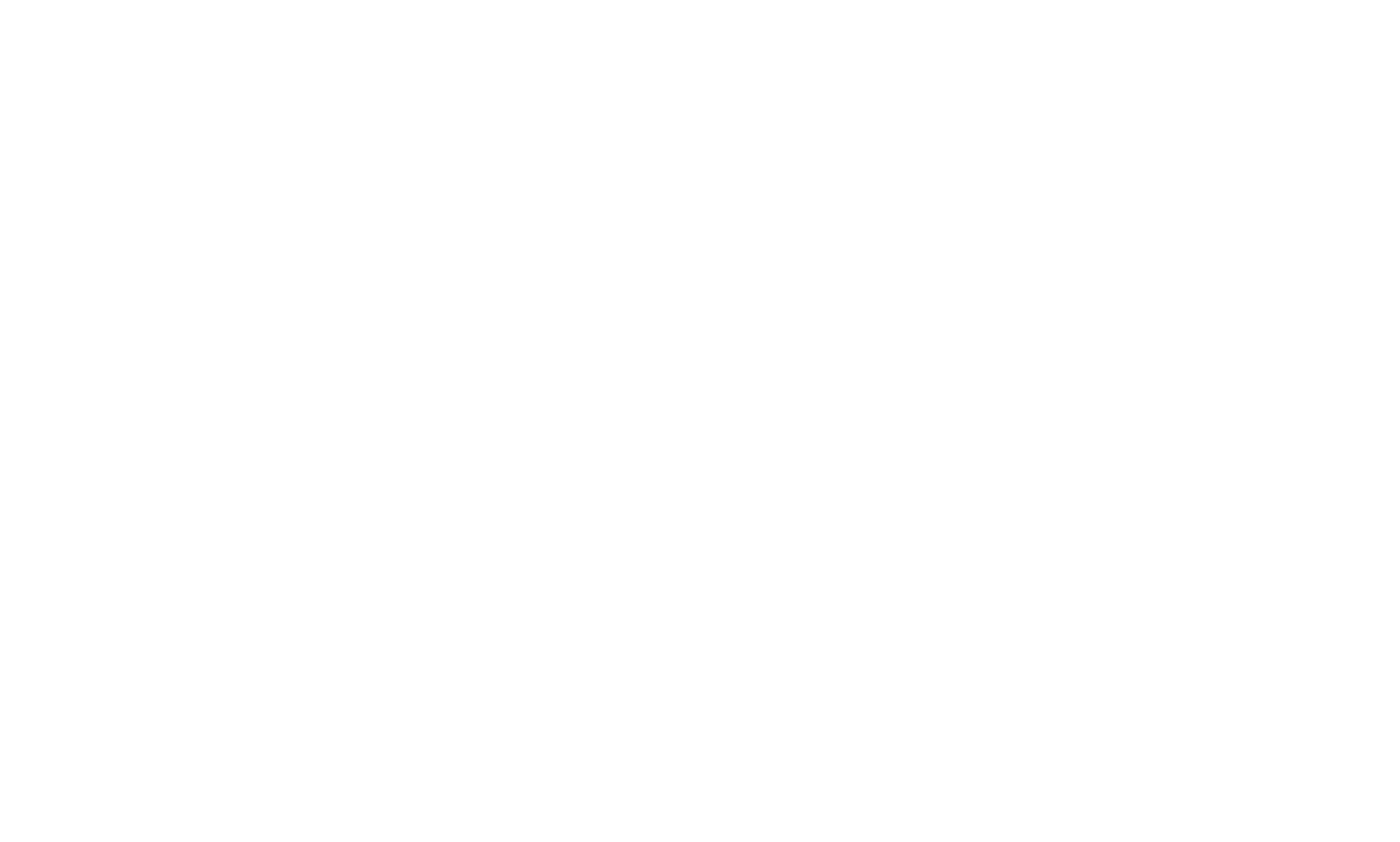 click on "View" at bounding box center [700, 17922] 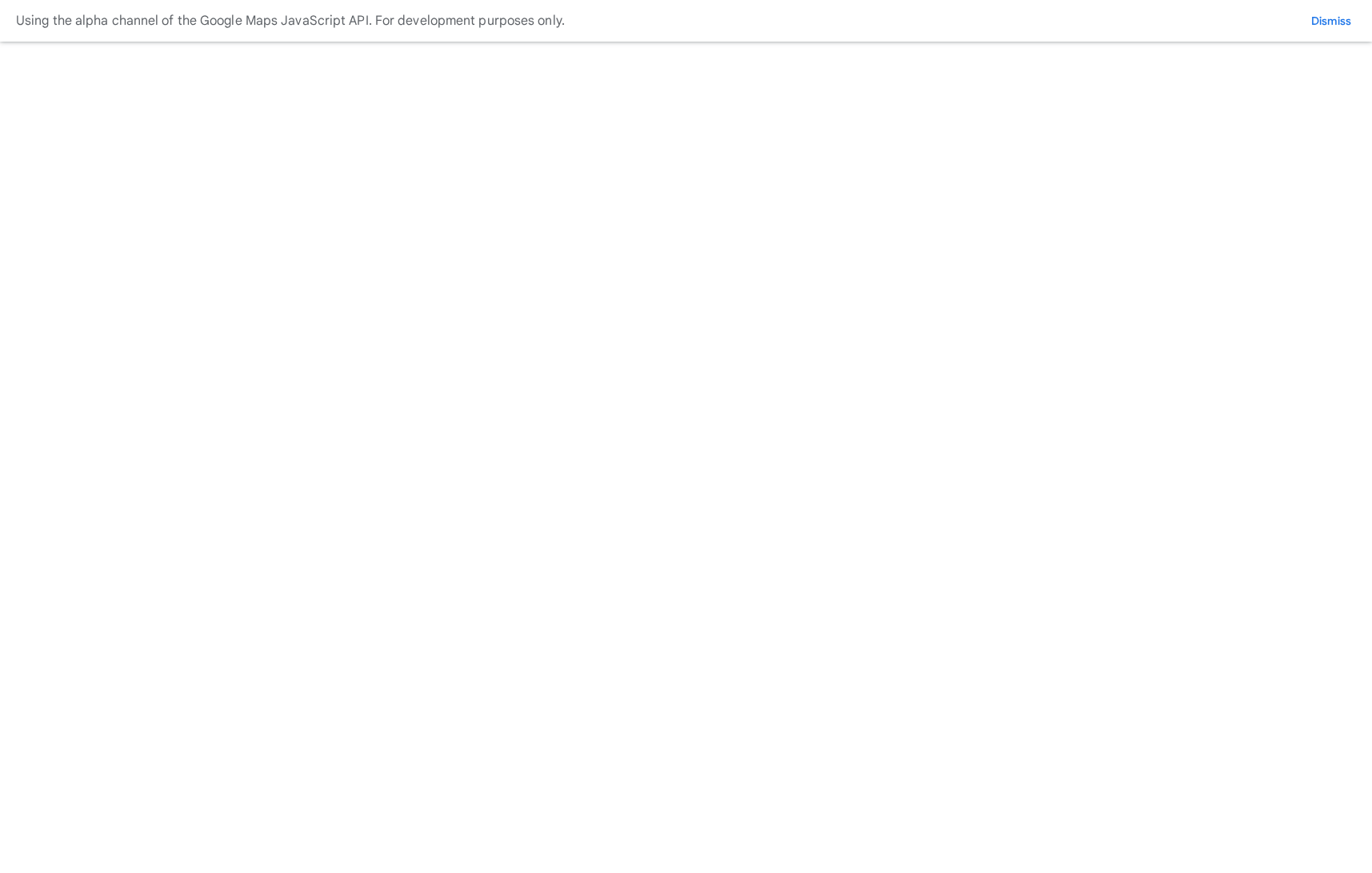 scroll, scrollTop: 0, scrollLeft: 0, axis: both 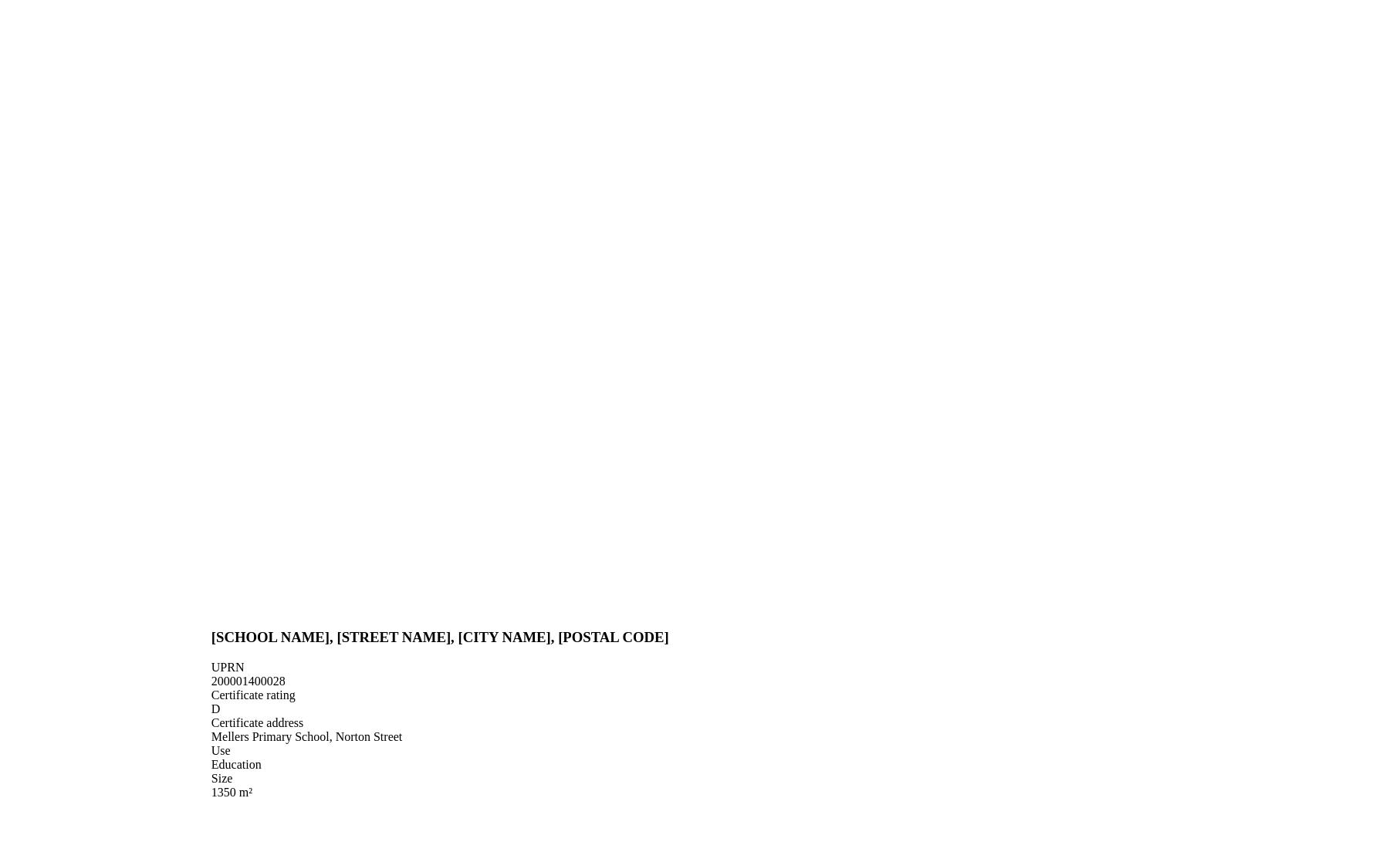 click on "Switch portfolio" at bounding box center [505, 1419] 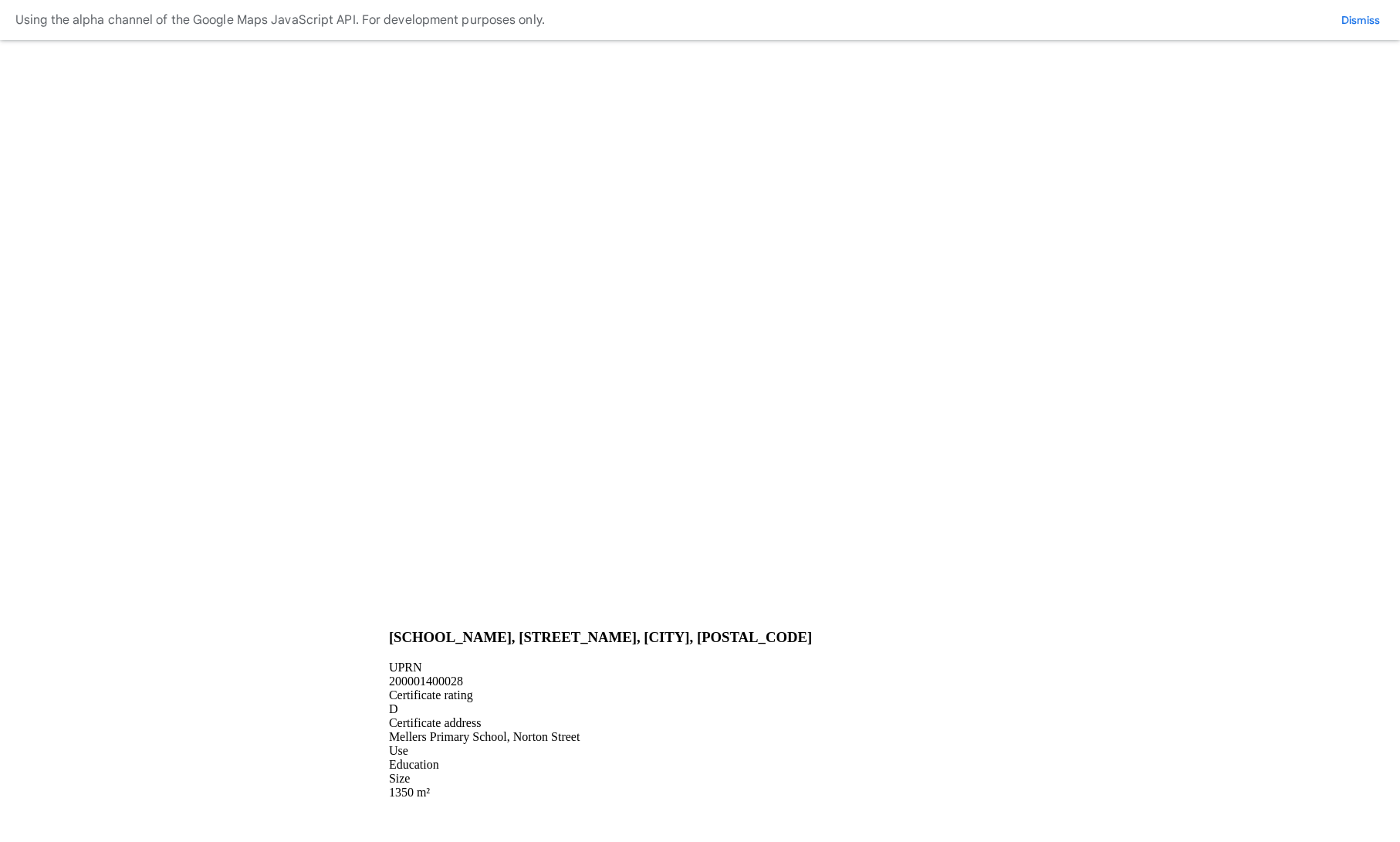 scroll, scrollTop: 0, scrollLeft: 0, axis: both 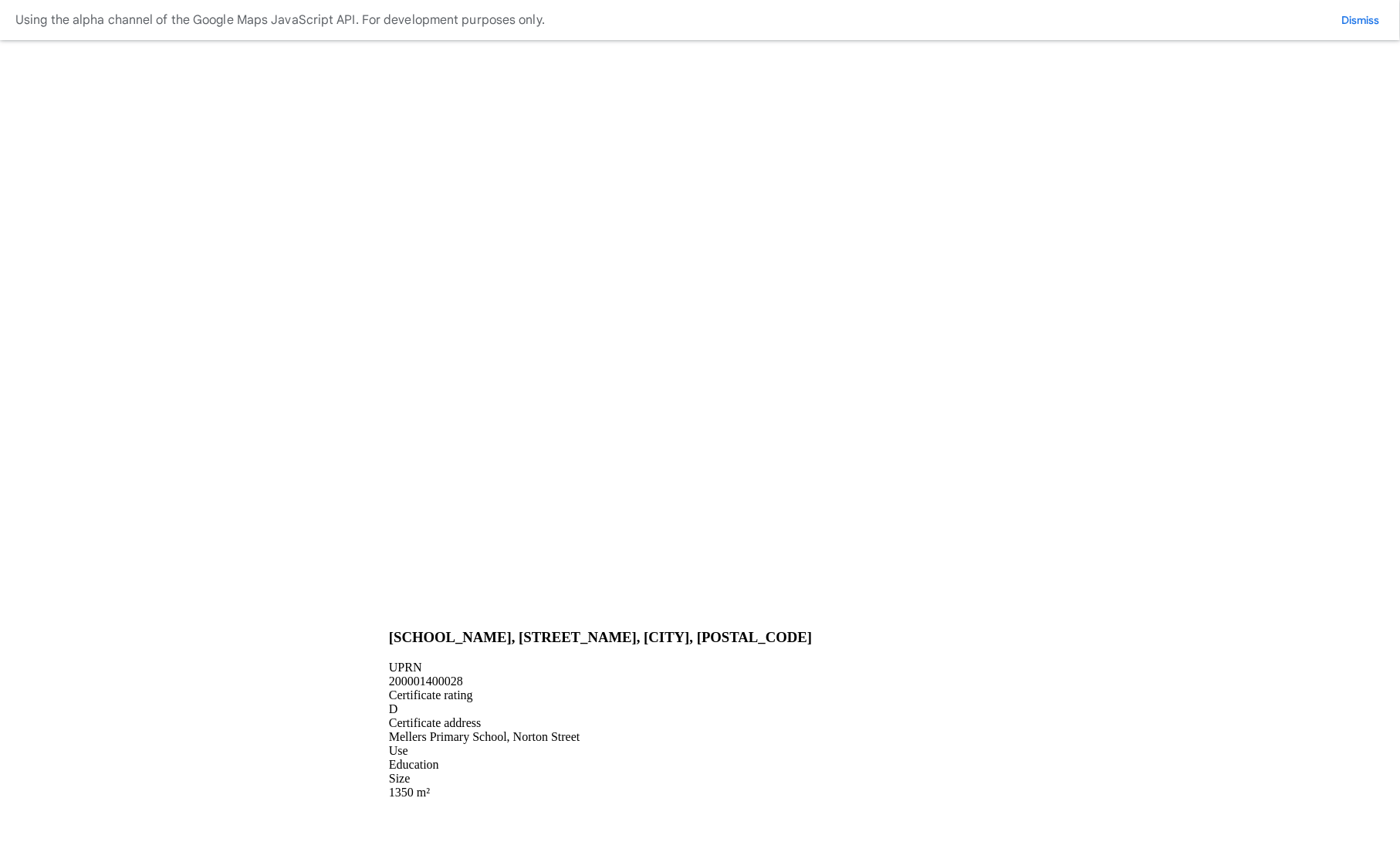 click on "Switch portfolio" at bounding box center [505, 1419] 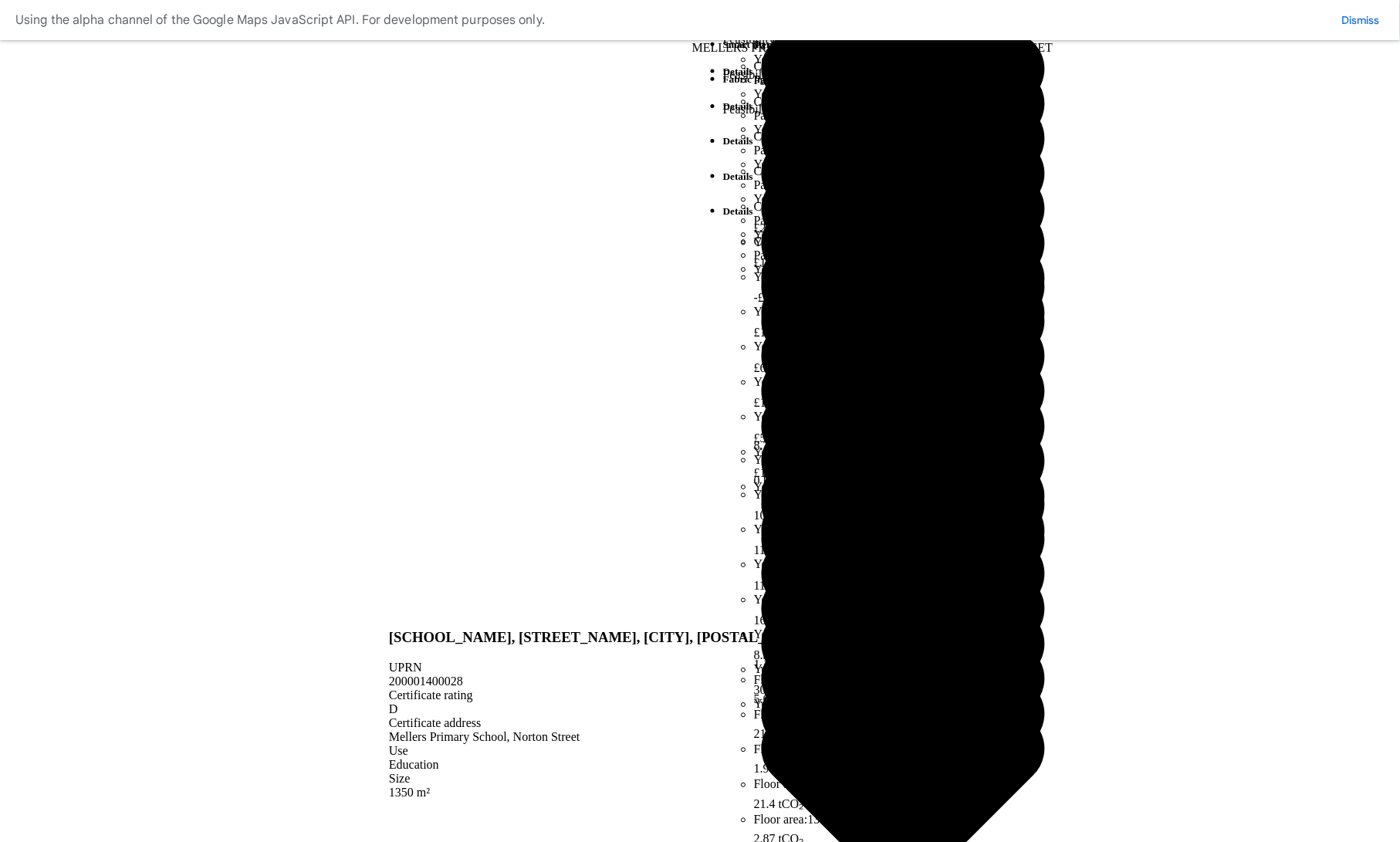 scroll, scrollTop: 0, scrollLeft: 0, axis: both 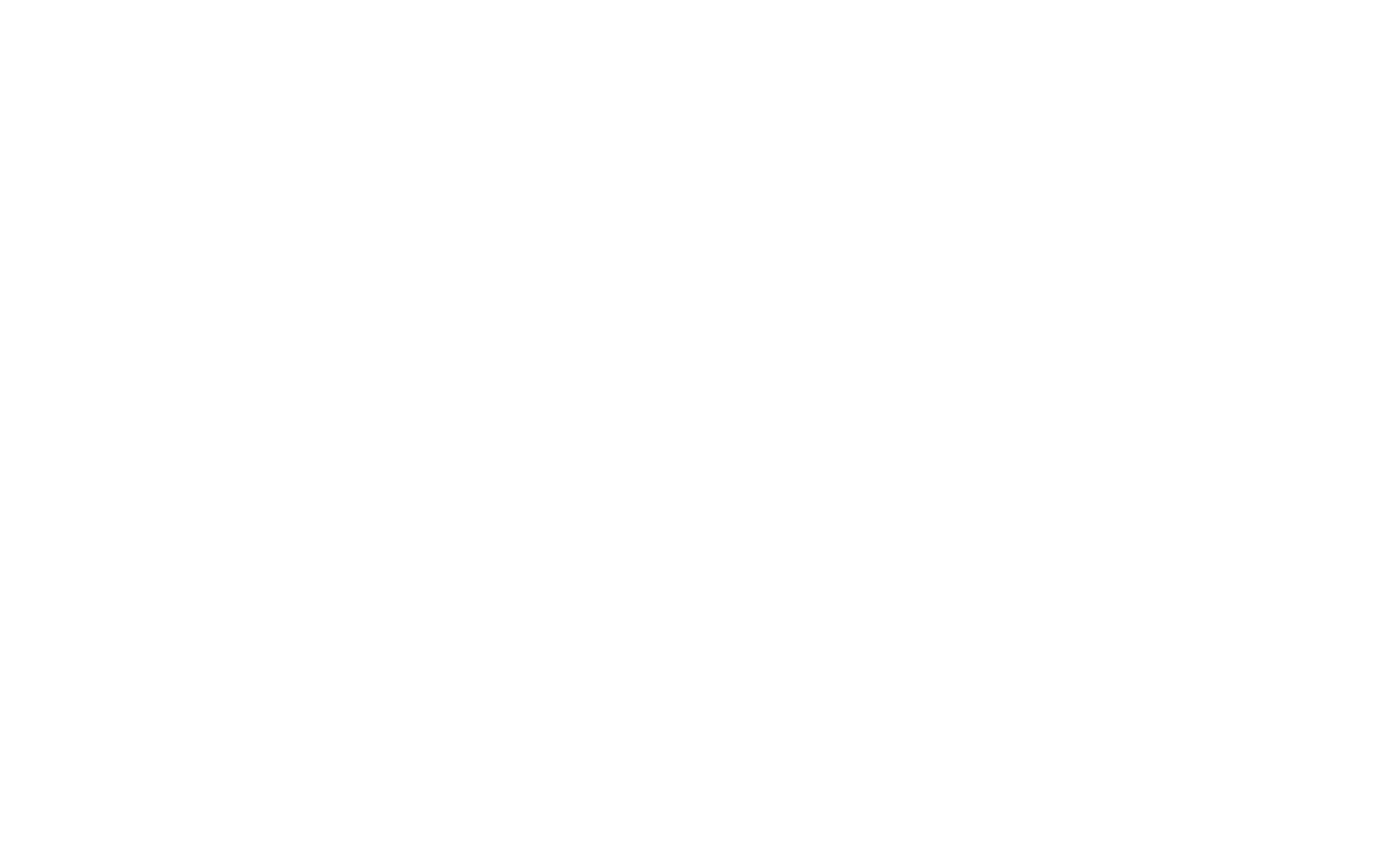 click on "0  units in  0  buildings
0  sqm
£0  rateable value
Number of units by rating (commercial only)
0 0 0 0 0 0 0 0
Floor space by rating (commercial only)
0 m² 0 m² 0 m² 0 m² 0 m² 0 m² 0 m² 0 m²
Rateable value by rating (commercial only)
£0.00 £0.00 £0.00 £0.00 £0.00 £0.00 £0.00 £0.00" at bounding box center [700, 11269] 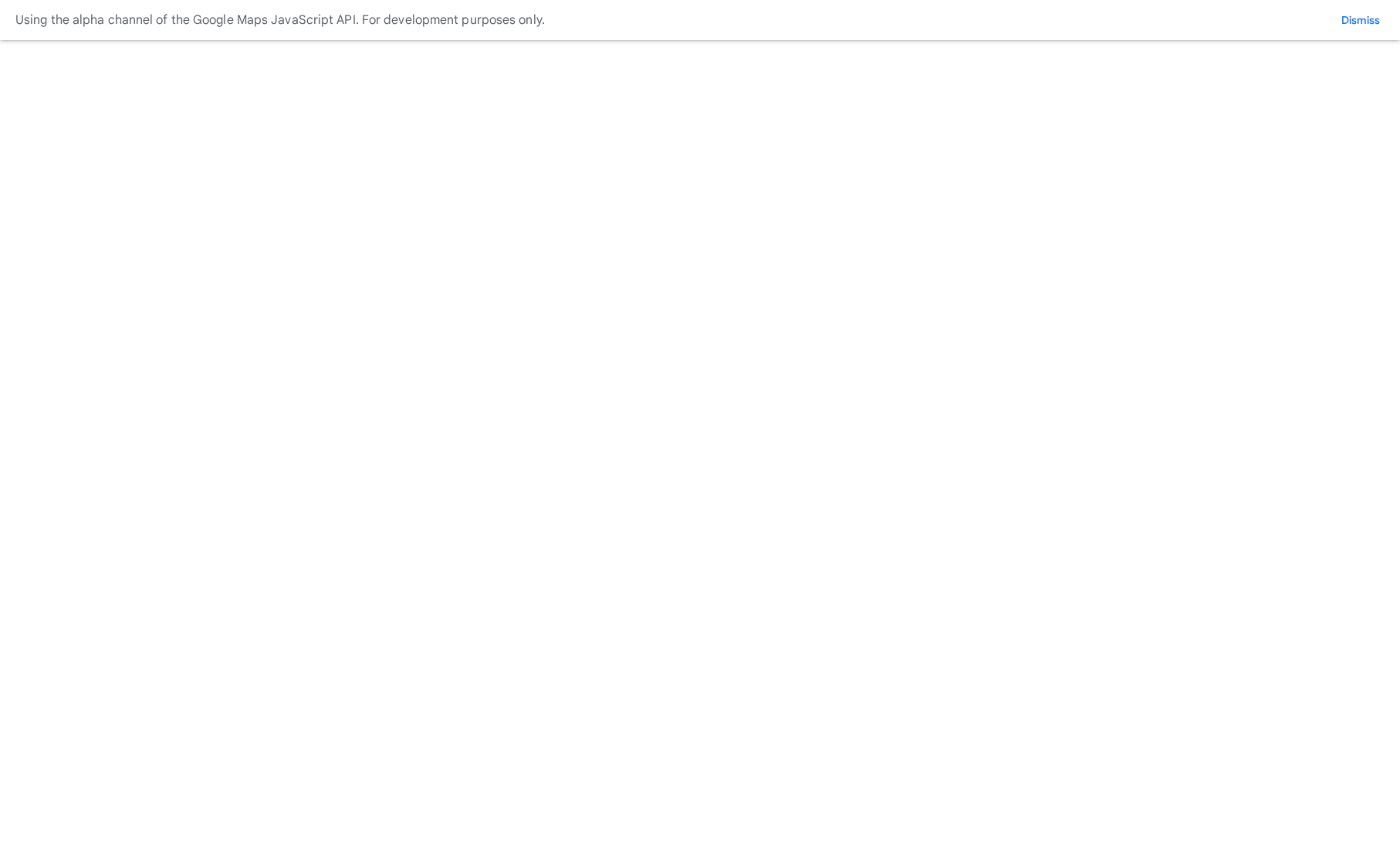 scroll, scrollTop: 0, scrollLeft: 0, axis: both 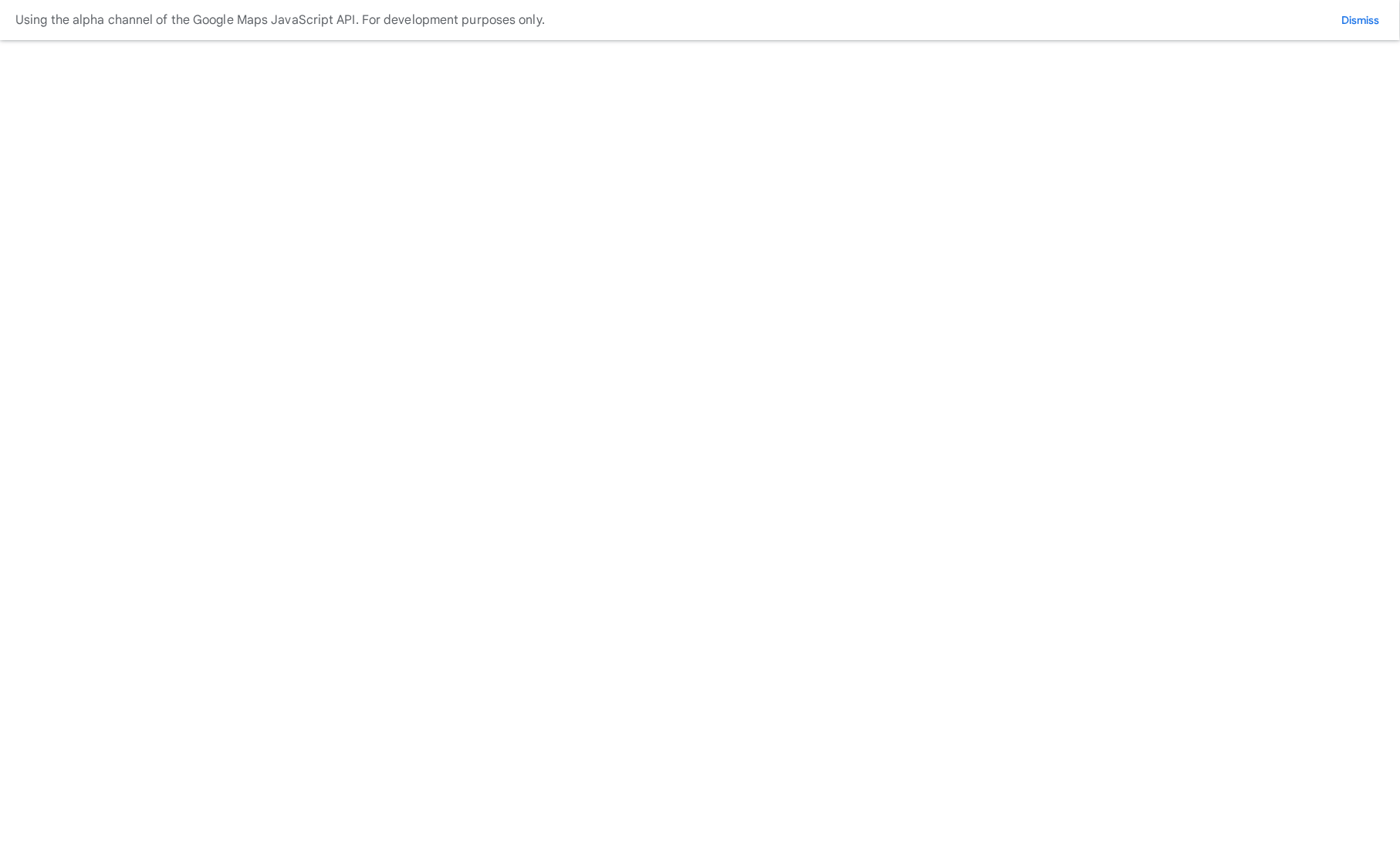 click on "Switch portfolio" at bounding box center [505, 1419] 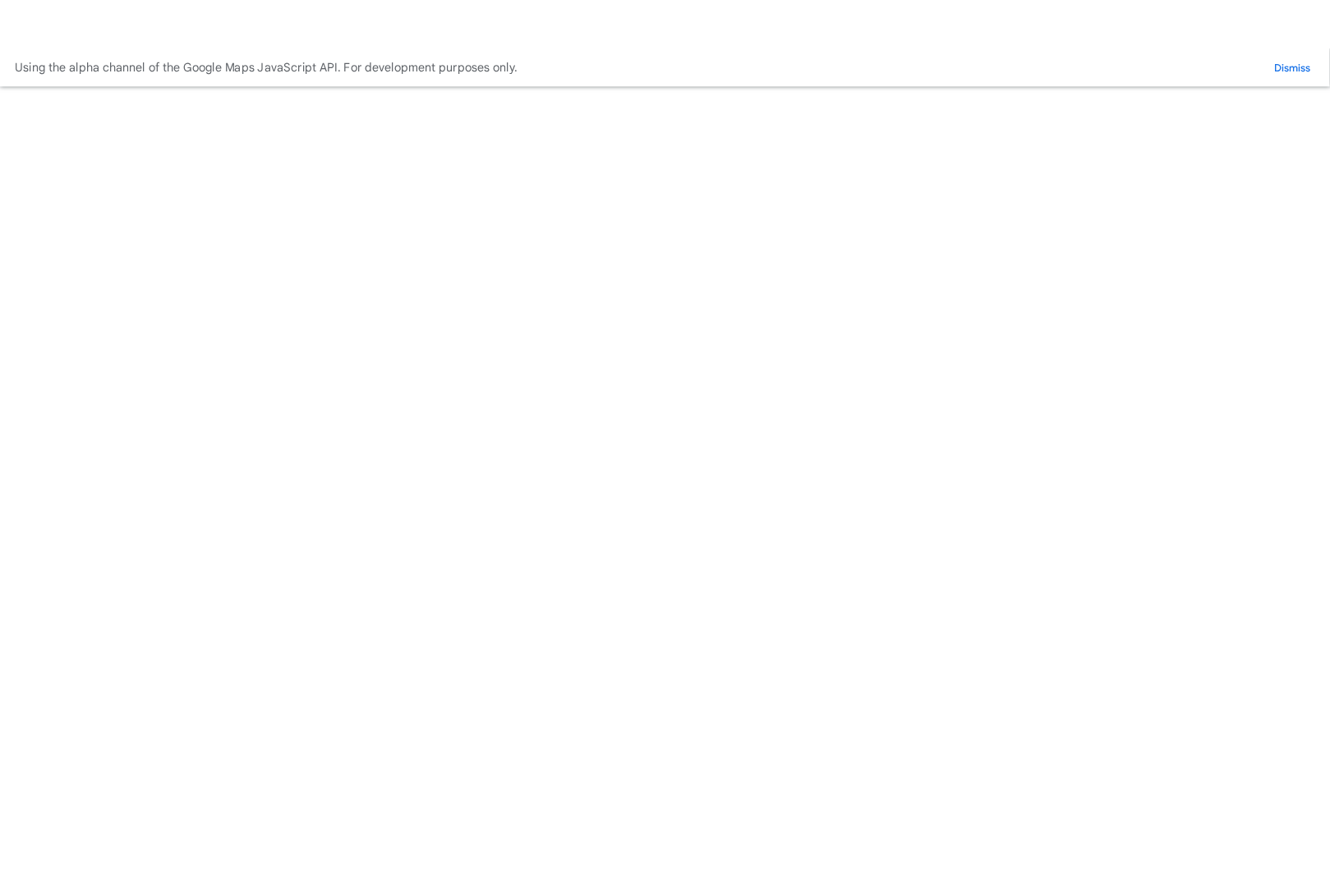 scroll, scrollTop: 150, scrollLeft: 0, axis: vertical 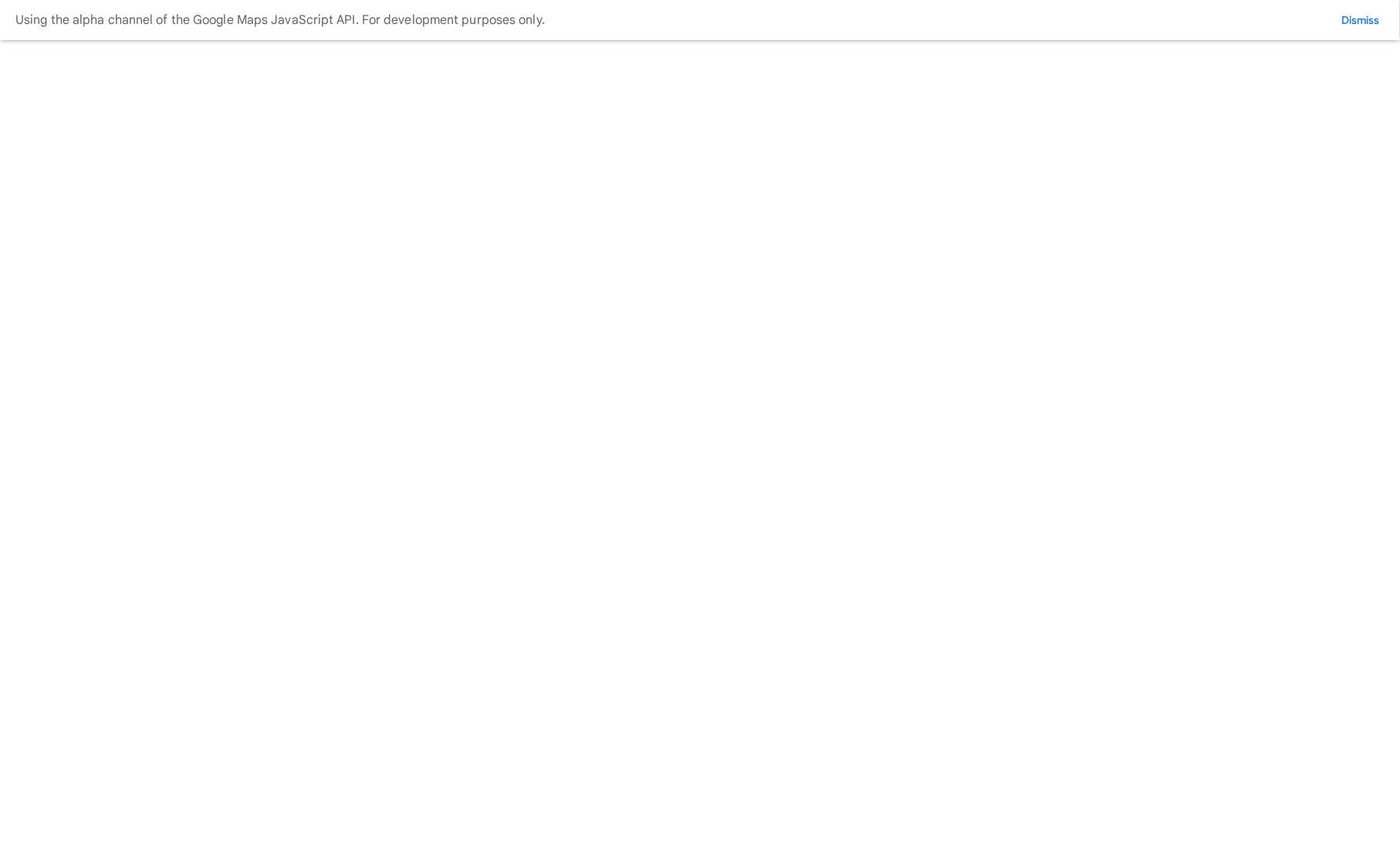 click on "Westminster" at bounding box center [0, 0] 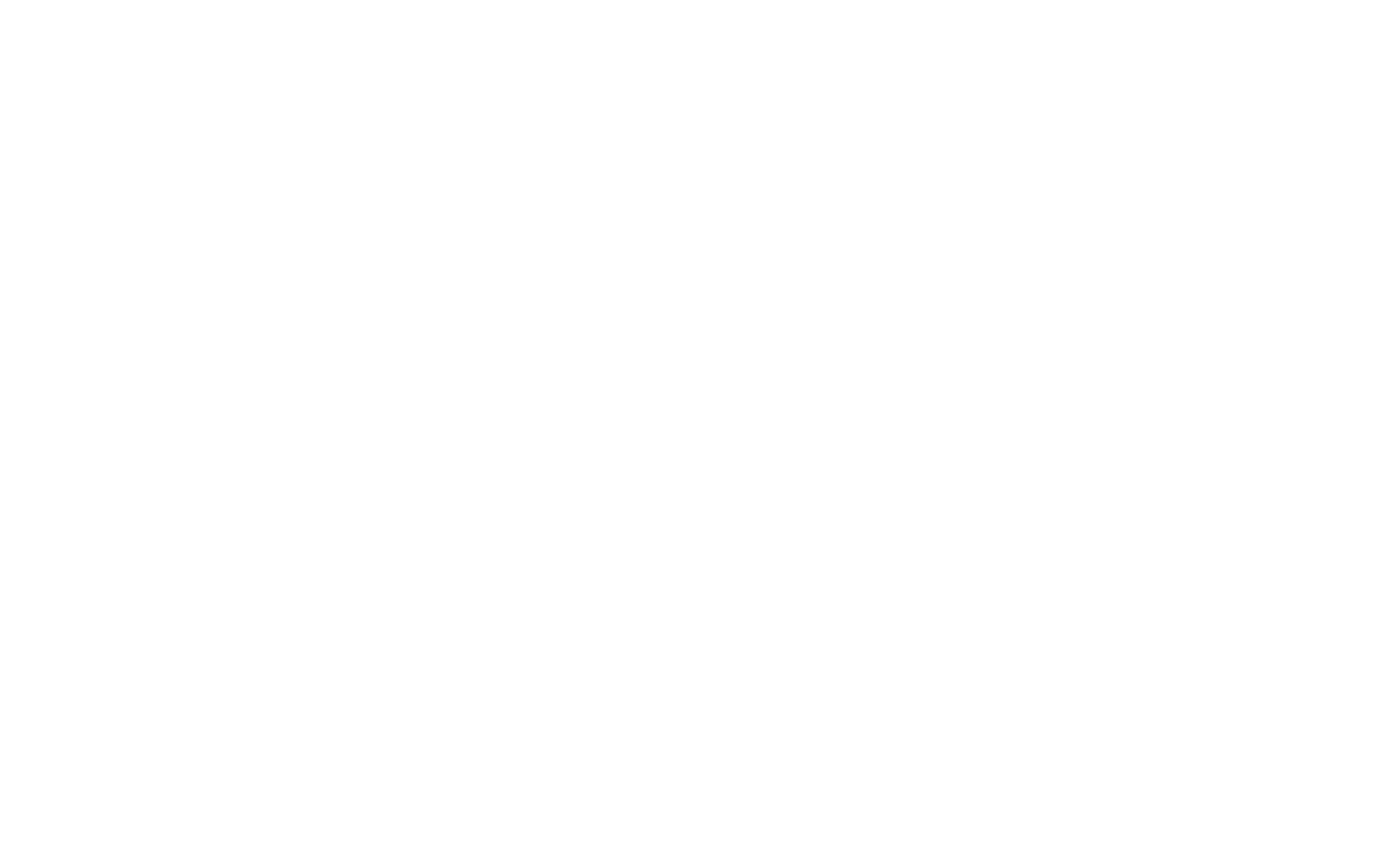 click on "Your Scenarios" at bounding box center [60, 6600] 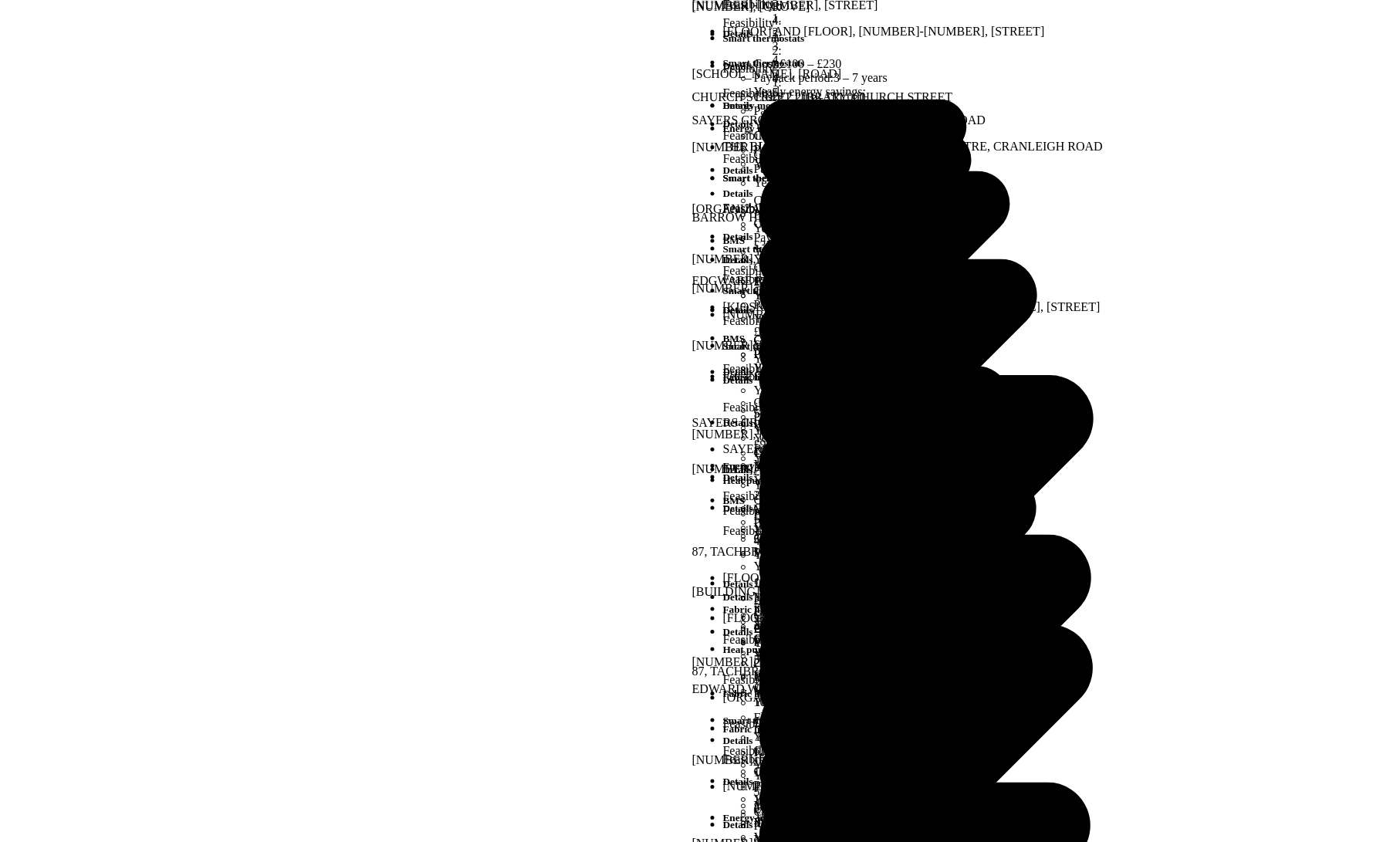 click on "Energy use intensity" at bounding box center [700, 21666] 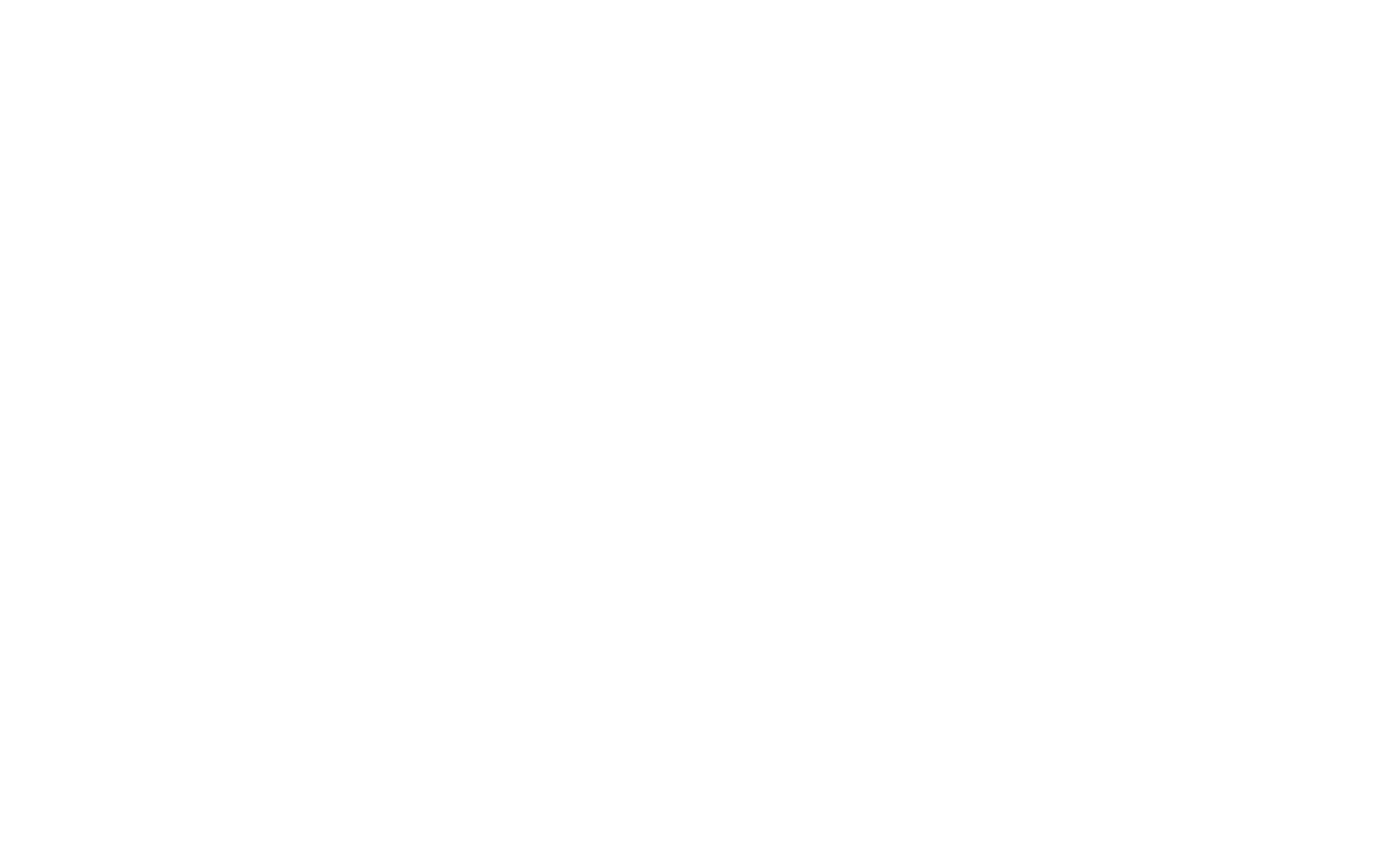 click on "View" at bounding box center [700, 31048] 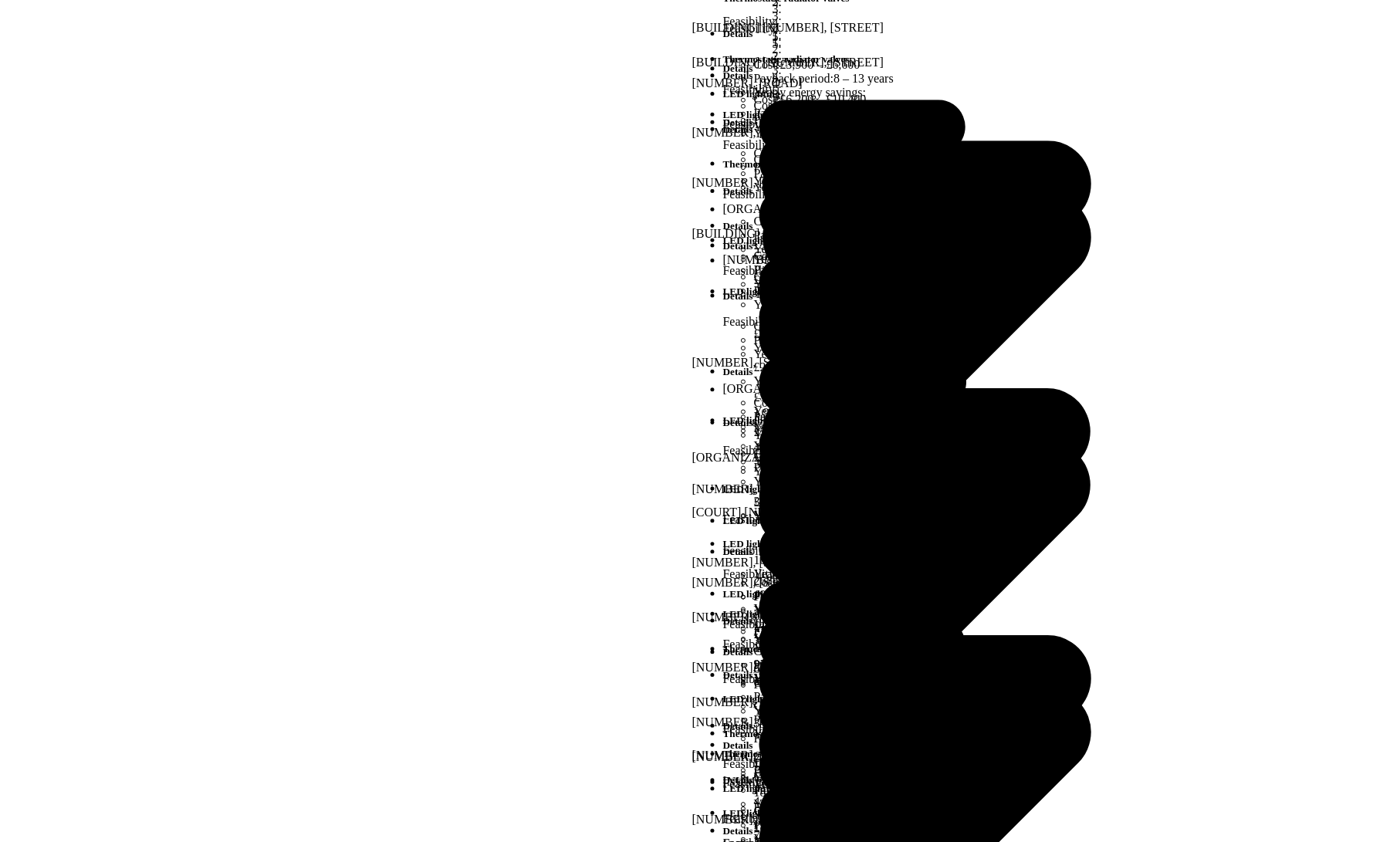 click on "Energy use intensity" at bounding box center [700, 19013] 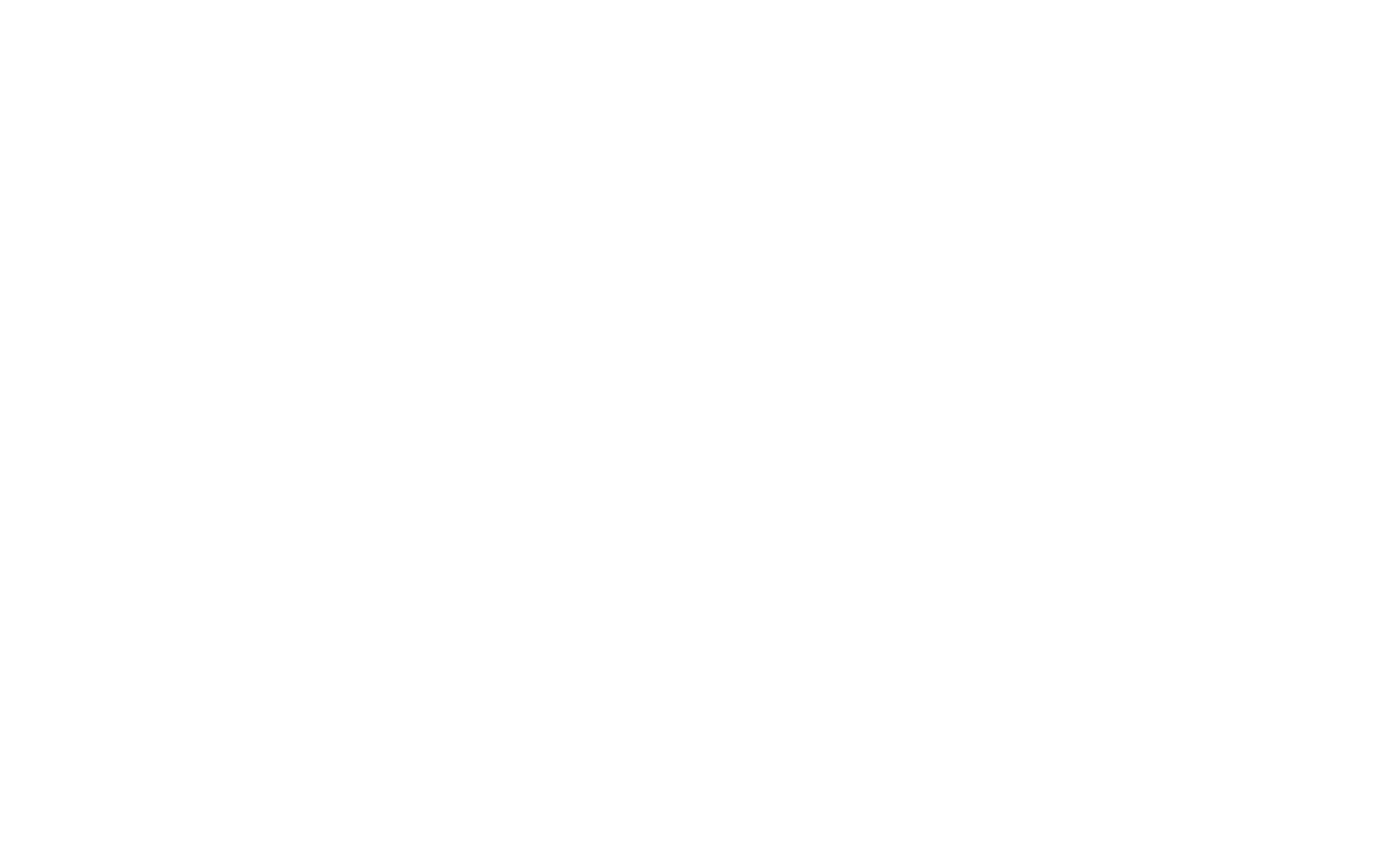 click on "Your Scenarios" at bounding box center (60, 6600) 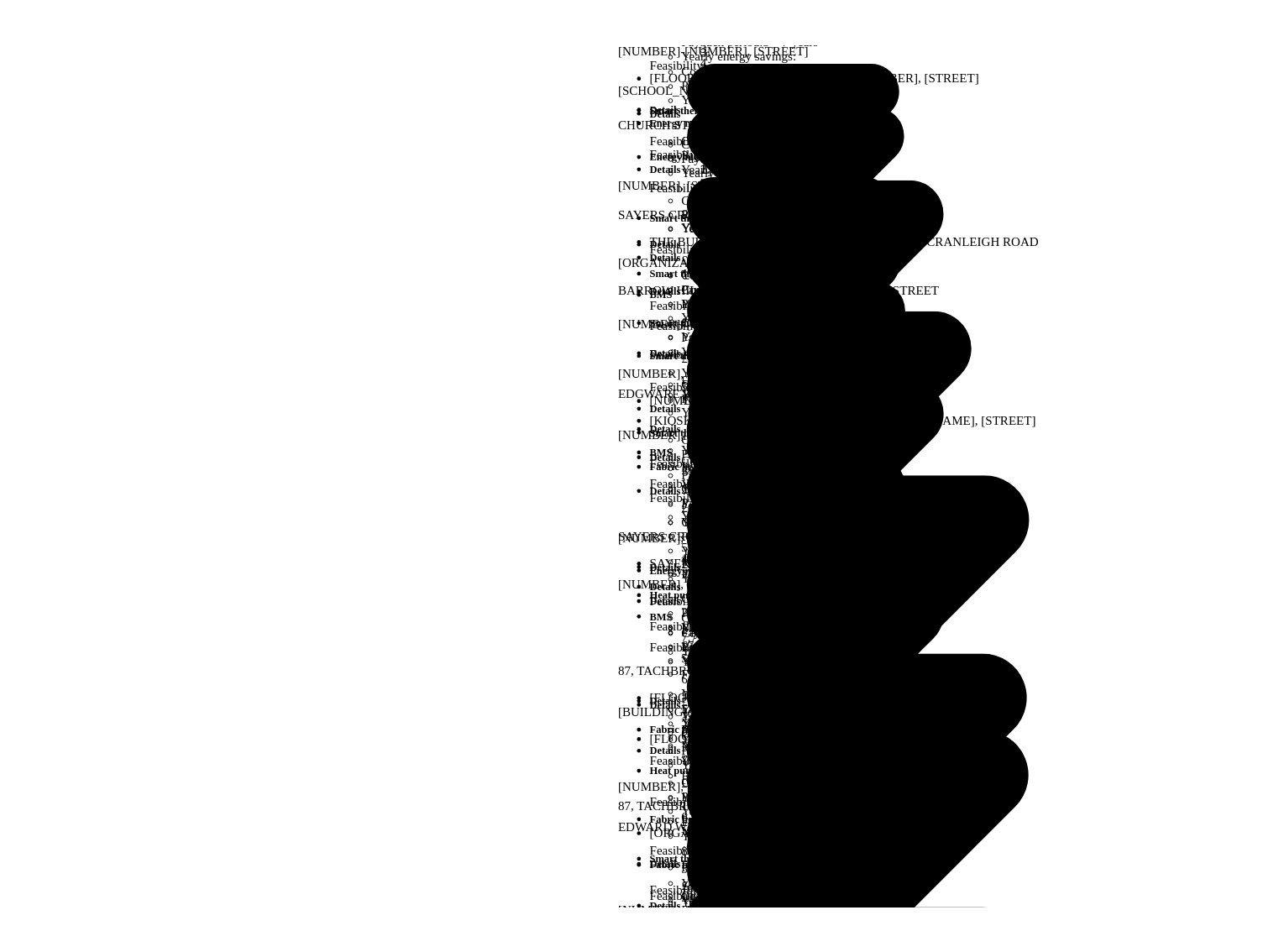 scroll, scrollTop: 0, scrollLeft: 0, axis: both 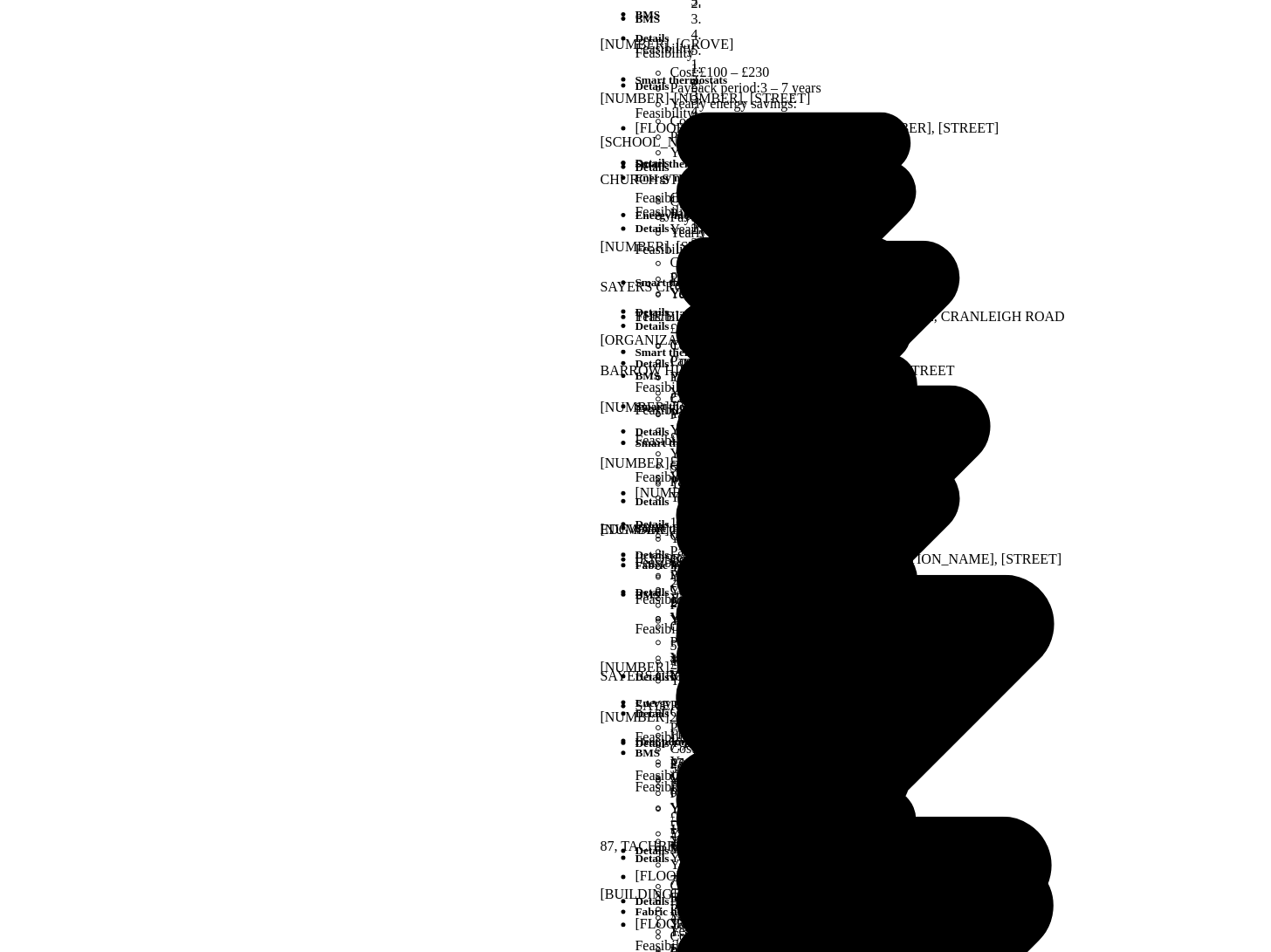 drag, startPoint x: 398, startPoint y: 227, endPoint x: 246, endPoint y: 226, distance: 152.00329 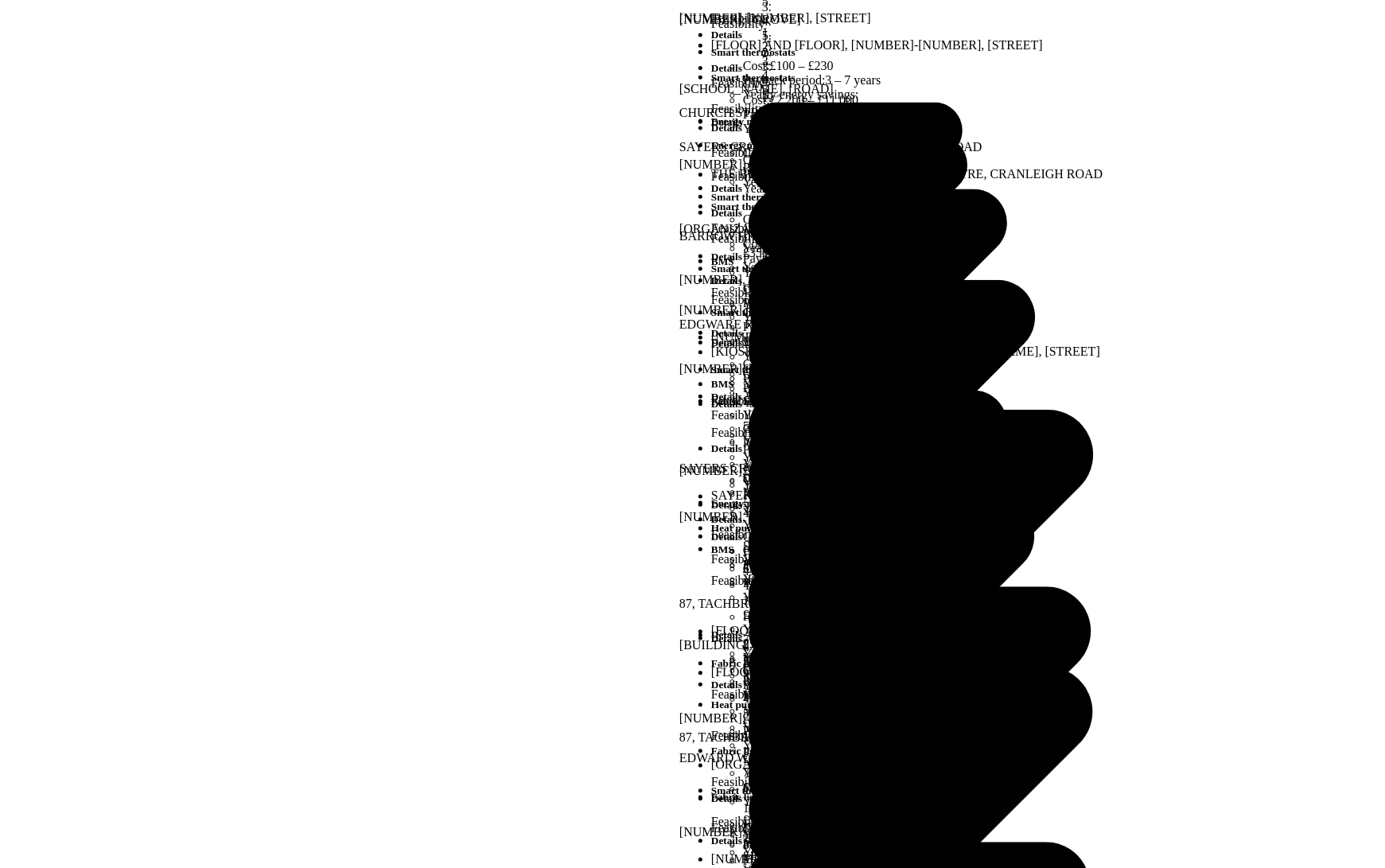 click on "Change budget" at bounding box center [692, 20017] 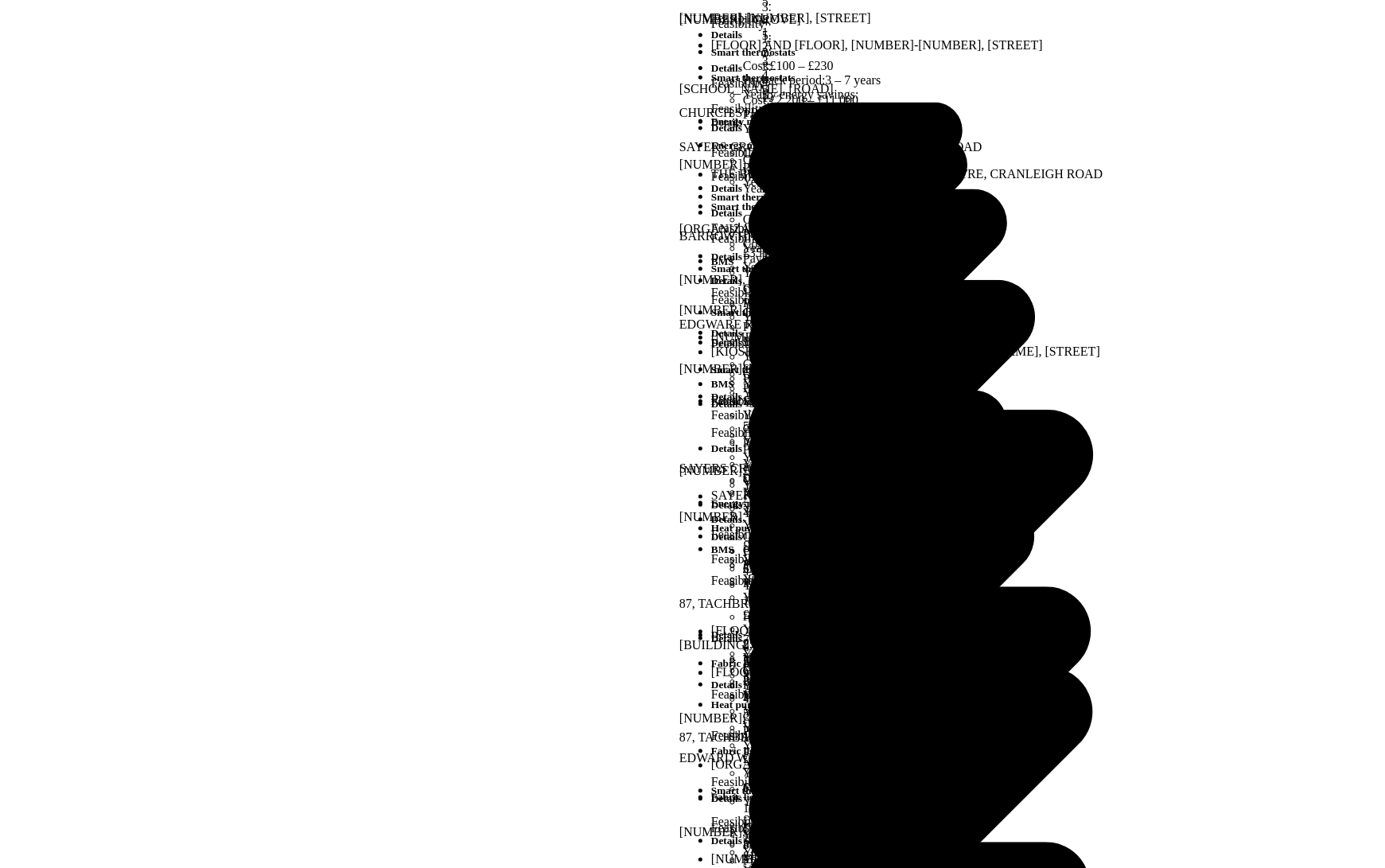 click on "*******" at bounding box center [72, 14572] 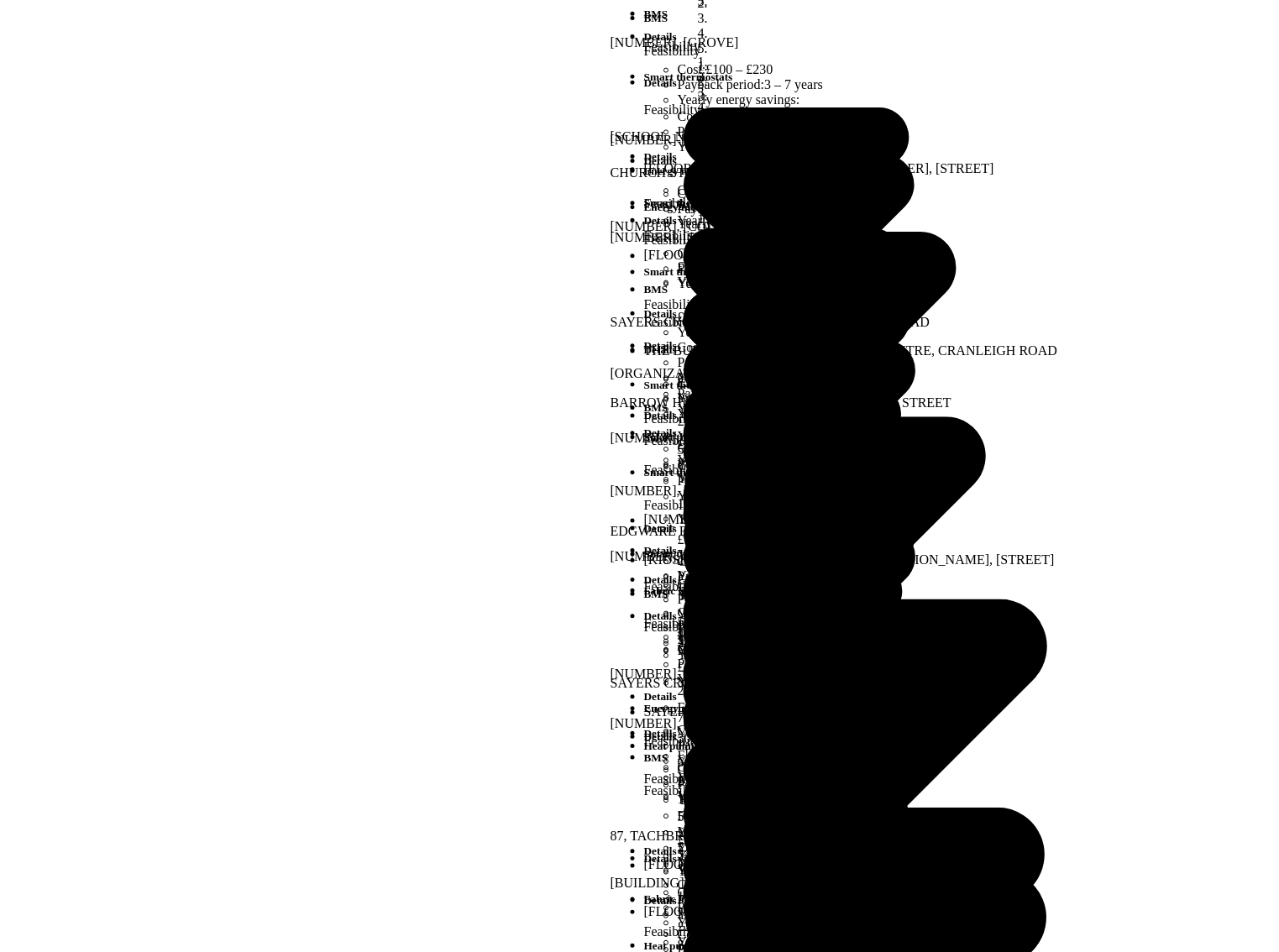 click on "Energy use intensity" at bounding box center (639, 19918) 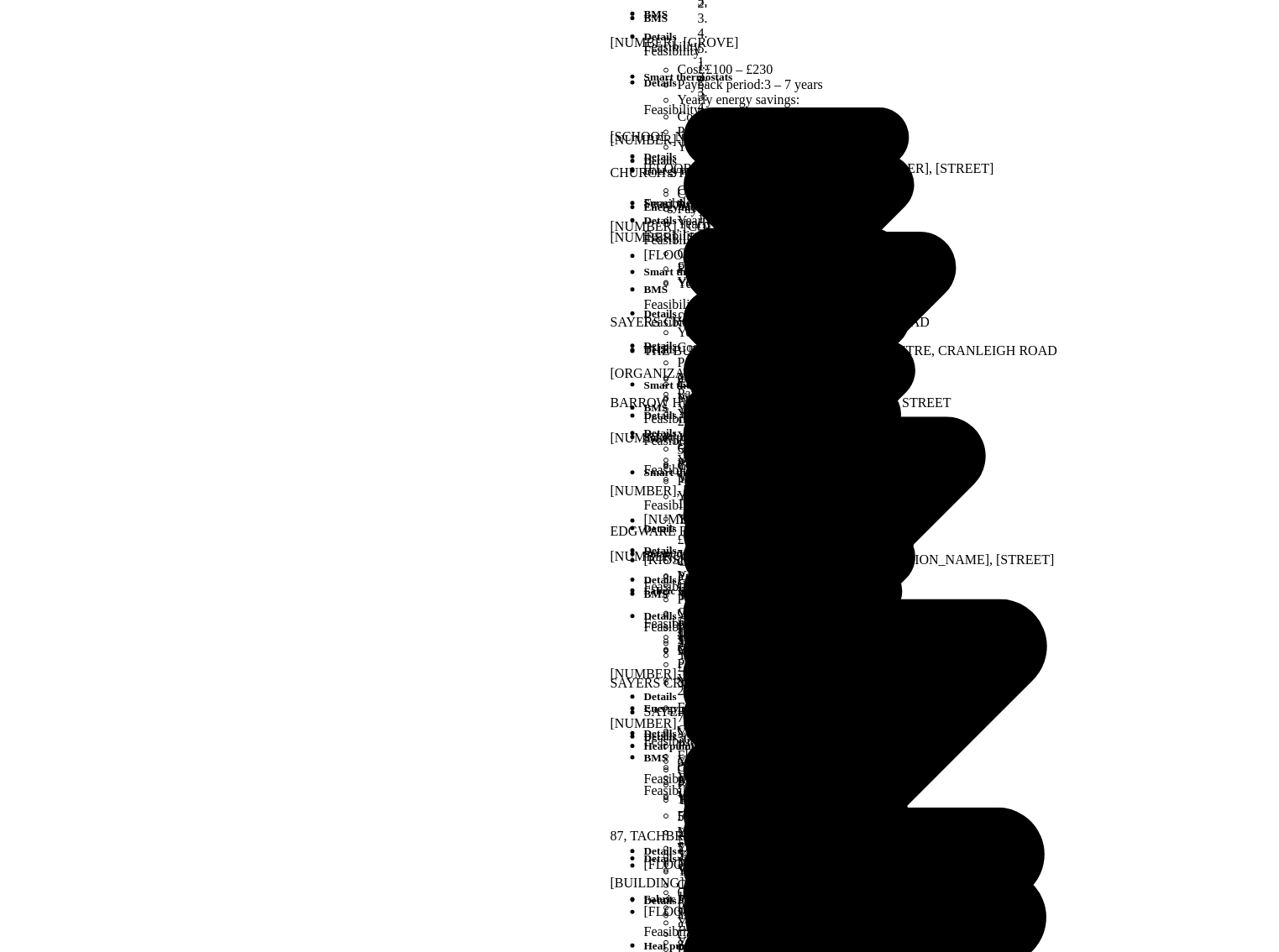 click on "Annual costs" at bounding box center [639, 19984] 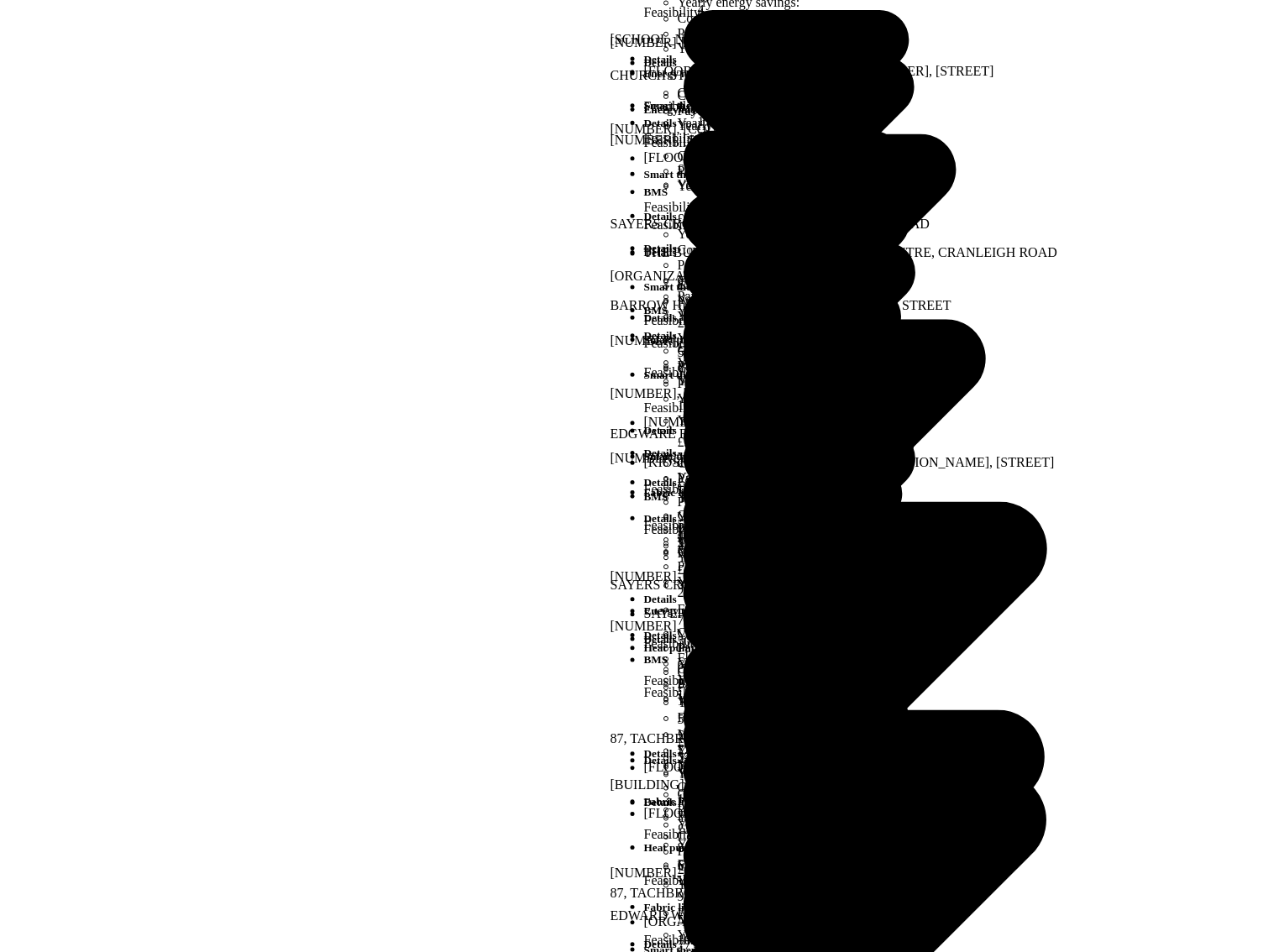 click on "Ratings" at bounding box center [639, 20048] 